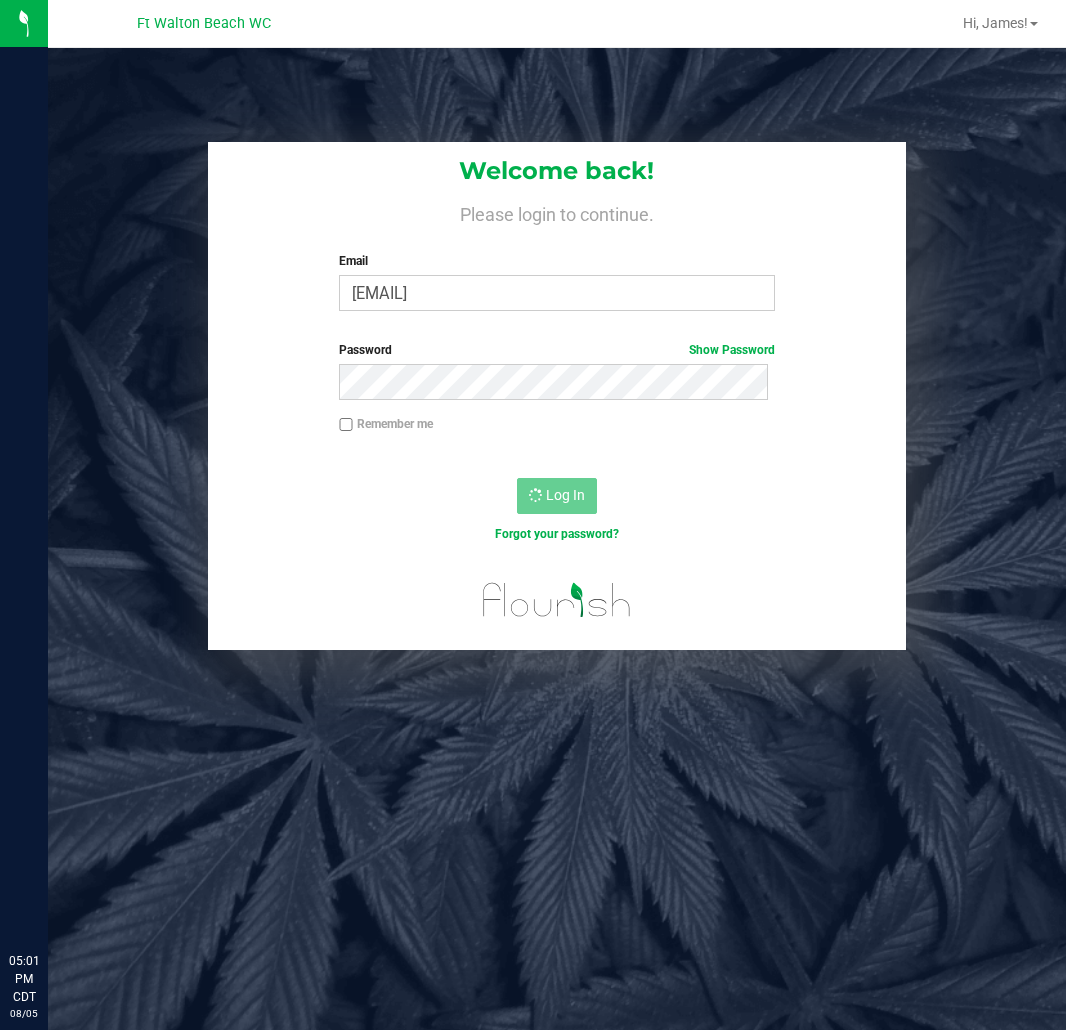 scroll, scrollTop: 0, scrollLeft: 0, axis: both 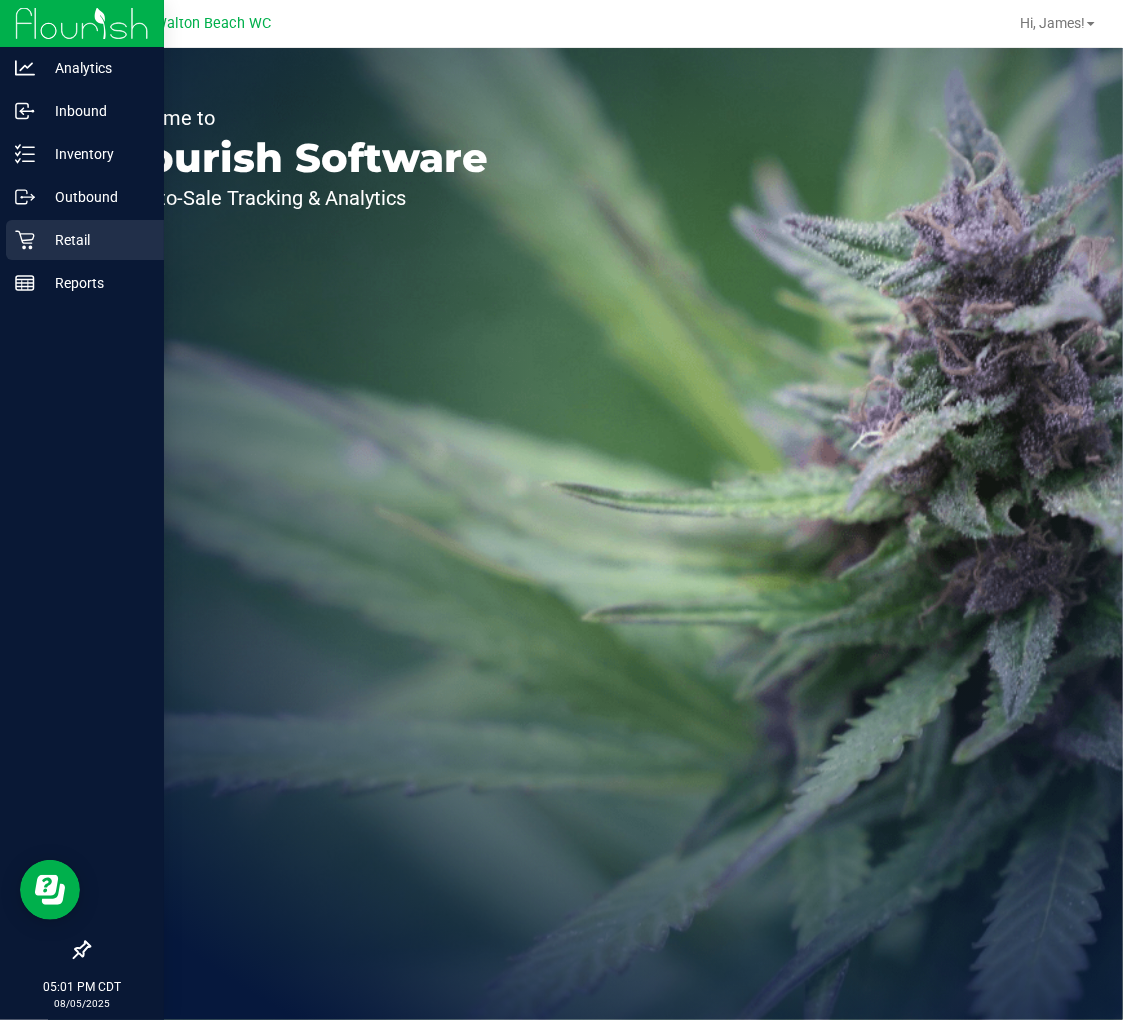 click 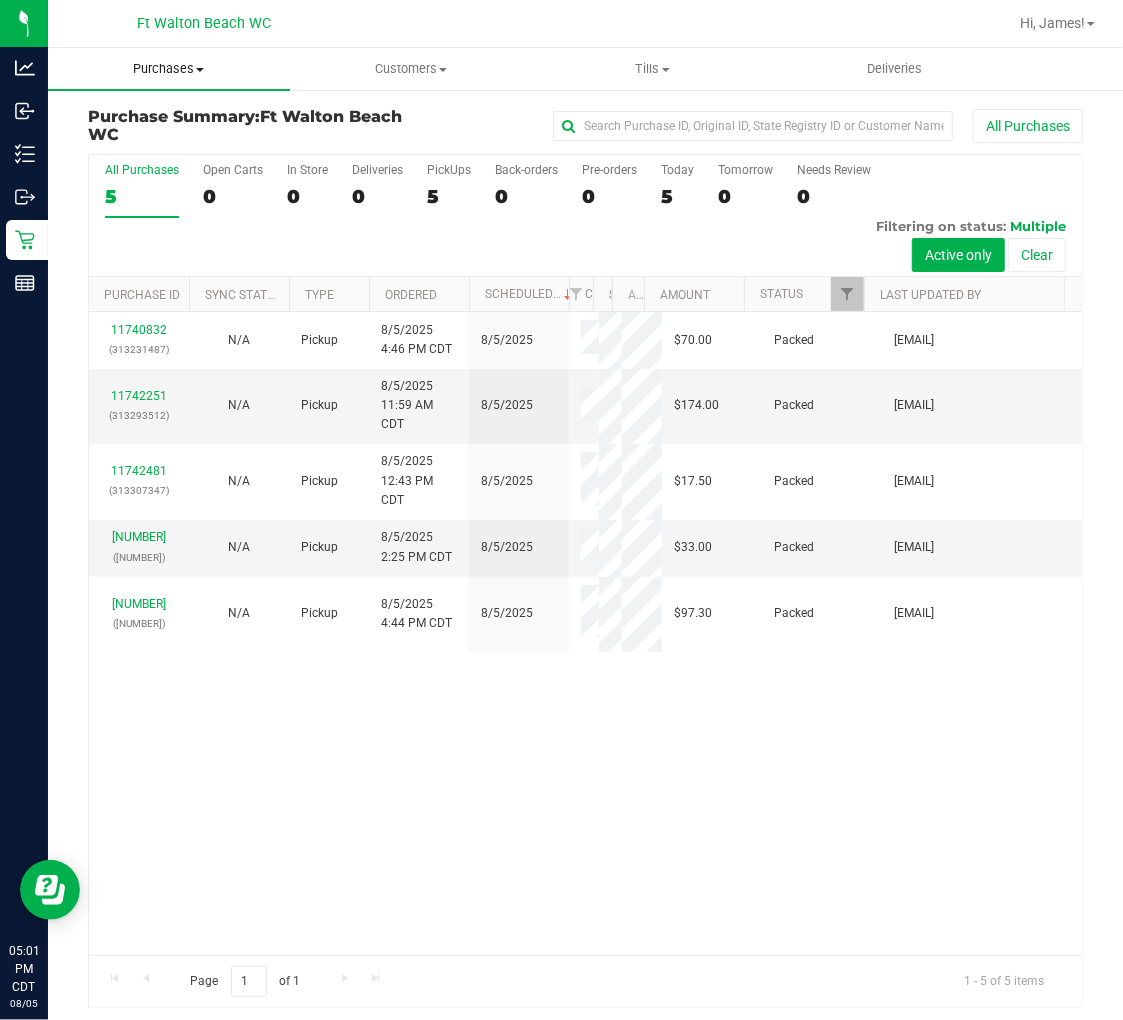 click on "Purchases" at bounding box center [169, 69] 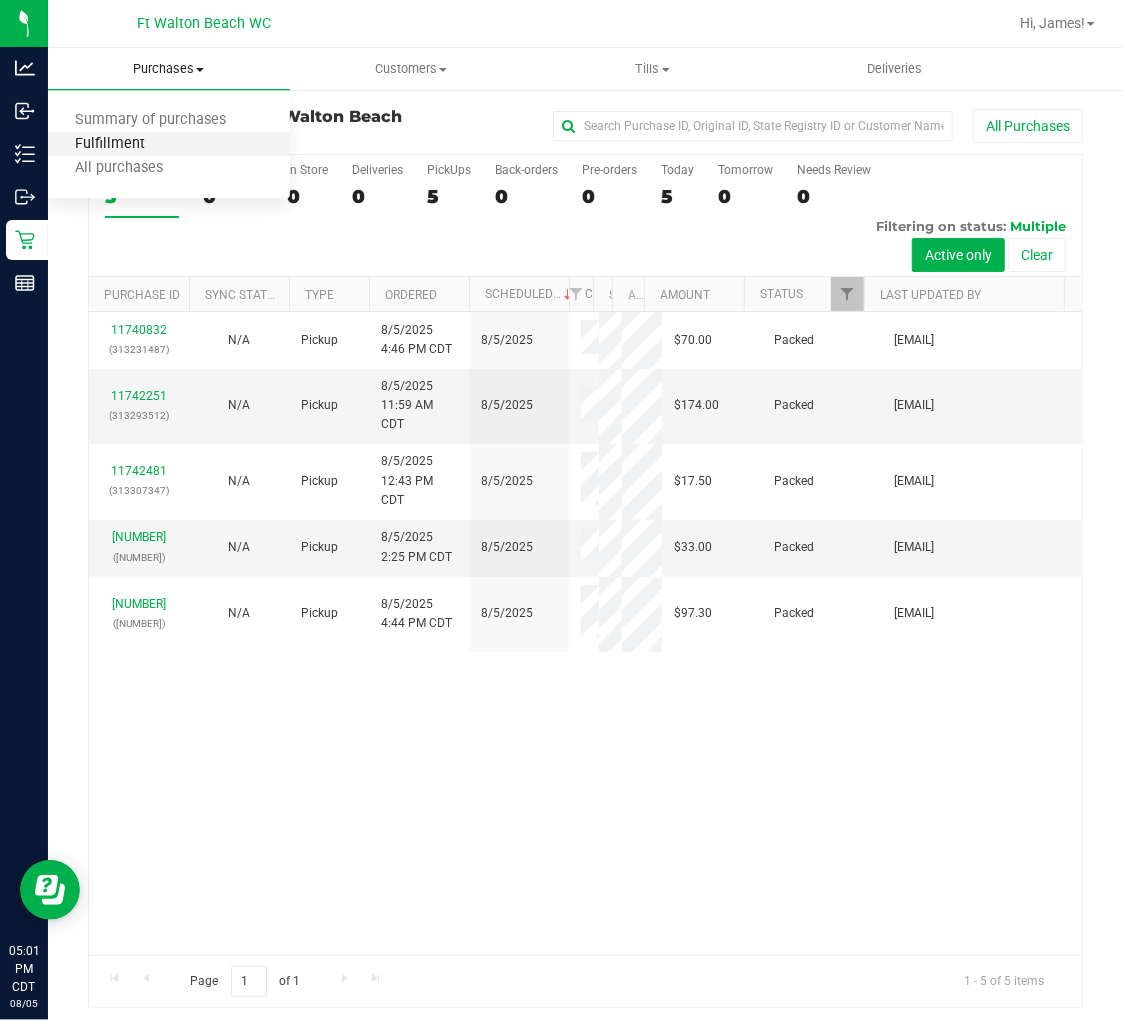 click on "Fulfillment" at bounding box center (110, 144) 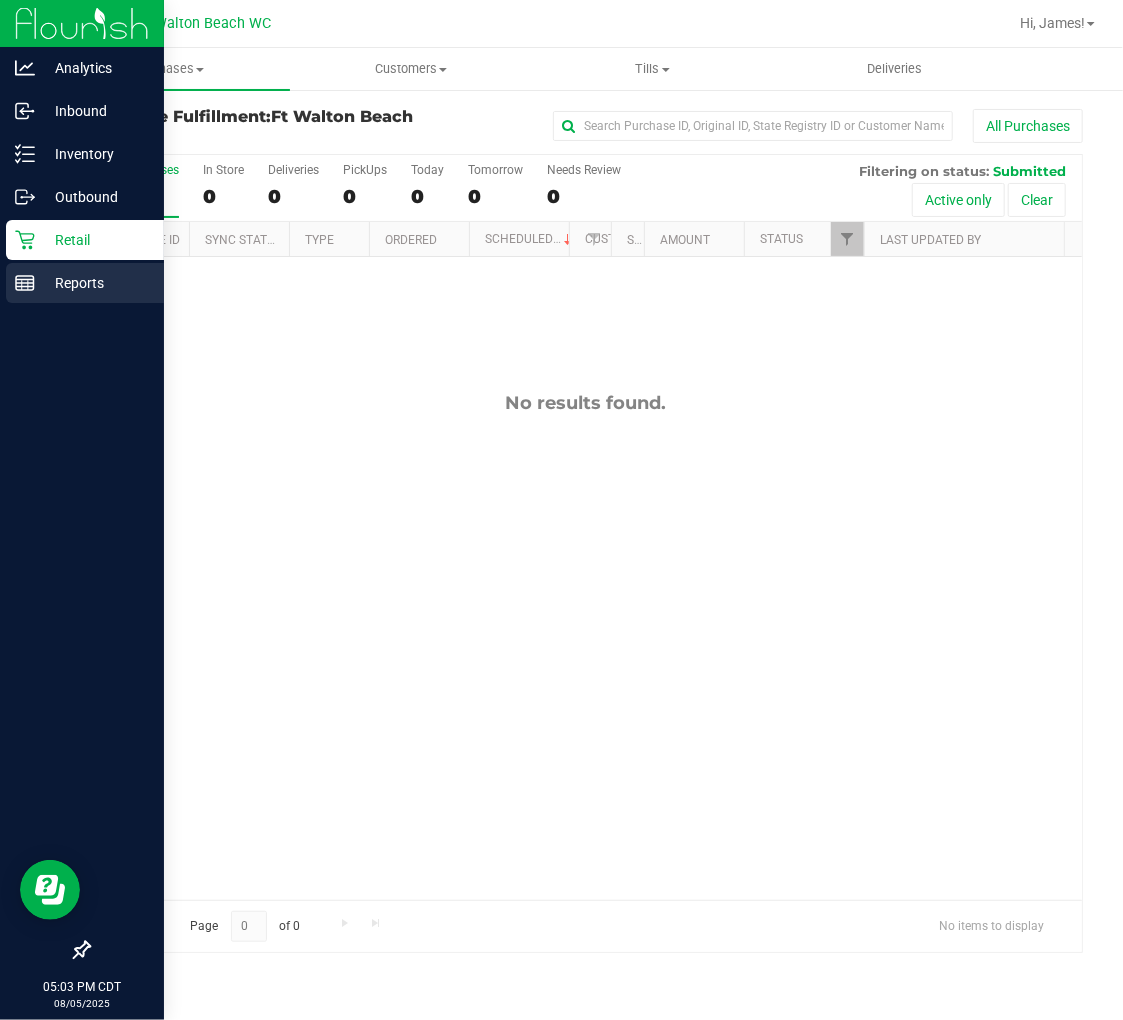click on "Reports" at bounding box center (95, 283) 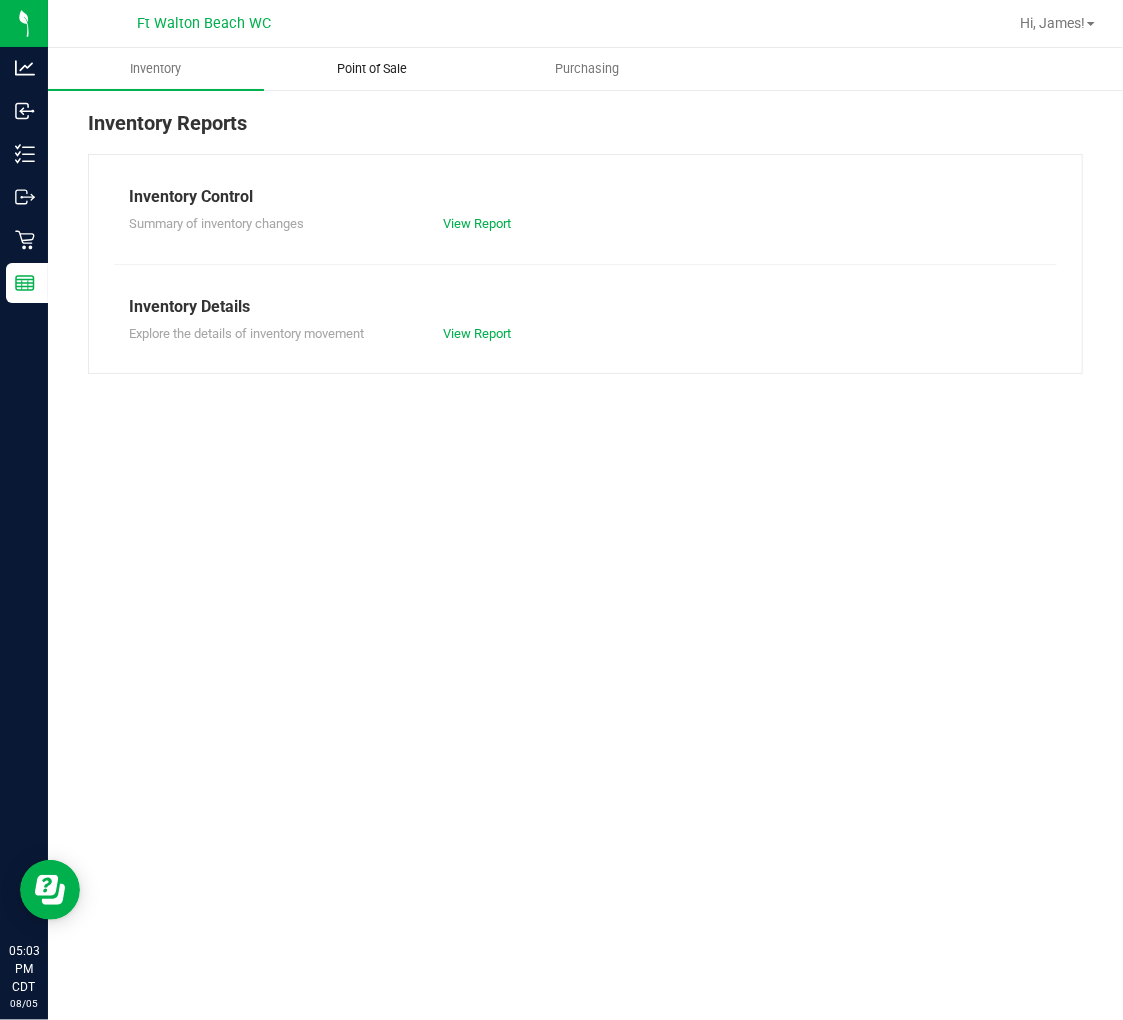 click on "Point of Sale" at bounding box center (372, 69) 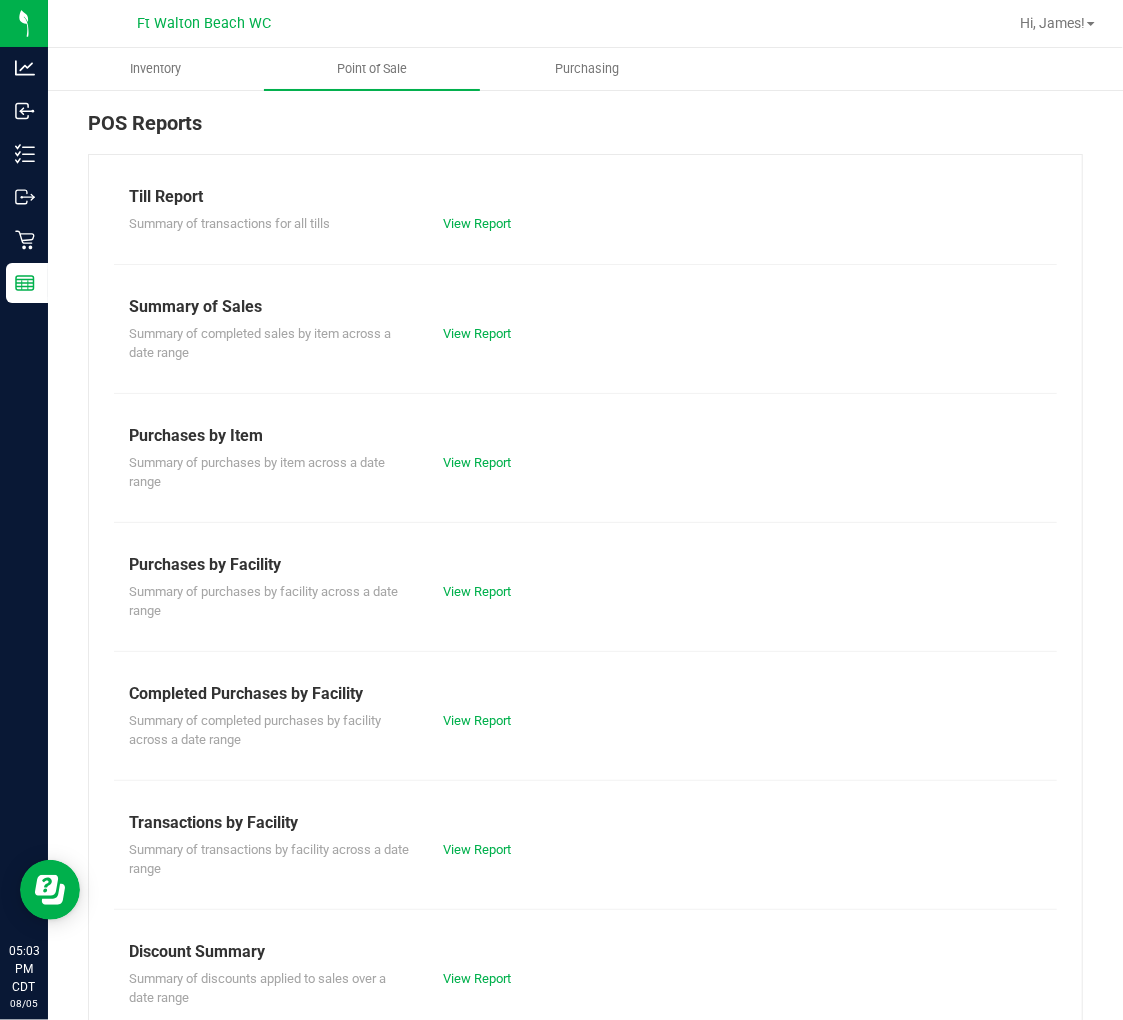 click on "Summary of completed purchases by facility across a date range
View Report" at bounding box center (585, 728) 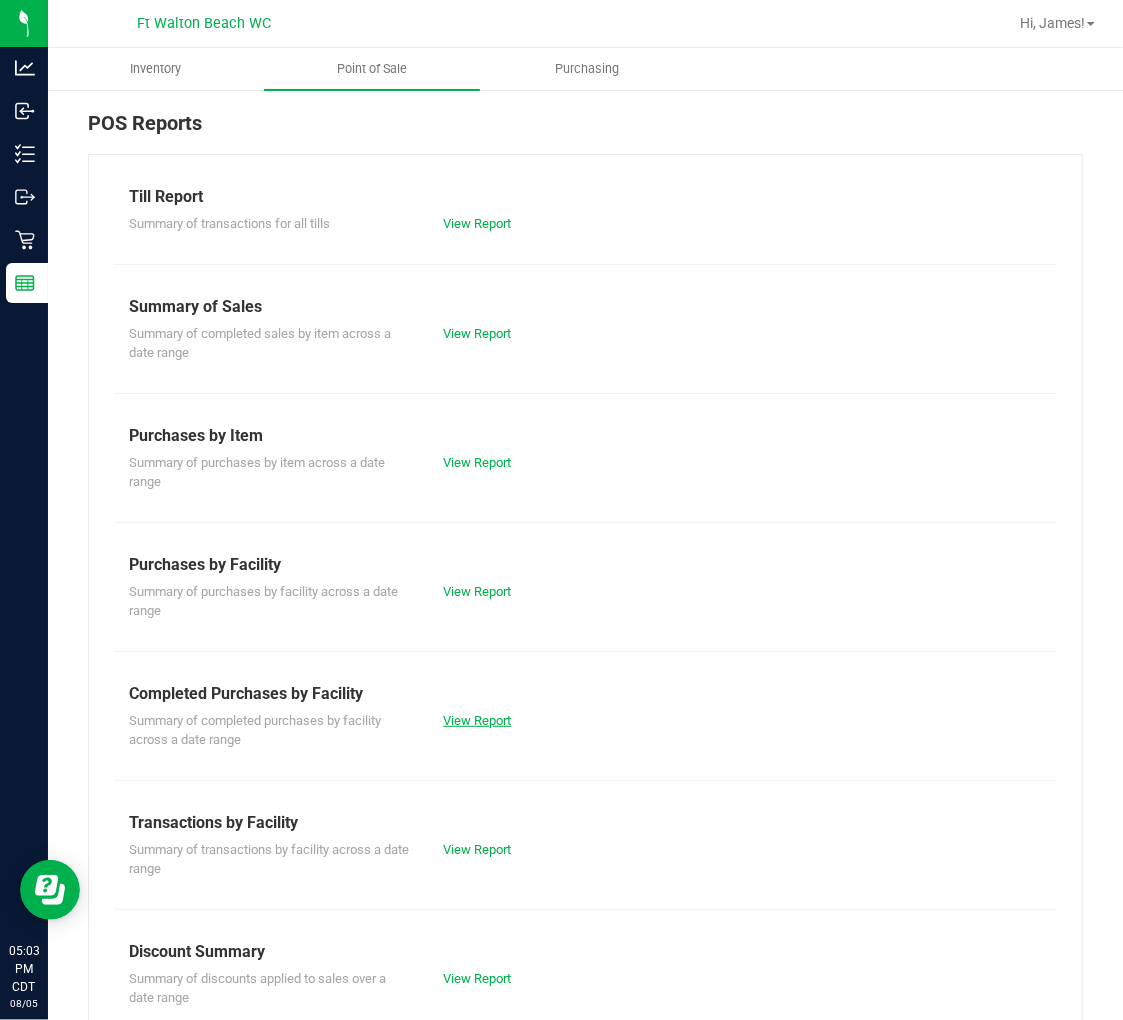 click on "View Report" at bounding box center [477, 720] 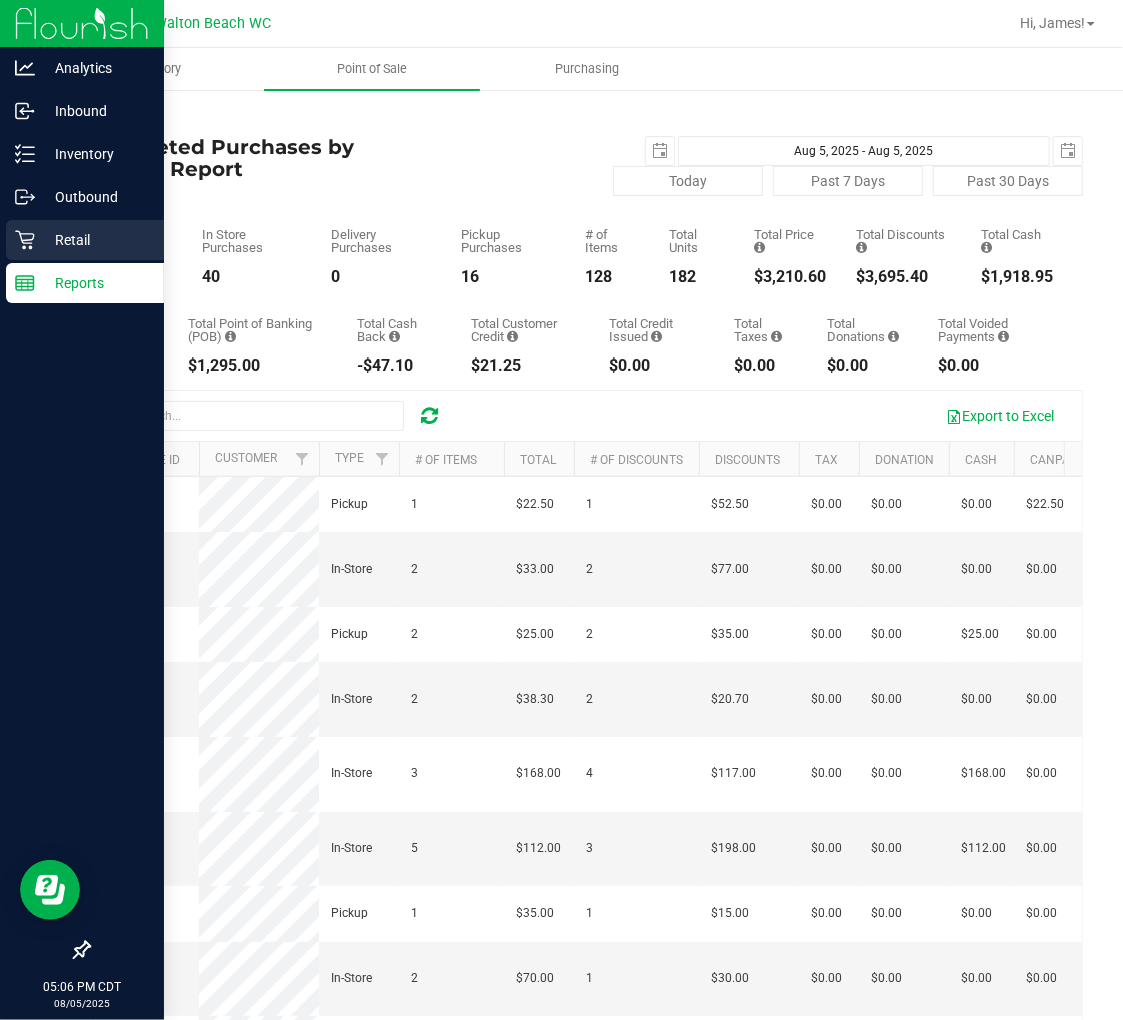 click on "Retail" at bounding box center [95, 240] 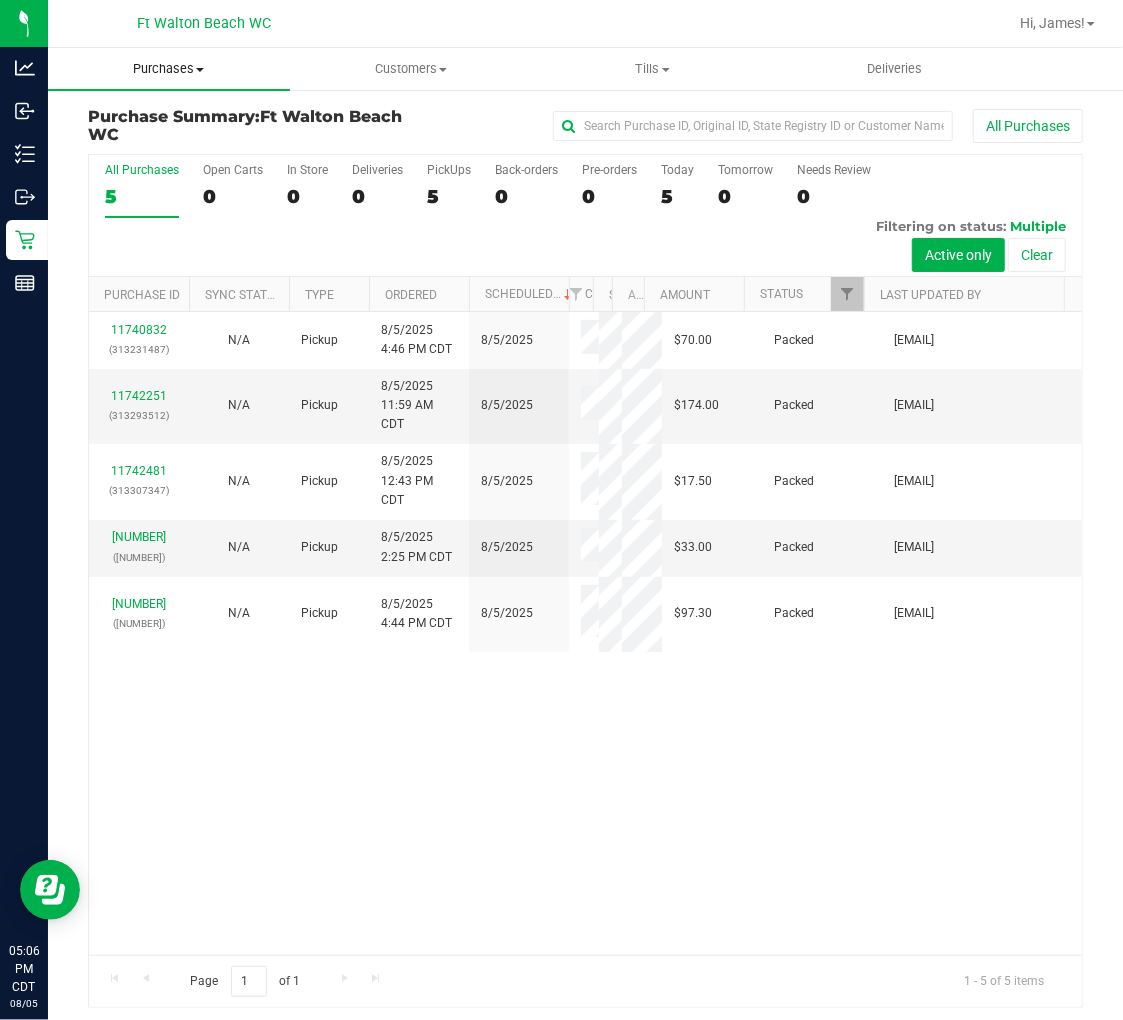 click on "Purchases" at bounding box center (169, 69) 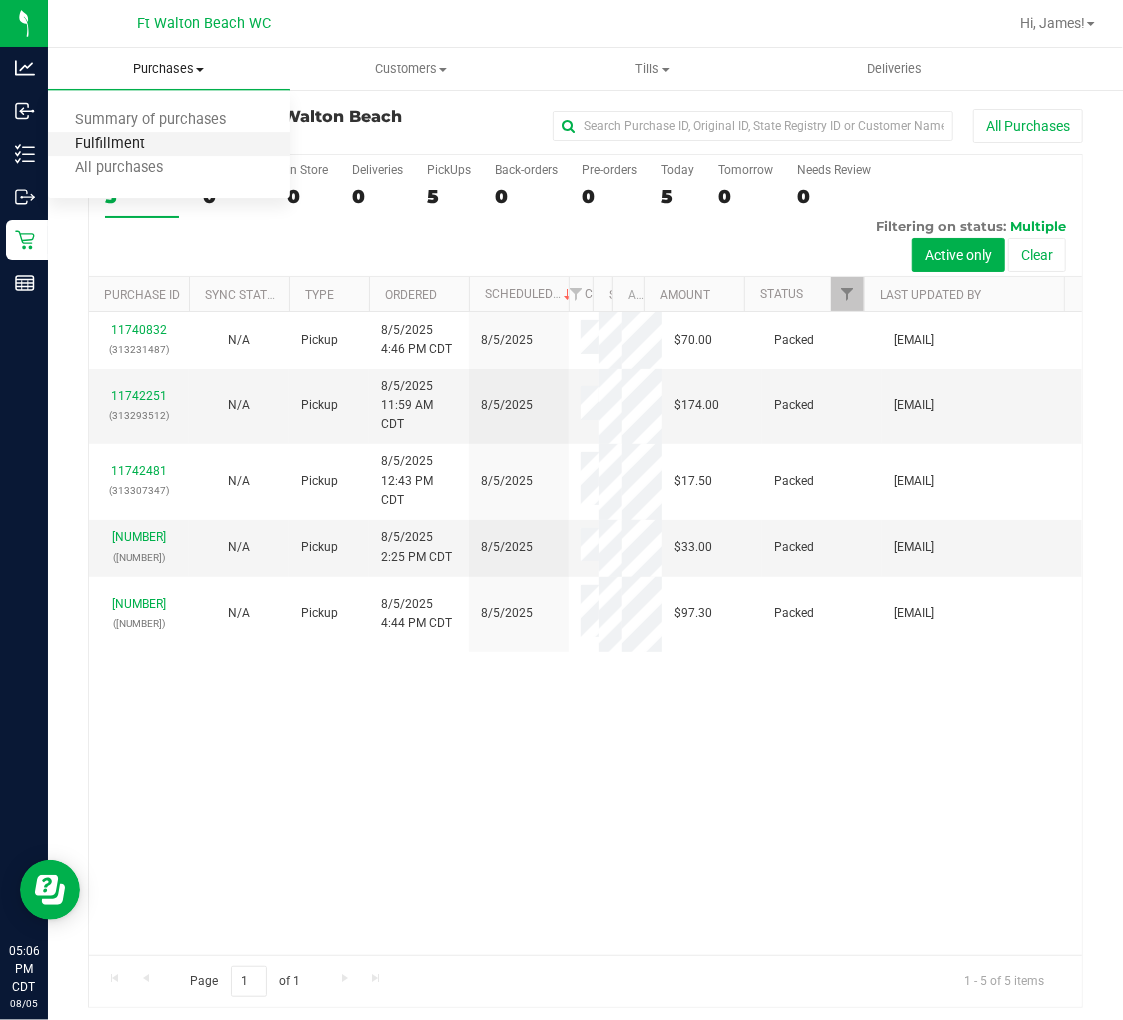 click on "Fulfillment" at bounding box center [110, 144] 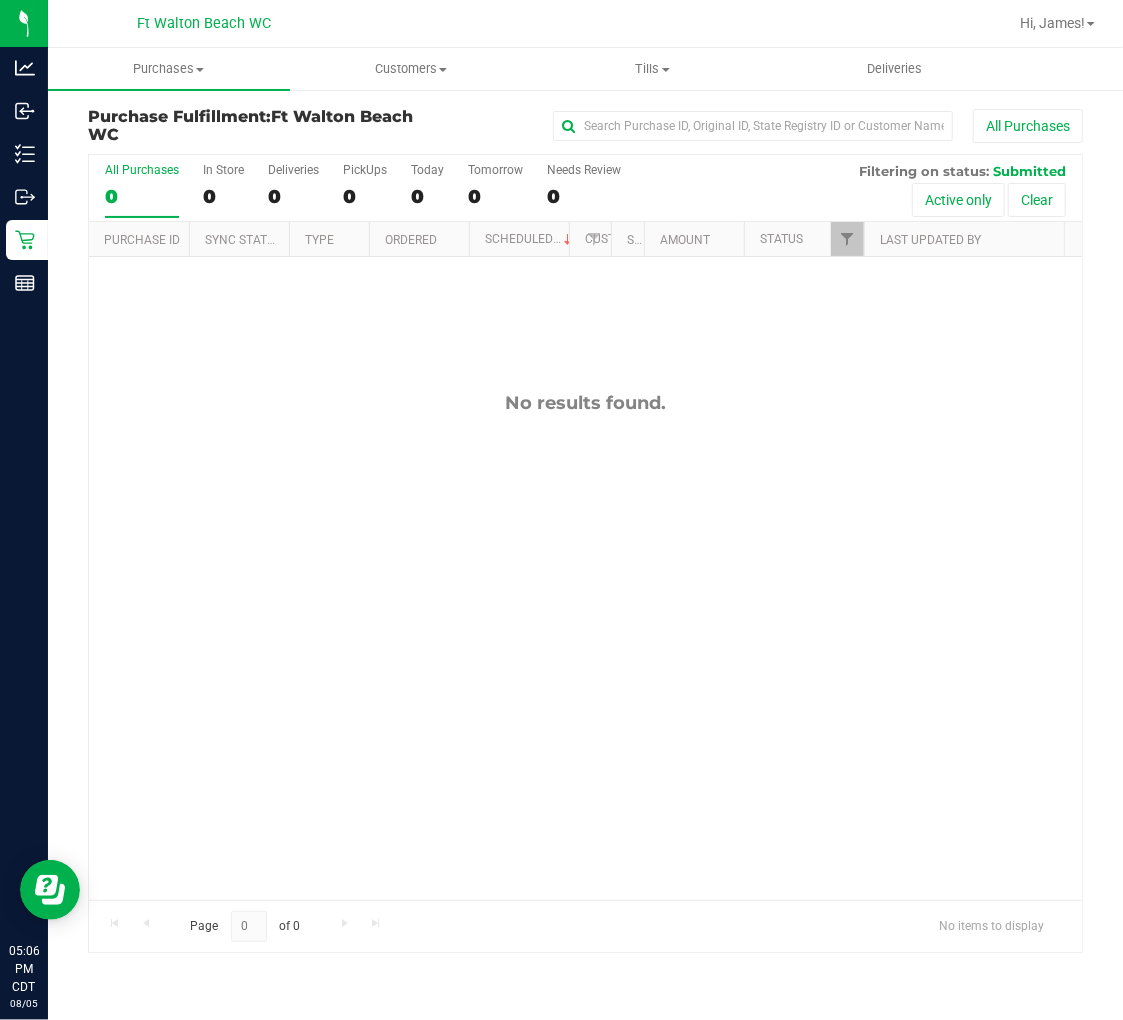 click on "No results found." at bounding box center (585, 646) 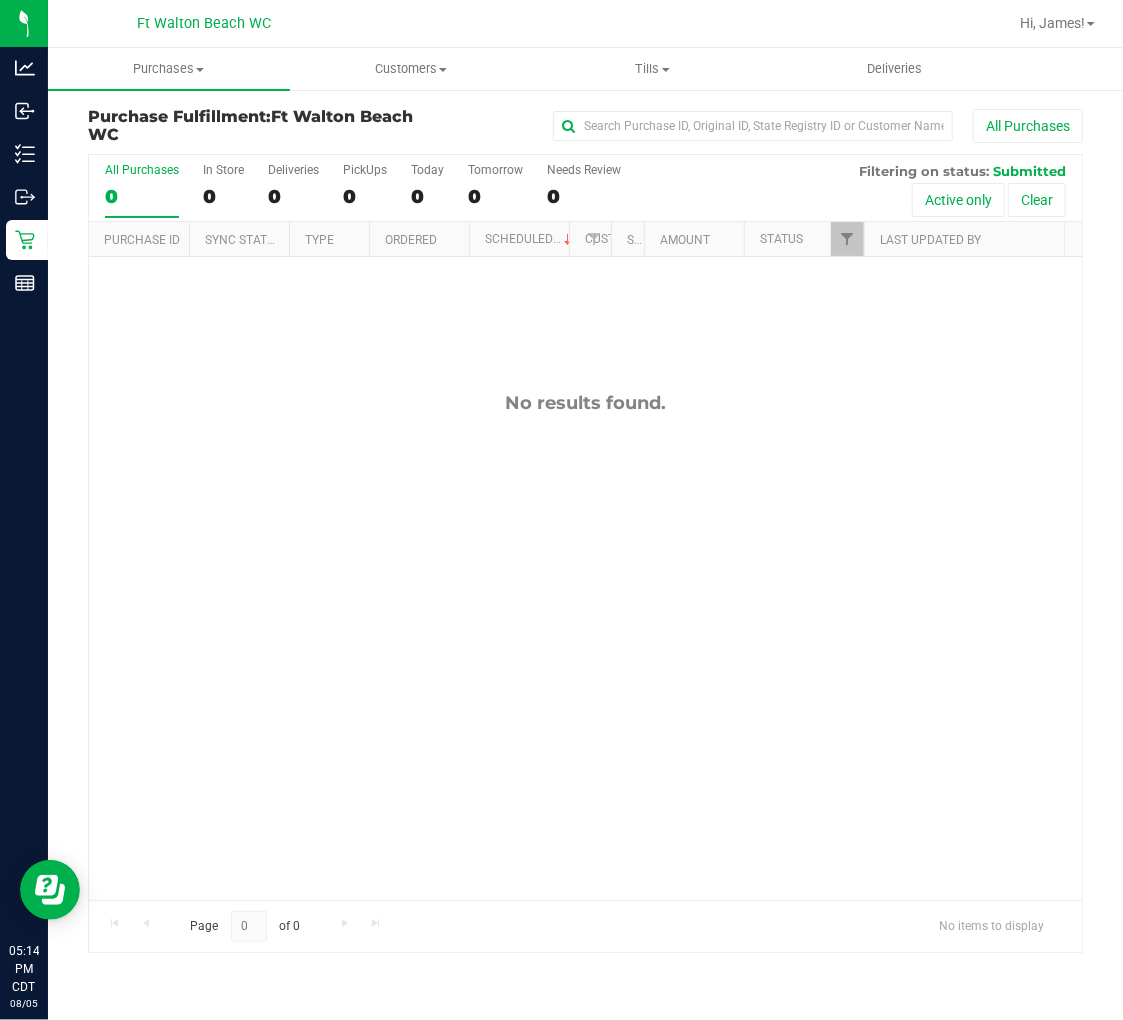 click on "No results found." at bounding box center [585, 646] 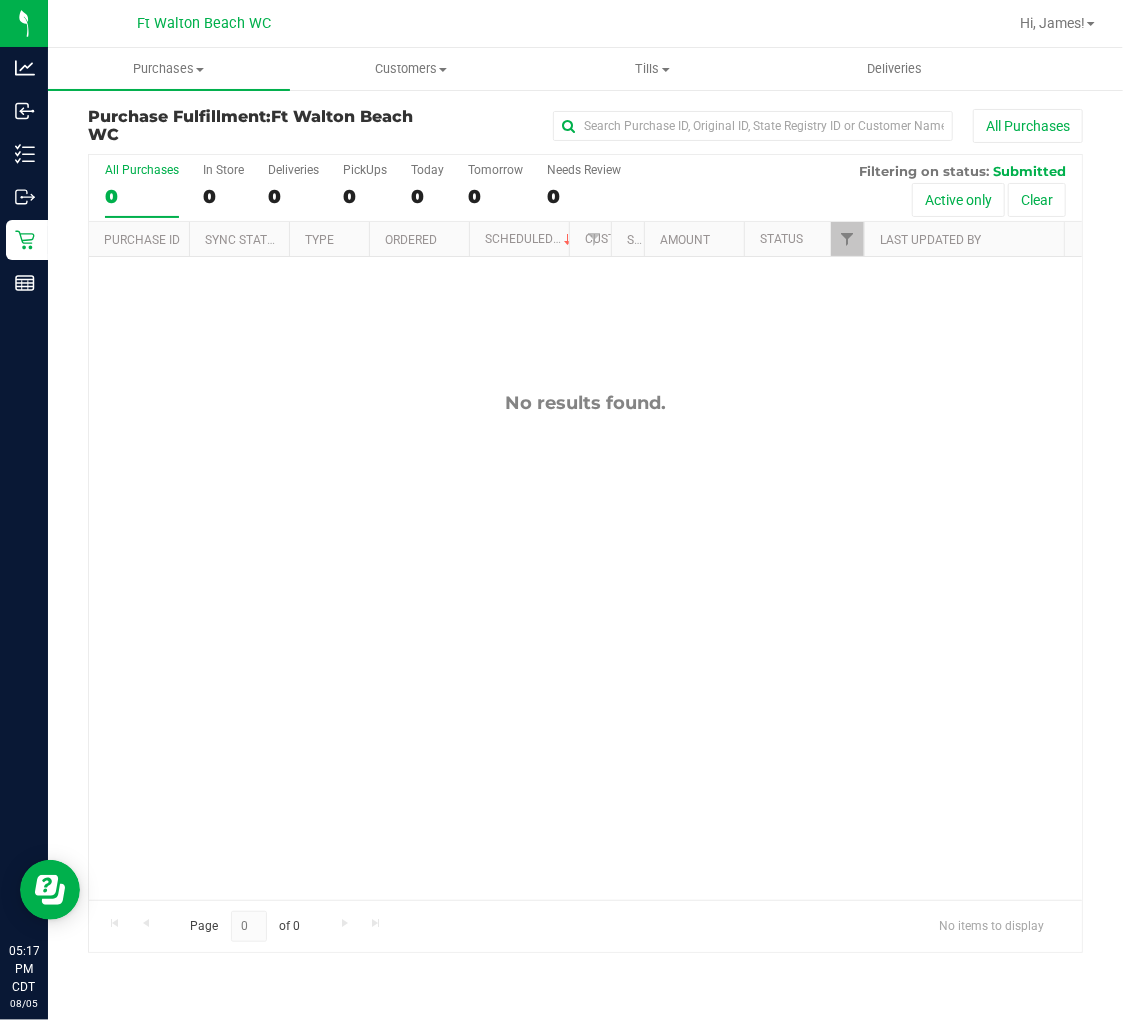 click on "No results found." at bounding box center [585, 646] 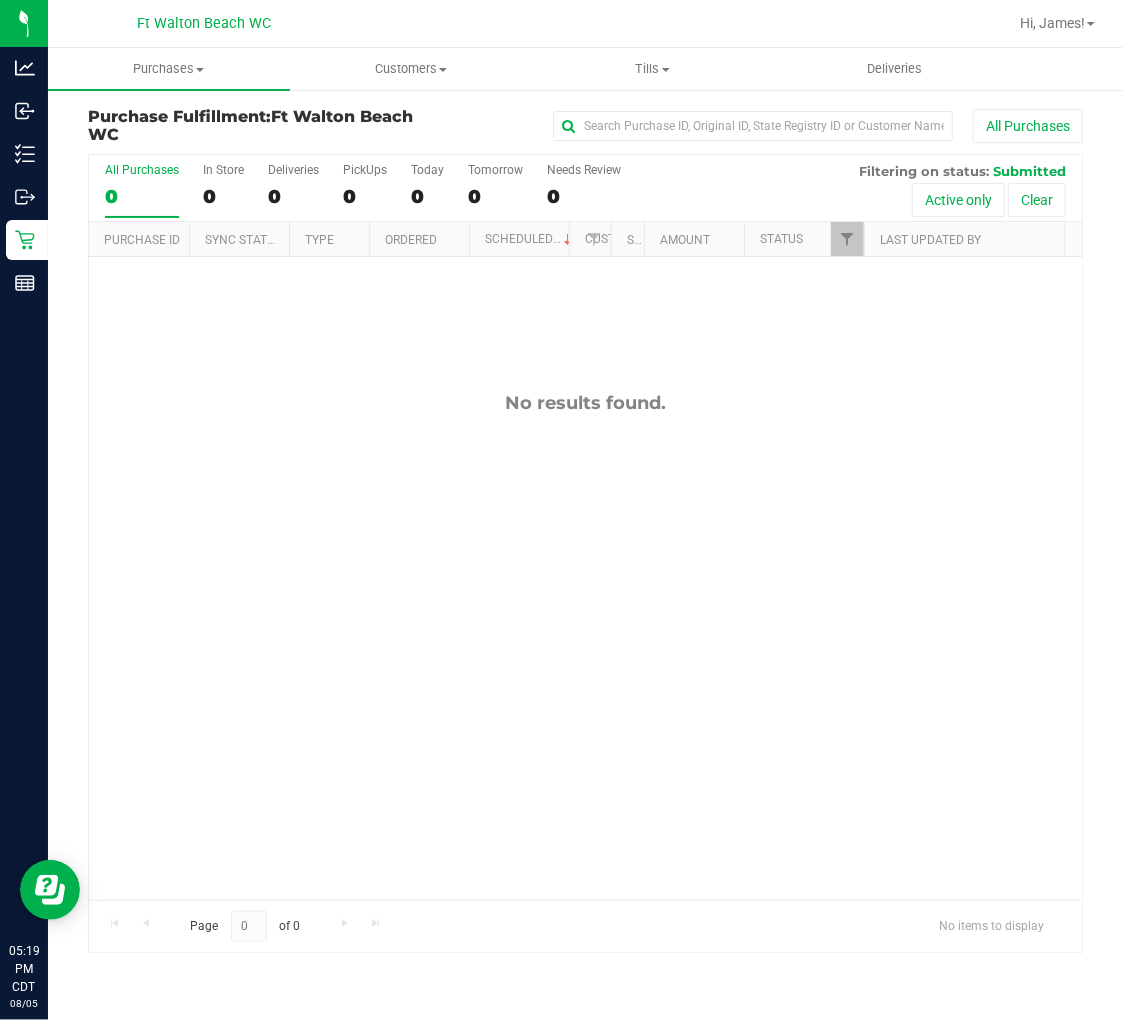 click on "No results found." at bounding box center (585, 403) 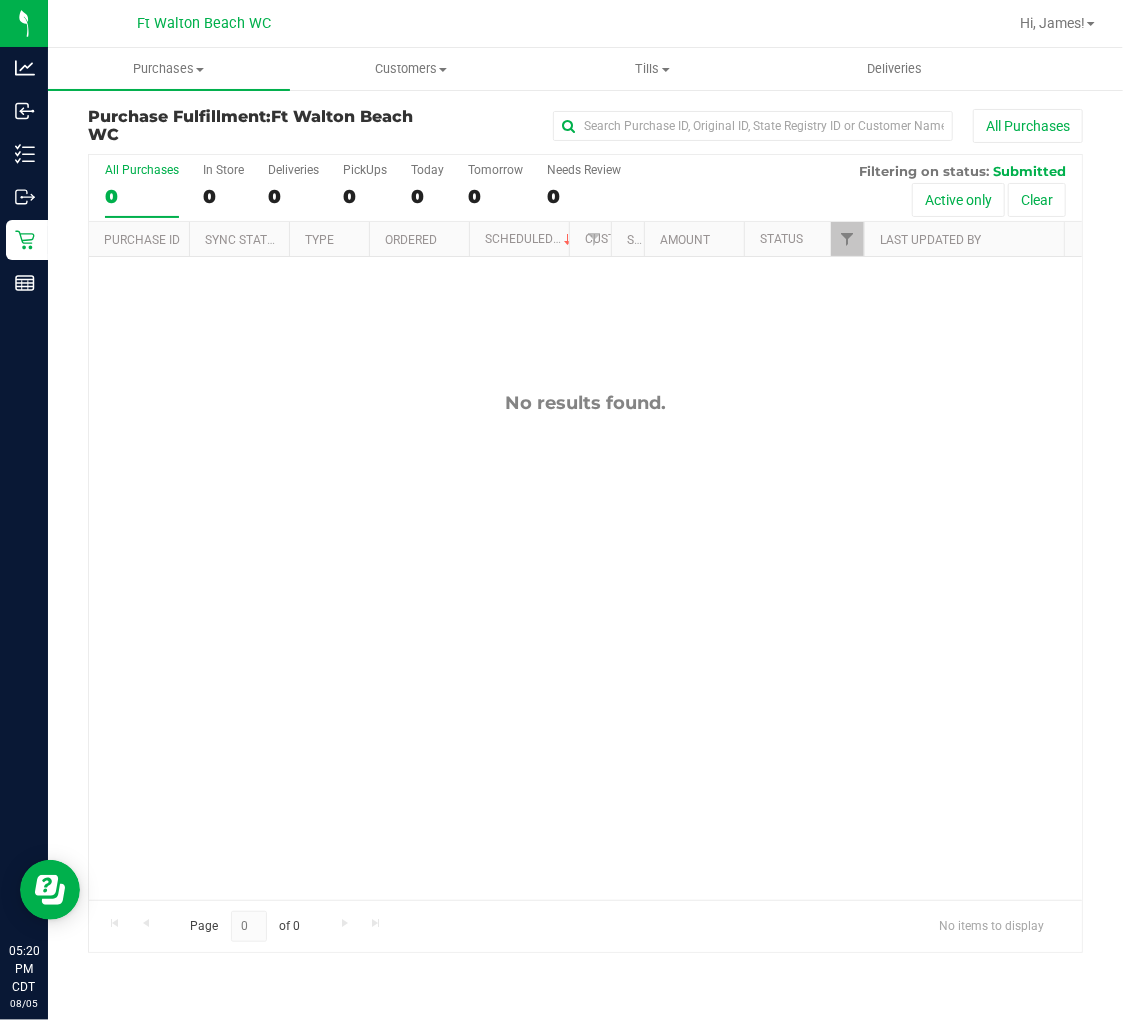 click on "No results found." at bounding box center [585, 646] 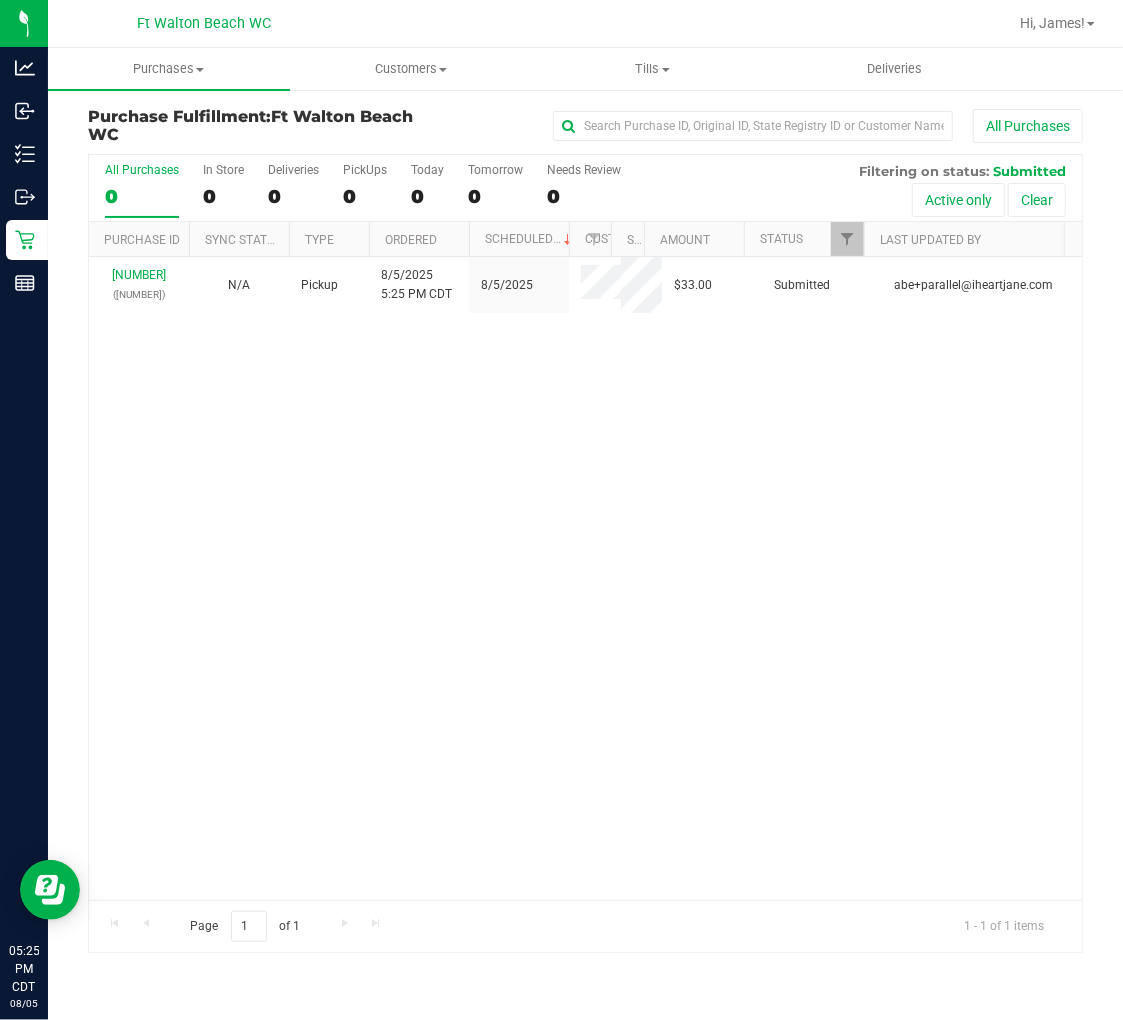 click on "All Purchases
0" at bounding box center [142, 190] 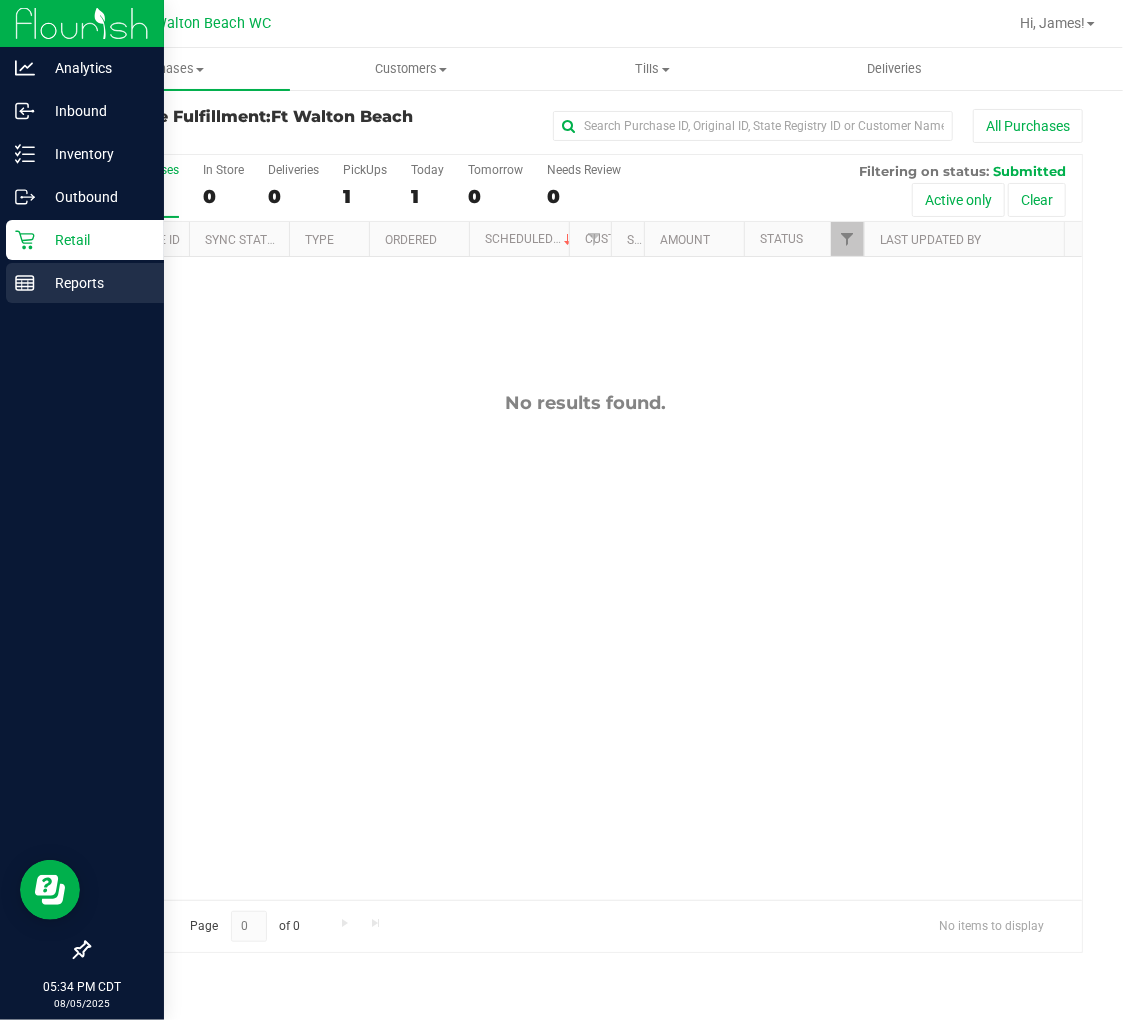 click 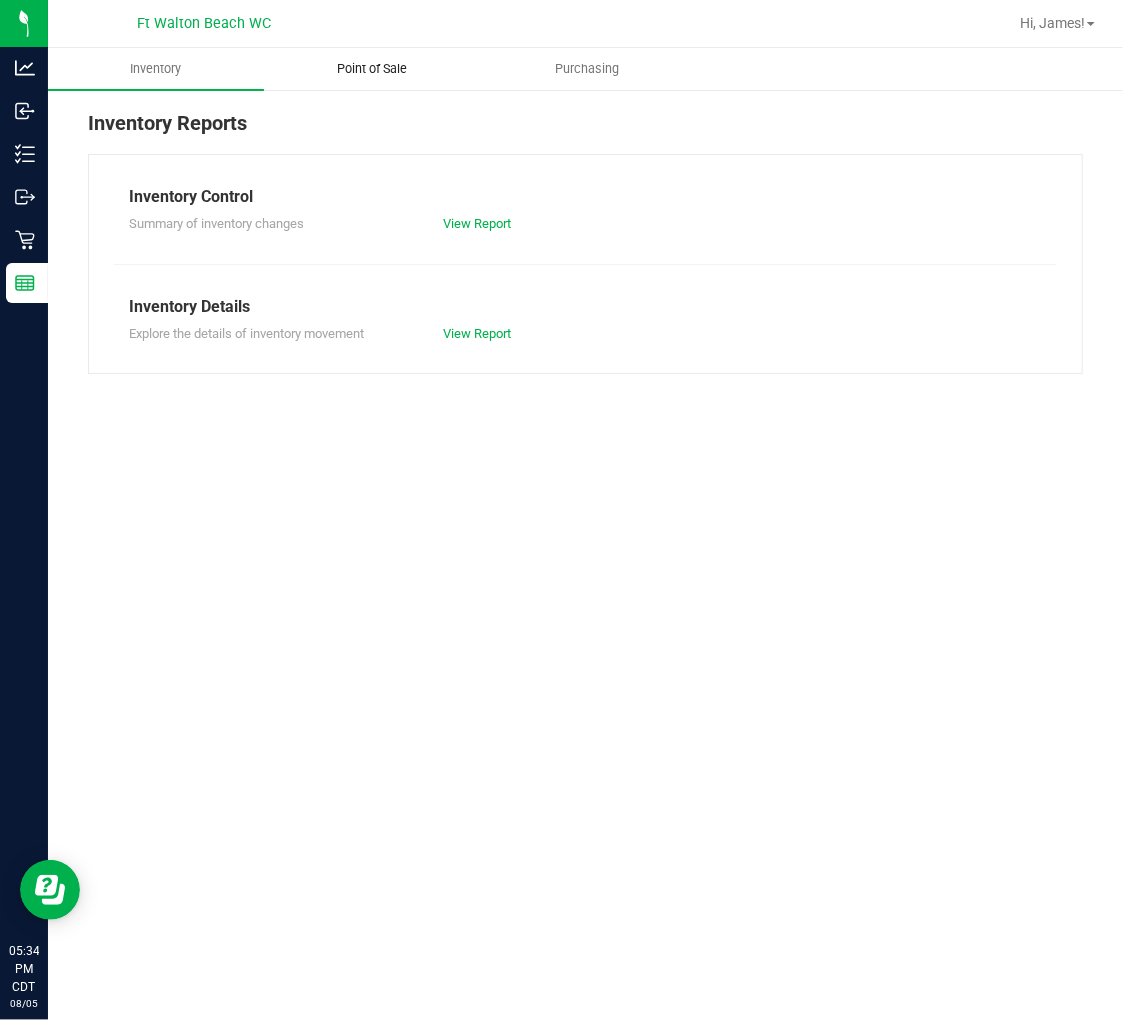 click on "Point of Sale" at bounding box center [372, 69] 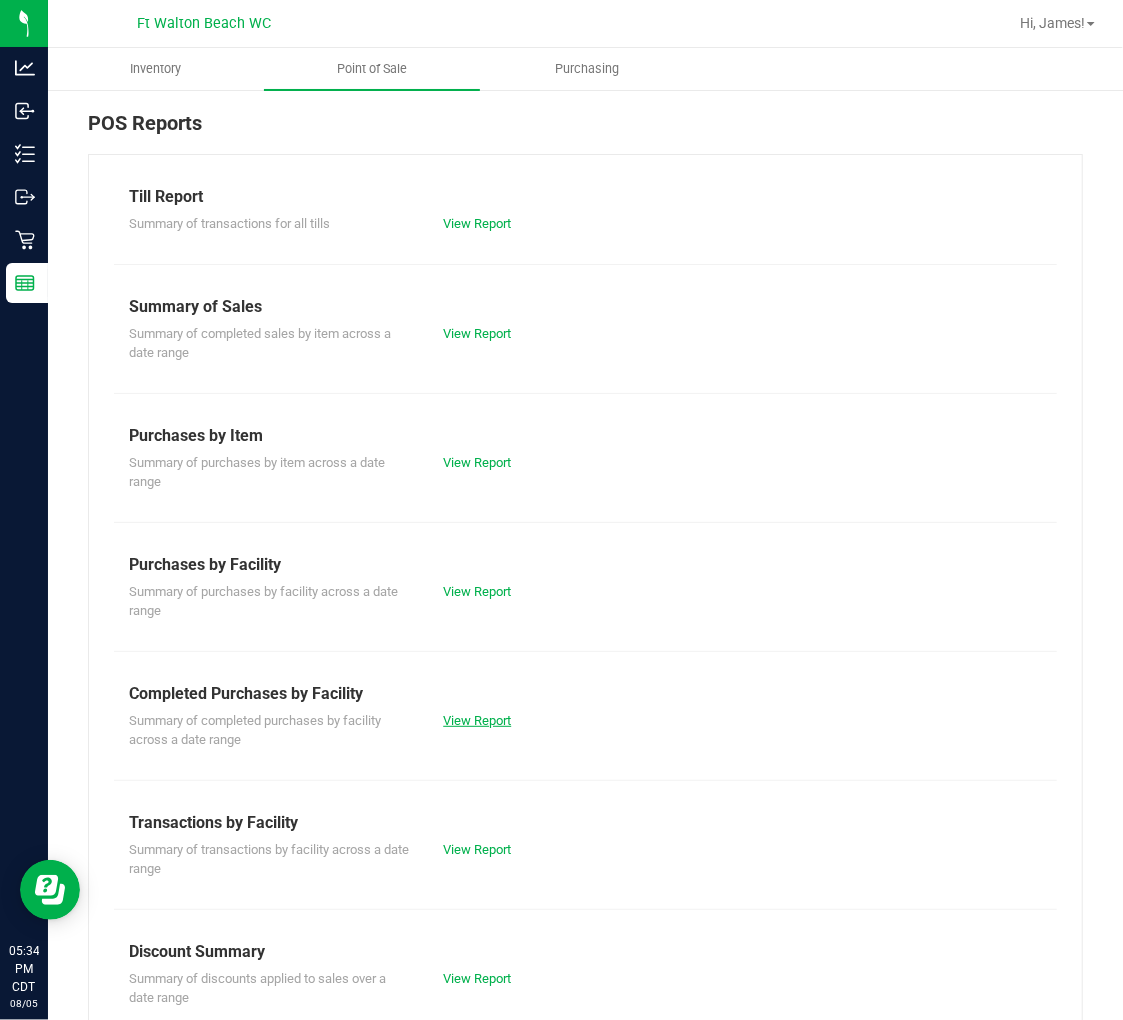 click on "View Report" at bounding box center [477, 720] 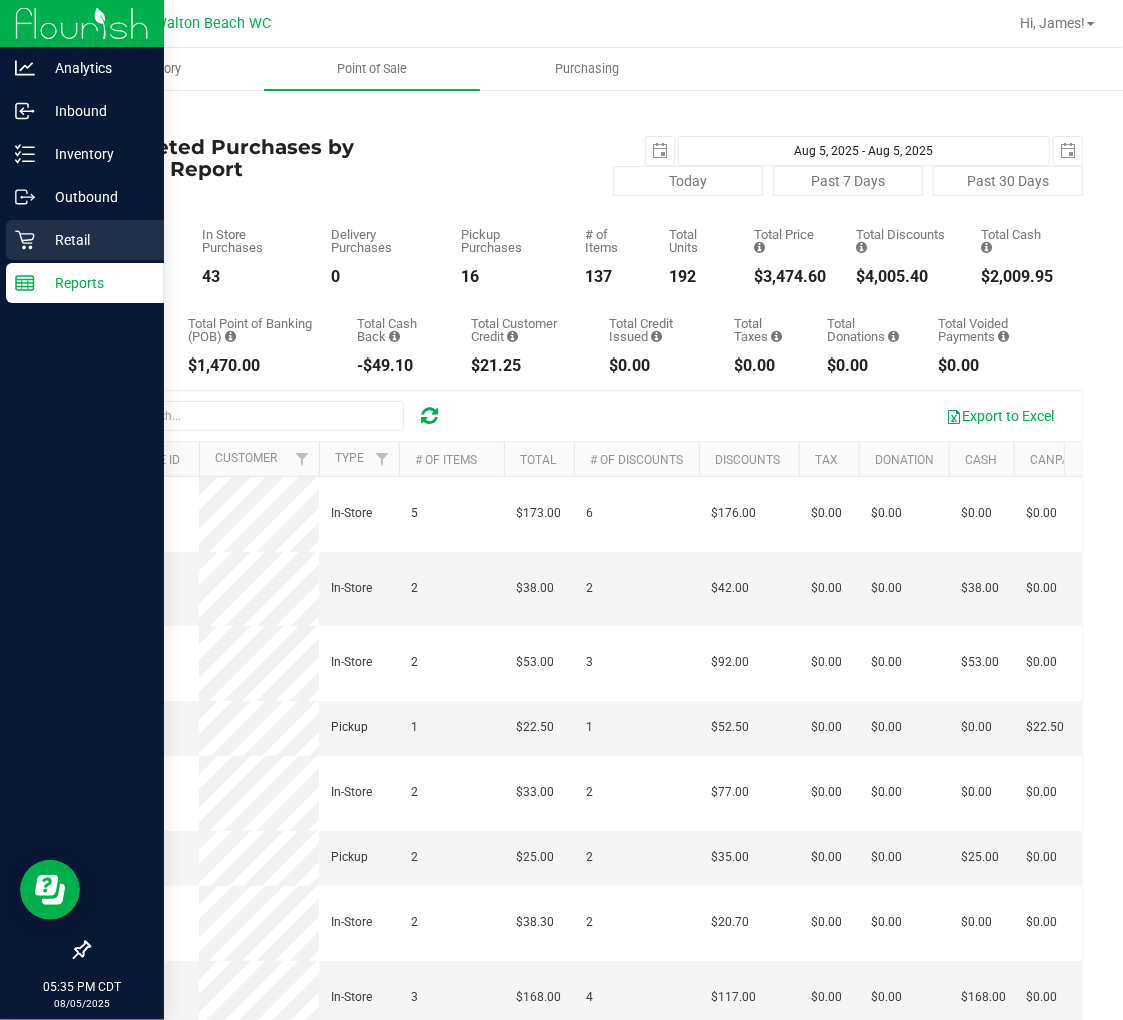 click on "Retail" at bounding box center (95, 240) 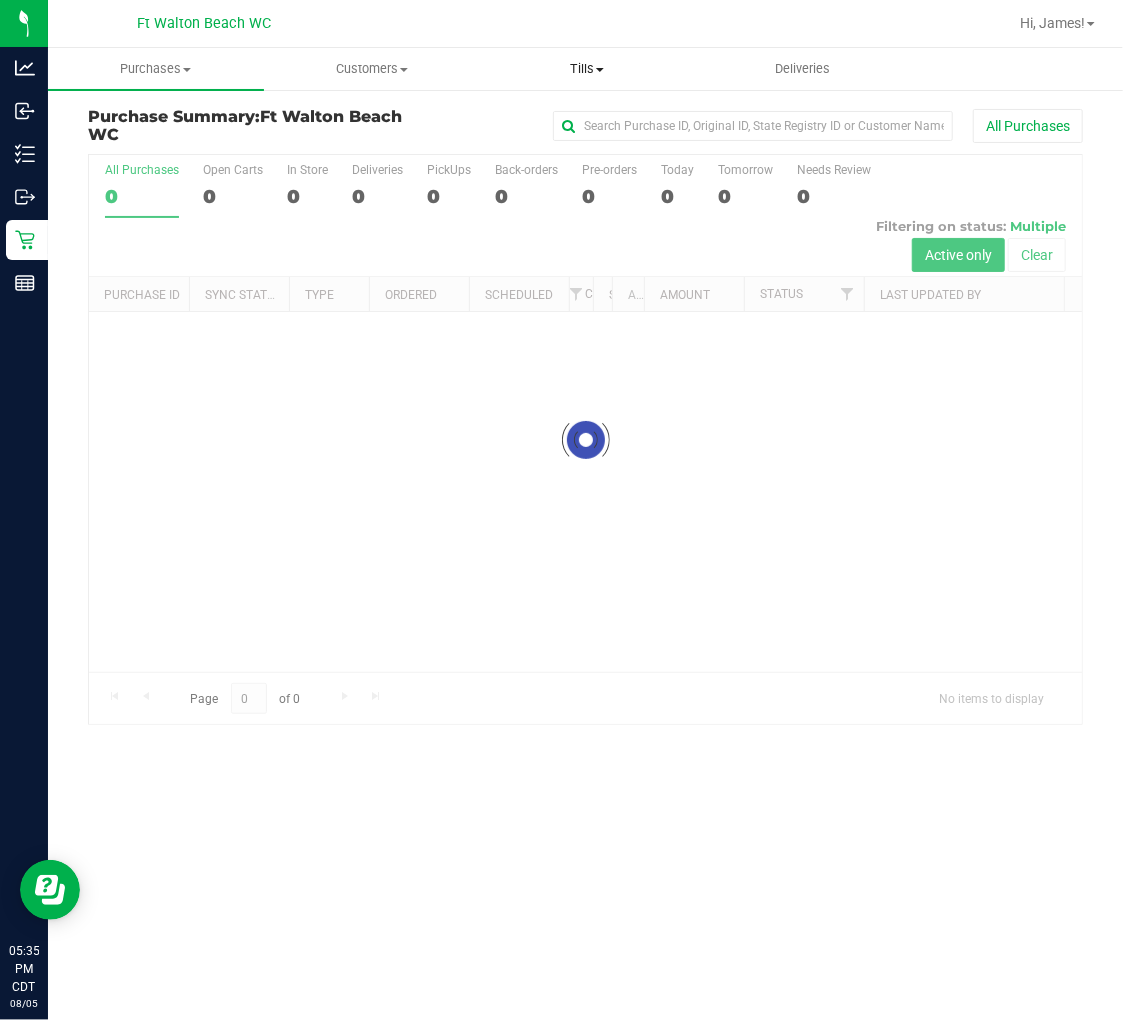 click on "Tills" at bounding box center (588, 69) 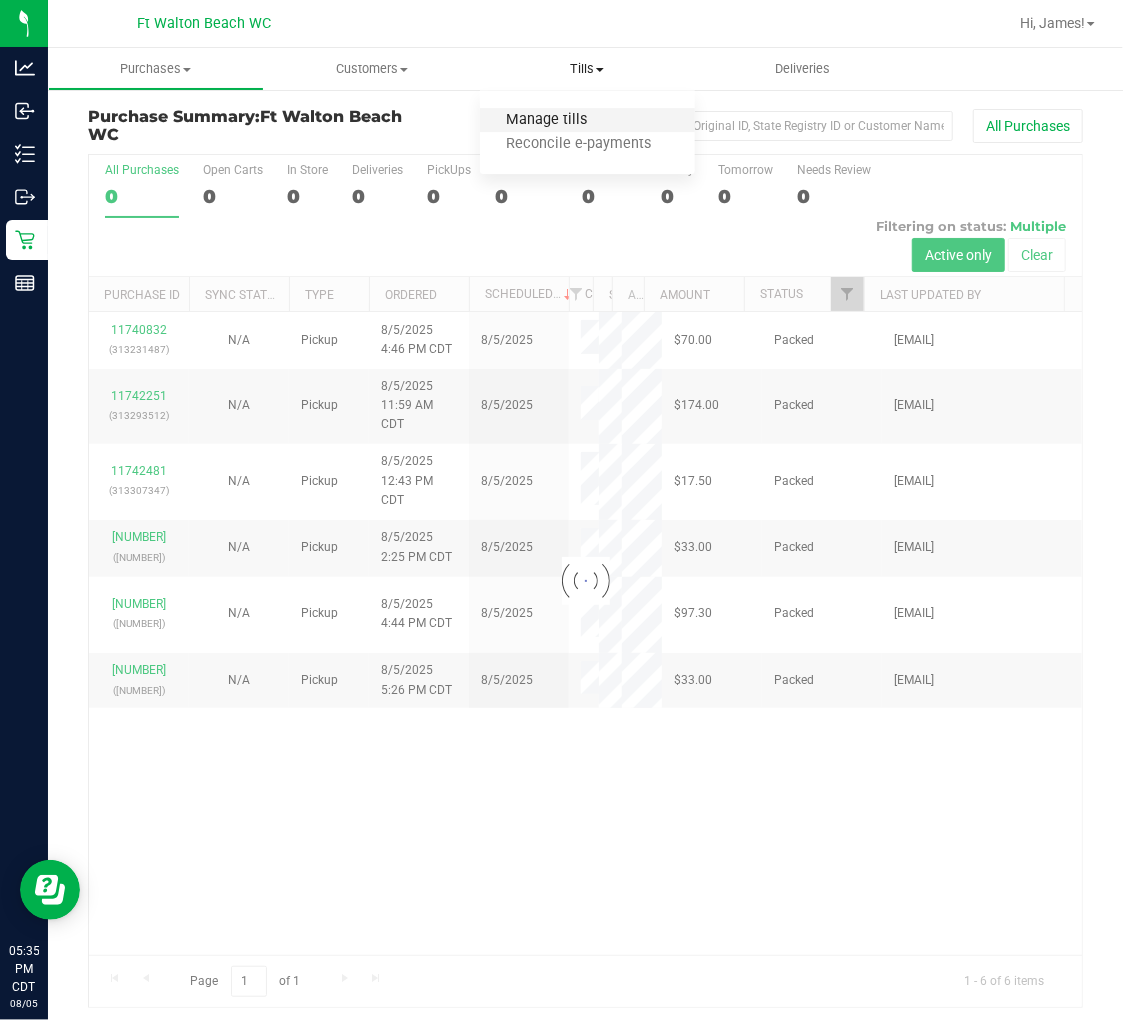 click on "Manage tills" at bounding box center (547, 120) 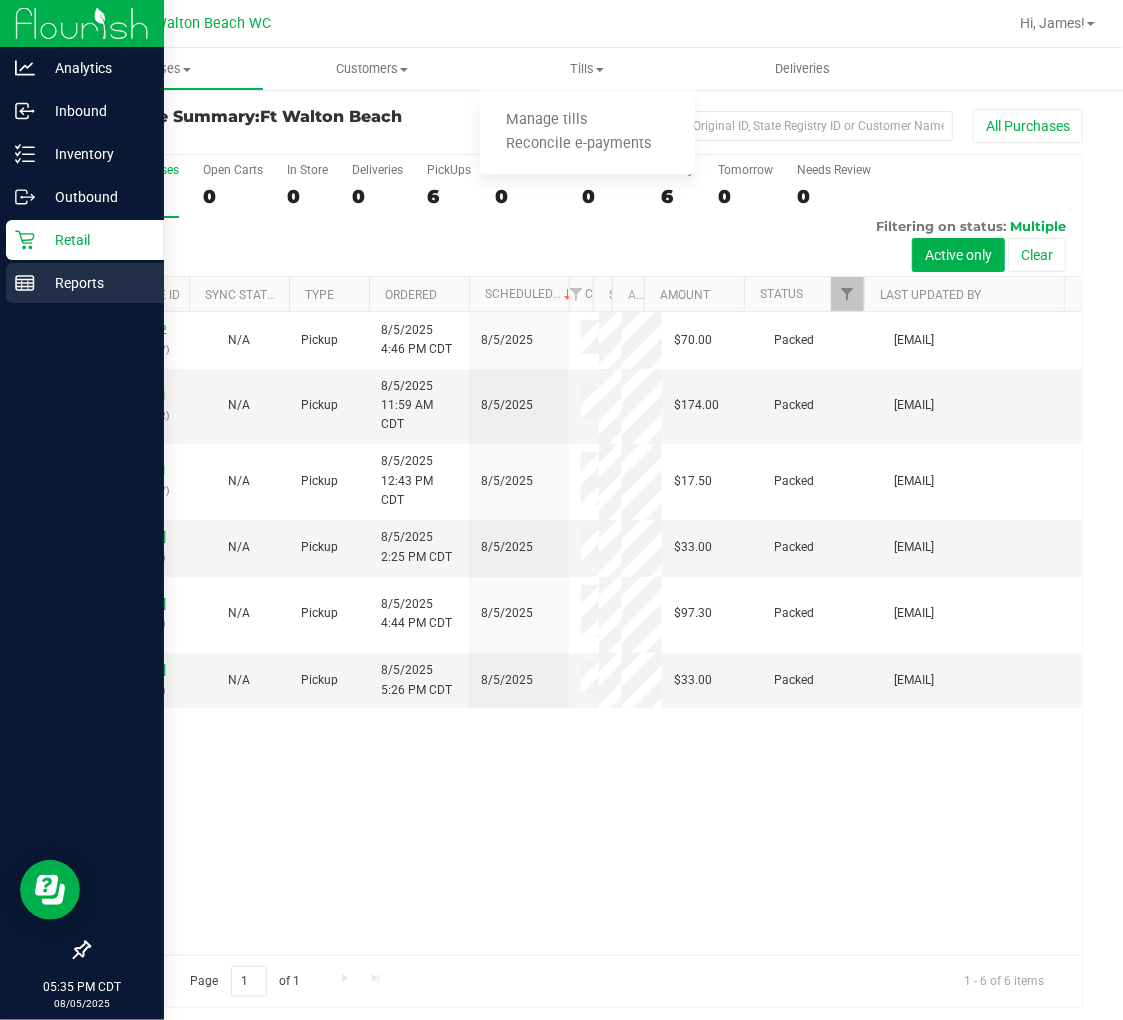 click on "Reports" at bounding box center (95, 283) 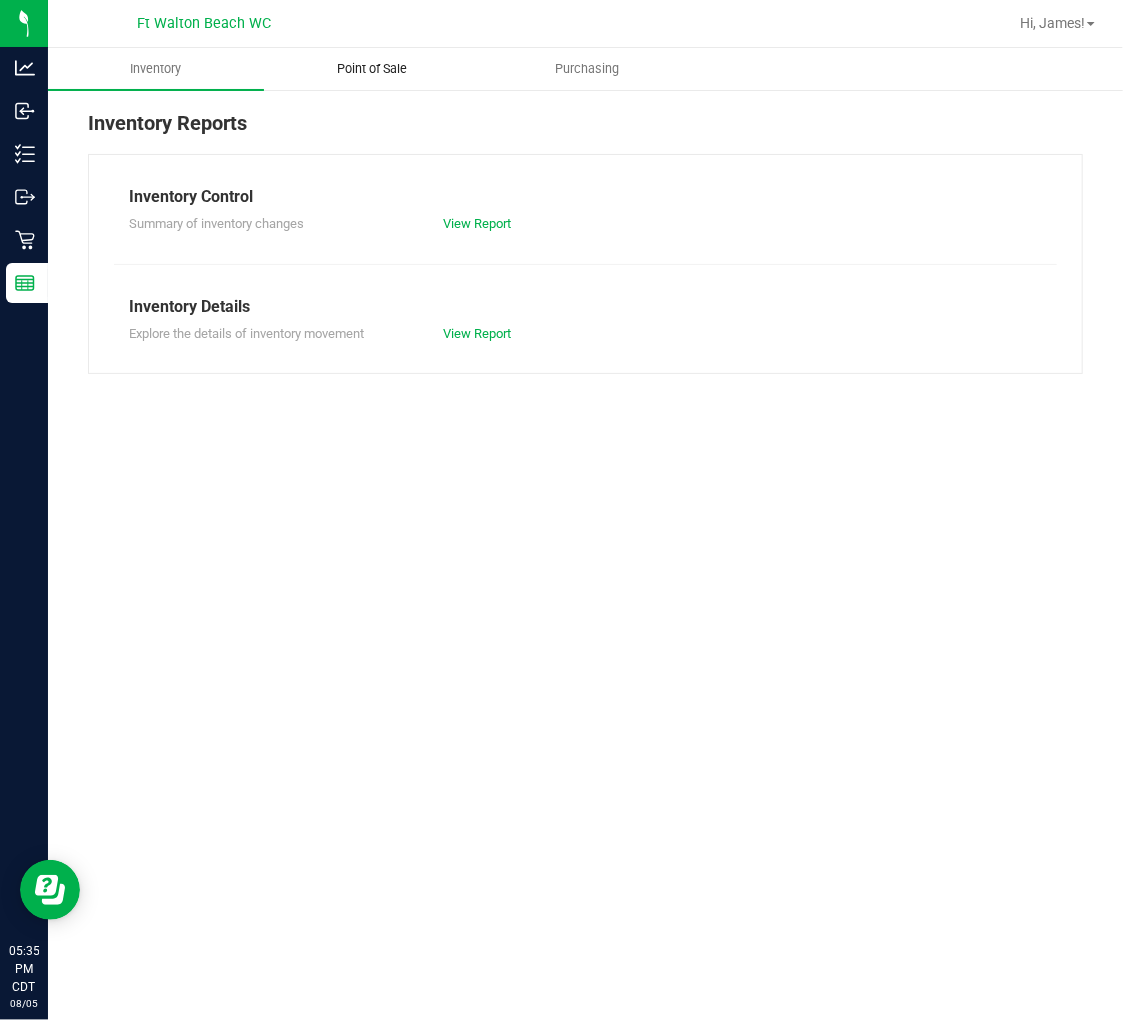 click on "Point of Sale" at bounding box center (372, 69) 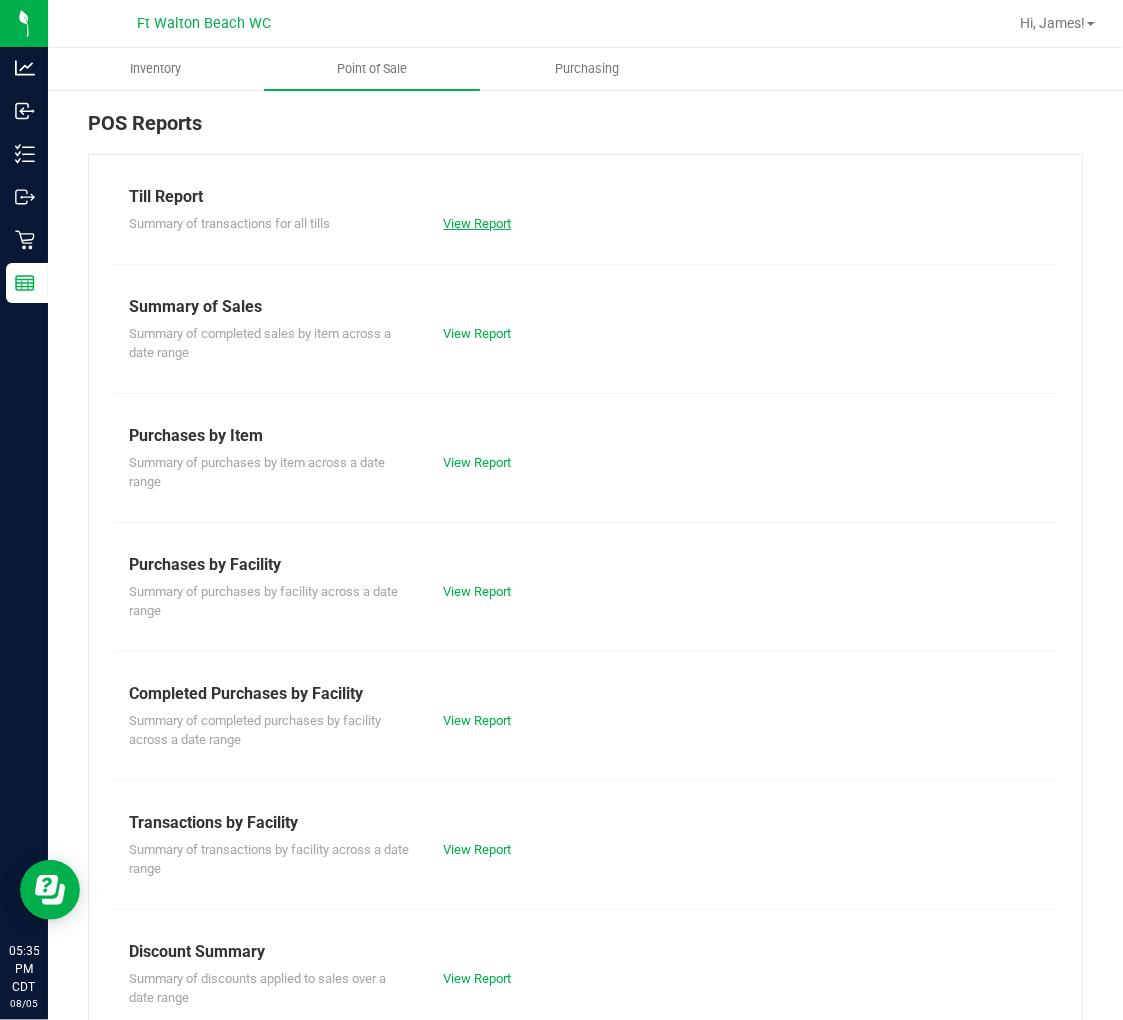 click on "View Report" at bounding box center (477, 223) 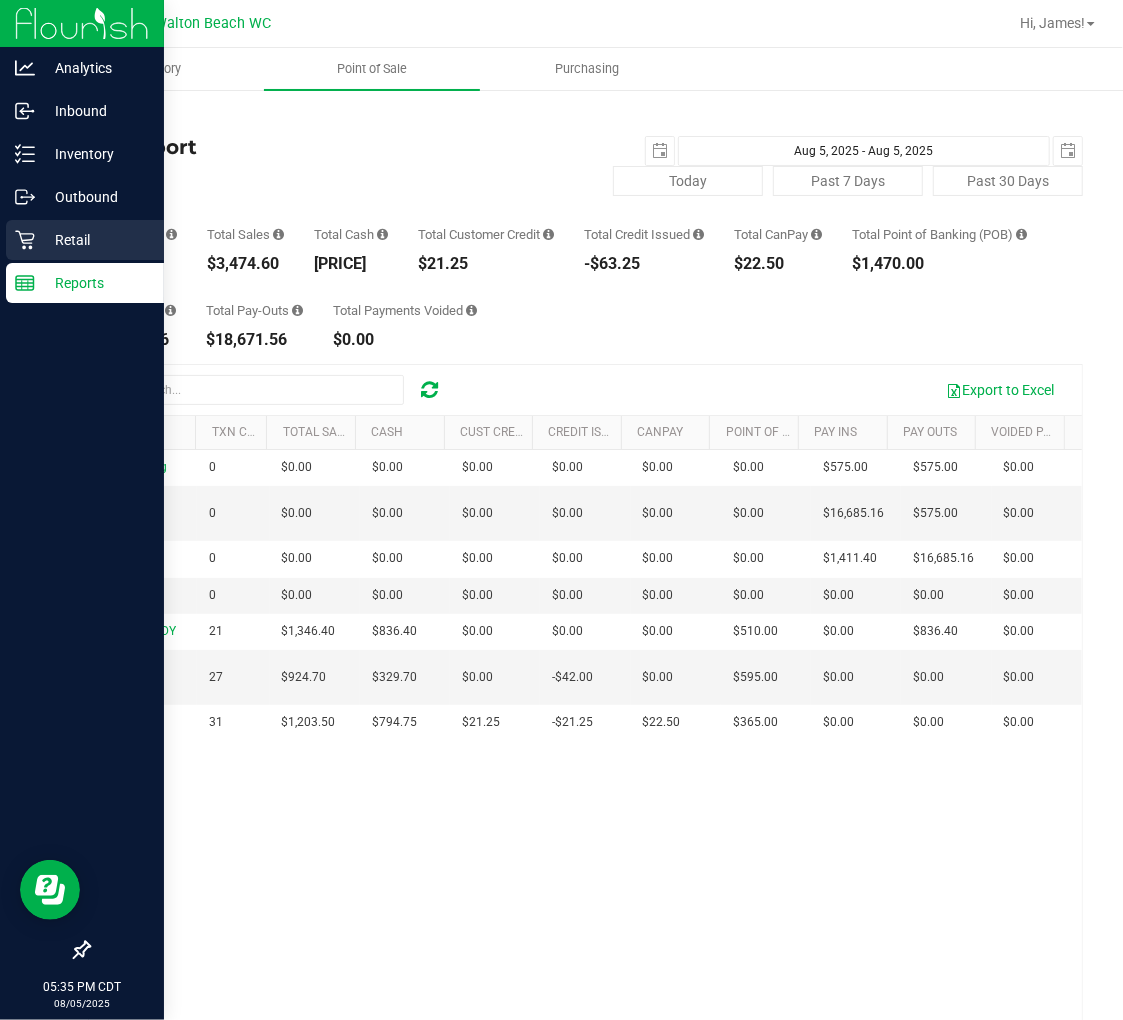 click on "Retail" at bounding box center (95, 240) 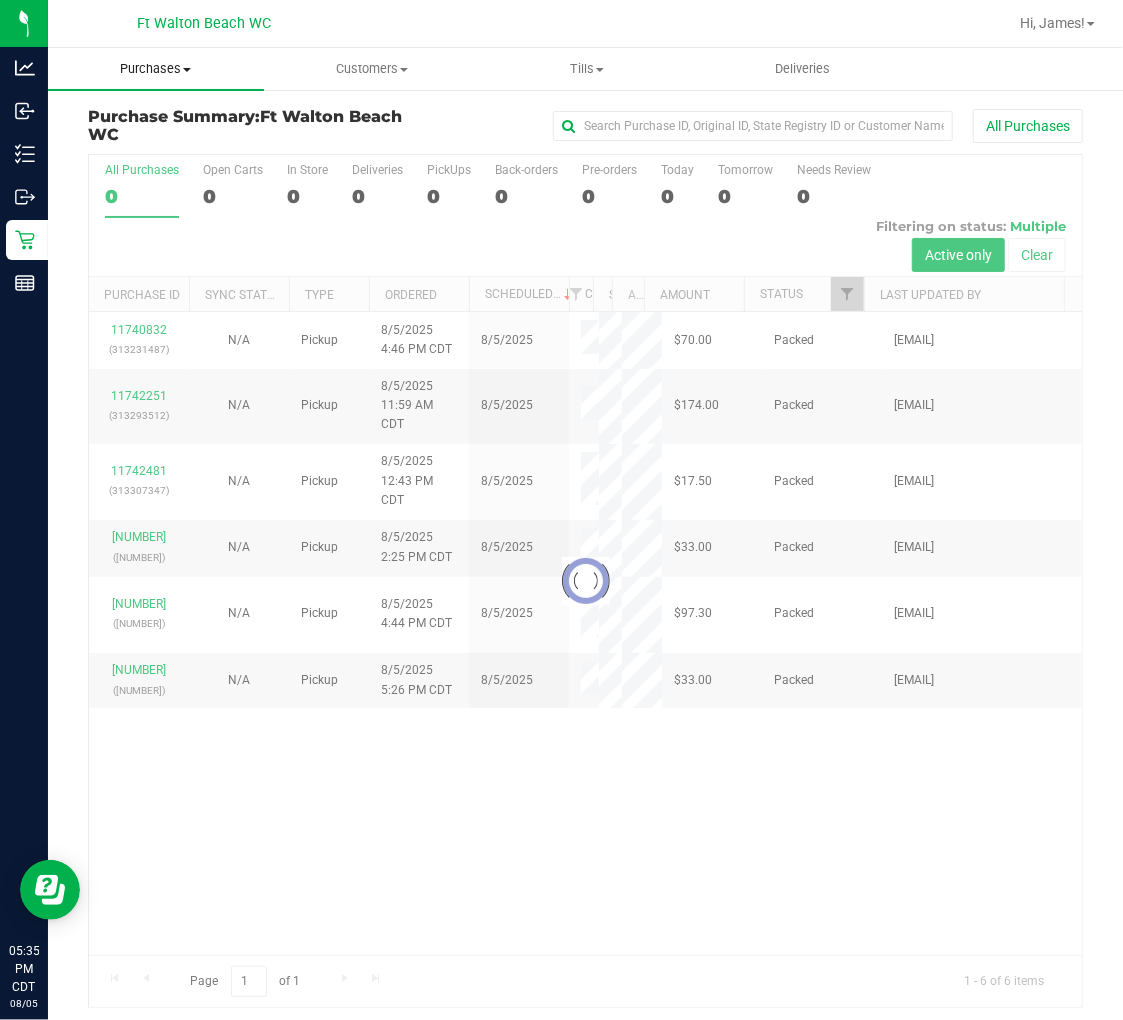 click on "Purchases" at bounding box center [156, 69] 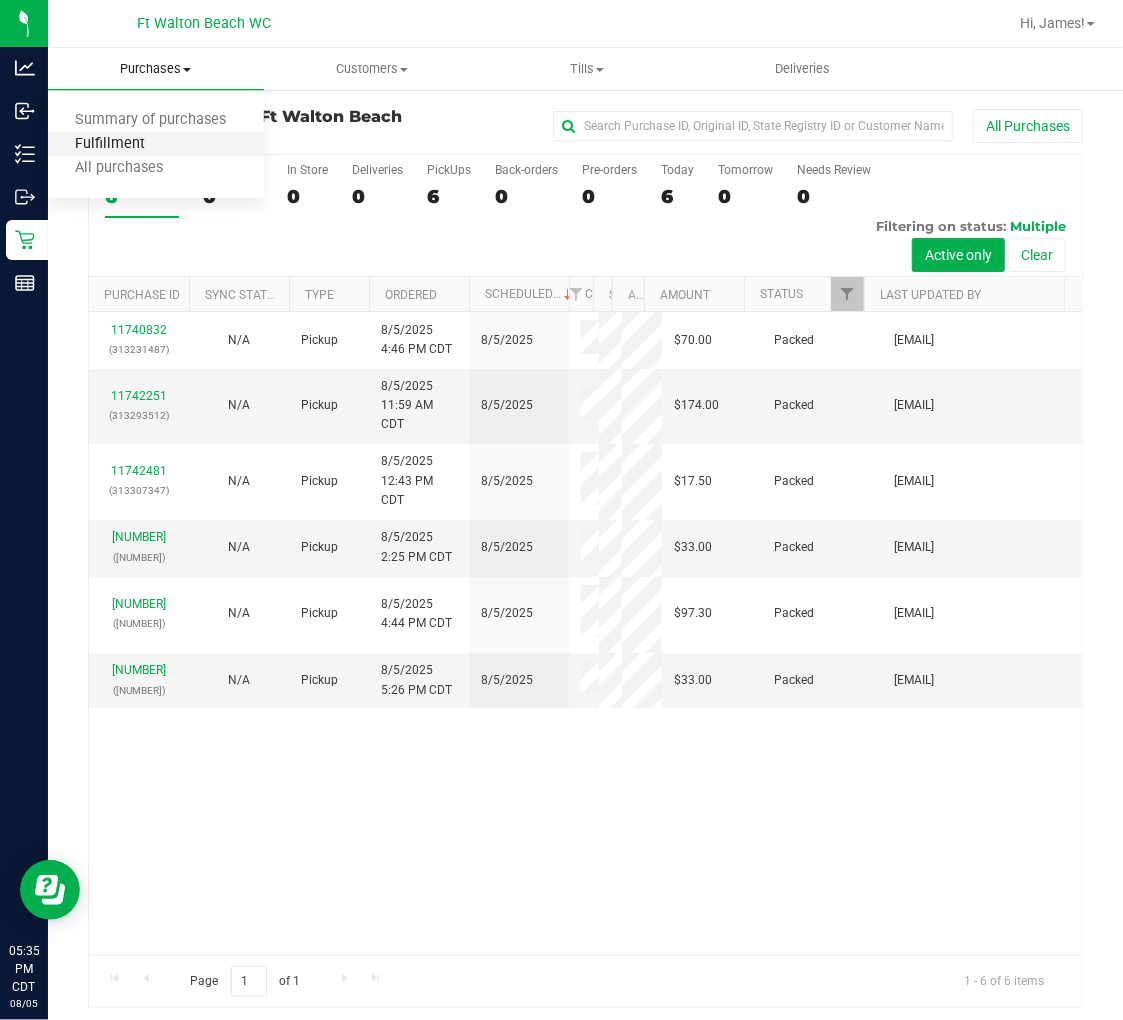 click on "Fulfillment" at bounding box center [110, 144] 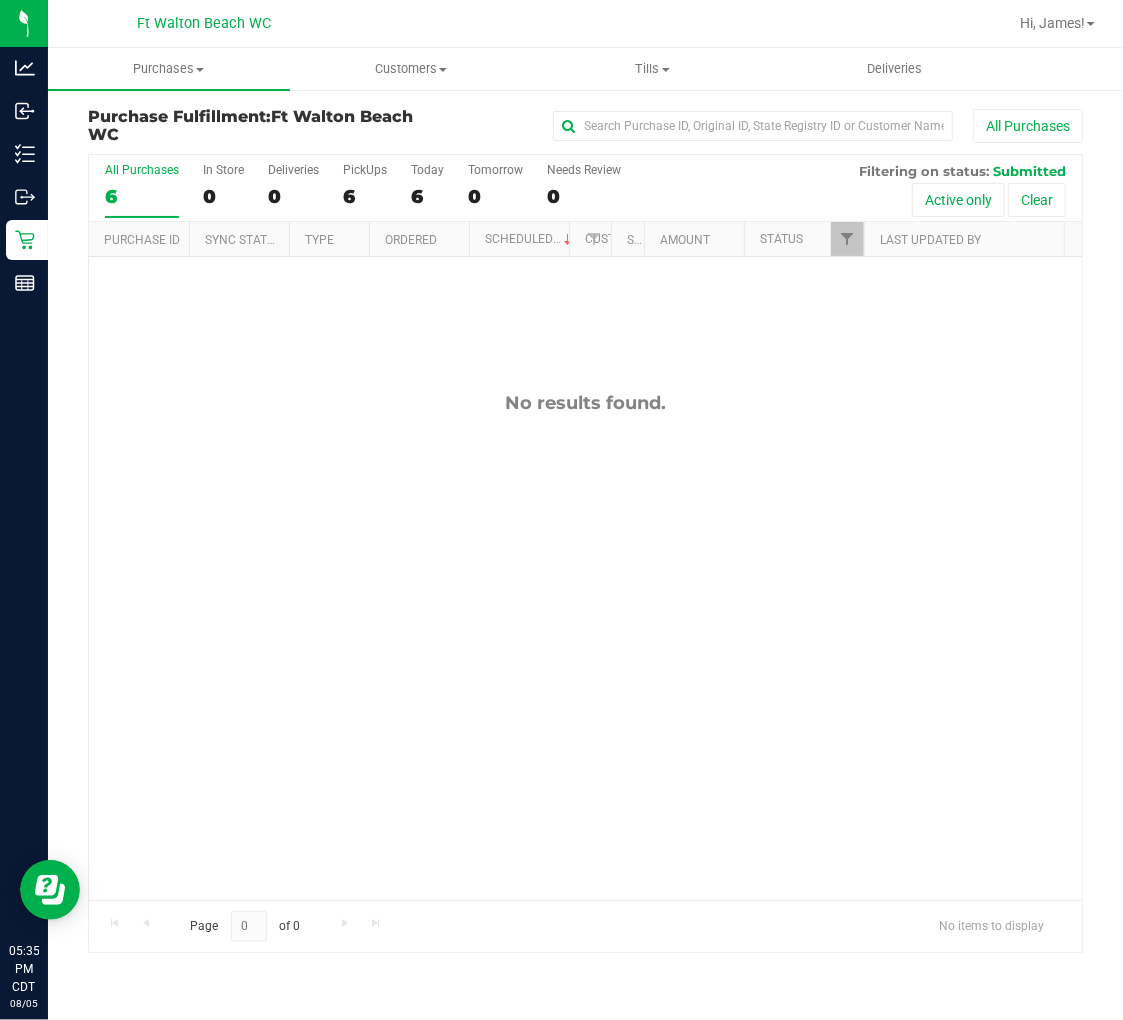 click on "No results found." at bounding box center [585, 403] 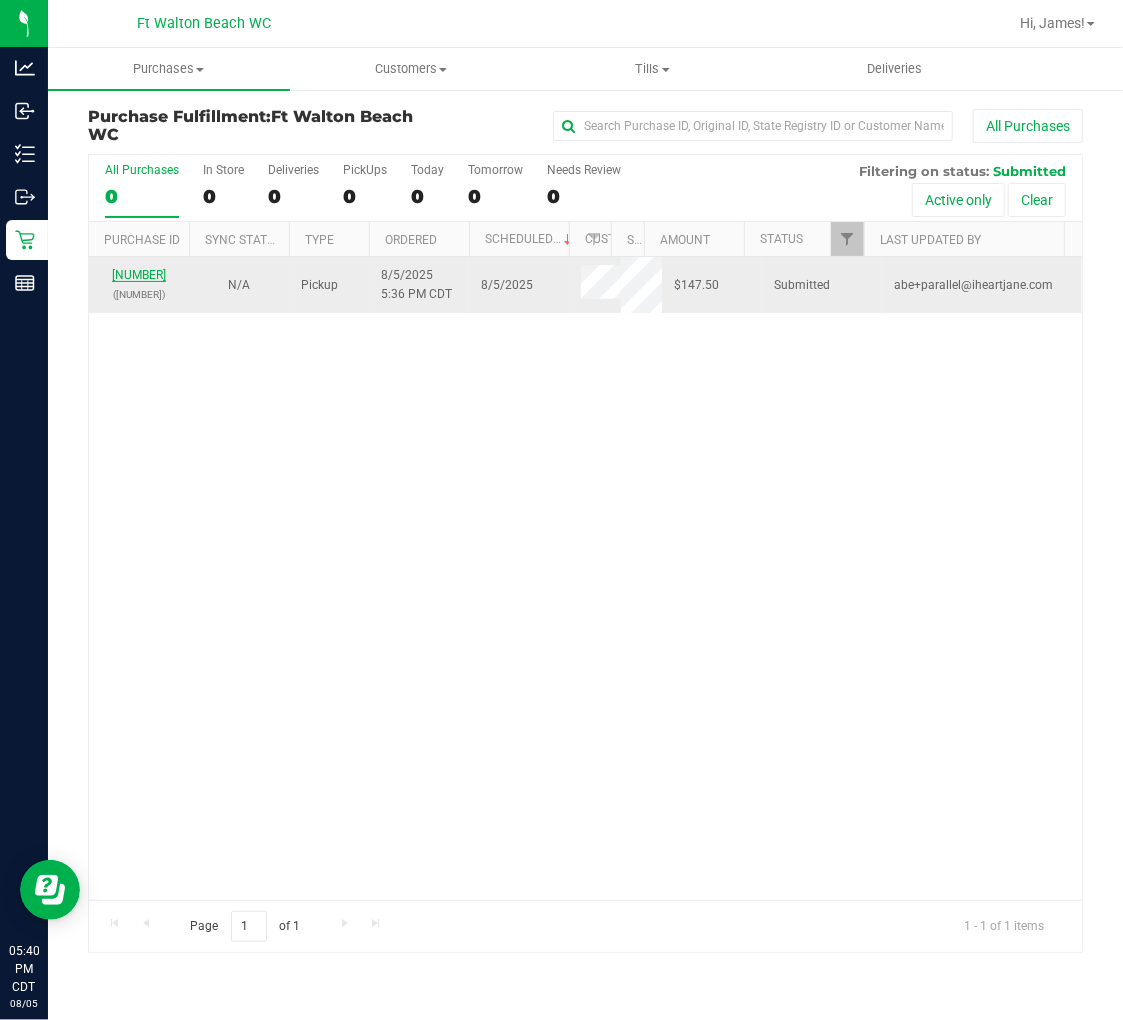 click on "[NUMBER]" at bounding box center (139, 275) 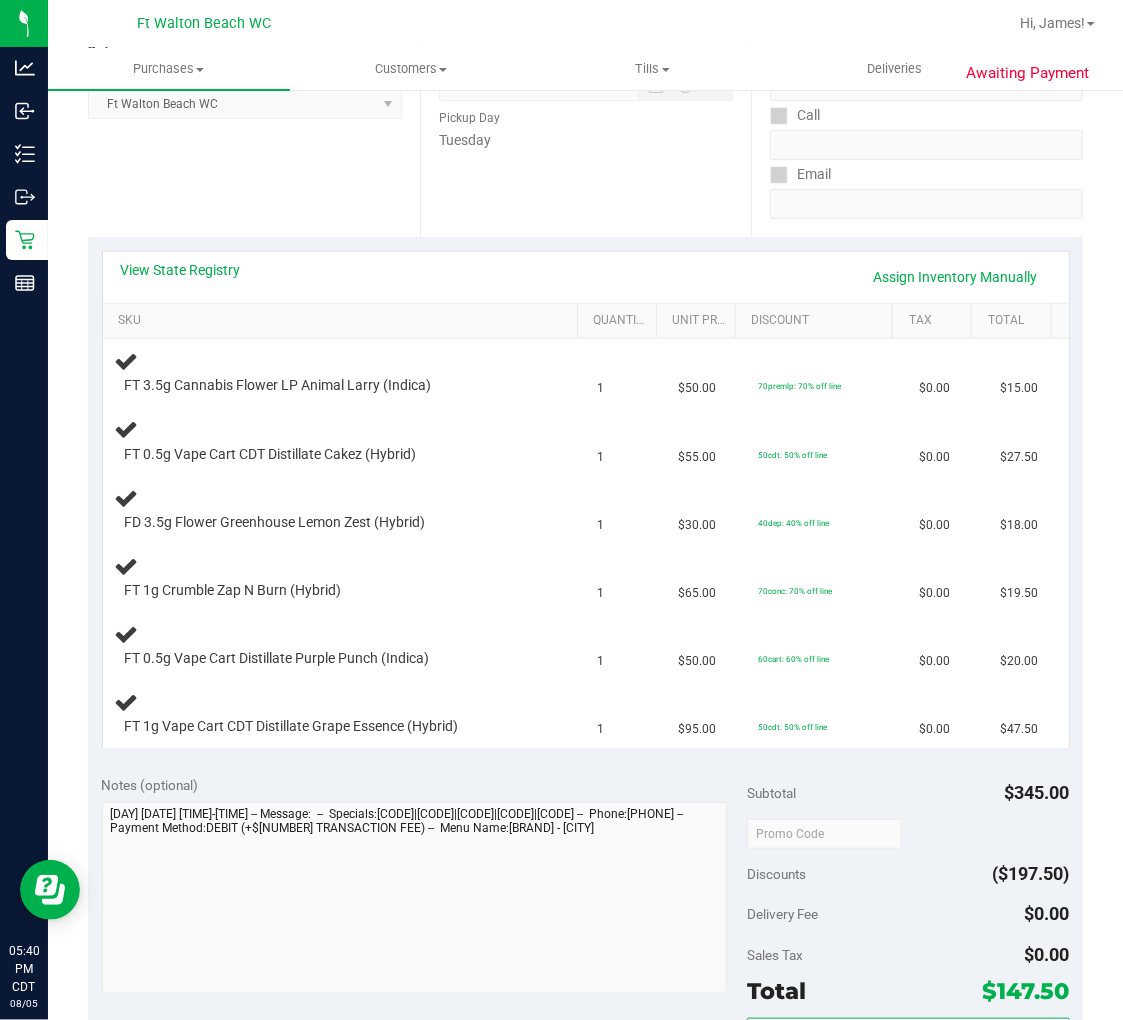 scroll, scrollTop: 333, scrollLeft: 0, axis: vertical 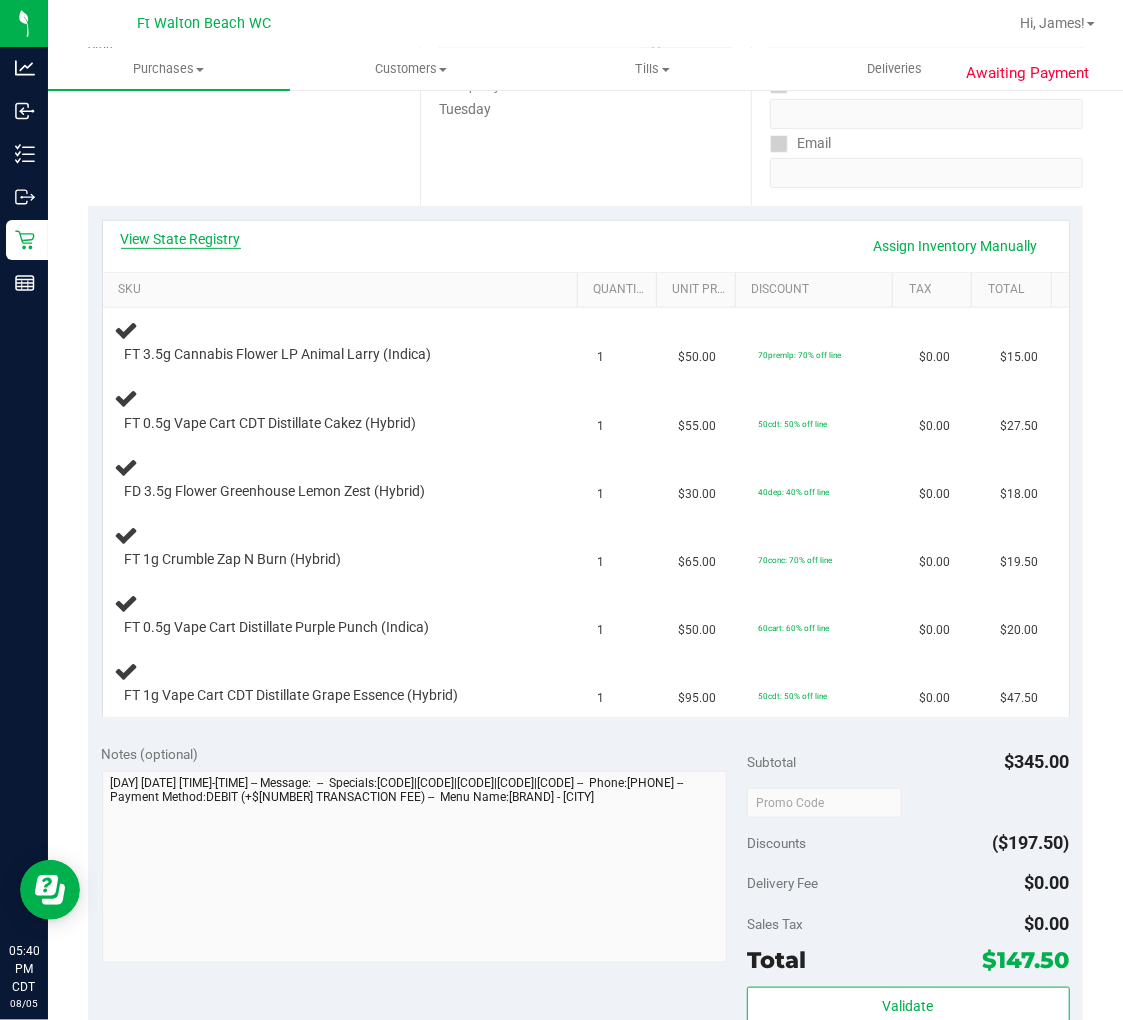 click on "View State Registry" at bounding box center (181, 239) 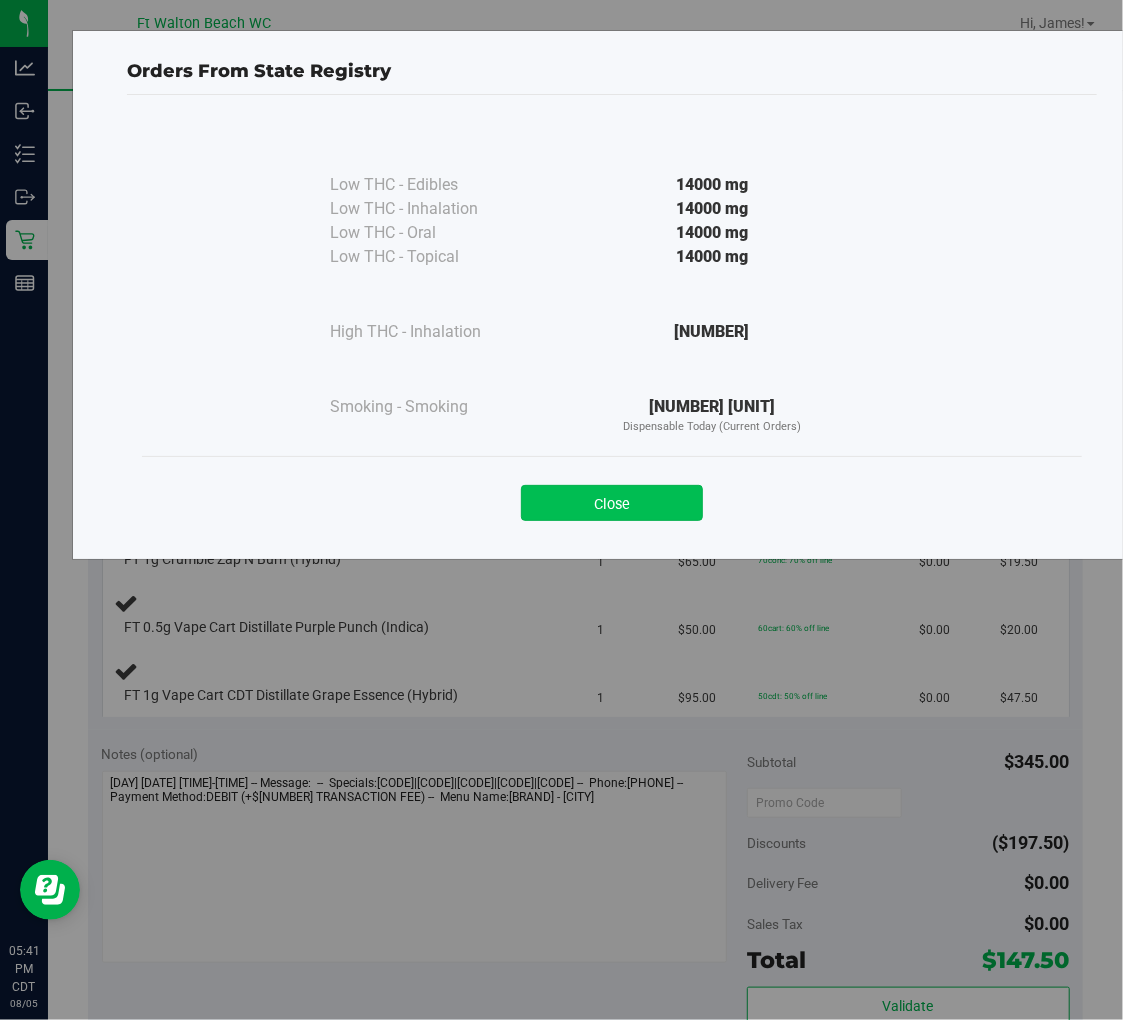 click on "Close" at bounding box center [612, 503] 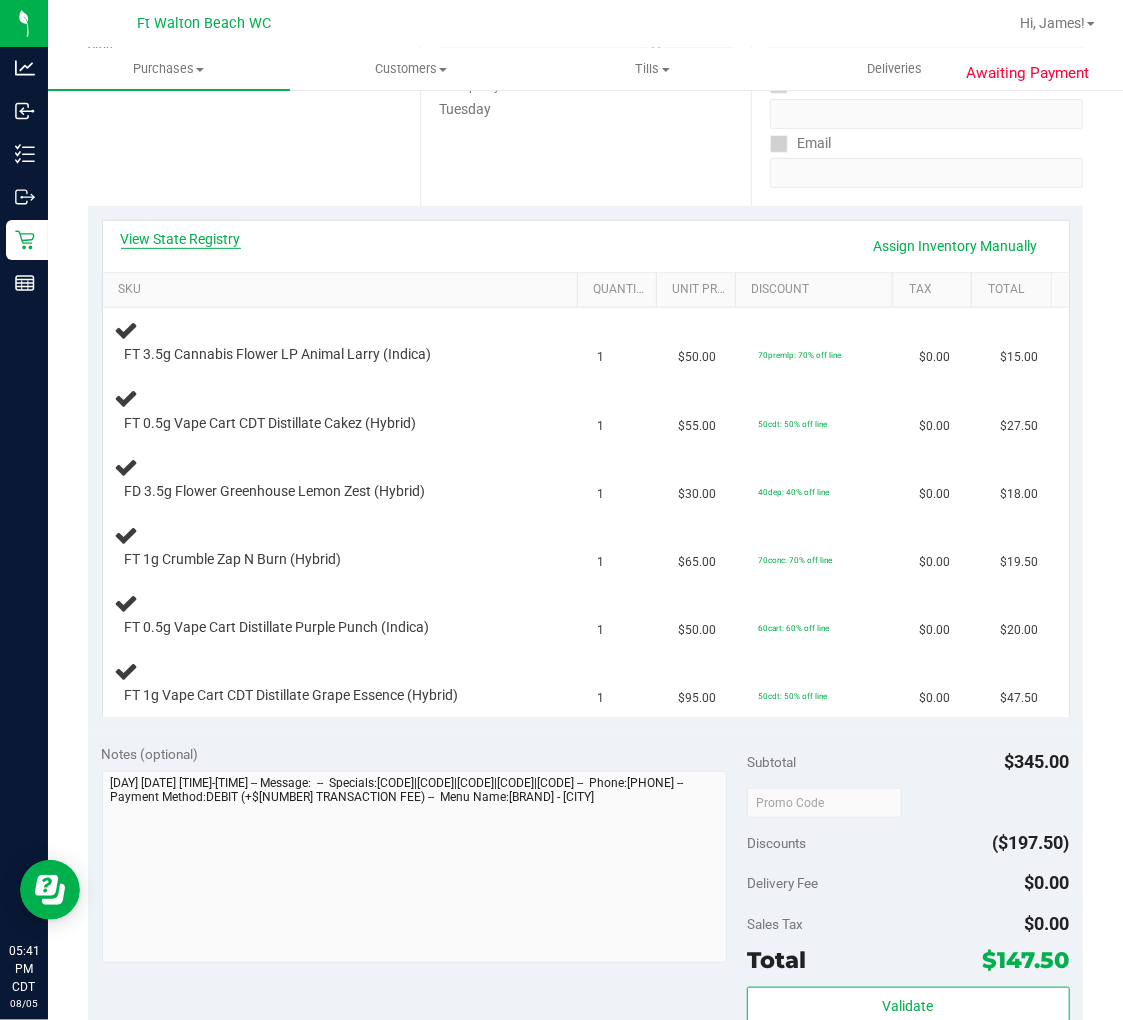 click on "View State Registry" at bounding box center [181, 239] 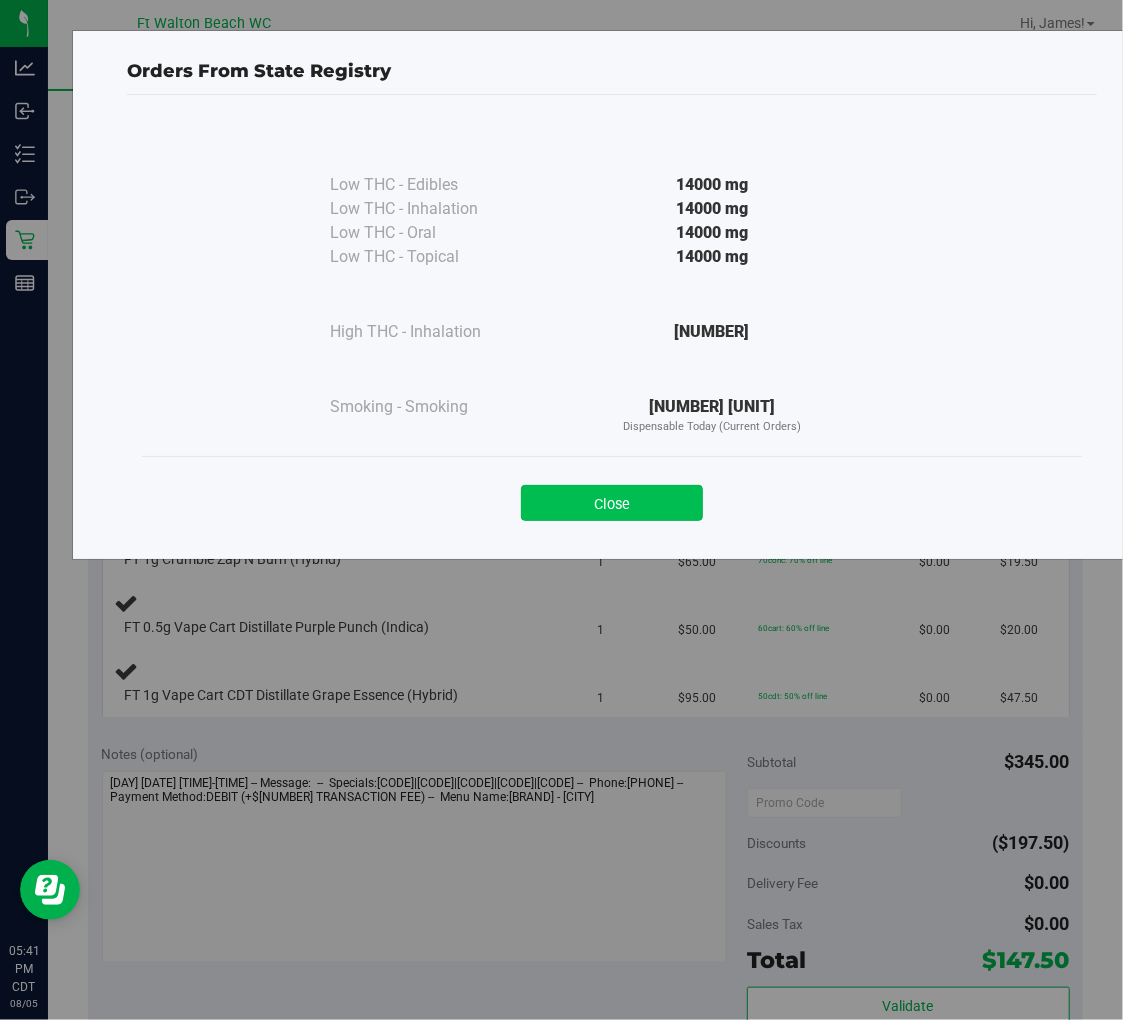click on "Close" at bounding box center (612, 503) 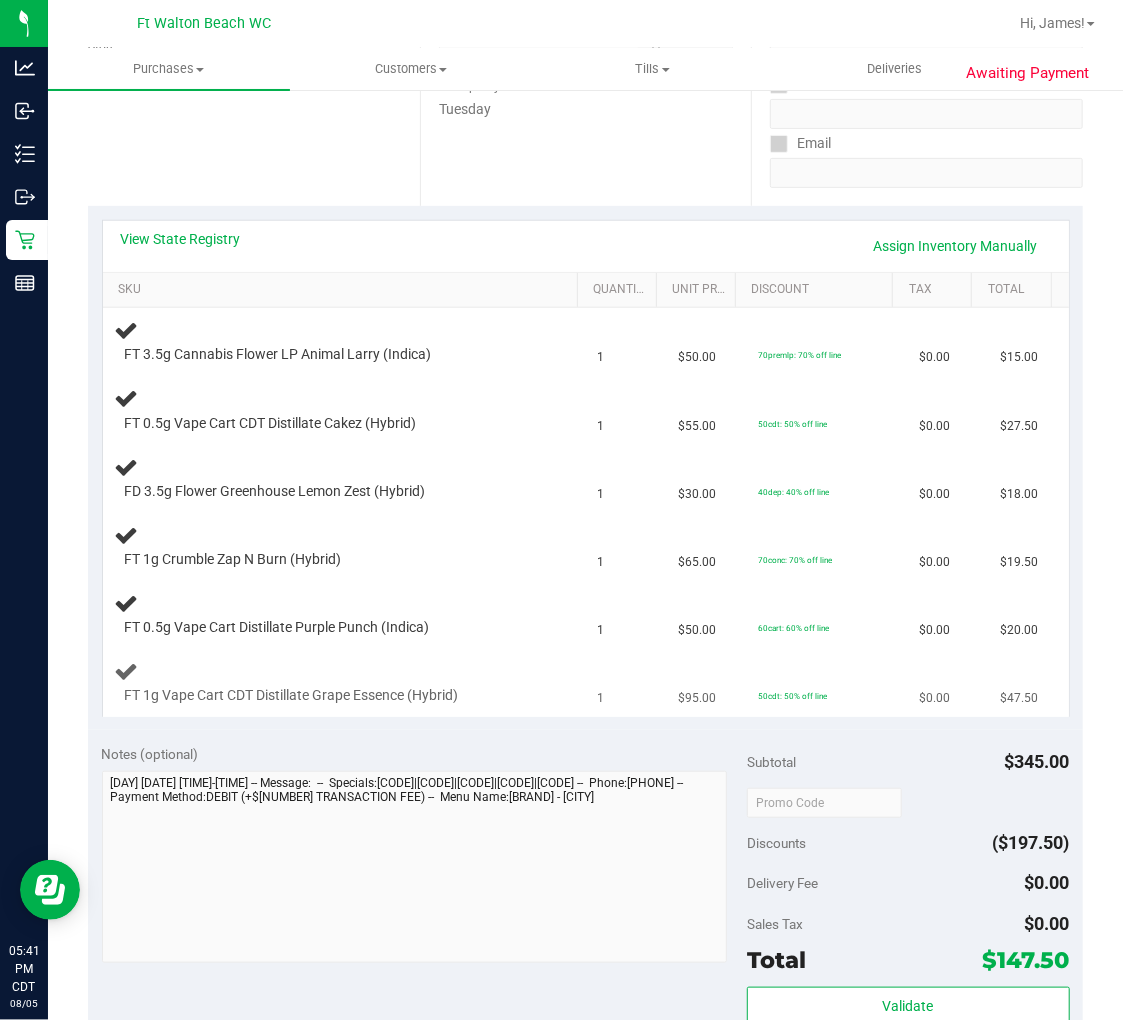 scroll, scrollTop: 555, scrollLeft: 0, axis: vertical 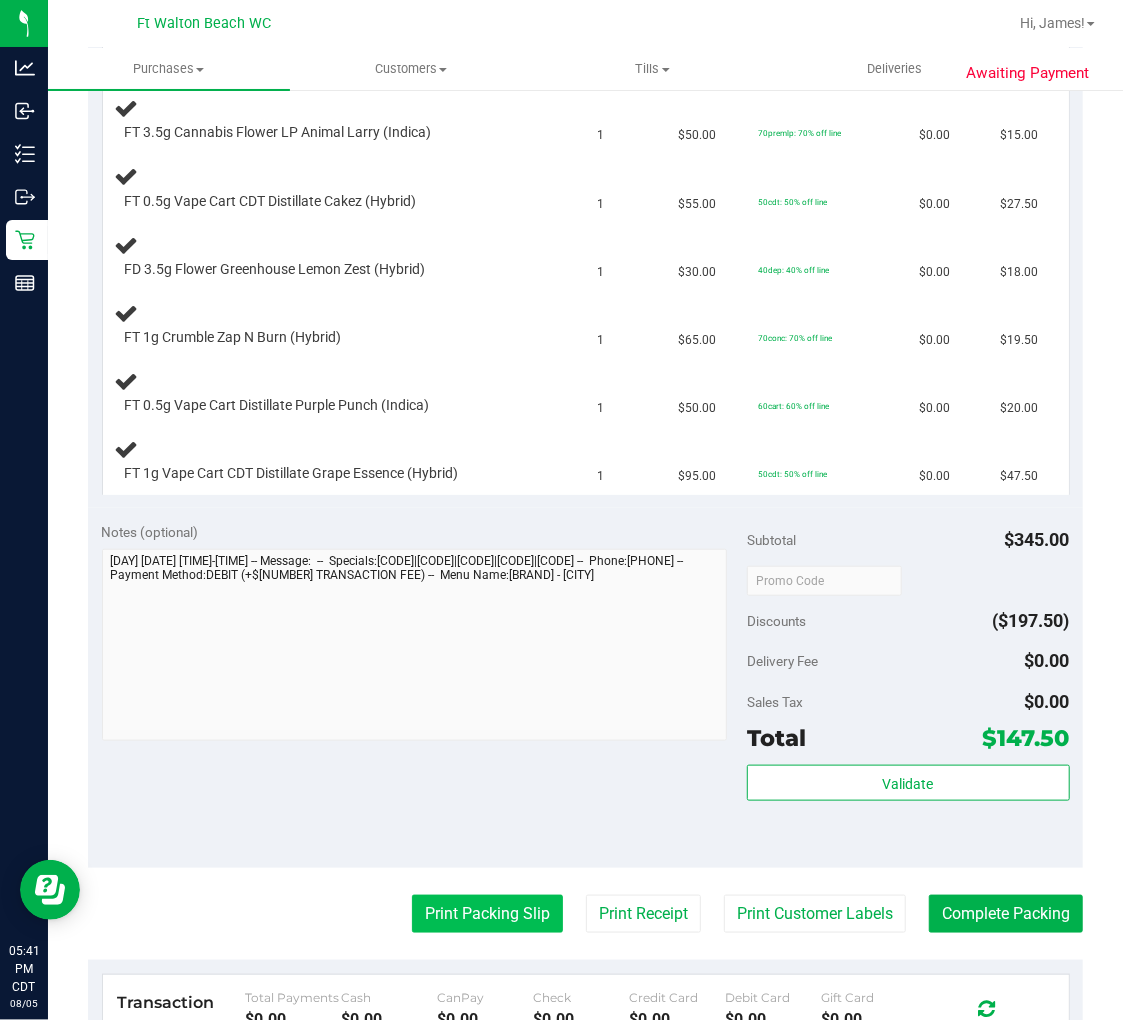 click on "Print Packing Slip" at bounding box center (487, 914) 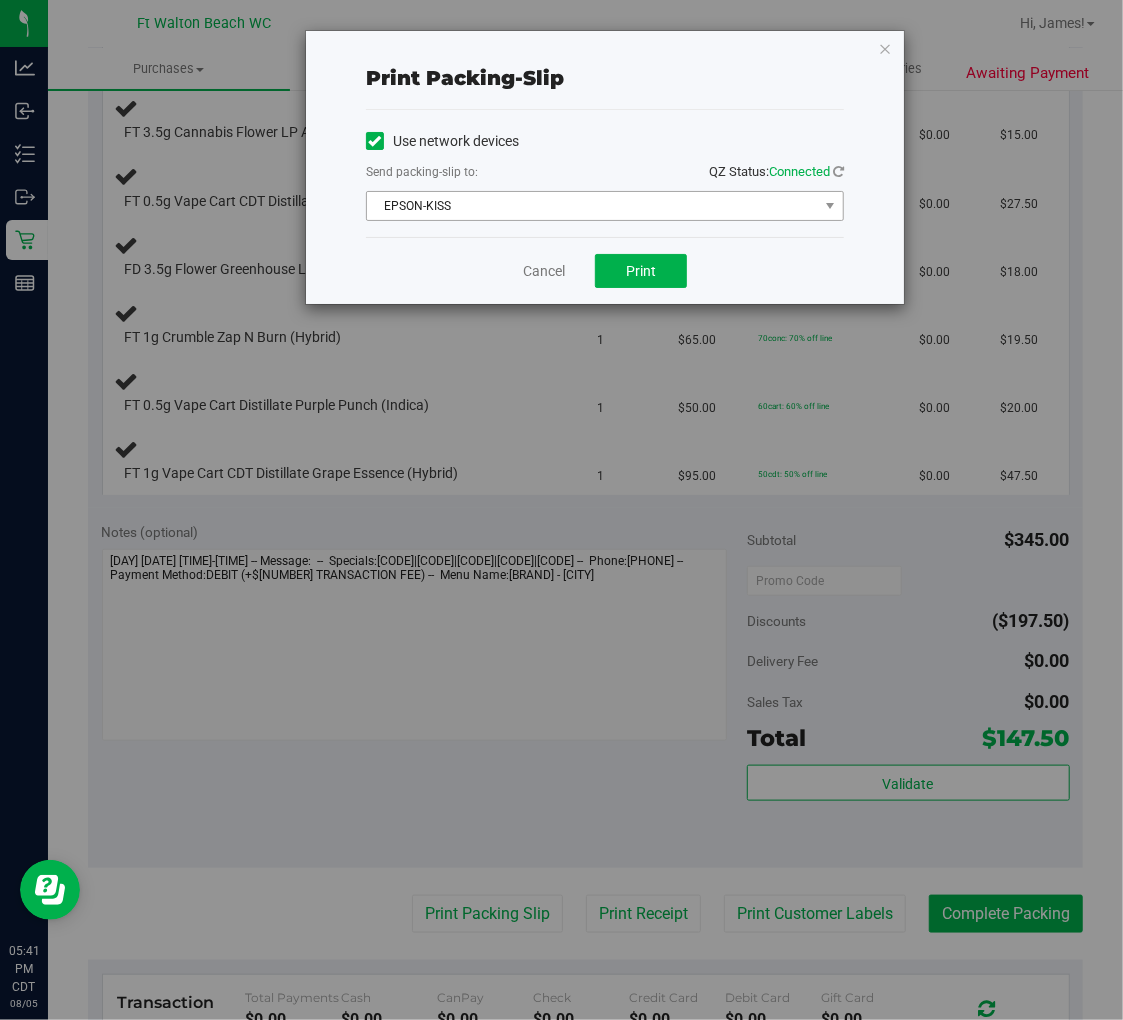 click on "EPSON-KISS" at bounding box center (592, 206) 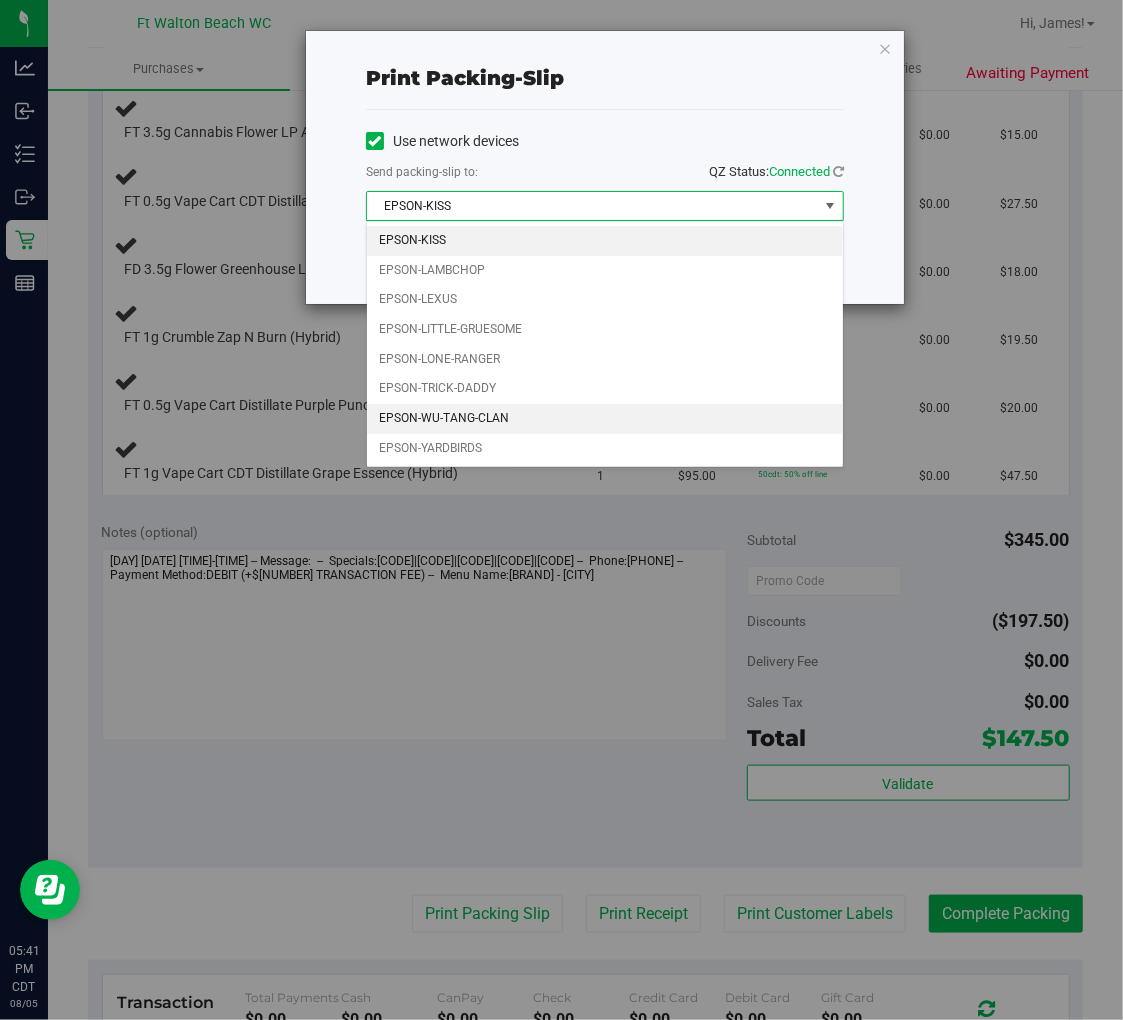 click on "EPSON-WU-TANG-CLAN" at bounding box center (605, 419) 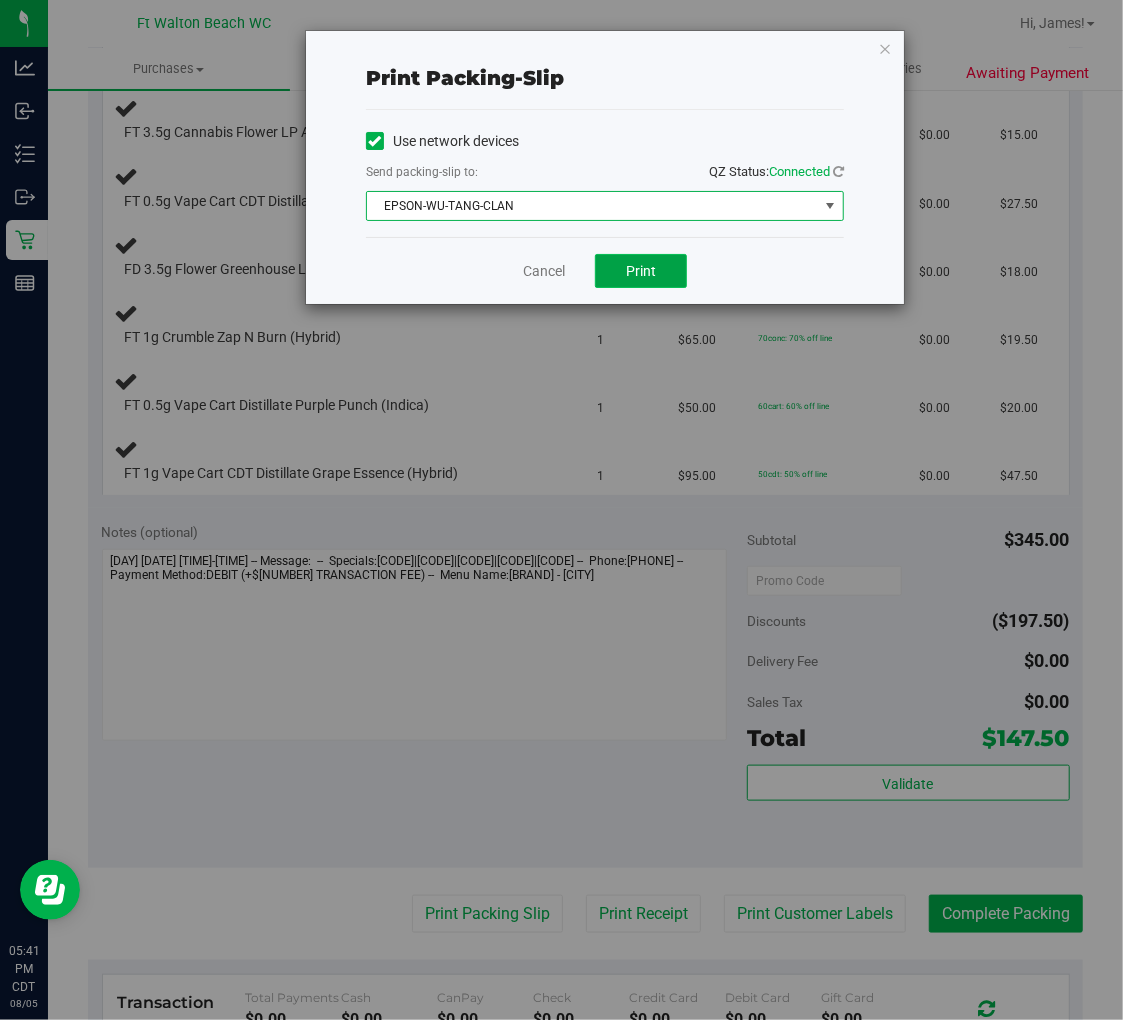 click on "Print" at bounding box center [641, 271] 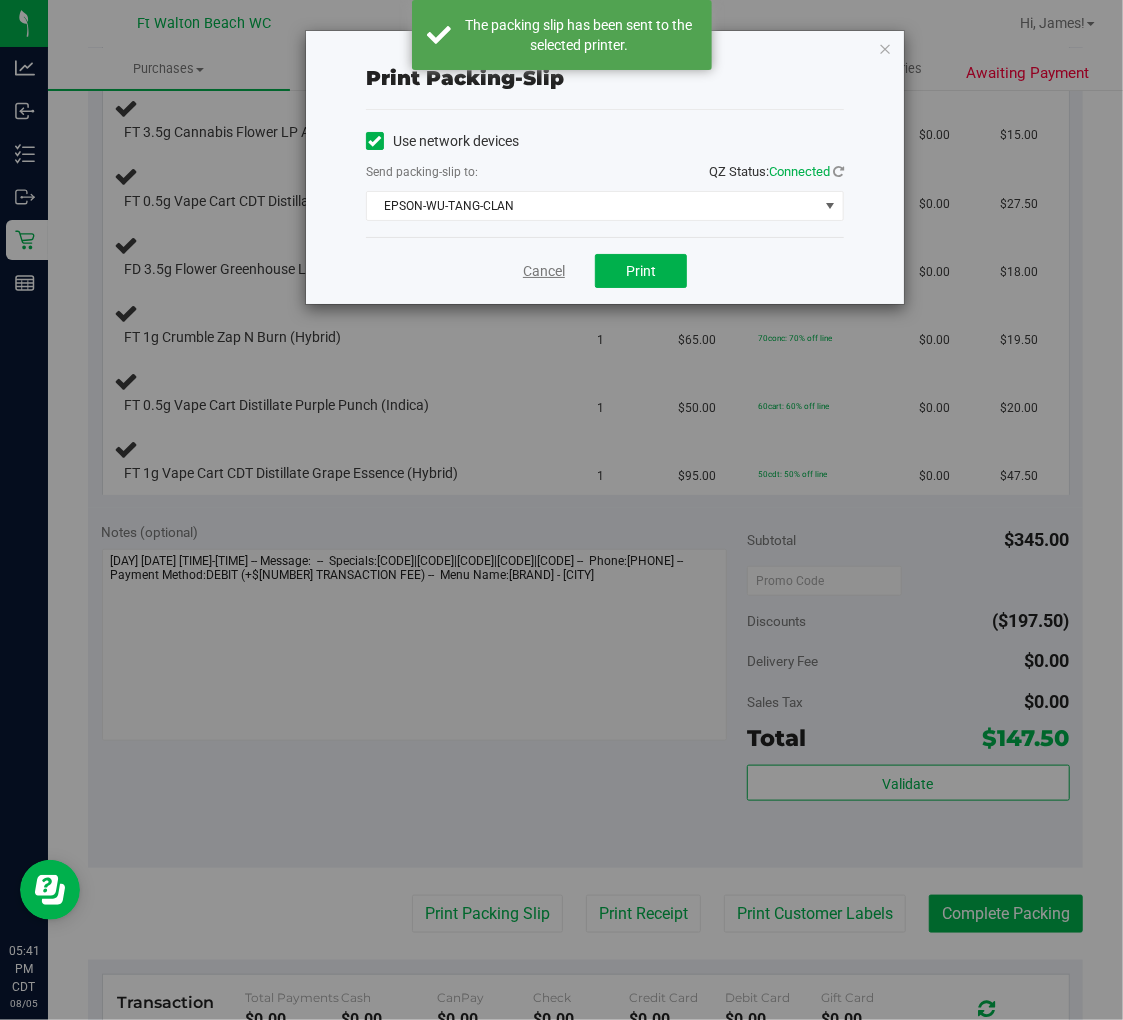 click on "Cancel" at bounding box center (544, 271) 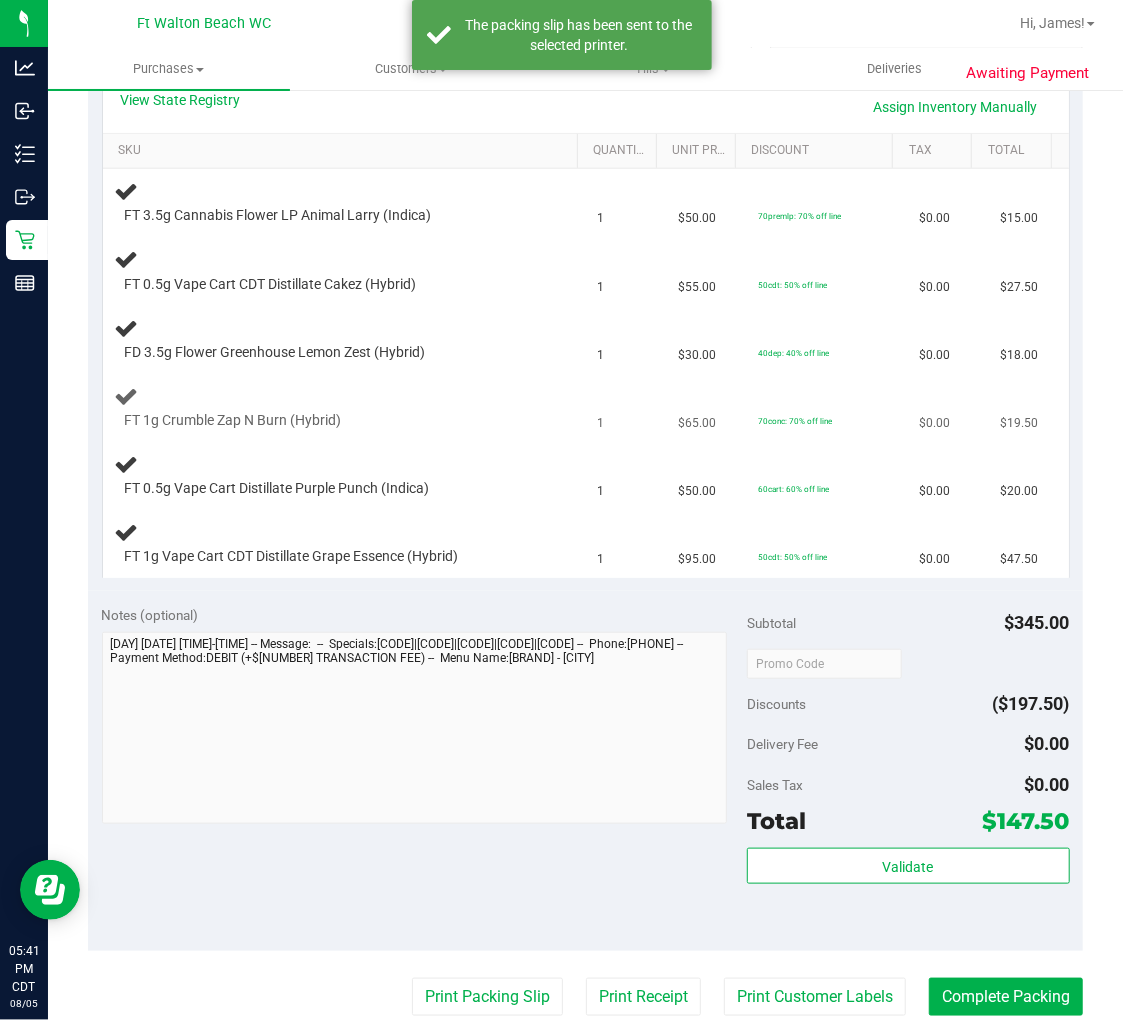 scroll, scrollTop: 333, scrollLeft: 0, axis: vertical 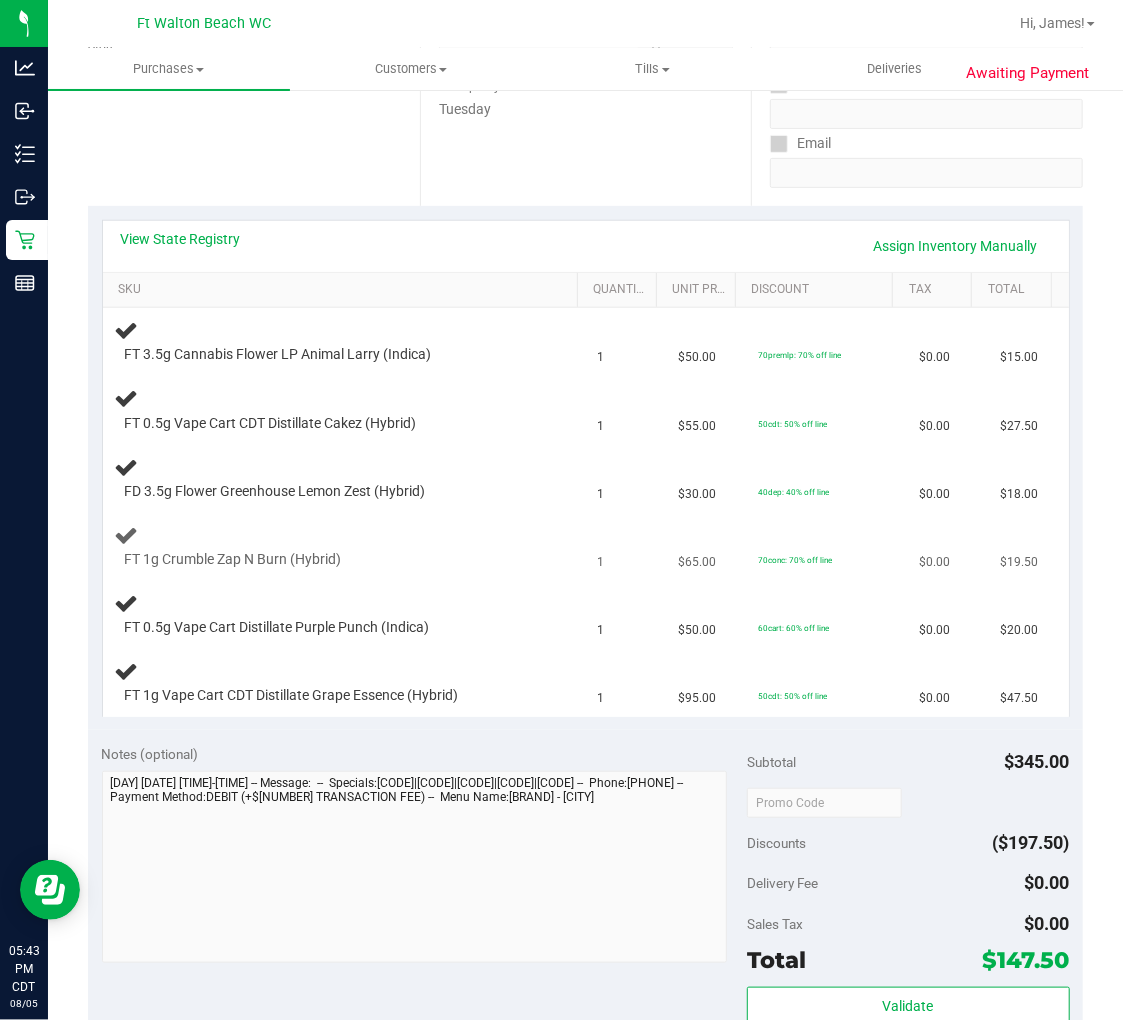 type 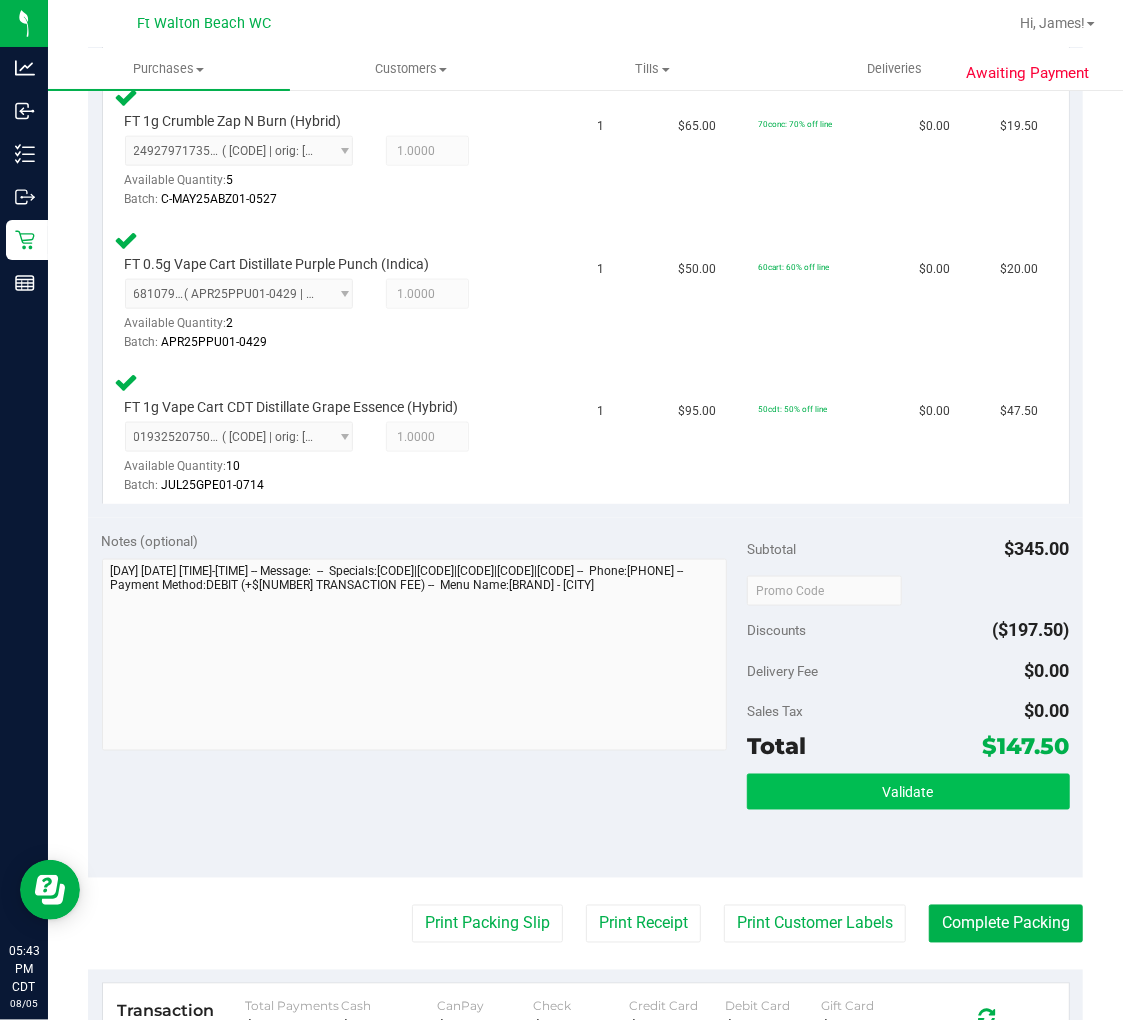 scroll, scrollTop: 1000, scrollLeft: 0, axis: vertical 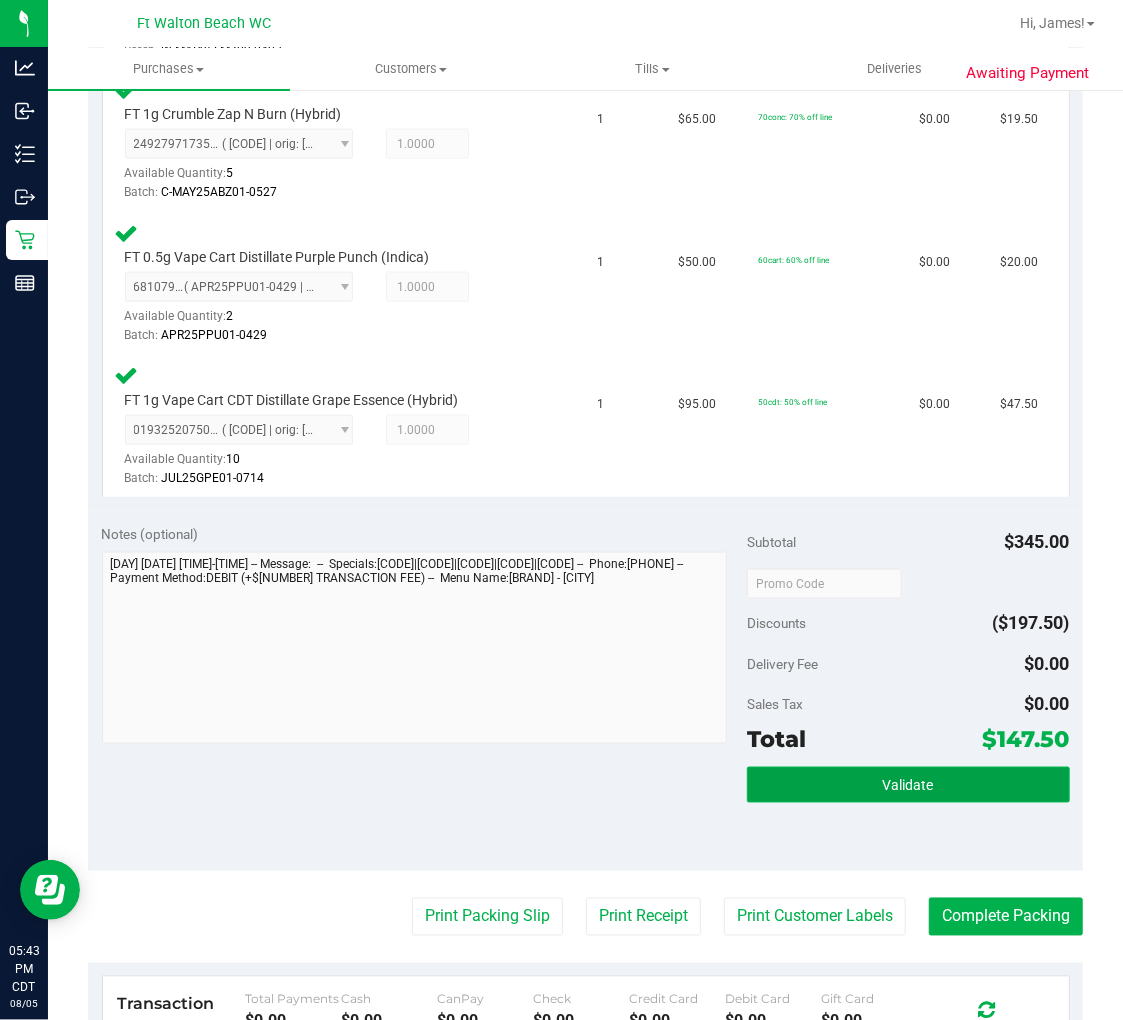 click on "Validate" at bounding box center (908, 786) 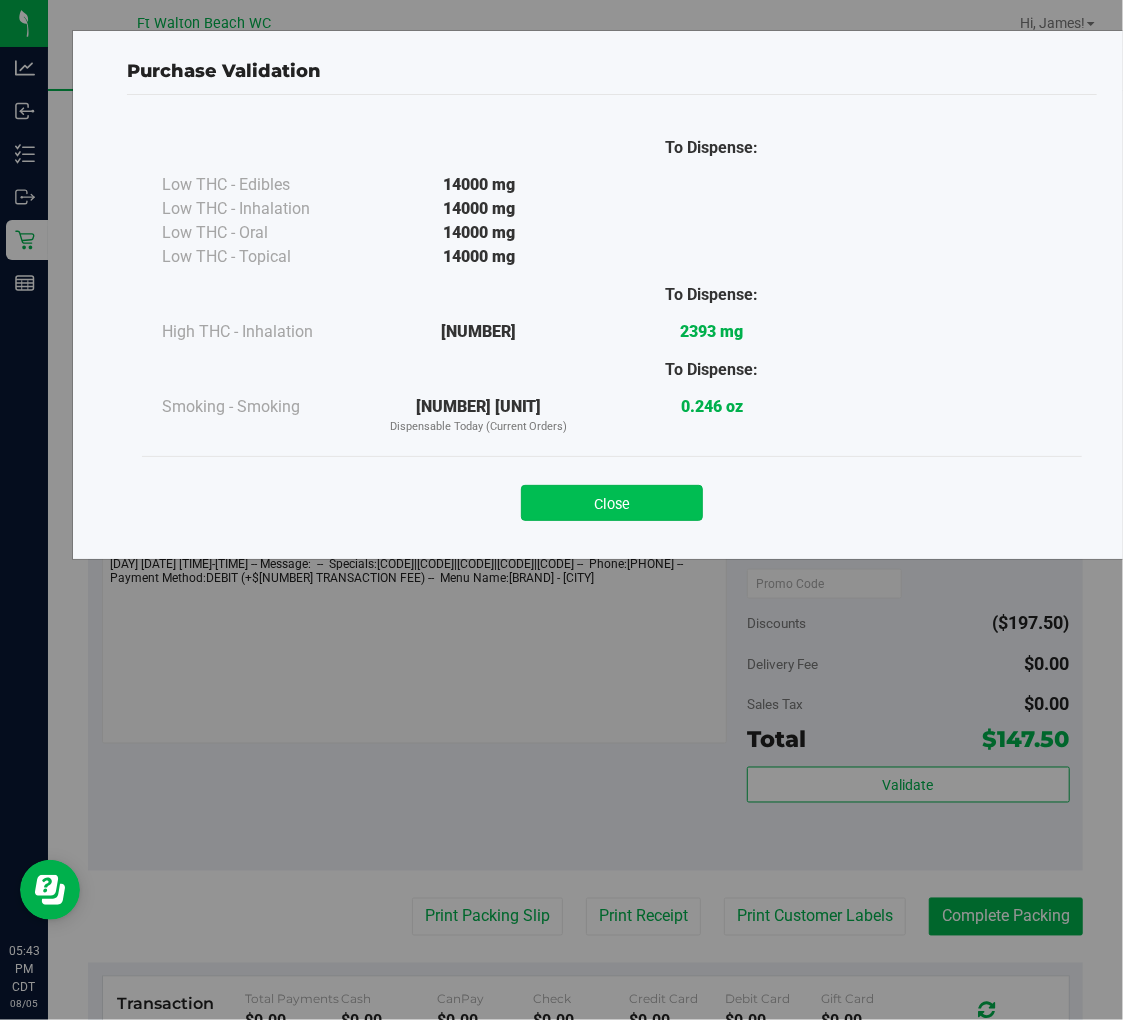 click on "Close" at bounding box center [612, 503] 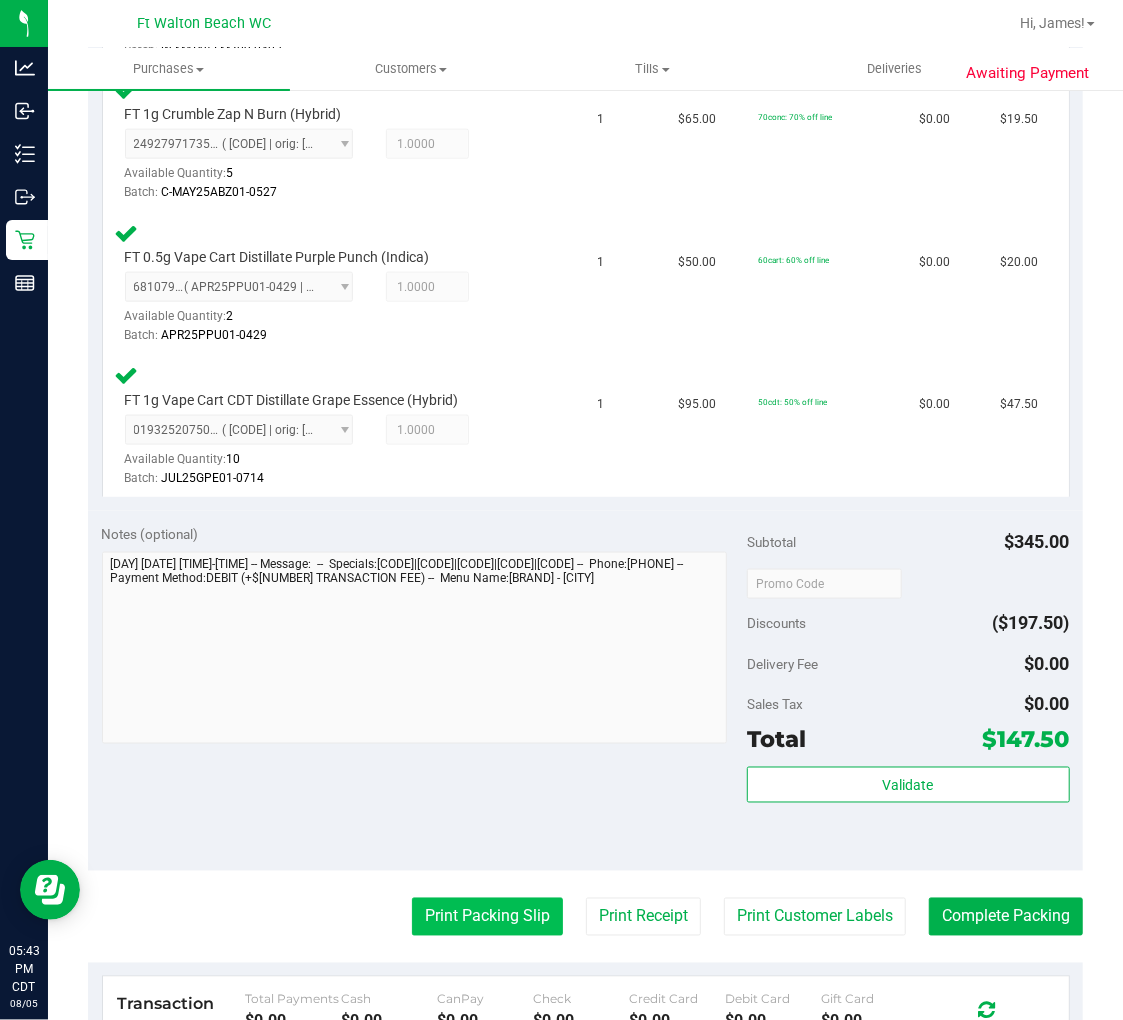 click on "Print Packing Slip" at bounding box center (487, 917) 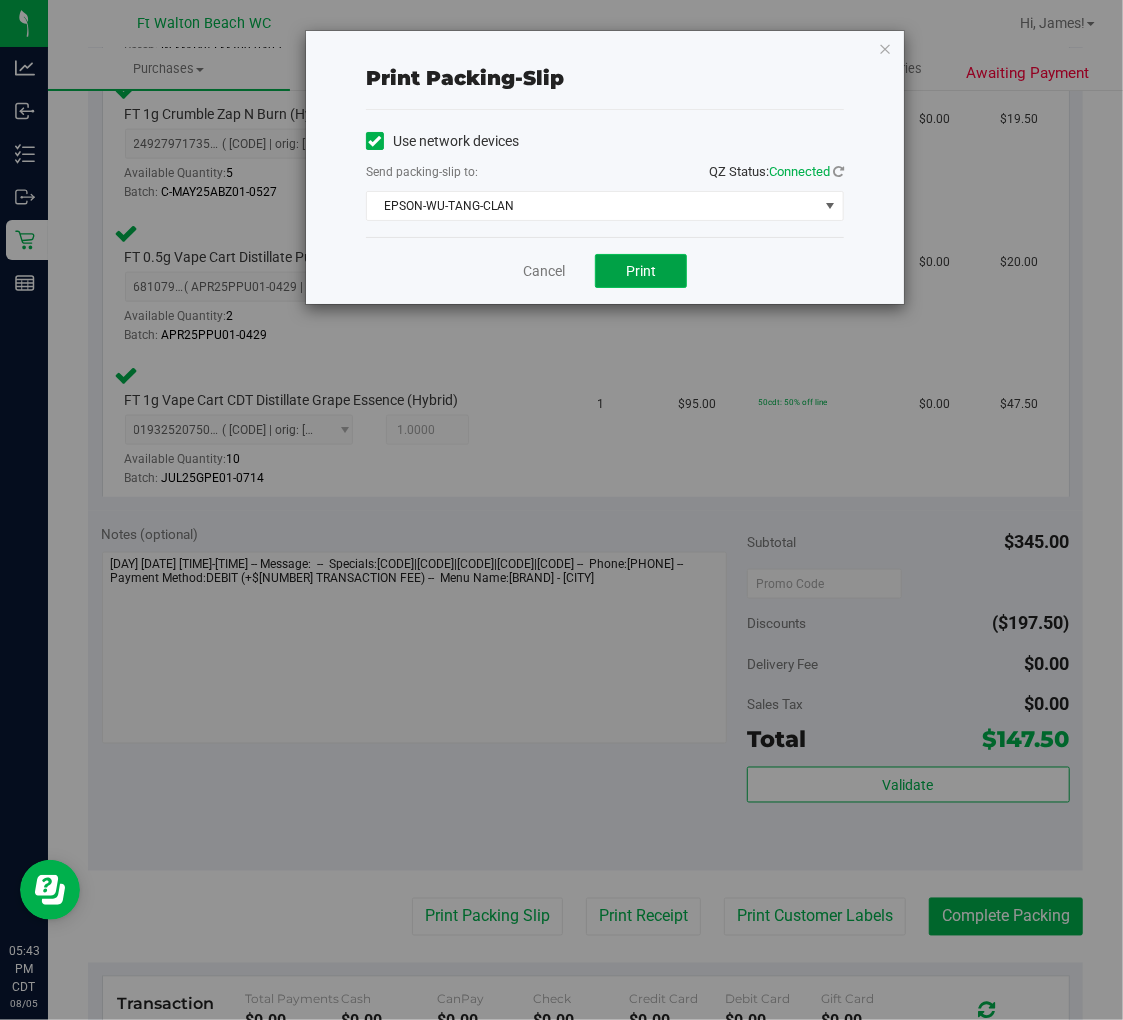 click on "Print" at bounding box center (641, 271) 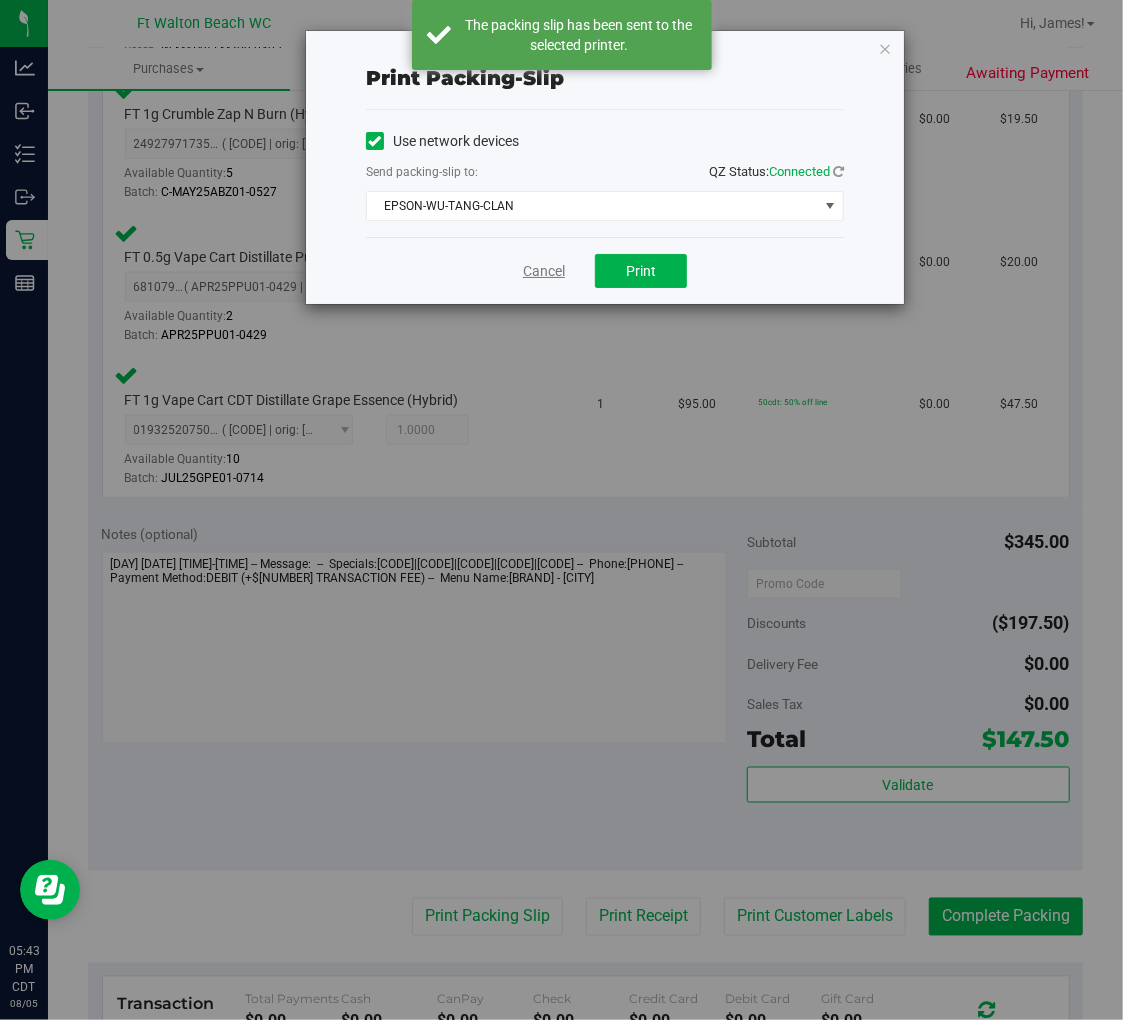 click on "Cancel" at bounding box center (544, 271) 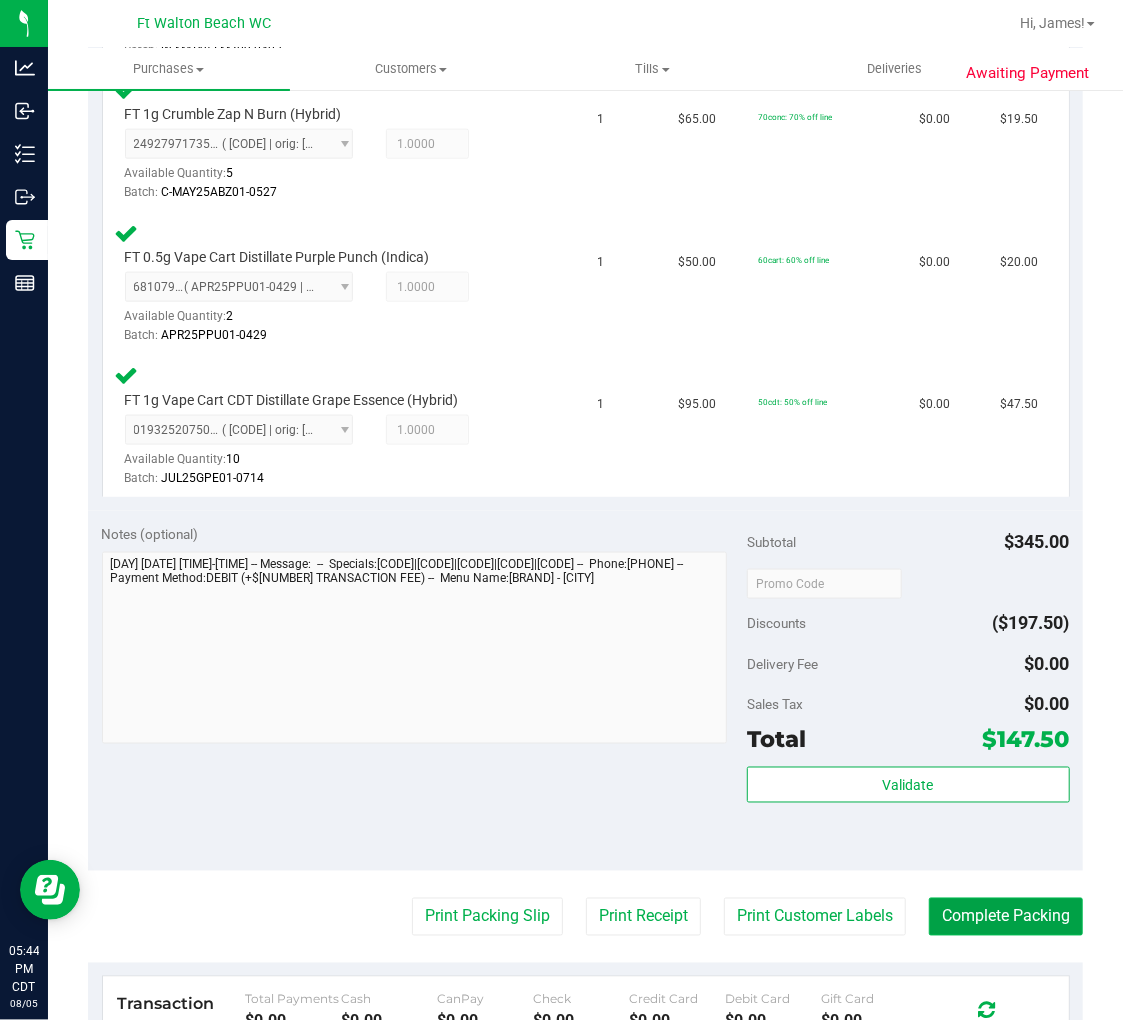 click on "Complete Packing" at bounding box center (1006, 917) 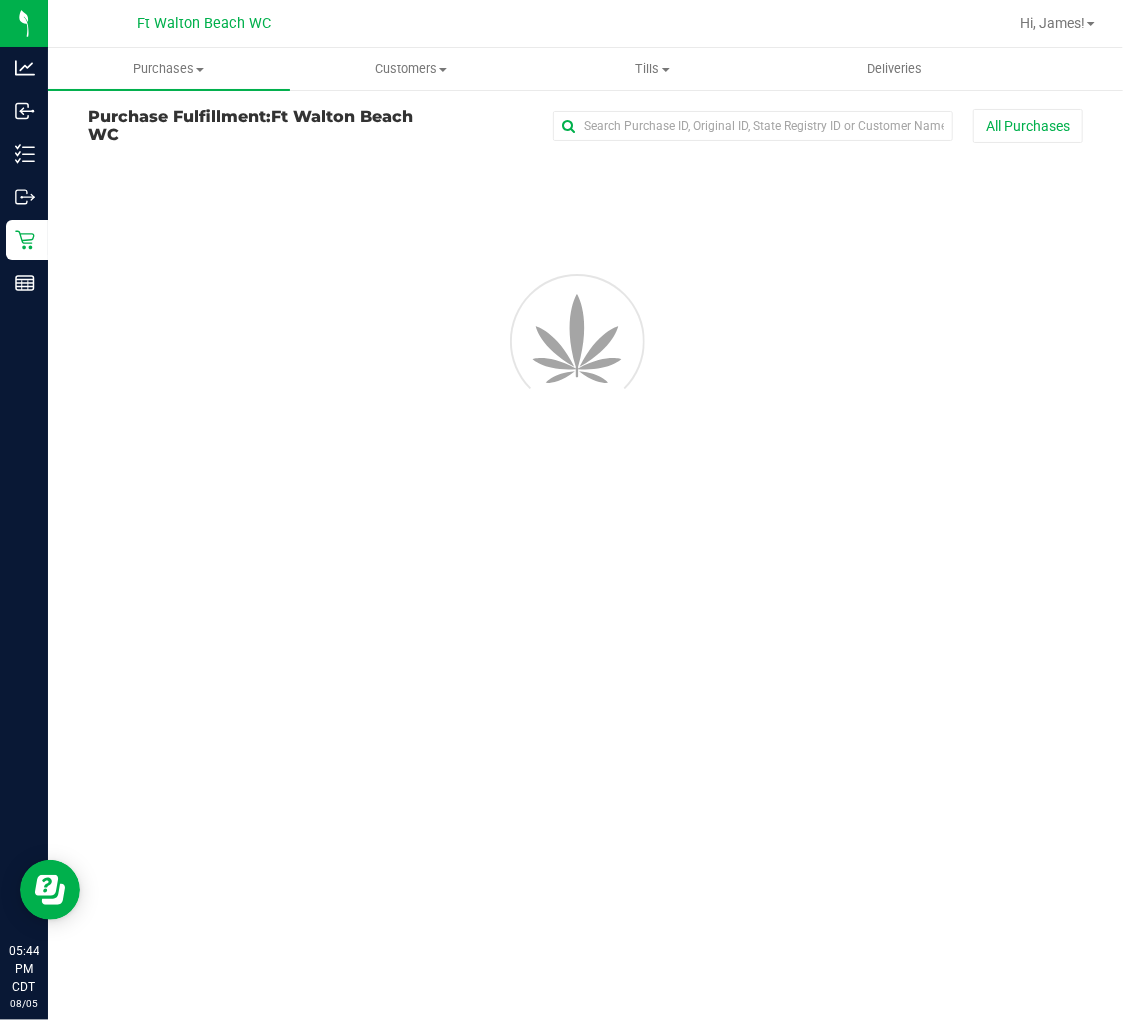 scroll, scrollTop: 0, scrollLeft: 0, axis: both 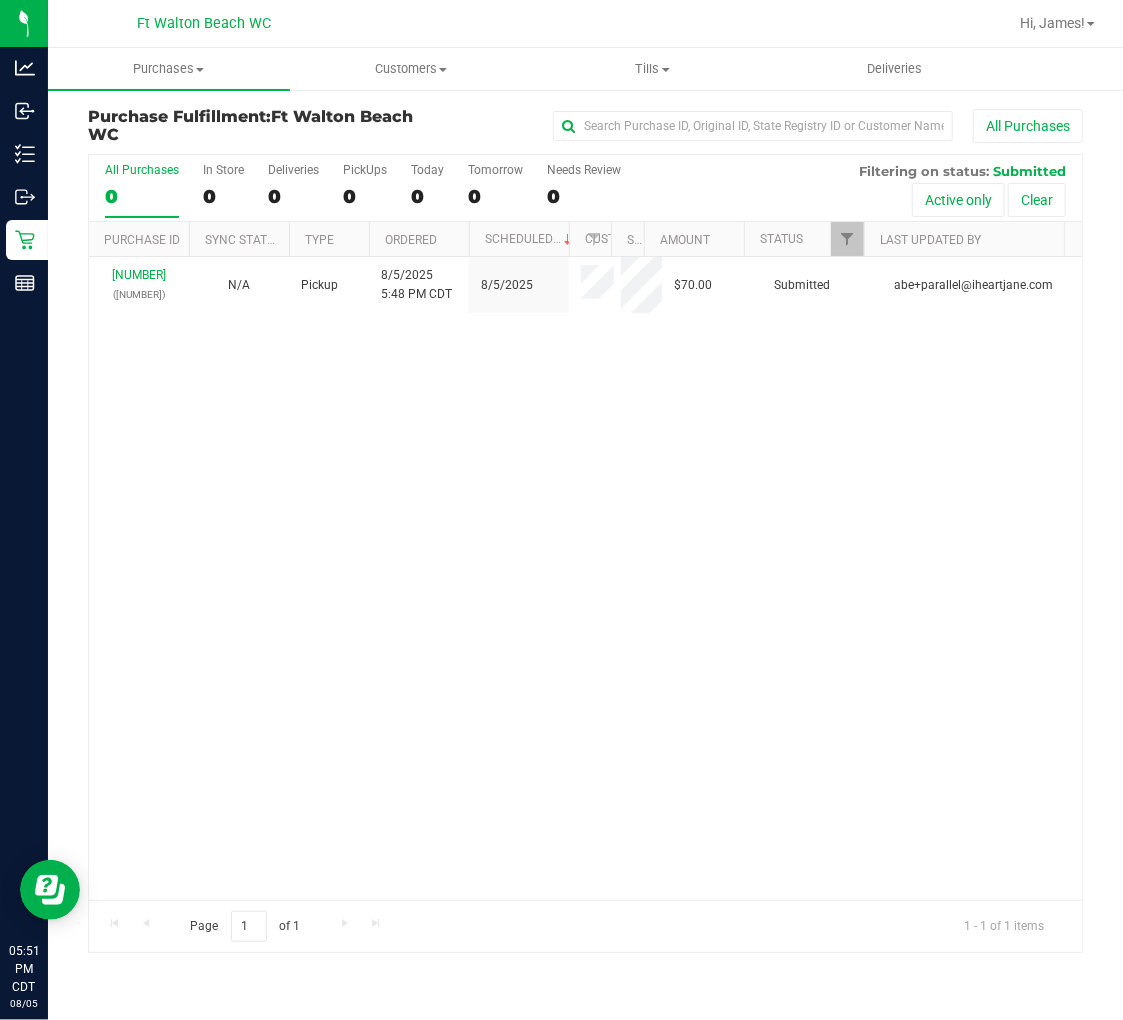 click on "All Purchases" at bounding box center (142, 170) 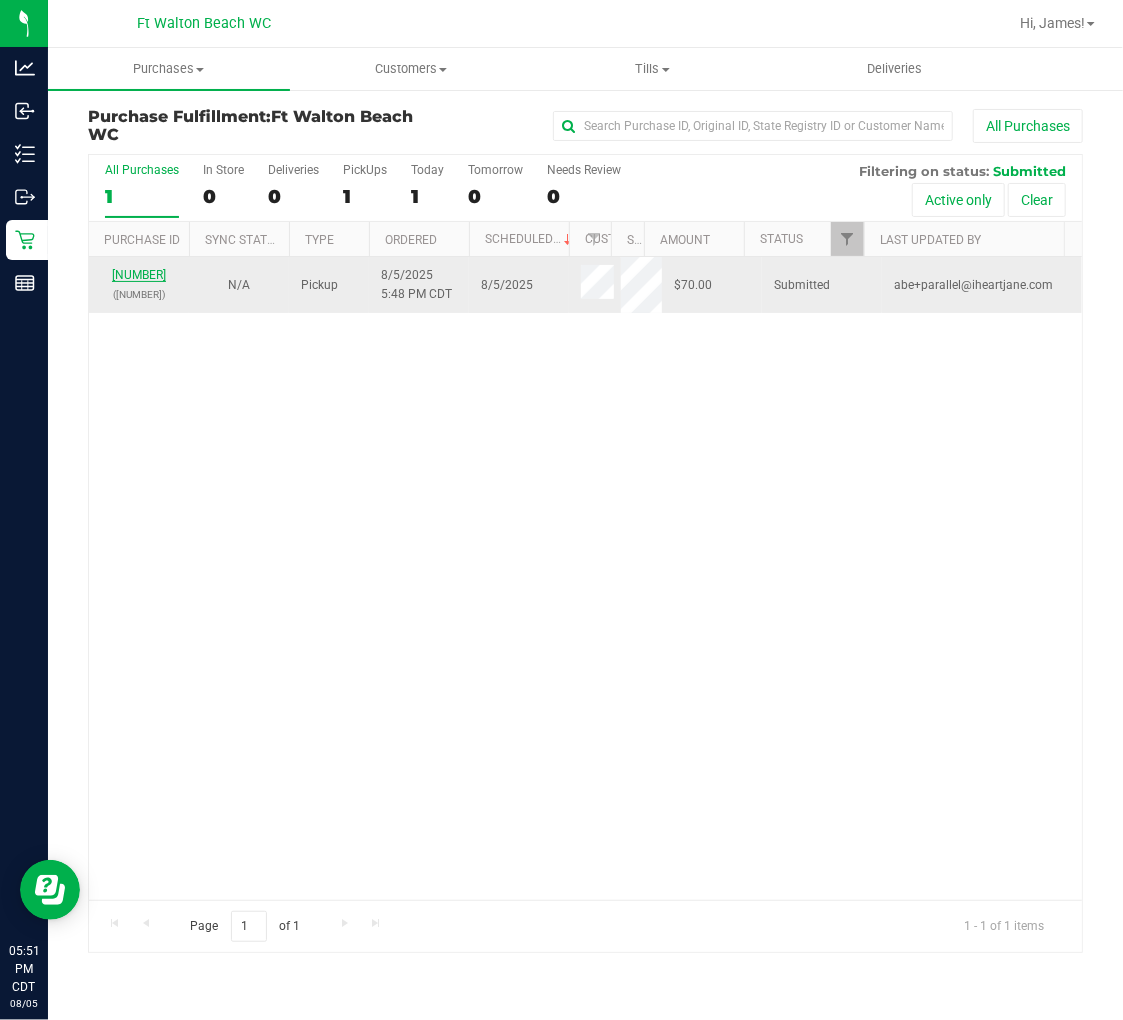 click on "[NUMBER]" at bounding box center [139, 275] 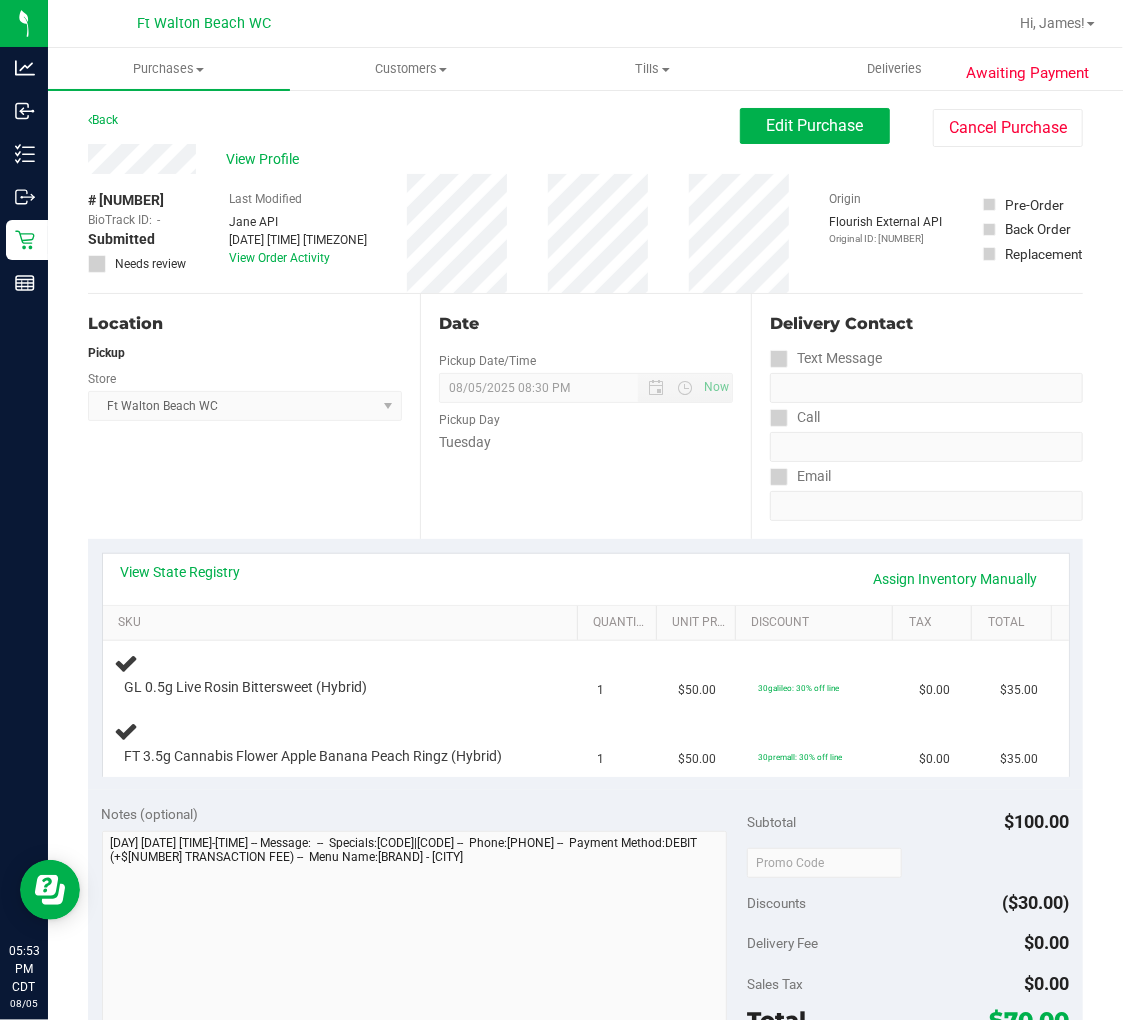 click on "Location
Pickup
Store
Ft Walton Beach WC Select Store Bonita Springs WC Boynton Beach WC Bradenton WC Brandon WC Brooksville WC Call Center Clermont WC Crestview WC Deerfield Beach WC Delray Beach WC Deltona WC Ft Walton Beach WC Ft. Lauderdale WC Ft. Myers WC Gainesville WC Jax Atlantic WC JAX DC REP Jax WC Key West WC Lakeland WC Largo WC Lehigh Acres DC REP Merritt Island WC Miami 72nd WC Miami Beach WC Miami Dadeland WC Miramar DC REP New Port Richey WC North Palm Beach WC North Port WC Ocala WC Orange Park WC Orlando Colonial WC Orlando DC REP Orlando WC Oviedo WC Palm Bay WC Palm Coast WC Panama City WC Pensacola WC Port Orange WC Port St. Lucie WC Sebring WC South Tampa WC St. Pete WC Summerfield WC Tallahassee DC REP Tallahassee WC Tampa DC Testing Tampa Warehouse Tampa WC TX Austin DC TX Plano Retail WPB DC" at bounding box center [254, 416] 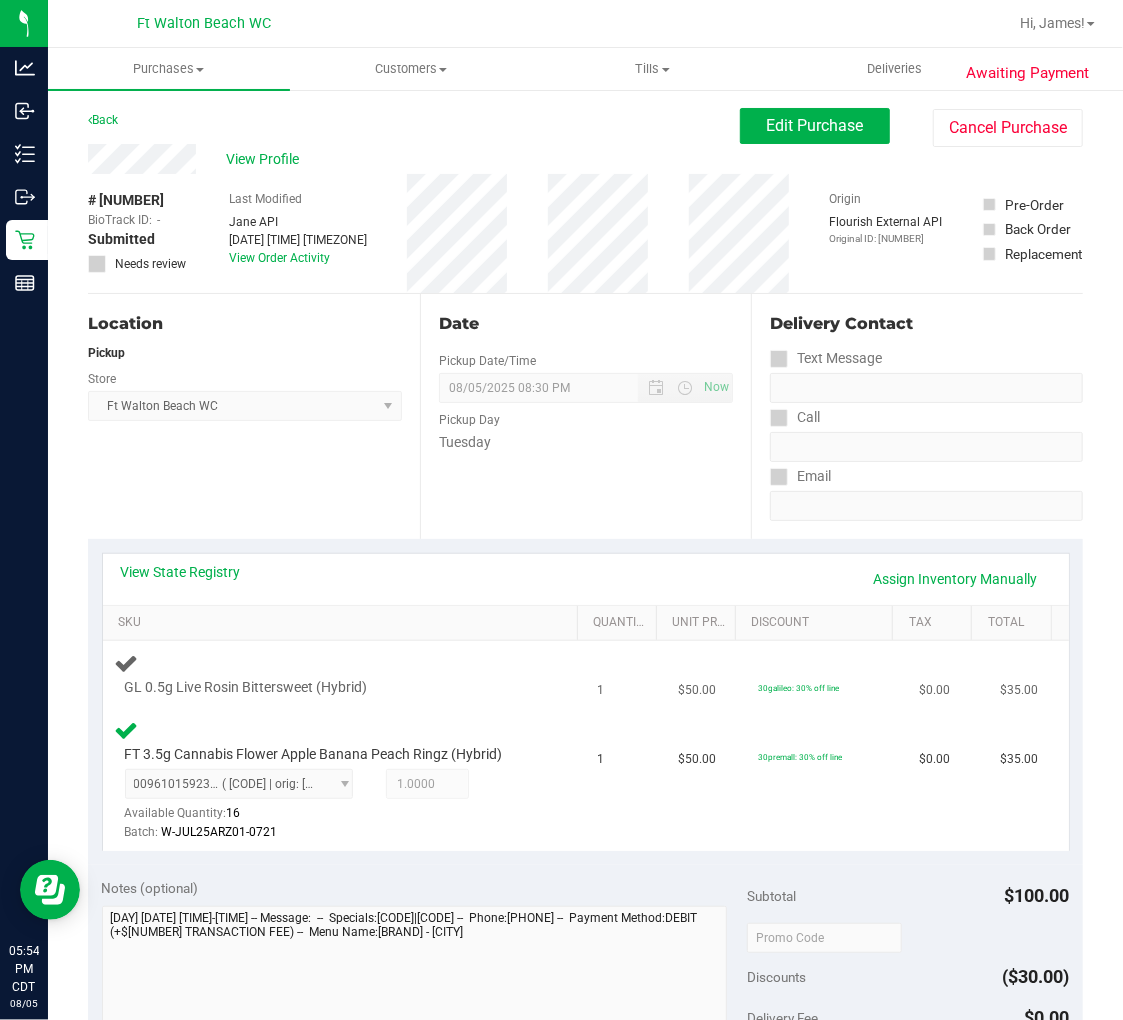 click on "GL 0.5g Live Rosin Bittersweet (Hybrid)" at bounding box center [344, 674] 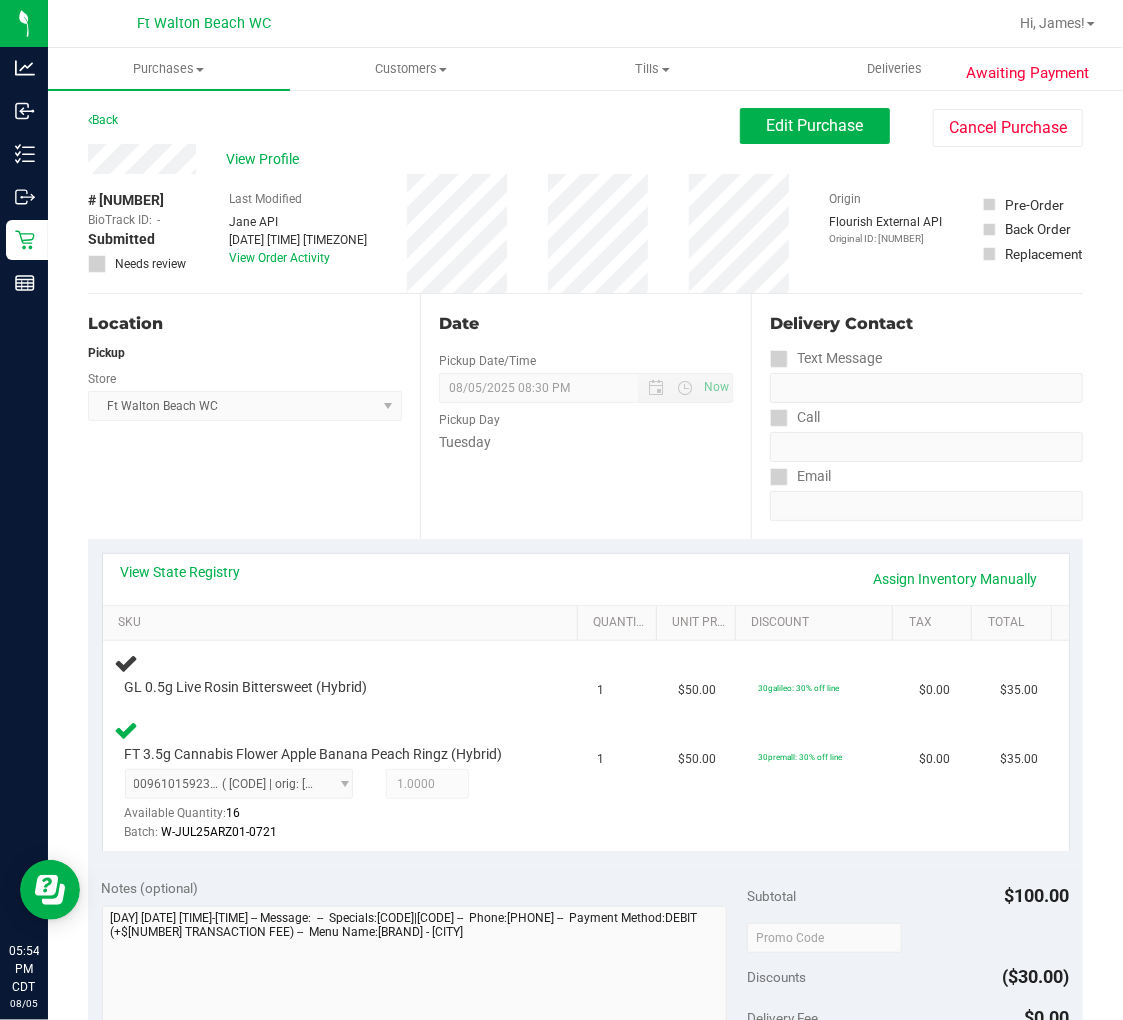 click on "Location
Pickup
Store
Ft Walton Beach WC Select Store Bonita Springs WC Boynton Beach WC Bradenton WC Brandon WC Brooksville WC Call Center Clermont WC Crestview WC Deerfield Beach WC Delray Beach WC Deltona WC Ft Walton Beach WC Ft. Lauderdale WC Ft. Myers WC Gainesville WC Jax Atlantic WC JAX DC REP Jax WC Key West WC Lakeland WC Largo WC Lehigh Acres DC REP Merritt Island WC Miami 72nd WC Miami Beach WC Miami Dadeland WC Miramar DC REP New Port Richey WC North Palm Beach WC North Port WC Ocala WC Orange Park WC Orlando Colonial WC Orlando DC REP Orlando WC Oviedo WC Palm Bay WC Palm Coast WC Panama City WC Pensacola WC Port Orange WC Port St. Lucie WC Sebring WC South Tampa WC St. Pete WC Summerfield WC Tallahassee DC REP Tallahassee WC Tampa DC Testing Tampa Warehouse Tampa WC TX Austin DC TX Plano Retail WPB DC" at bounding box center [254, 416] 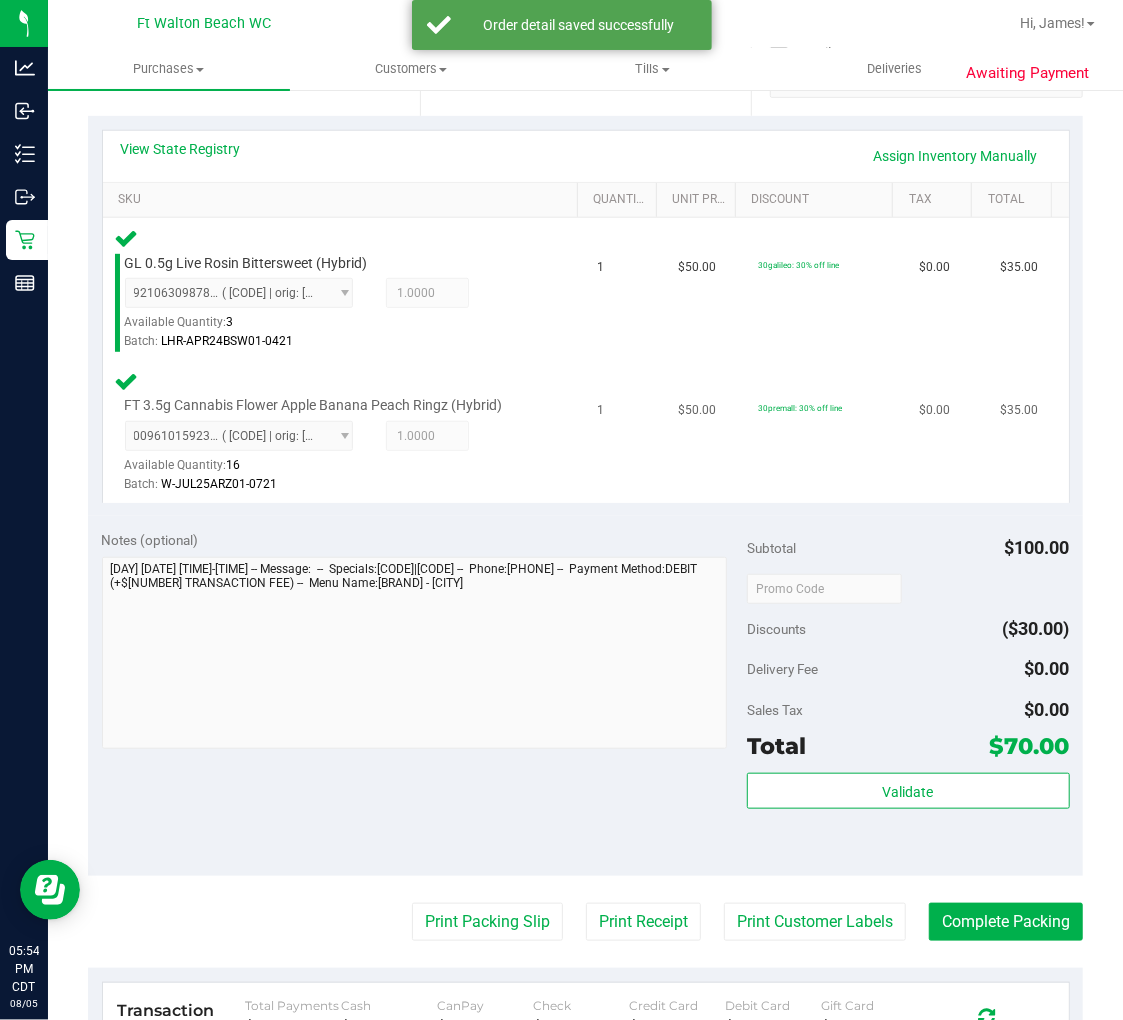 scroll, scrollTop: 555, scrollLeft: 0, axis: vertical 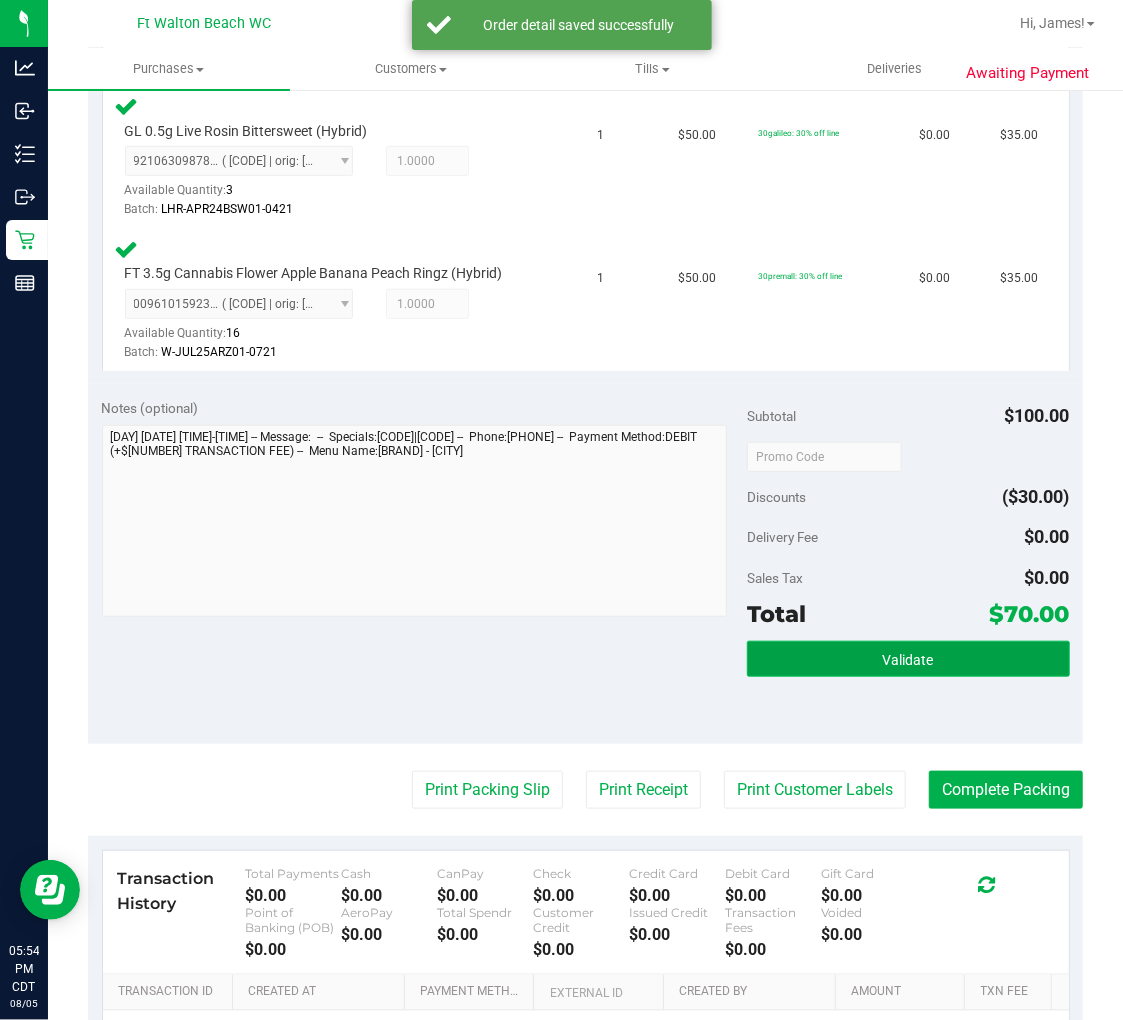 click on "Validate" at bounding box center [908, 659] 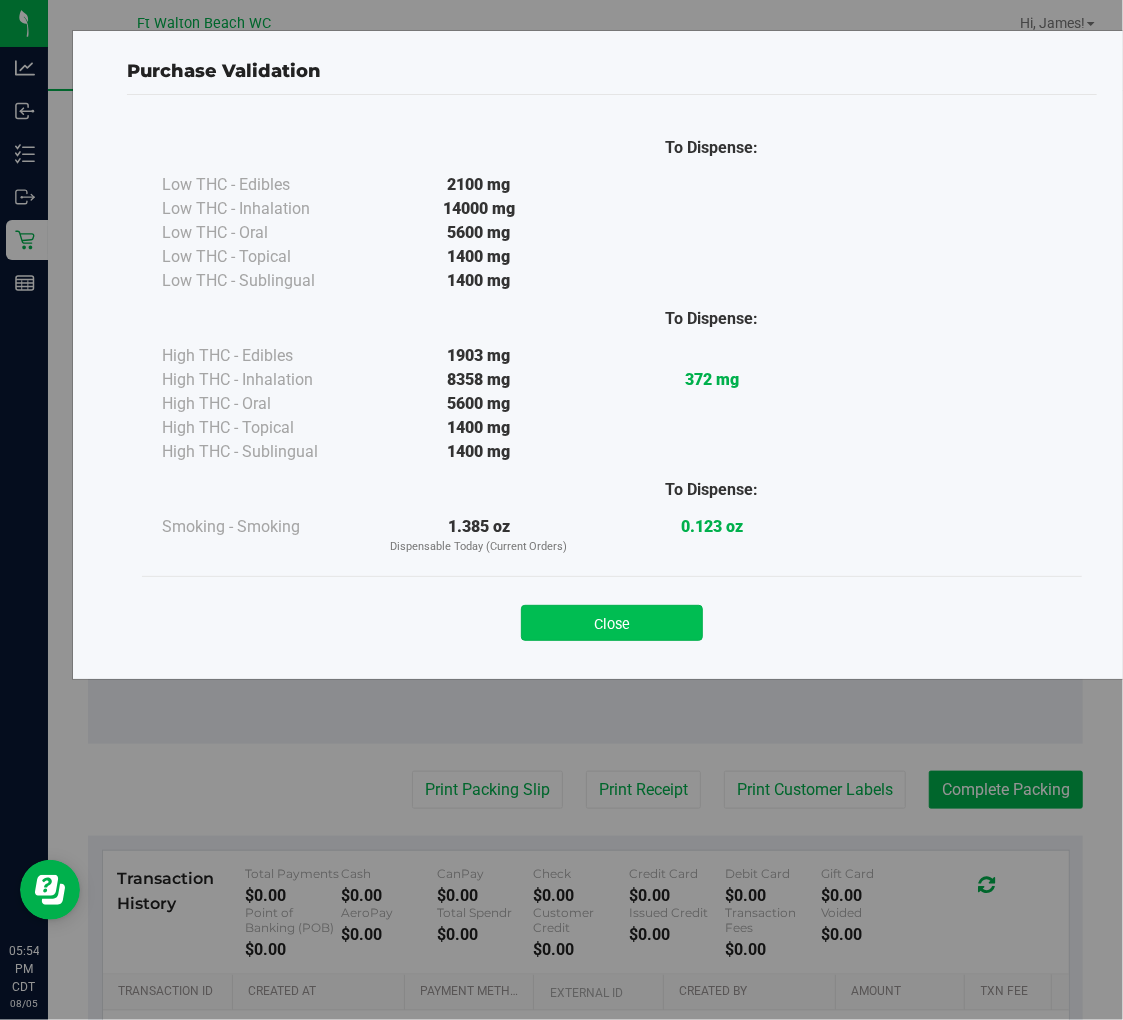 click on "Close" at bounding box center (612, 623) 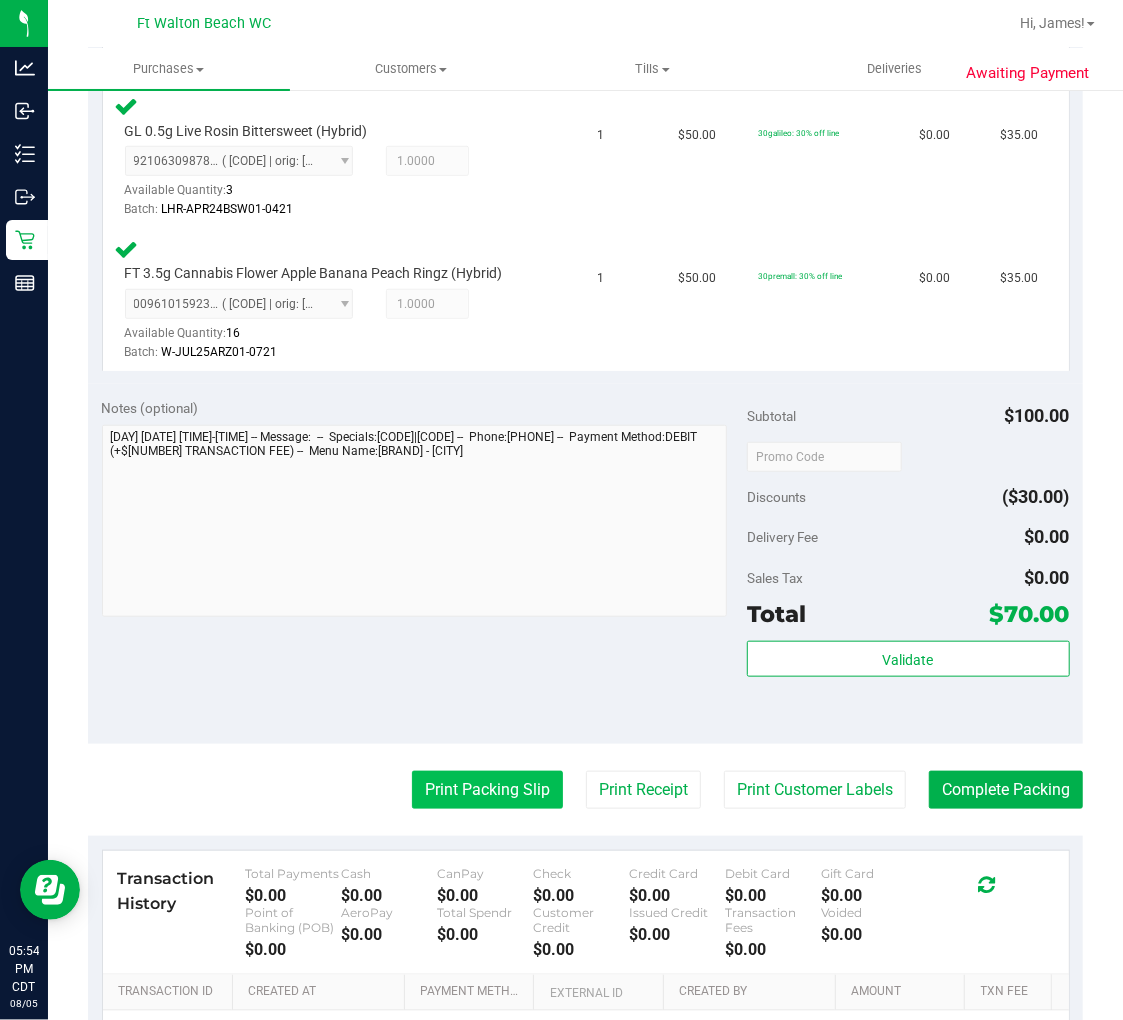 click on "Print Packing Slip" at bounding box center [487, 790] 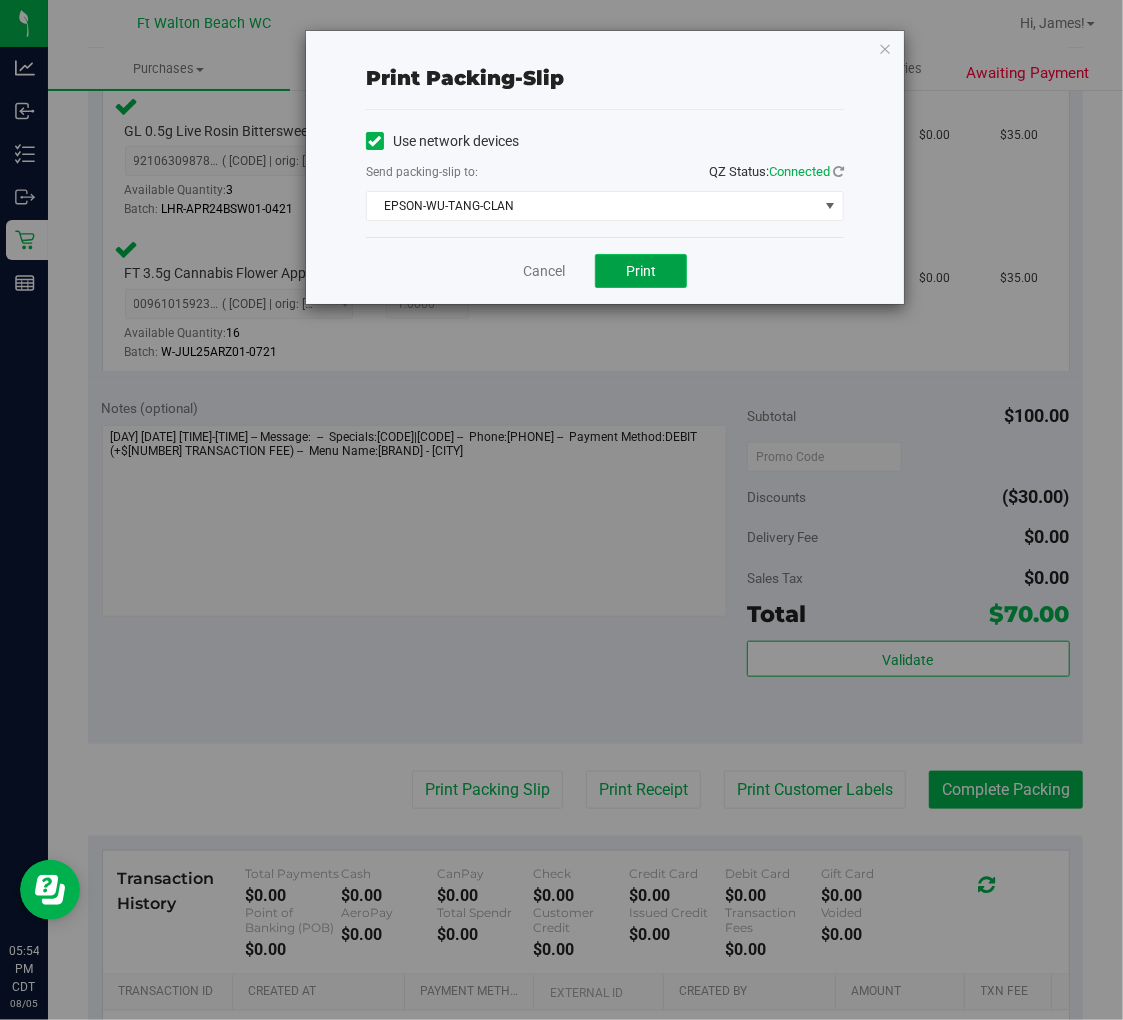 click on "Print" at bounding box center (641, 271) 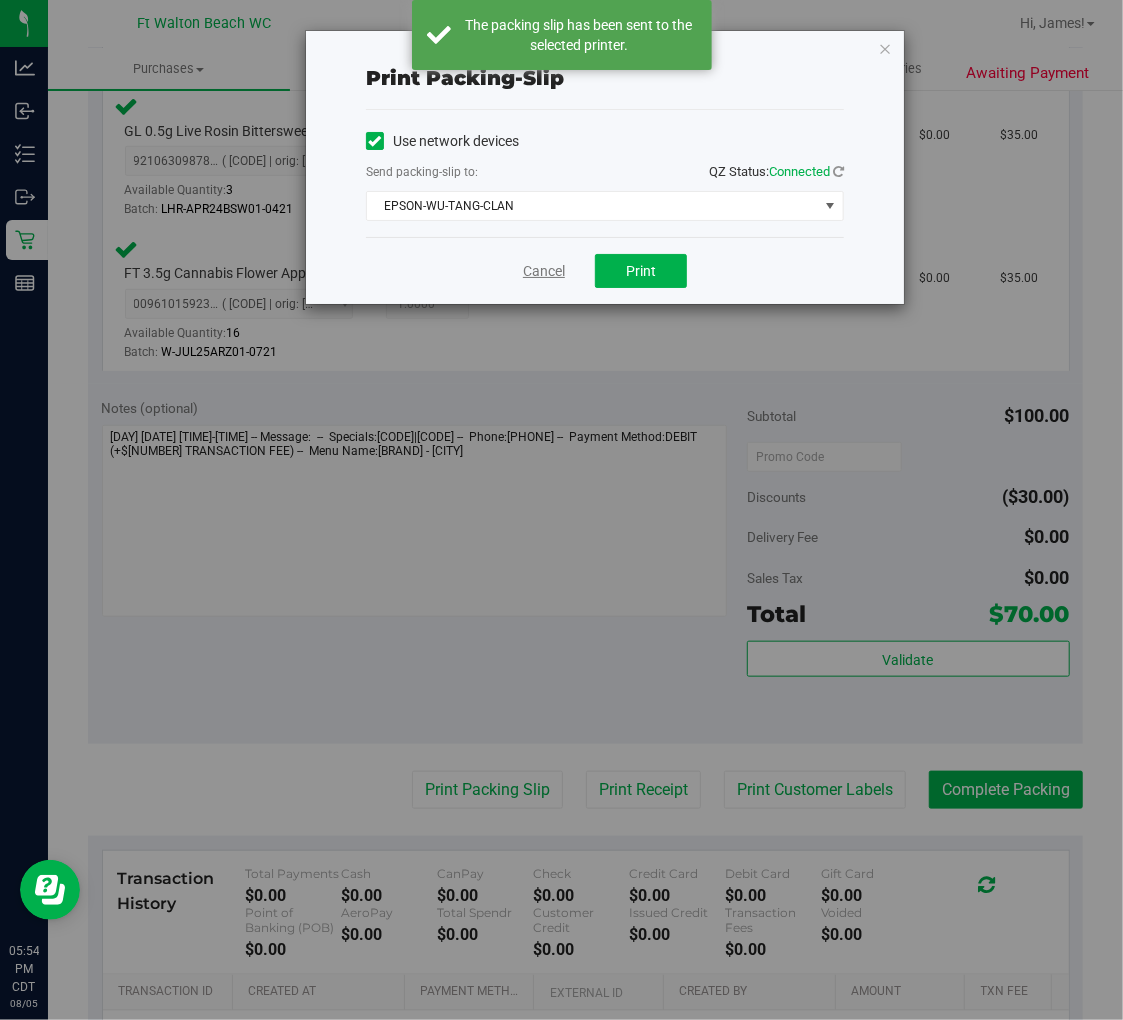click on "Cancel" at bounding box center (544, 271) 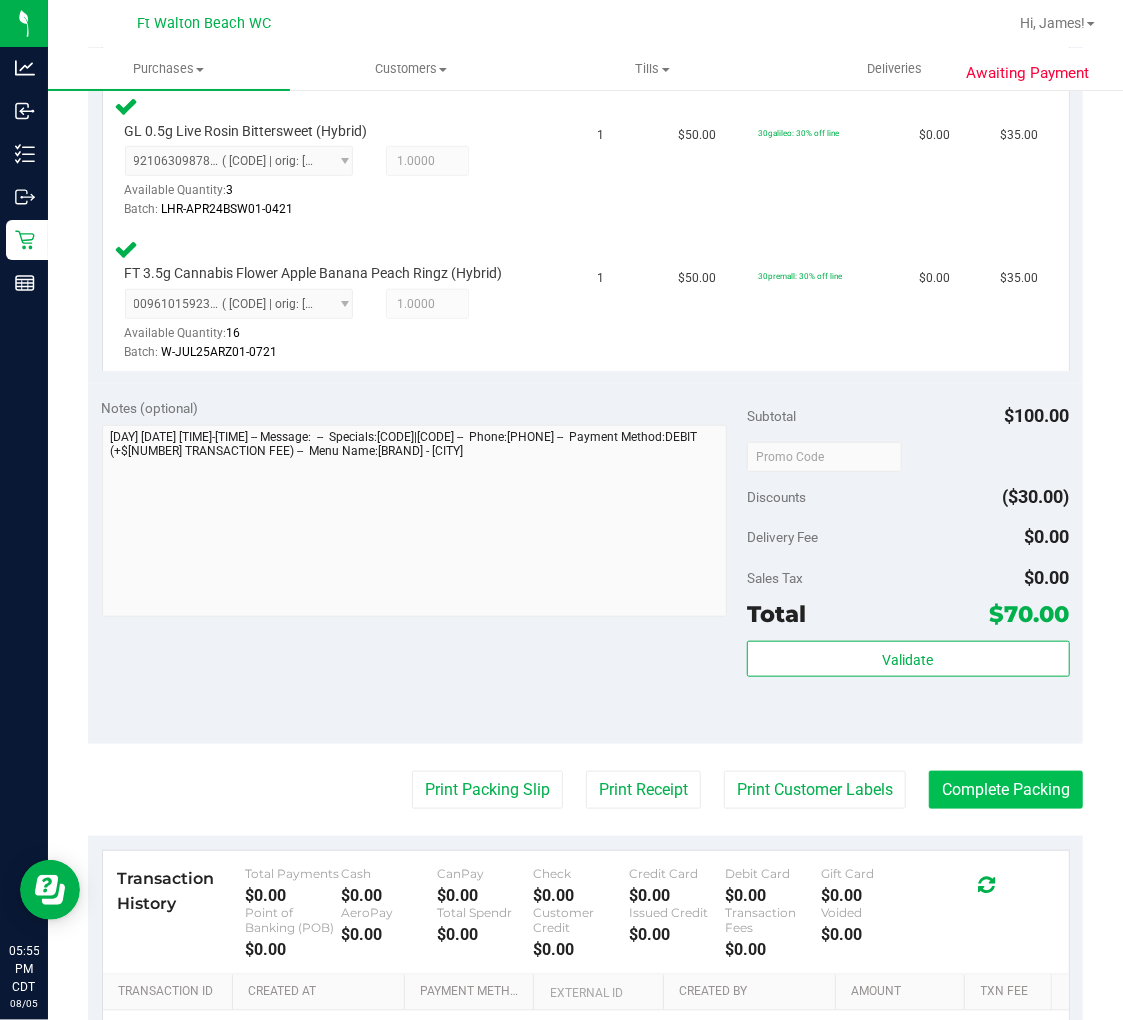 click on "Complete Packing" at bounding box center [1006, 790] 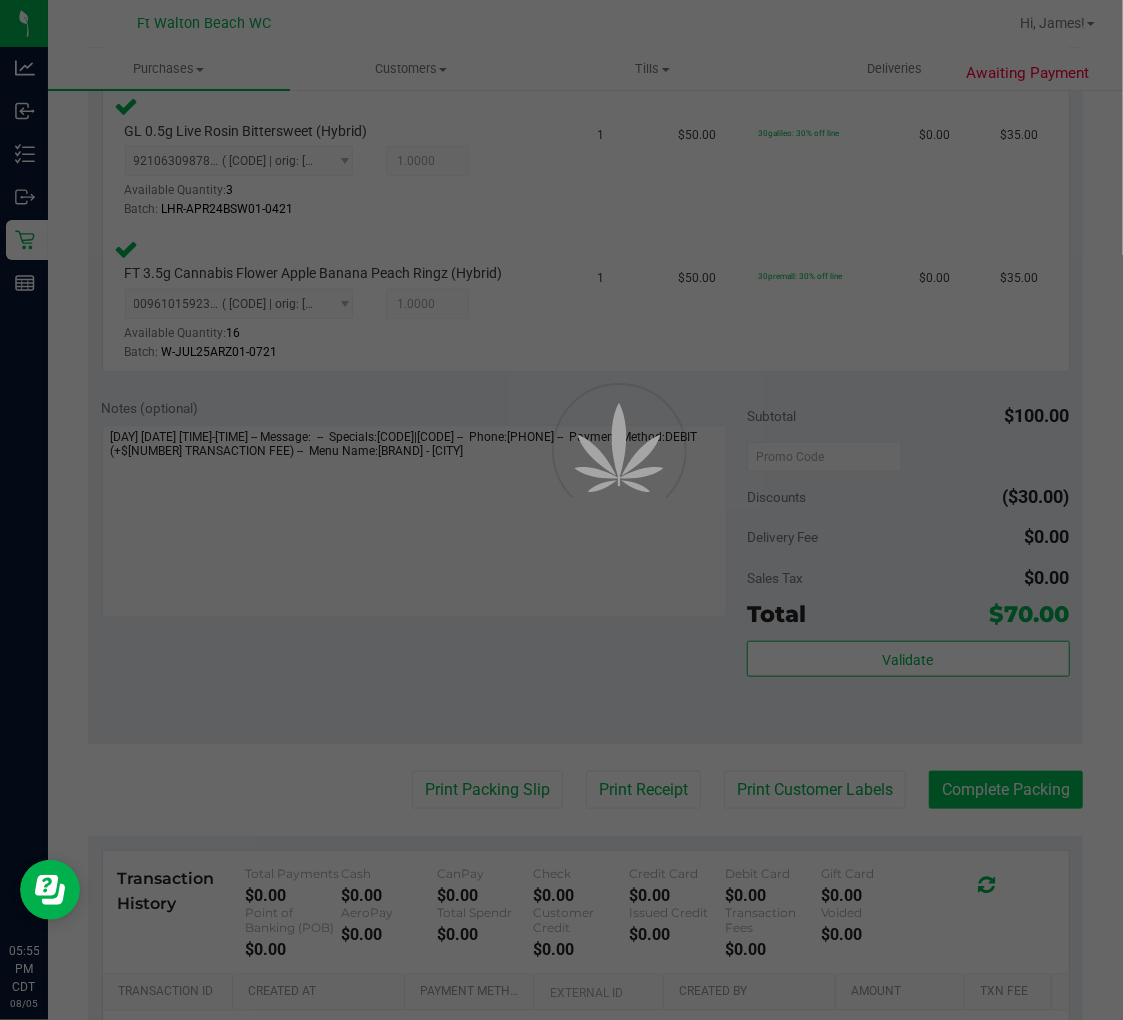scroll, scrollTop: 0, scrollLeft: 0, axis: both 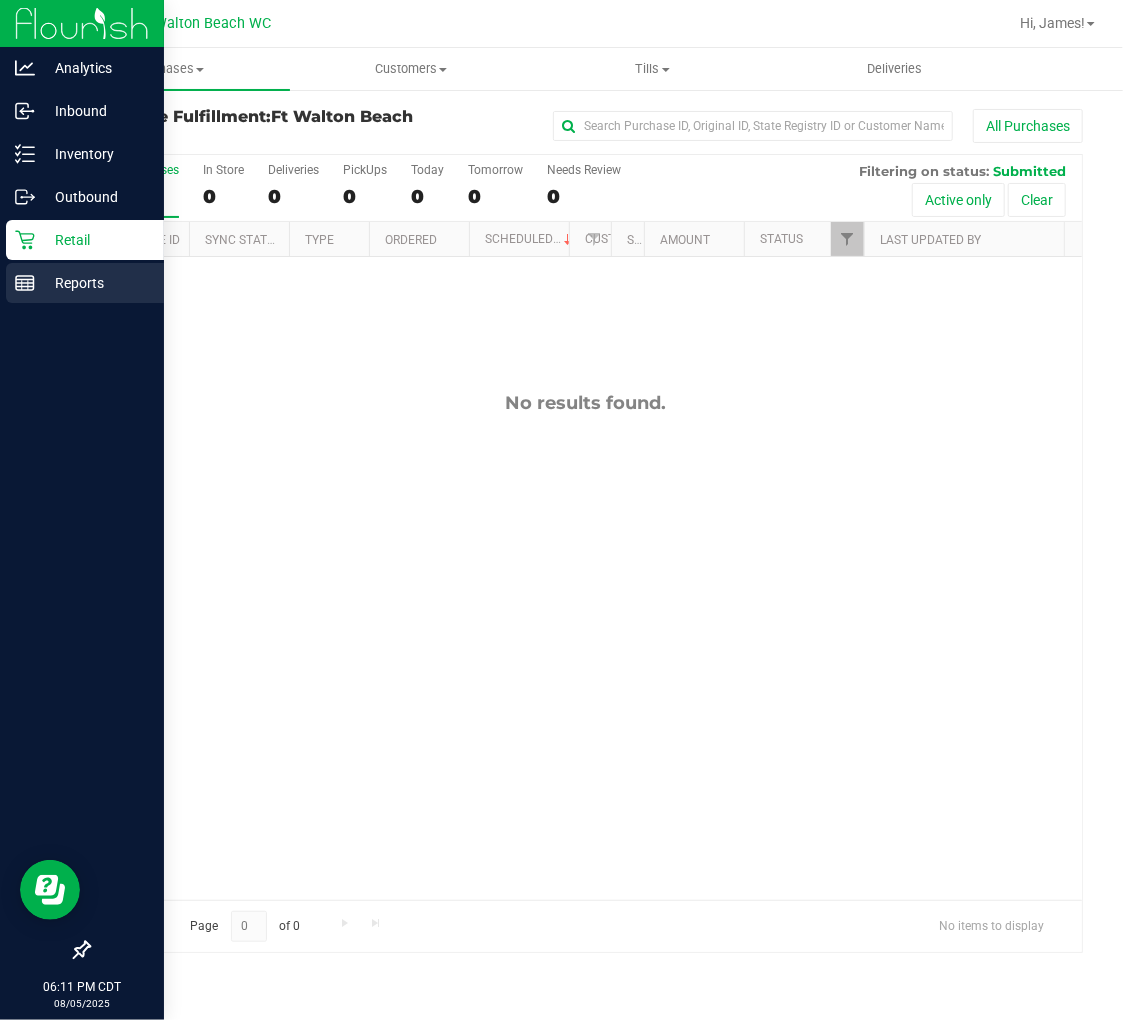 click on "Reports" at bounding box center (95, 283) 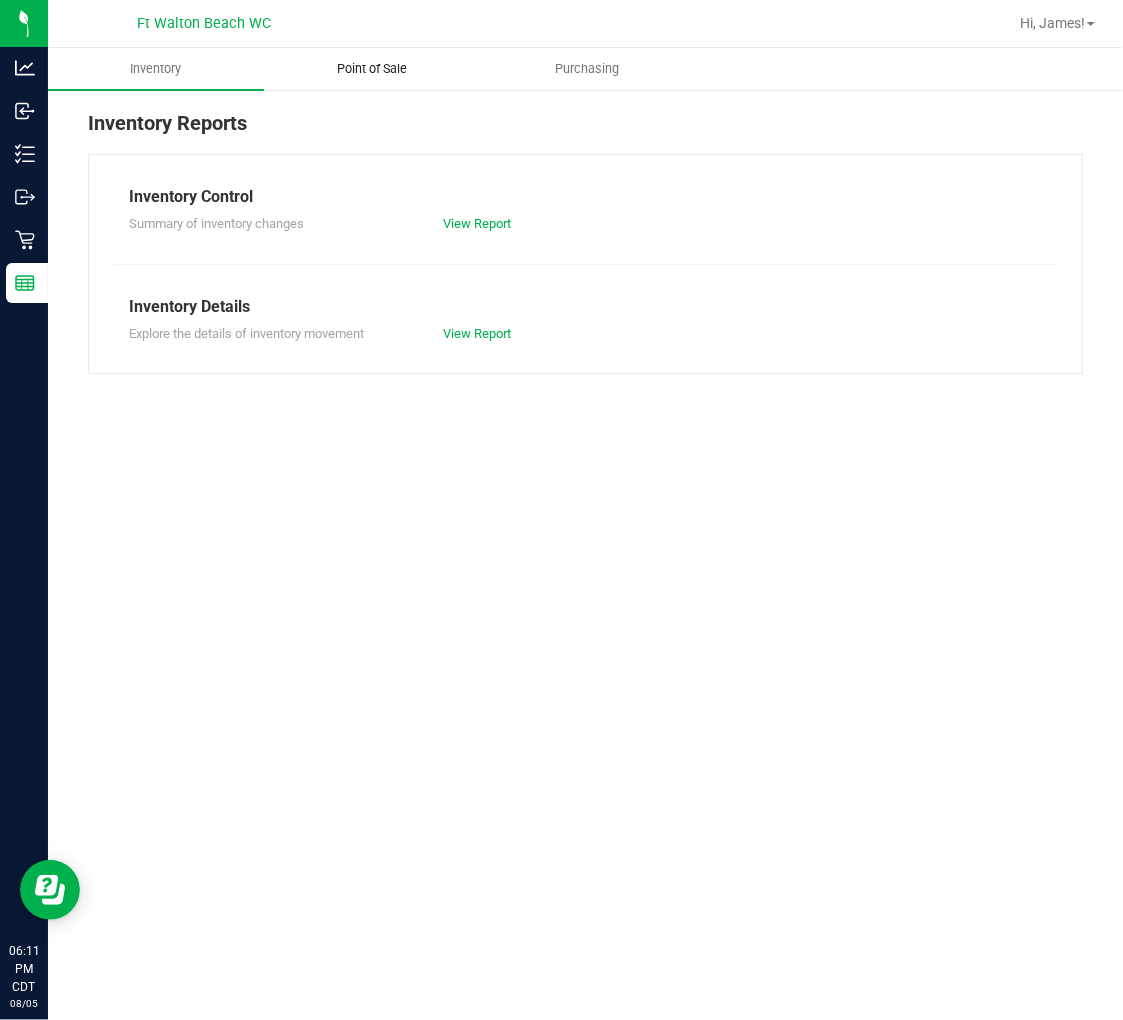 click on "Point of Sale" at bounding box center (372, 69) 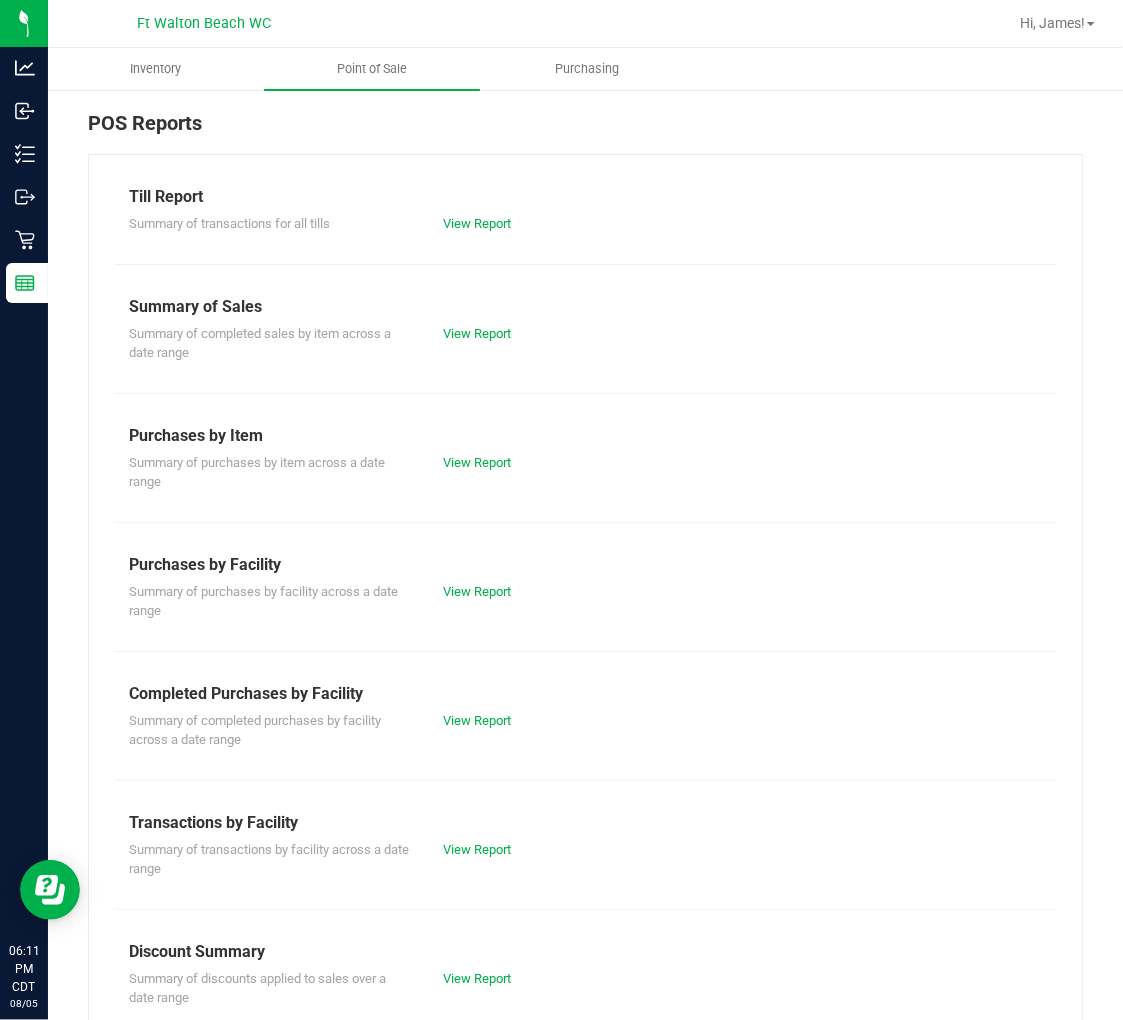 click on "View Report" at bounding box center [506, 721] 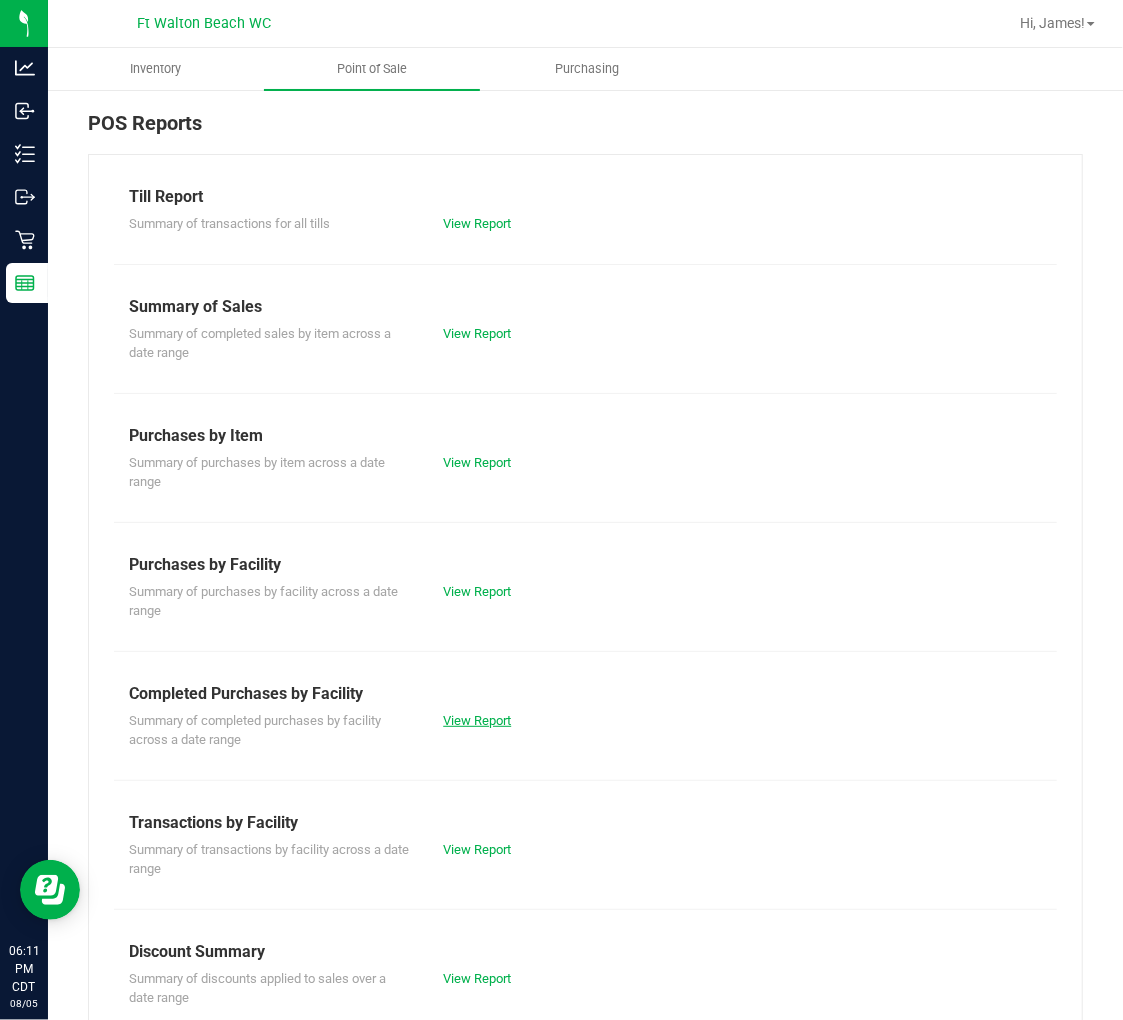 click on "View Report" at bounding box center (477, 720) 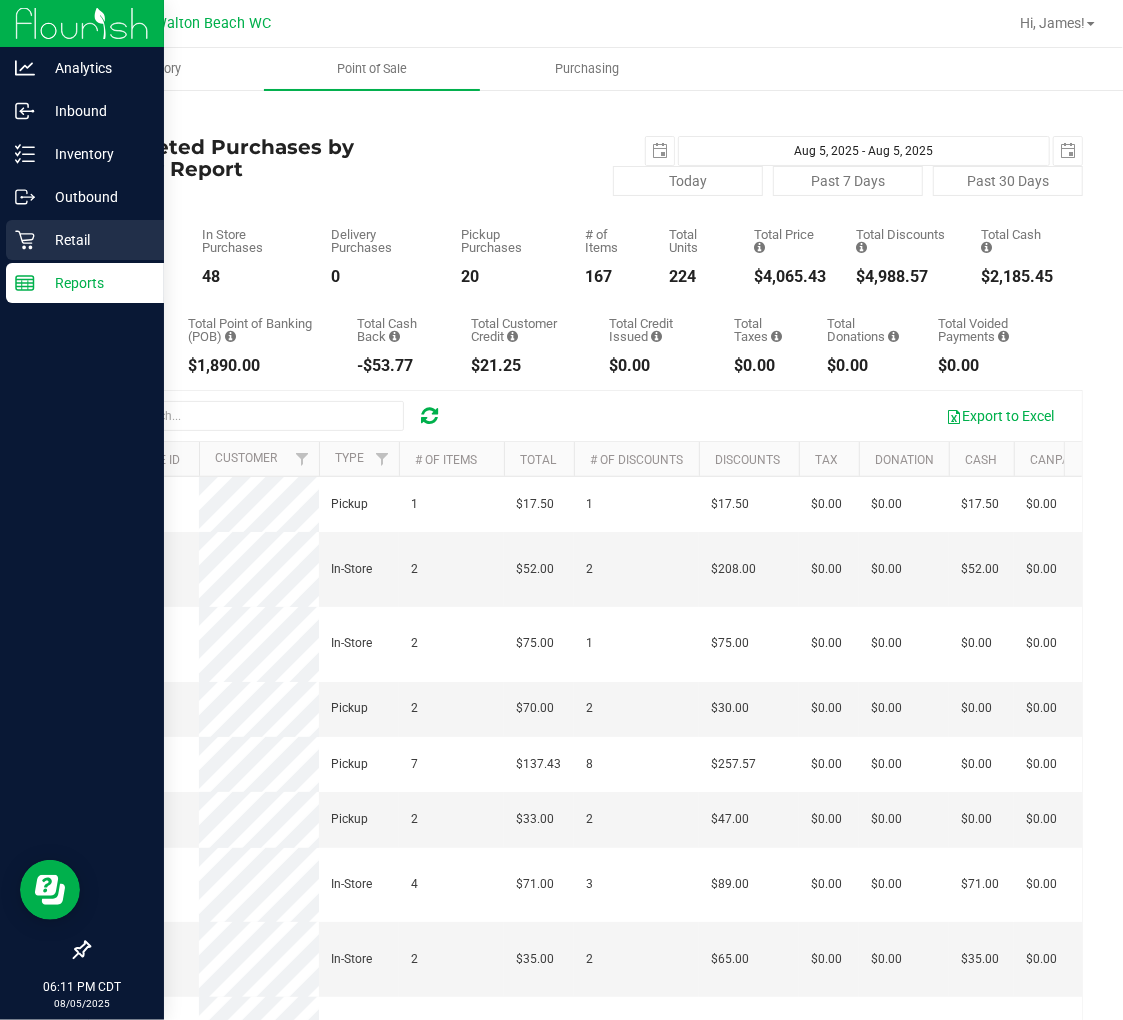 click on "Retail" at bounding box center (95, 240) 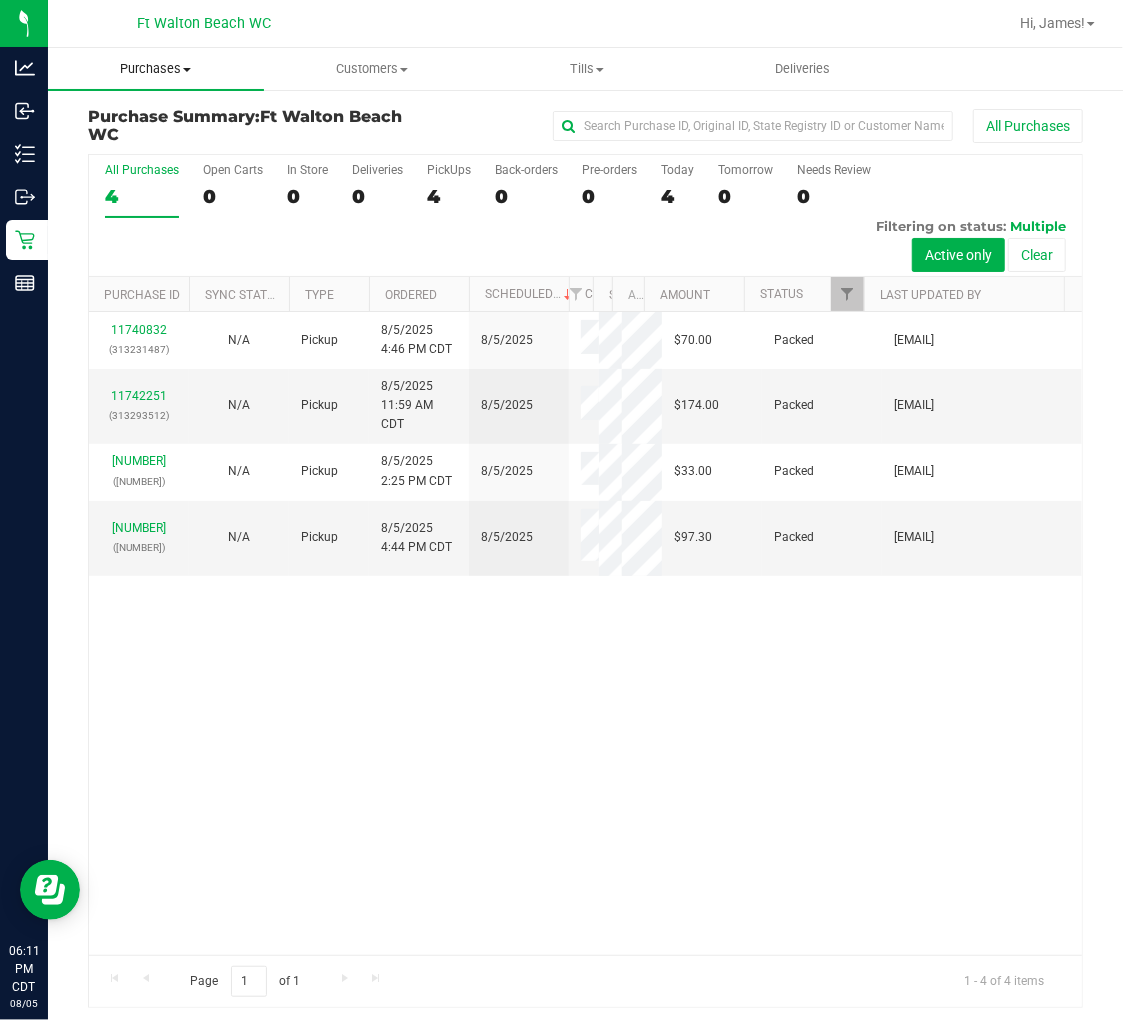 click on "Purchases" at bounding box center [156, 69] 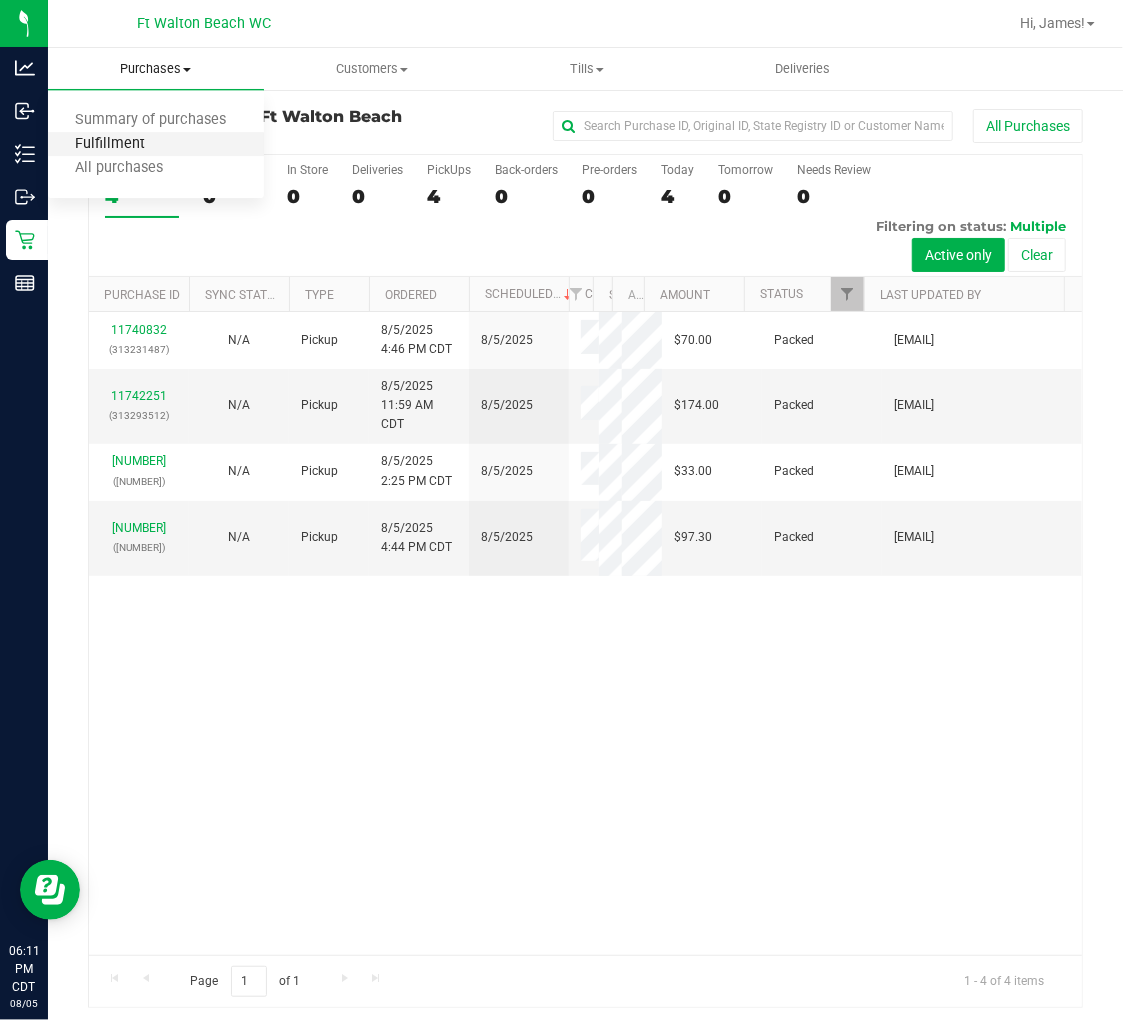 click on "Fulfillment" at bounding box center [110, 144] 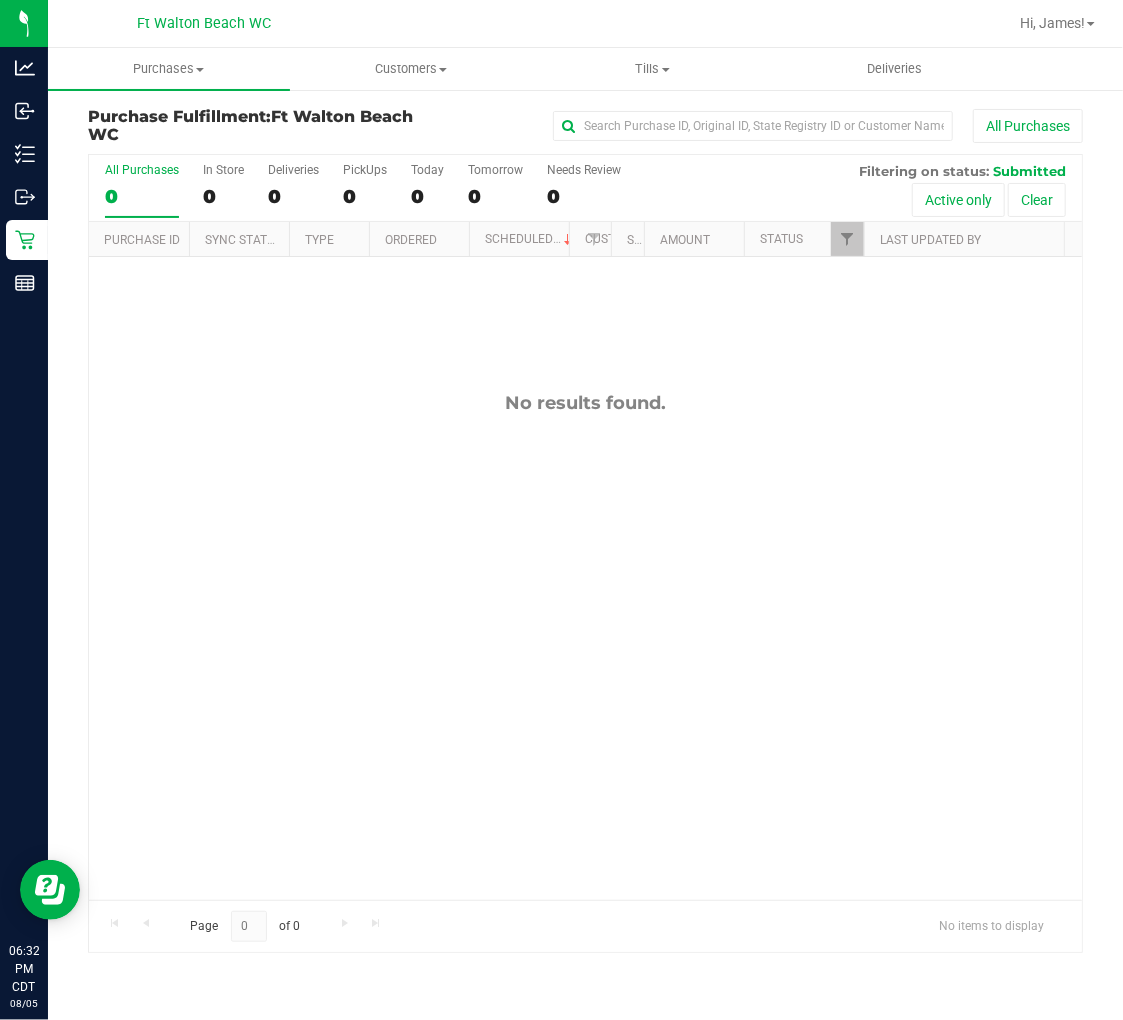 click on "All Purchases
0" at bounding box center (142, 190) 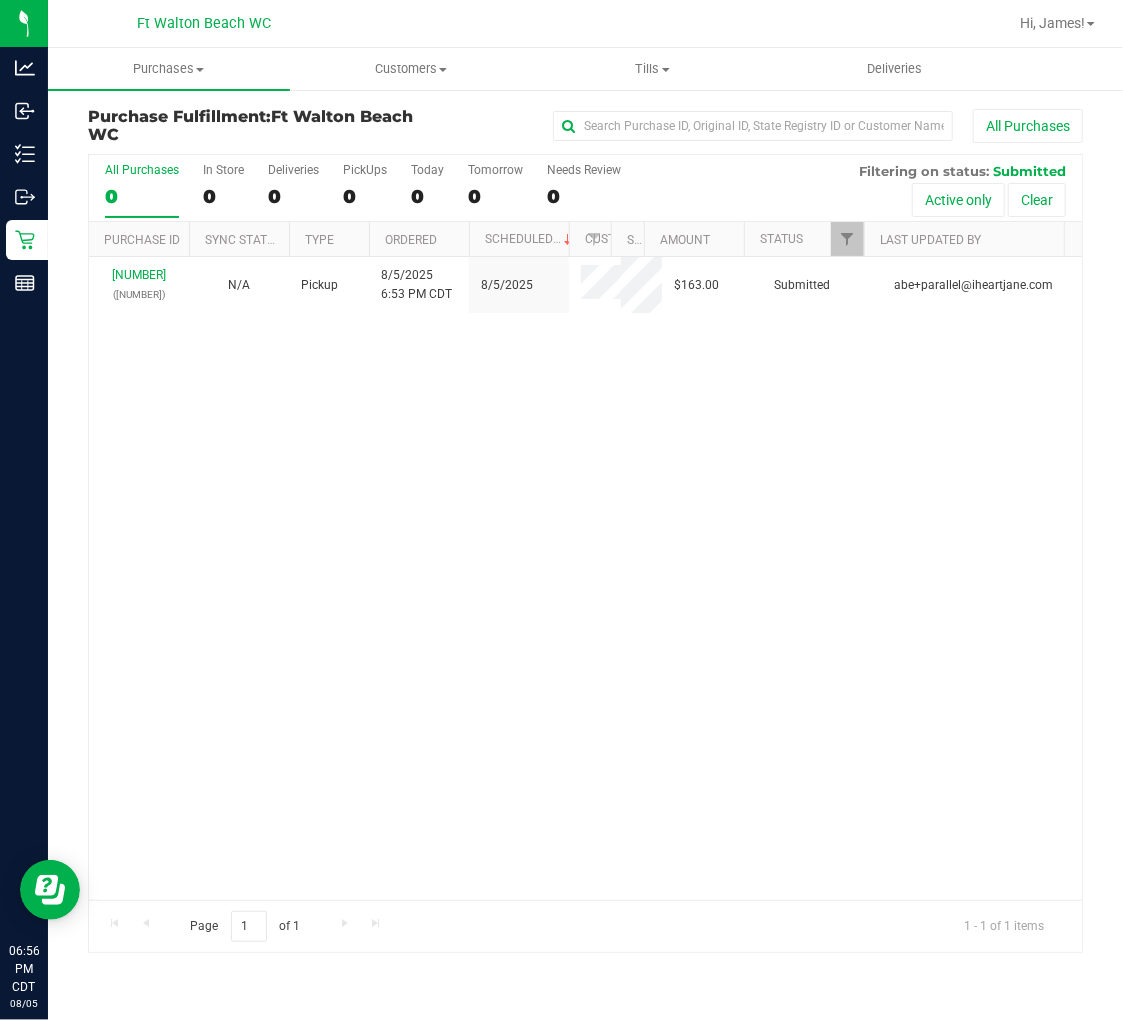 click on "[NUMBER]
([NUMBER])
N/A
Pickup [DATE] [TIME] [TIMEZONE] [DATE]
[PRICE]
Submitted [EMAIL]" at bounding box center [585, 578] 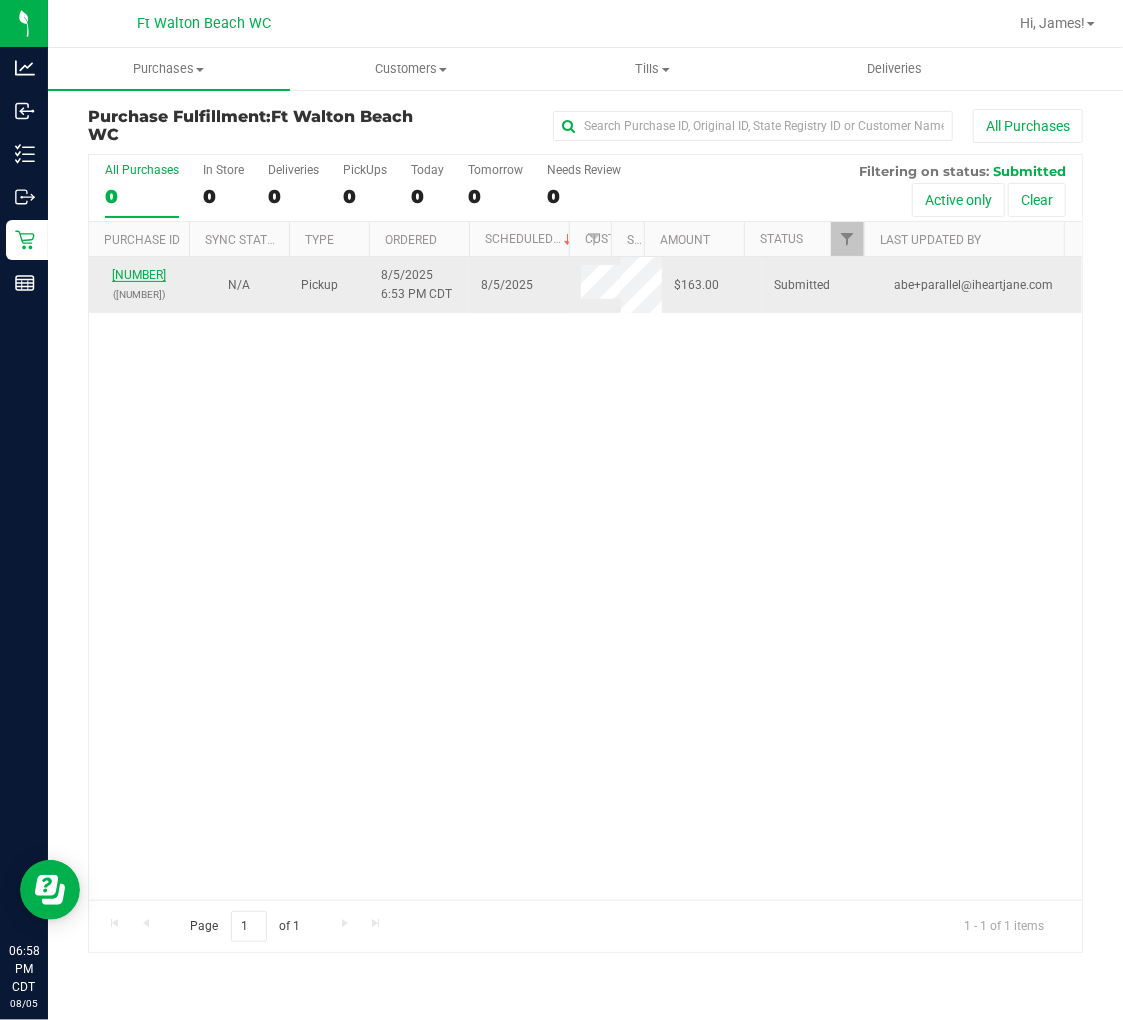 click on "[NUMBER]" at bounding box center [139, 275] 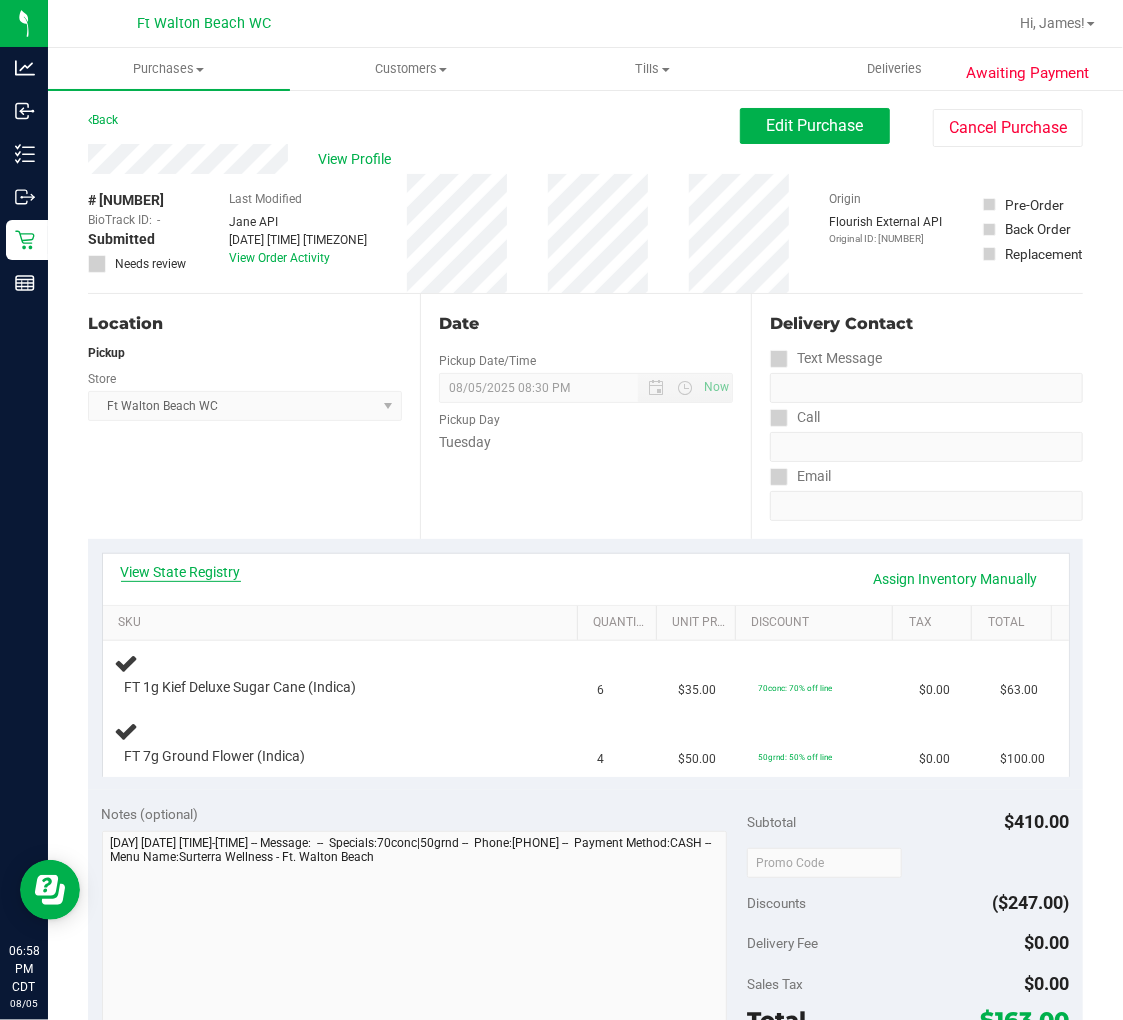 click on "View State Registry" at bounding box center (181, 572) 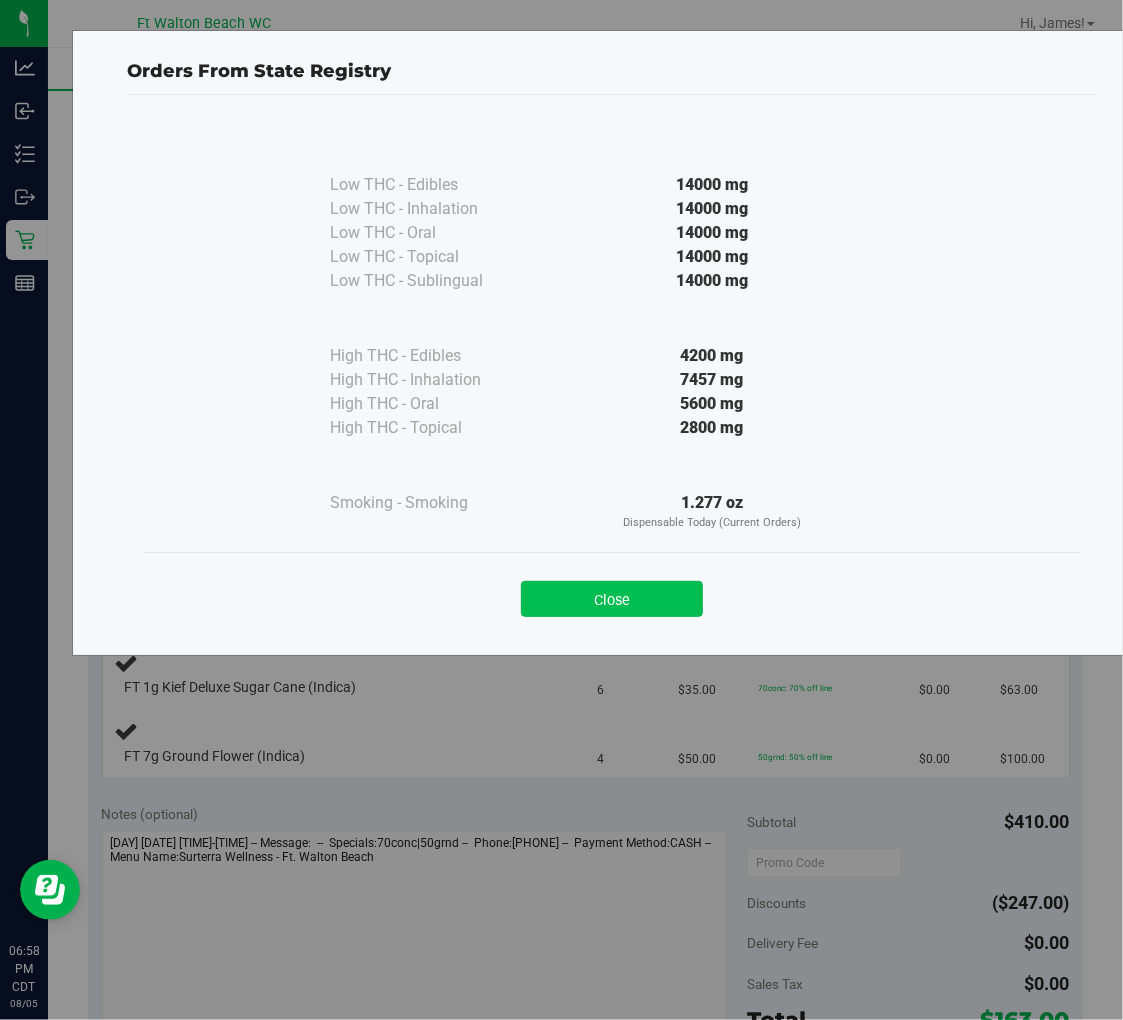 click on "Close" at bounding box center [612, 599] 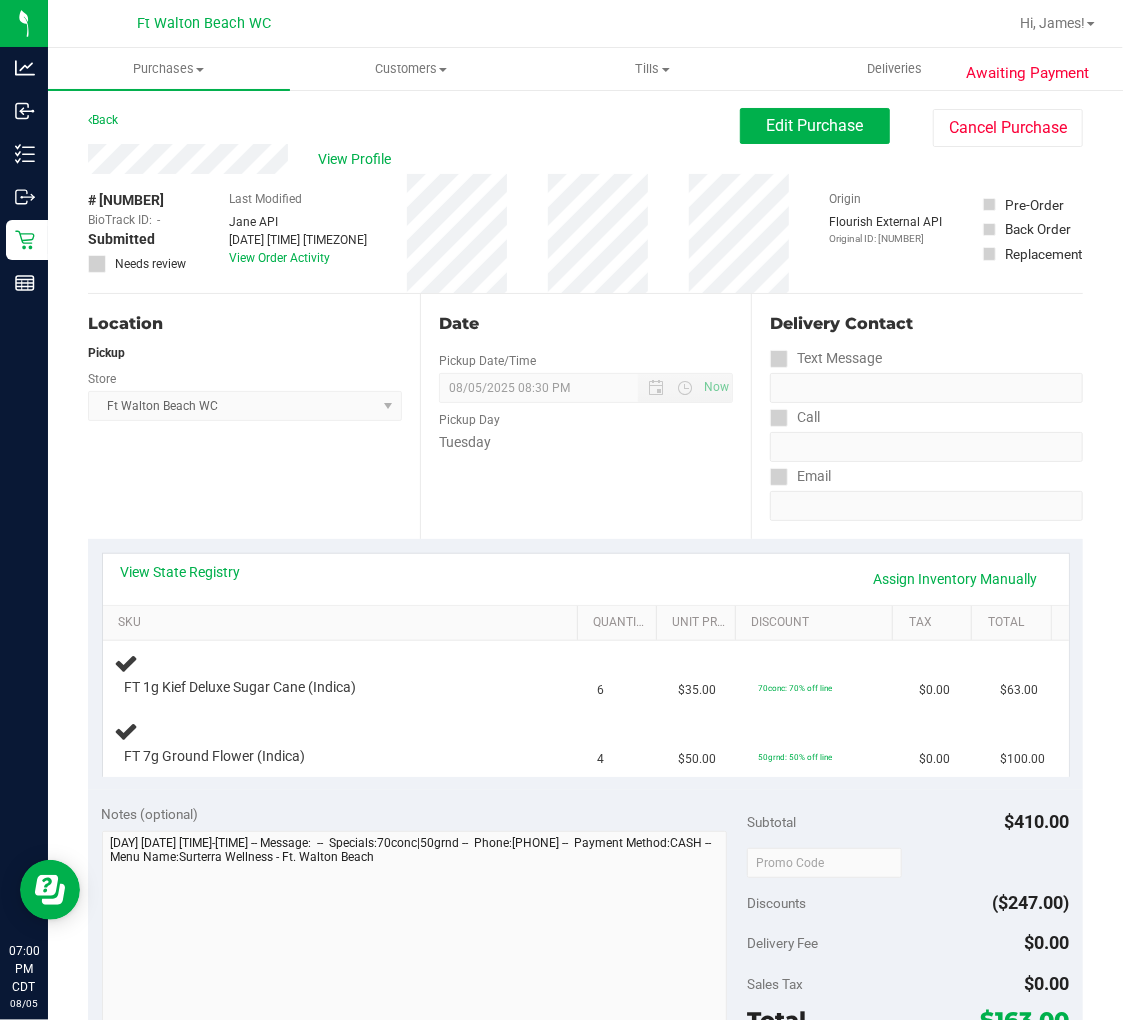 click on "Location
Pickup
Store
Ft Walton Beach WC Select Store Bonita Springs WC Boynton Beach WC Bradenton WC Brandon WC Brooksville WC Call Center Clermont WC Crestview WC Deerfield Beach WC Delray Beach WC Deltona WC Ft Walton Beach WC Ft. Lauderdale WC Ft. Myers WC Gainesville WC Jax Atlantic WC JAX DC REP Jax WC Key West WC Lakeland WC Largo WC Lehigh Acres DC REP Merritt Island WC Miami 72nd WC Miami Beach WC Miami Dadeland WC Miramar DC REP New Port Richey WC North Palm Beach WC North Port WC Ocala WC Orange Park WC Orlando Colonial WC Orlando DC REP Orlando WC Oviedo WC Palm Bay WC Palm Coast WC Panama City WC Pensacola WC Port Orange WC Port St. Lucie WC Sebring WC South Tampa WC St. Pete WC Summerfield WC Tallahassee DC REP Tallahassee WC Tampa DC Testing Tampa Warehouse Tampa WC TX Austin DC TX Plano Retail WPB DC" at bounding box center [254, 416] 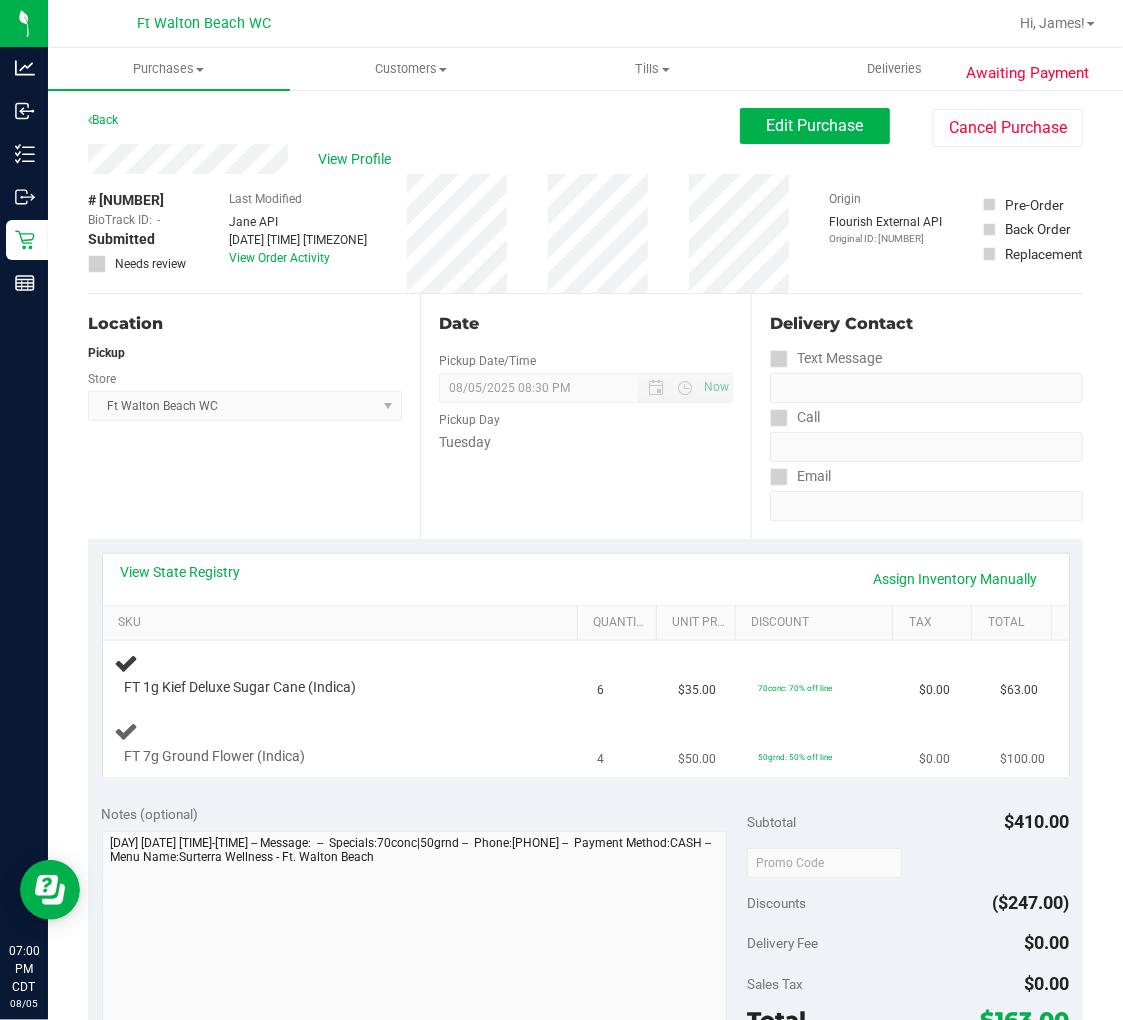 click on "Back
Edit Purchase
Cancel Purchase
View Profile
# [NUMBER]
BioTrack ID:
-
Submitted
Needs review
Last Modified
[PERSON] API
[DATE] [TIME] [TIMEZONE]" at bounding box center [585, 869] 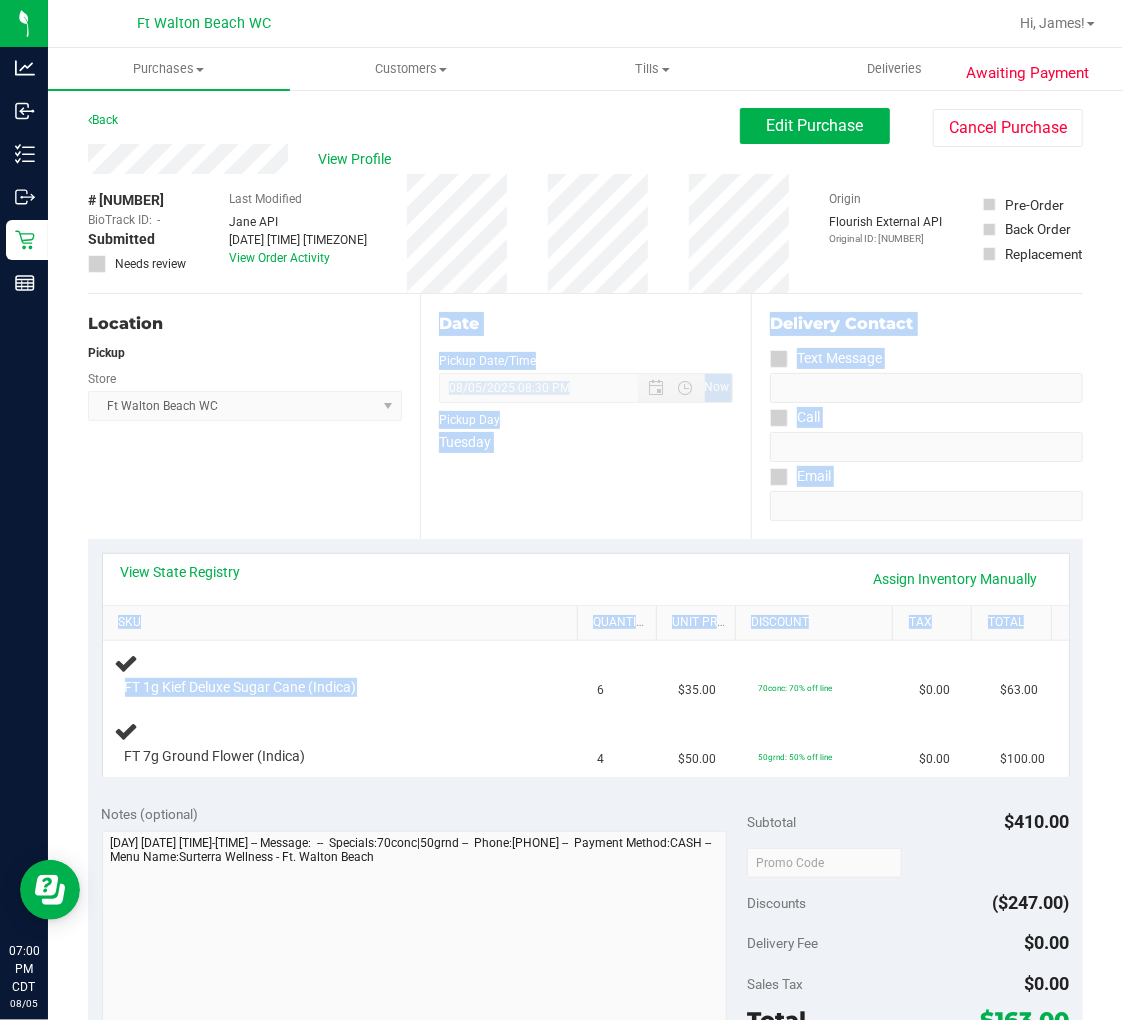 click on "Location
Pickup
Store
Ft Walton Beach WC Select Store Bonita Springs WC Boynton Beach WC Bradenton WC Brandon WC Brooksville WC Call Center Clermont WC Crestview WC Deerfield Beach WC Delray Beach WC Deltona WC Ft Walton Beach WC Ft. Lauderdale WC Ft. Myers WC Gainesville WC Jax Atlantic WC JAX DC REP Jax WC Key West WC Lakeland WC Largo WC Lehigh Acres DC REP Merritt Island WC Miami 72nd WC Miami Beach WC Miami Dadeland WC Miramar DC REP New Port Richey WC North Palm Beach WC North Port WC Ocala WC Orange Park WC Orlando Colonial WC Orlando DC REP Orlando WC Oviedo WC Palm Bay WC Palm Coast WC Panama City WC Pensacola WC Port Orange WC Port St. Lucie WC Sebring WC South Tampa WC St. Pete WC Summerfield WC Tallahassee DC REP Tallahassee WC Tampa DC Testing Tampa Warehouse Tampa WC TX Austin DC TX Plano Retail WPB DC" at bounding box center [254, 416] 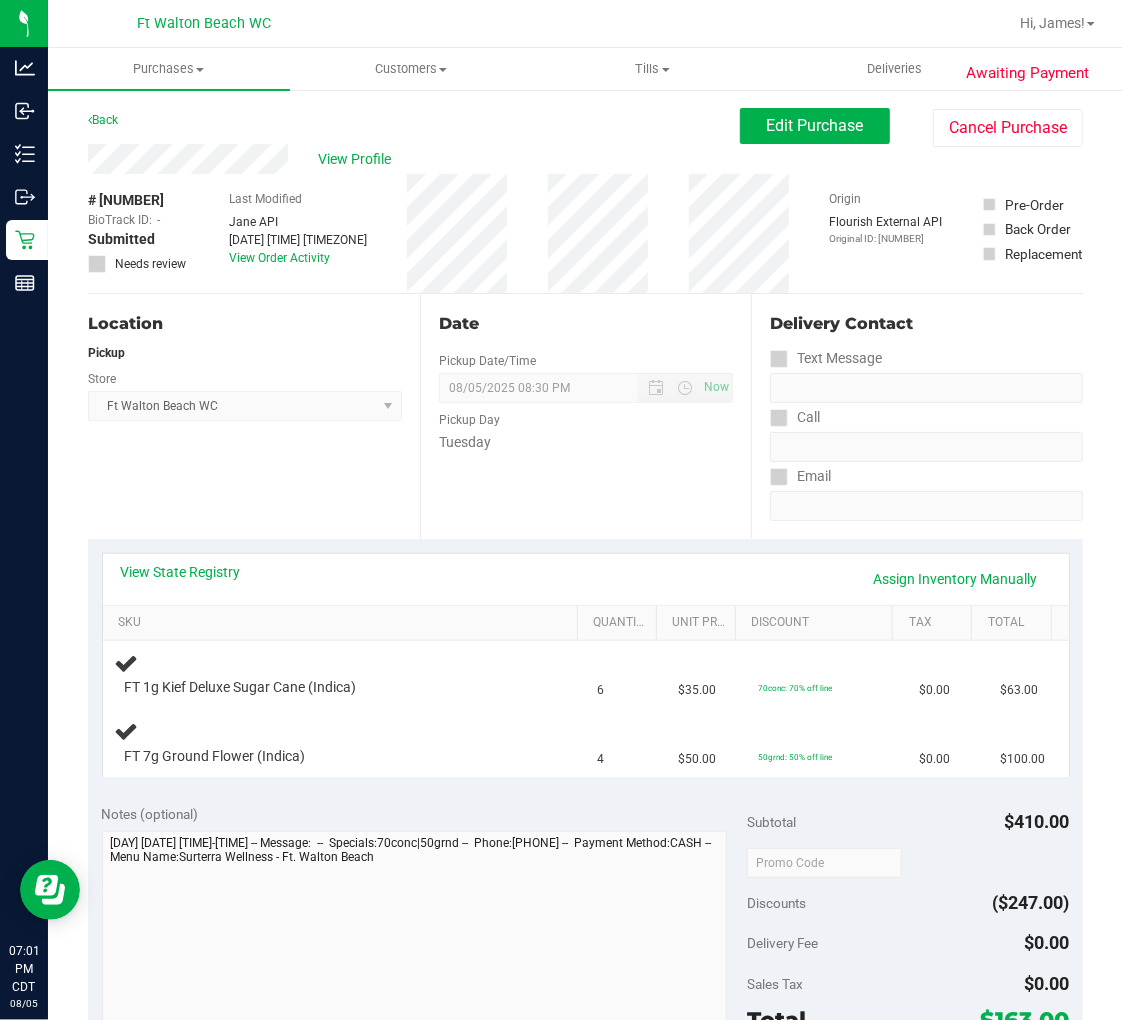 click on "Location
Pickup
Store
Ft Walton Beach WC Select Store Bonita Springs WC Boynton Beach WC Bradenton WC Brandon WC Brooksville WC Call Center Clermont WC Crestview WC Deerfield Beach WC Delray Beach WC Deltona WC Ft Walton Beach WC Ft. Lauderdale WC Ft. Myers WC Gainesville WC Jax Atlantic WC JAX DC REP Jax WC Key West WC Lakeland WC Largo WC Lehigh Acres DC REP Merritt Island WC Miami 72nd WC Miami Beach WC Miami Dadeland WC Miramar DC REP New Port Richey WC North Palm Beach WC North Port WC Ocala WC Orange Park WC Orlando Colonial WC Orlando DC REP Orlando WC Oviedo WC Palm Bay WC Palm Coast WC Panama City WC Pensacola WC Port Orange WC Port St. Lucie WC Sebring WC South Tampa WC St. Pete WC Summerfield WC Tallahassee DC REP Tallahassee WC Tampa DC Testing Tampa Warehouse Tampa WC TX Austin DC TX Plano Retail WPB DC" at bounding box center [254, 416] 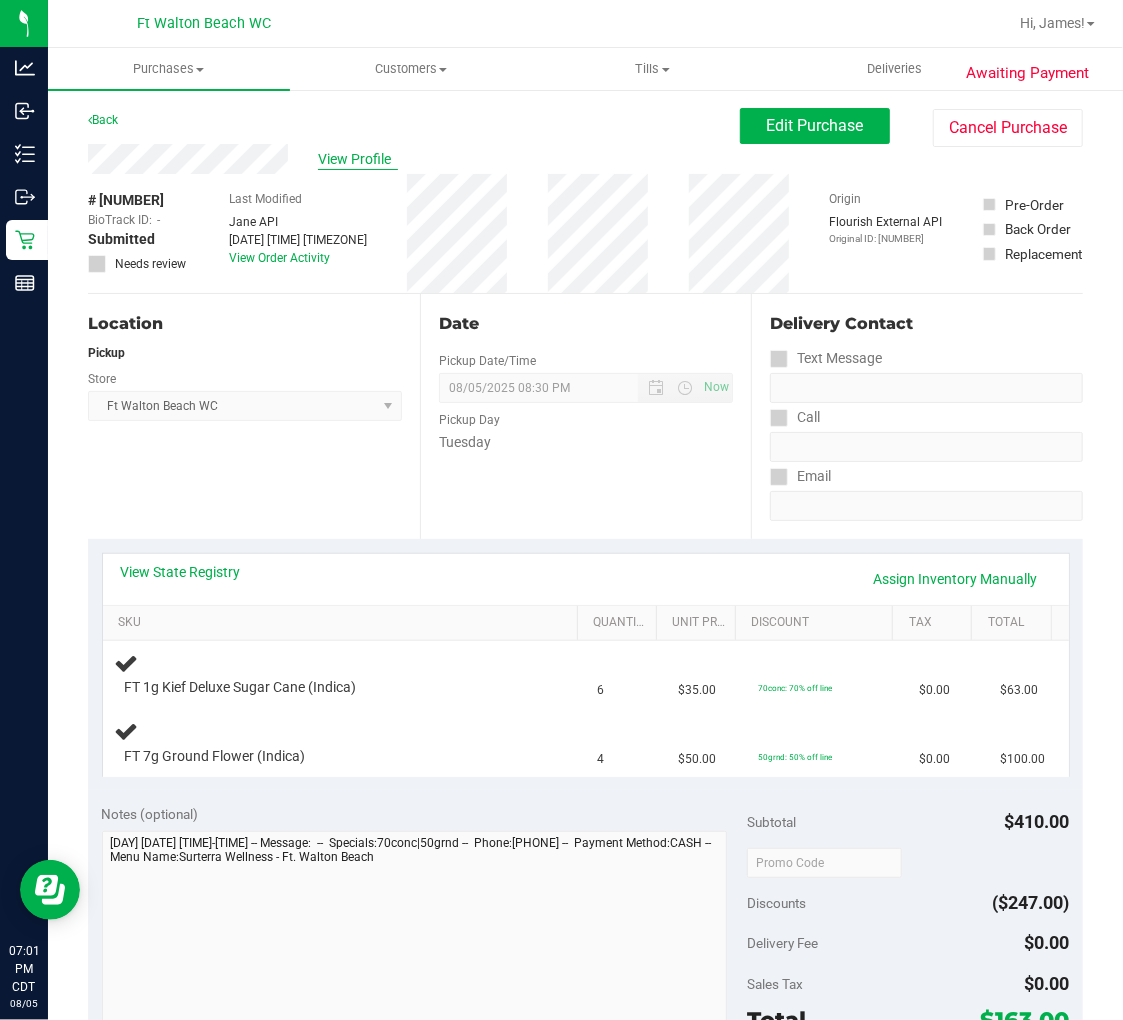 click on "View Profile" at bounding box center (358, 159) 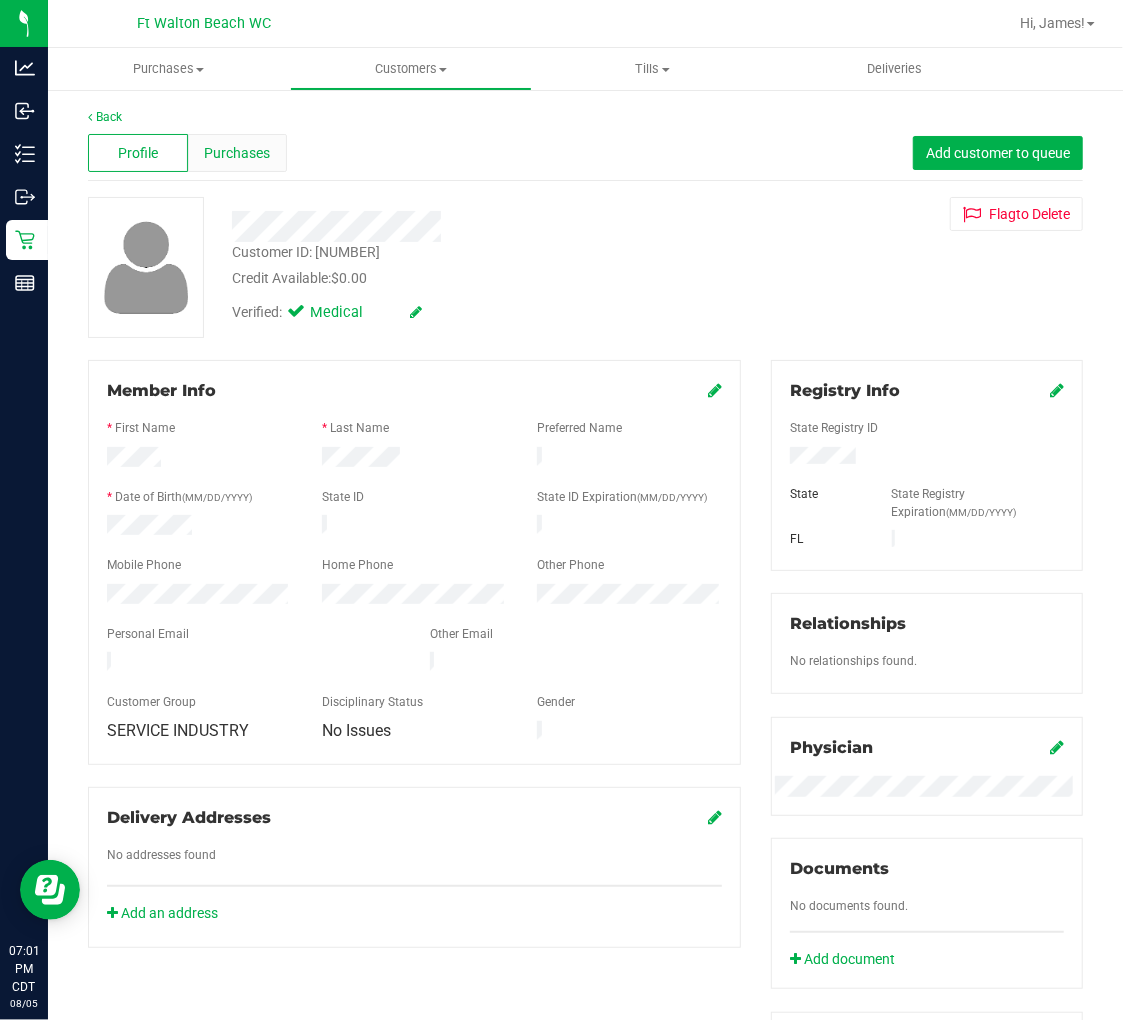 click on "Purchases" at bounding box center [237, 153] 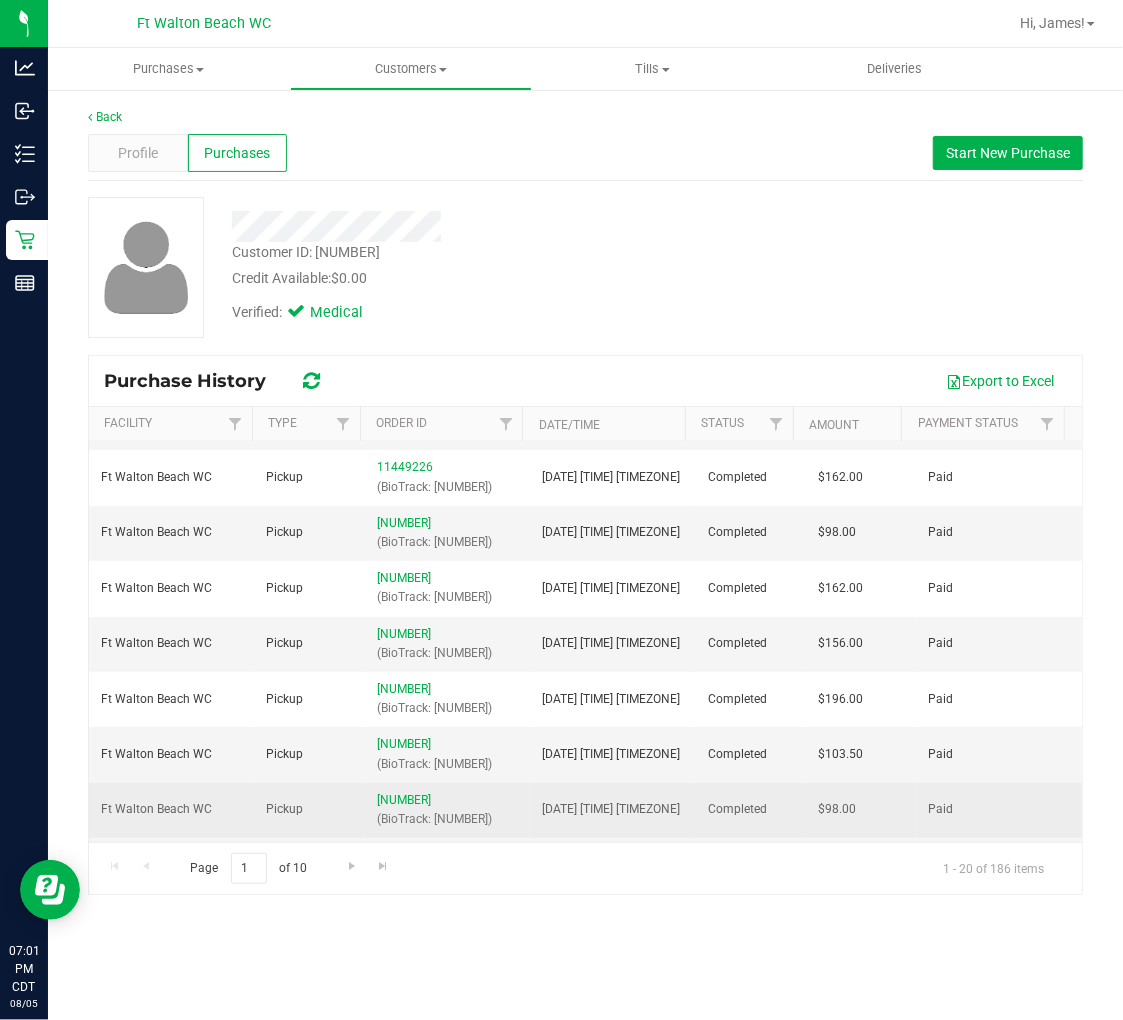 scroll, scrollTop: 0, scrollLeft: 0, axis: both 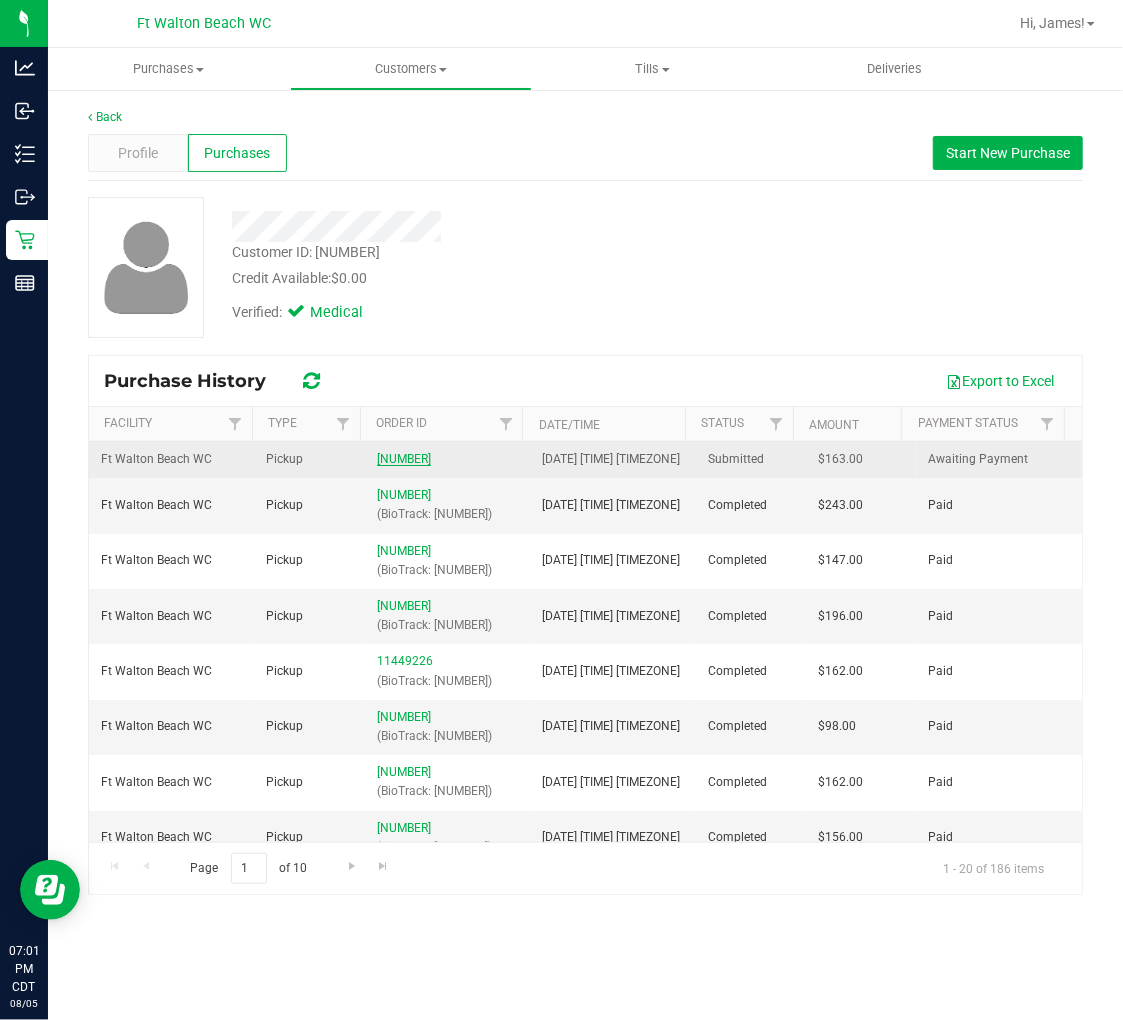 click on "[NUMBER]" at bounding box center (404, 459) 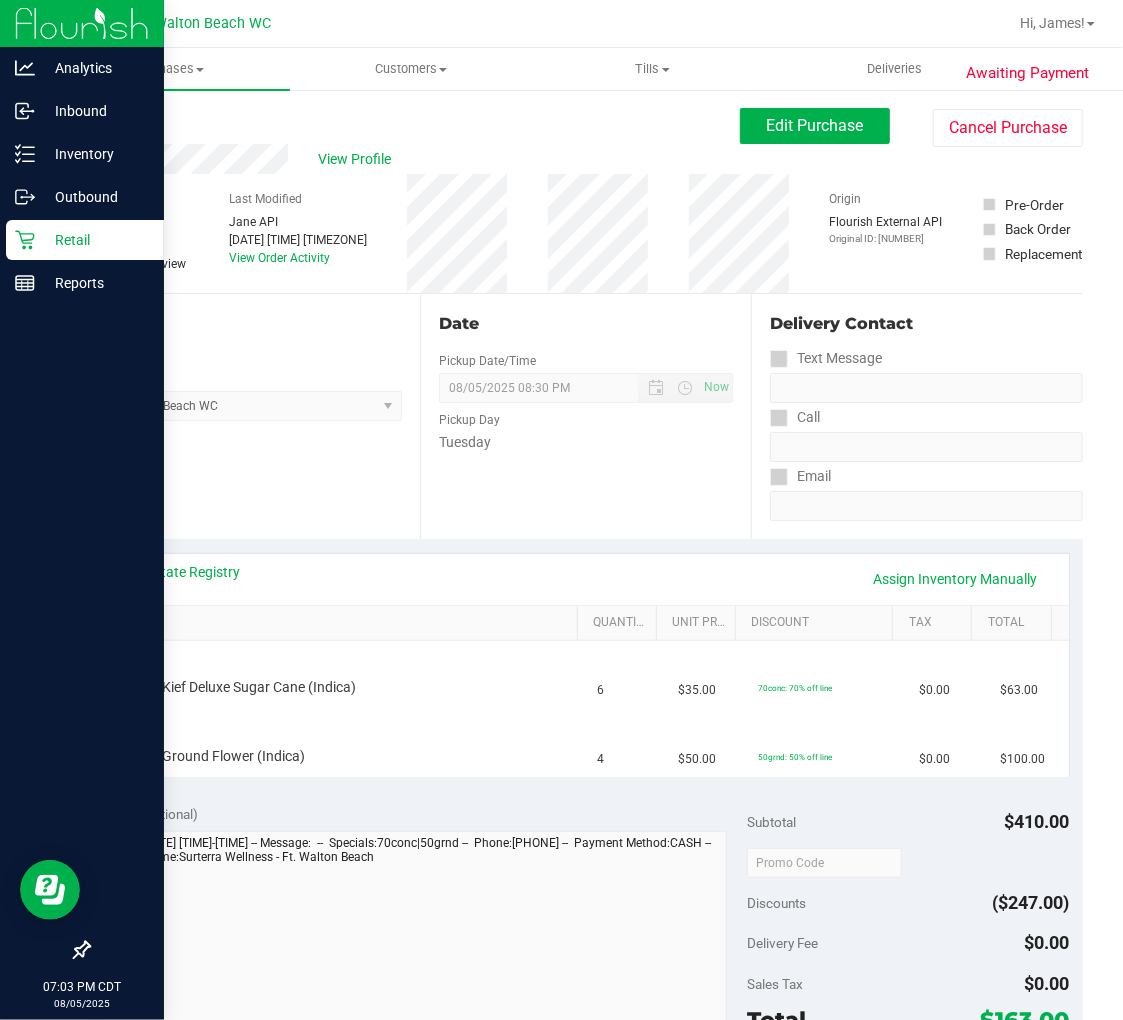 click 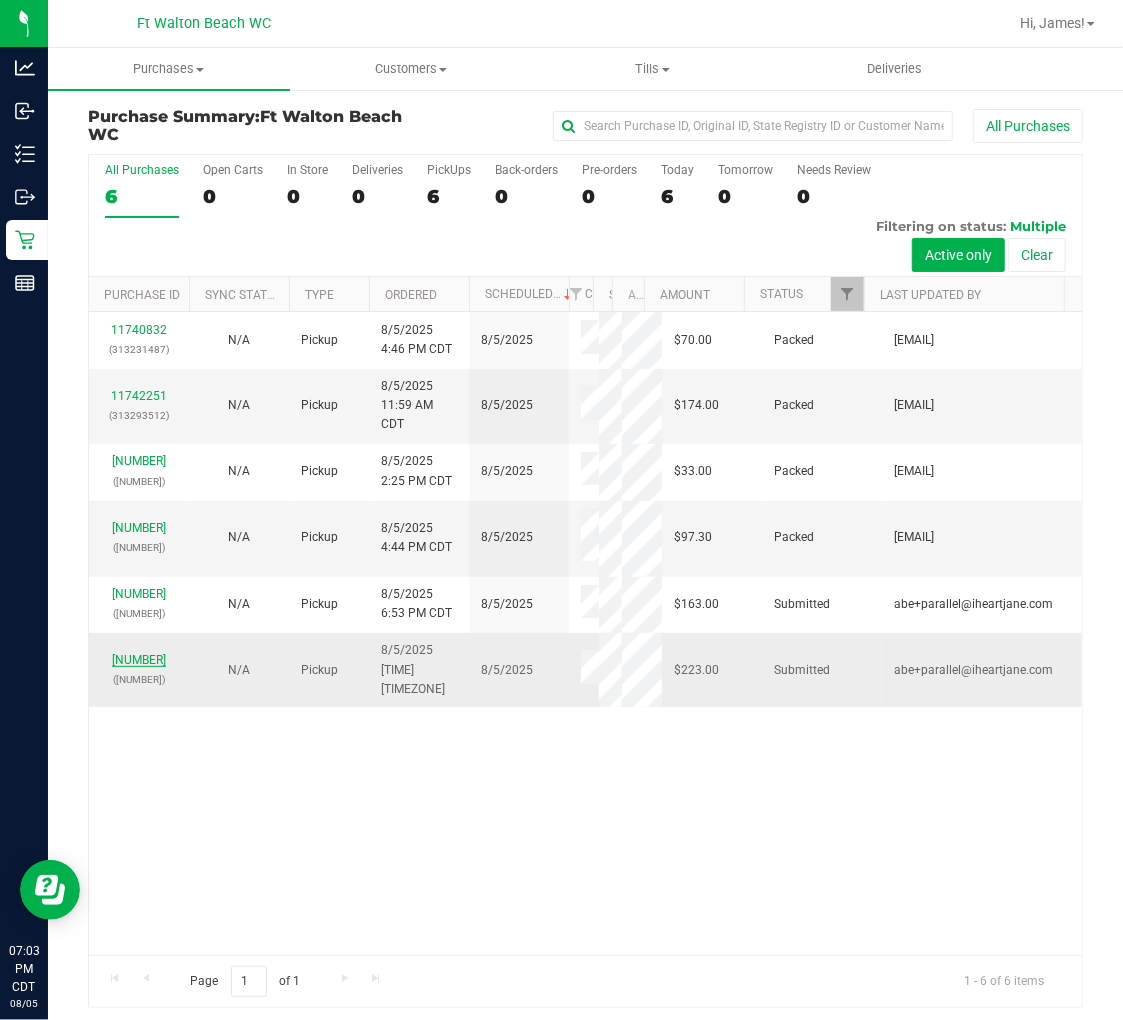 click on "[NUMBER]" at bounding box center [139, 660] 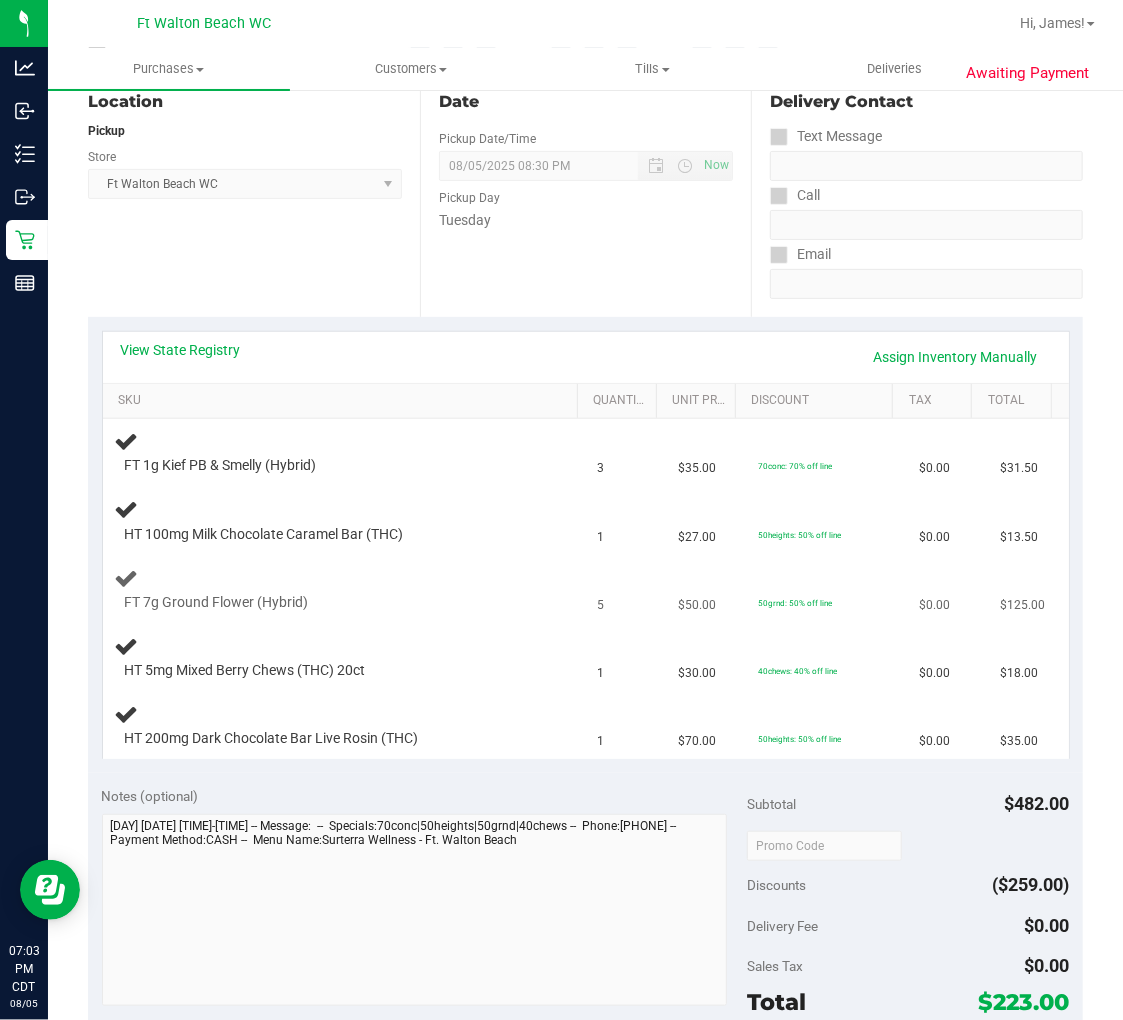 scroll, scrollTop: 0, scrollLeft: 0, axis: both 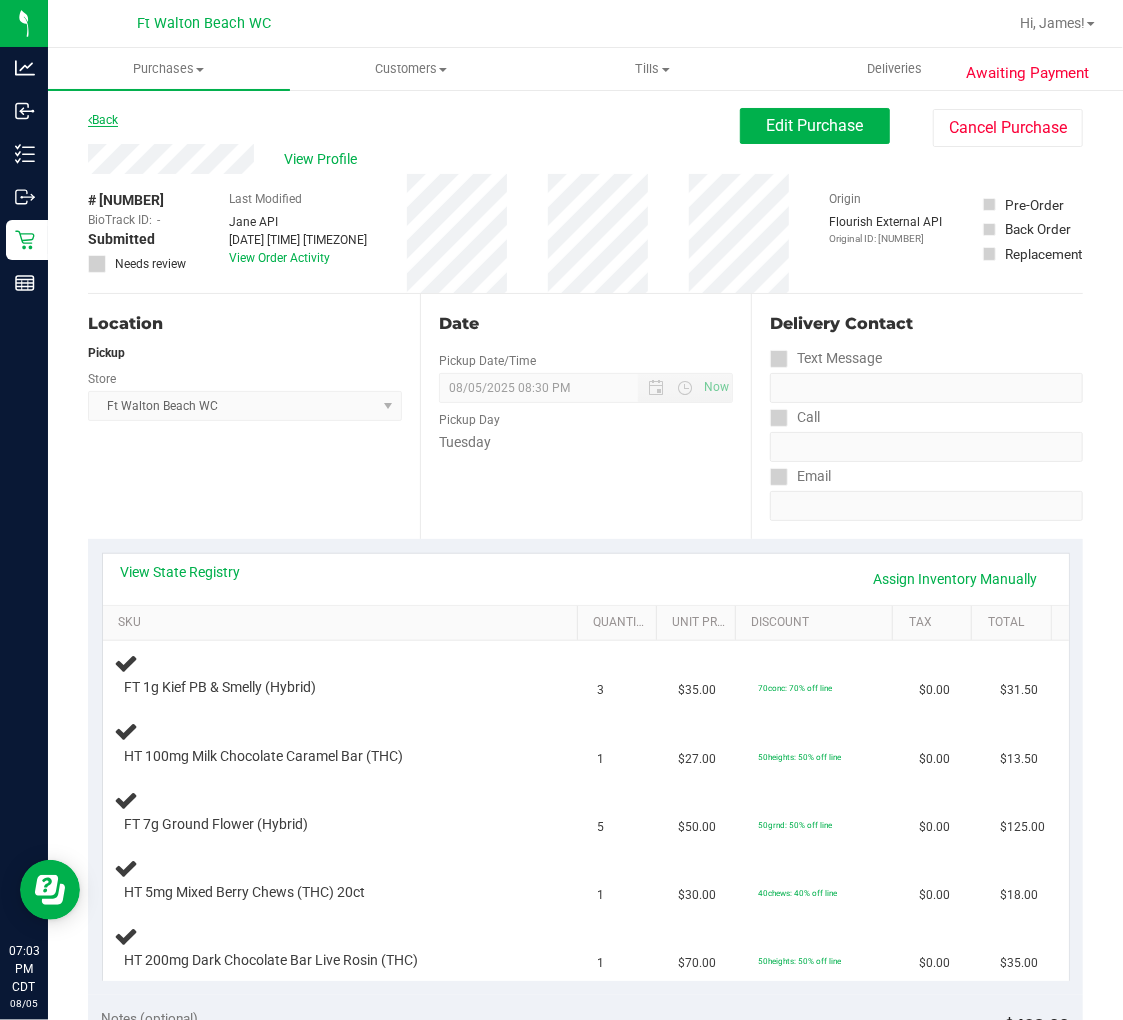click on "Back" at bounding box center (103, 120) 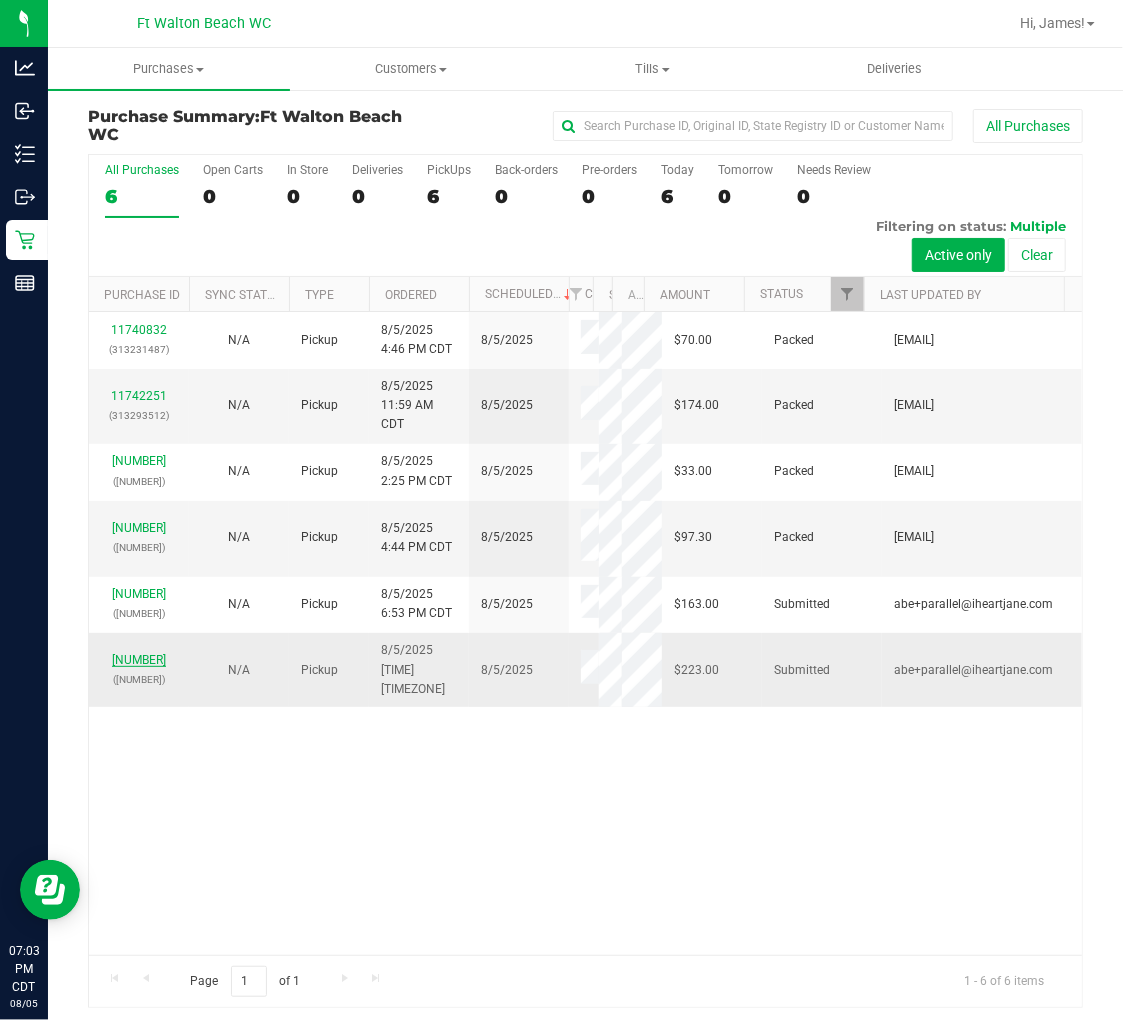 click on "[NUMBER]" at bounding box center (139, 660) 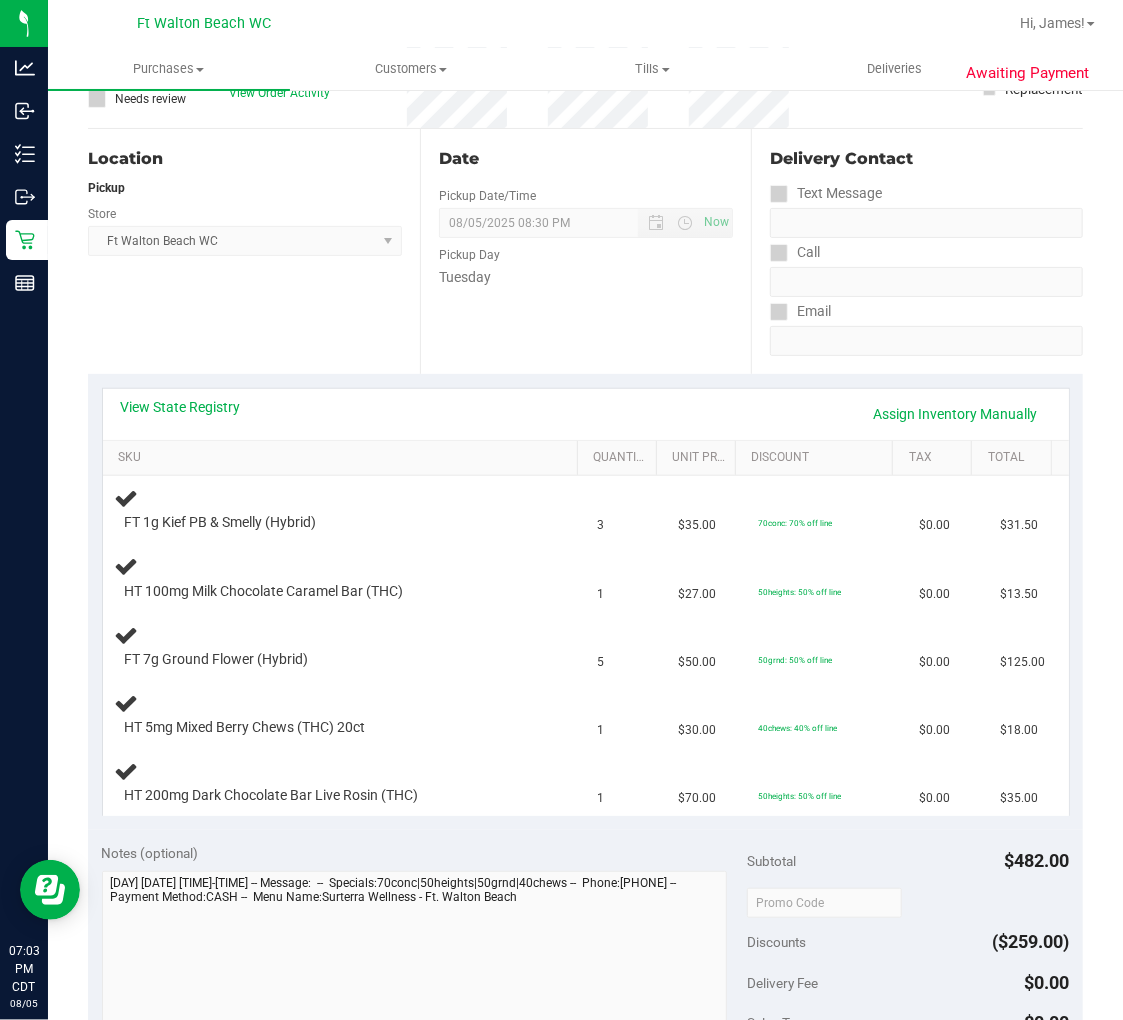 scroll, scrollTop: 444, scrollLeft: 0, axis: vertical 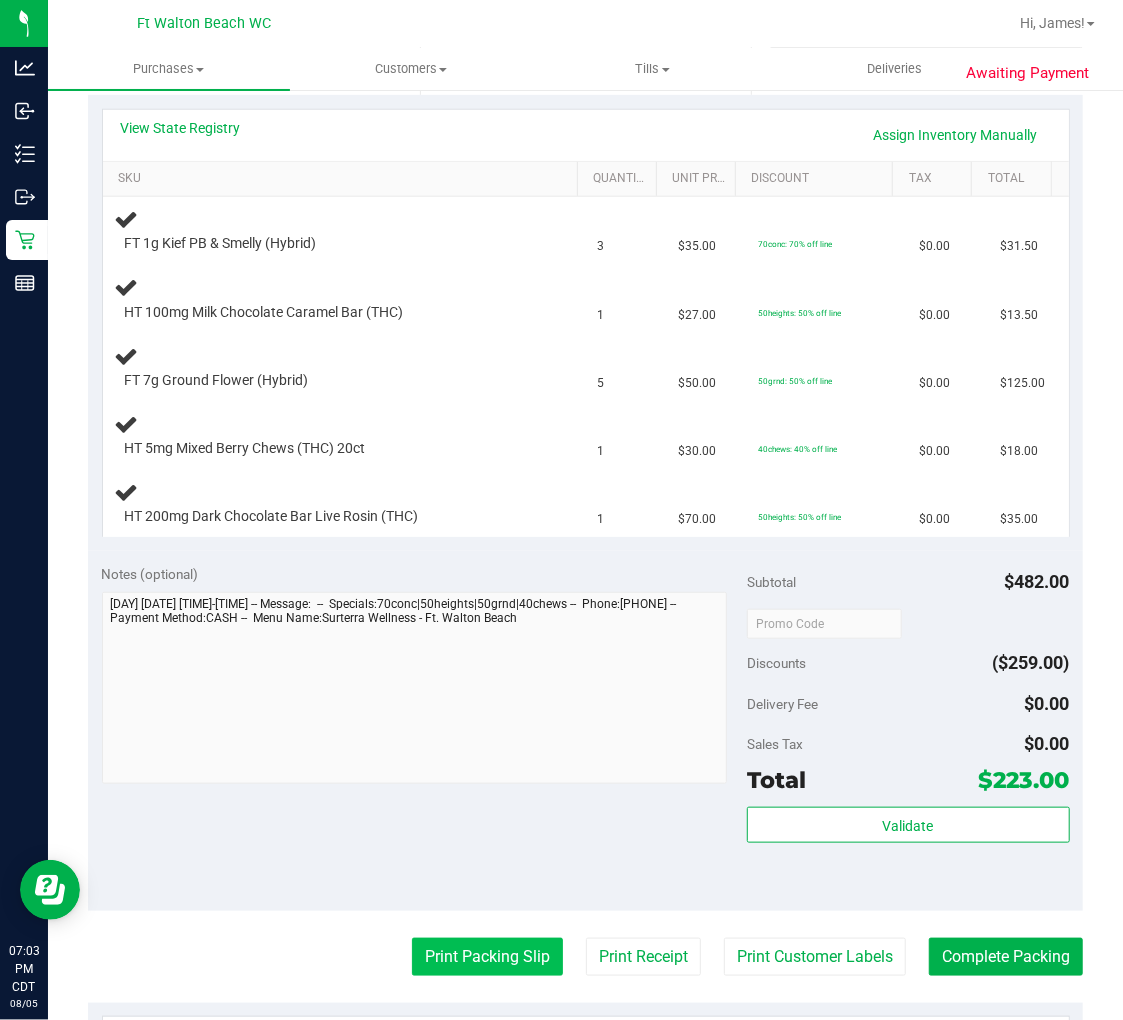 click on "Print Packing Slip" at bounding box center [487, 957] 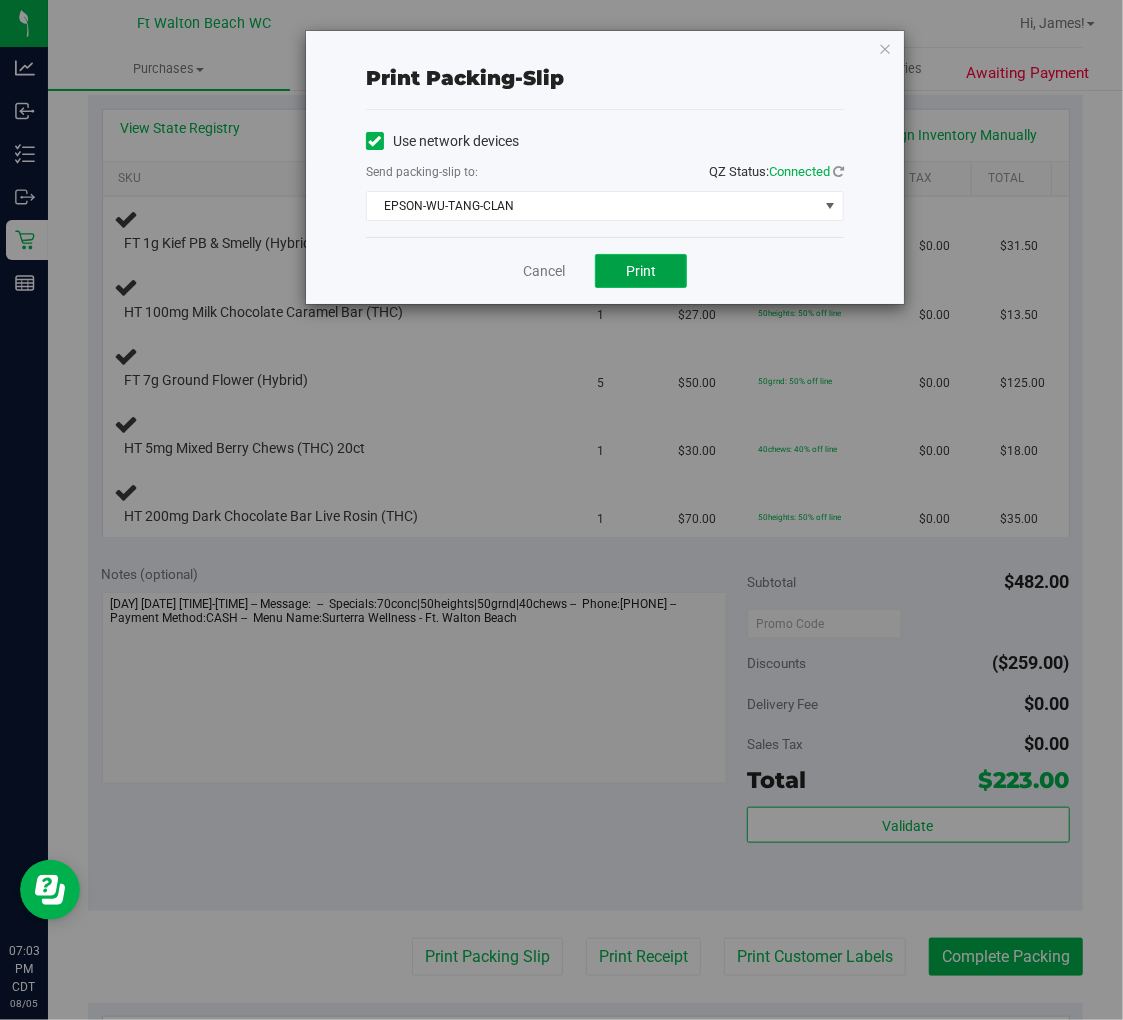 click on "Print" at bounding box center [641, 271] 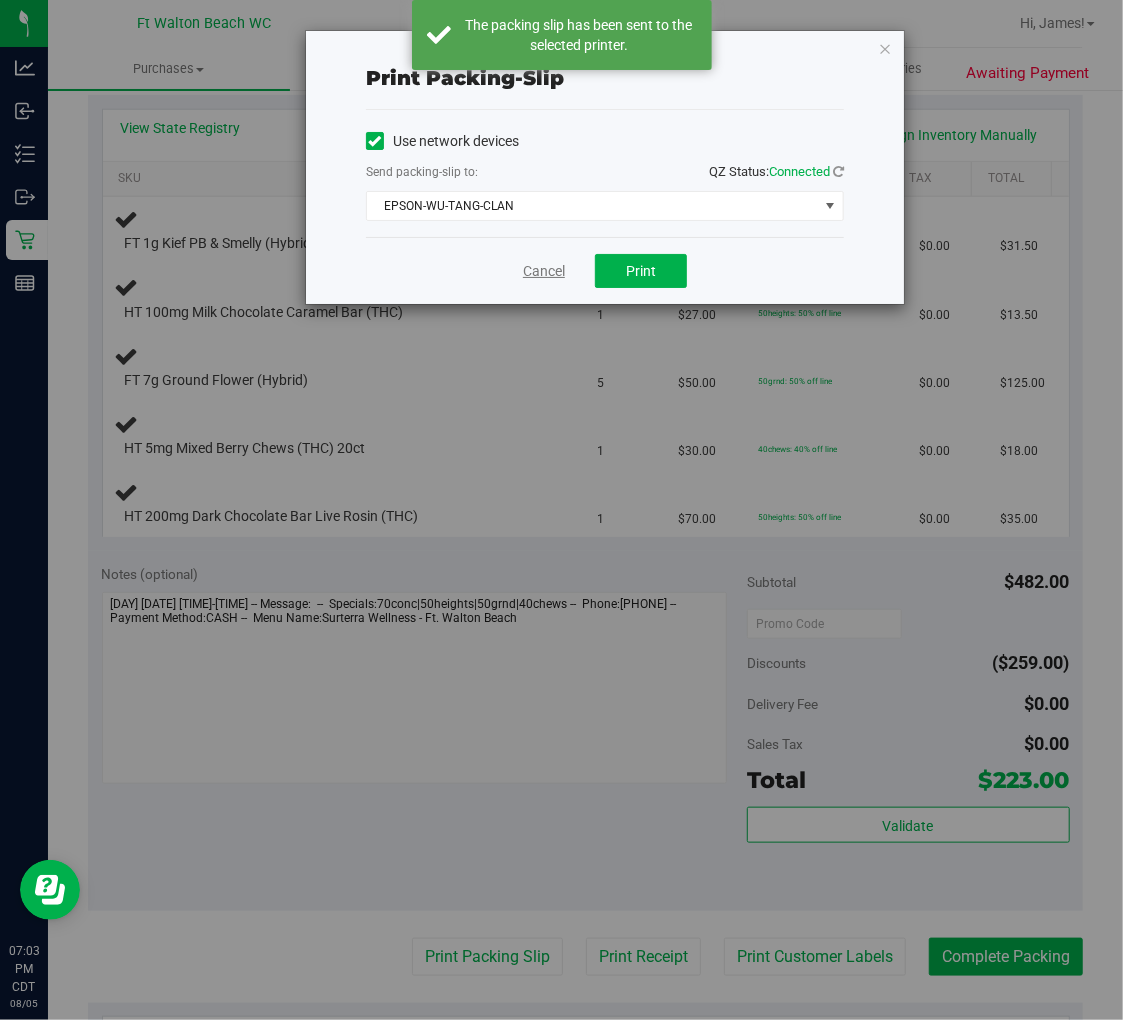 click on "Cancel" at bounding box center [544, 271] 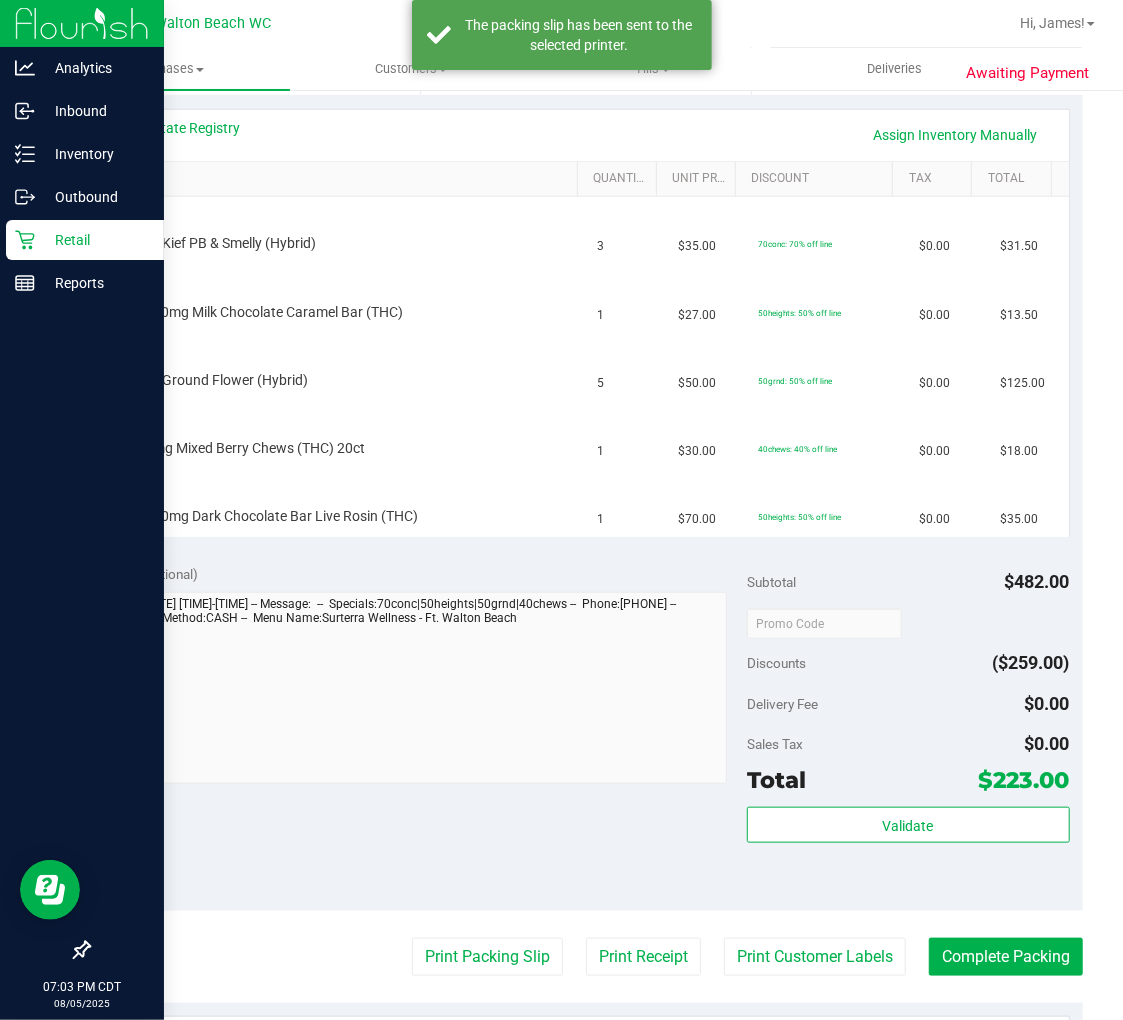 click on "Retail" at bounding box center (95, 240) 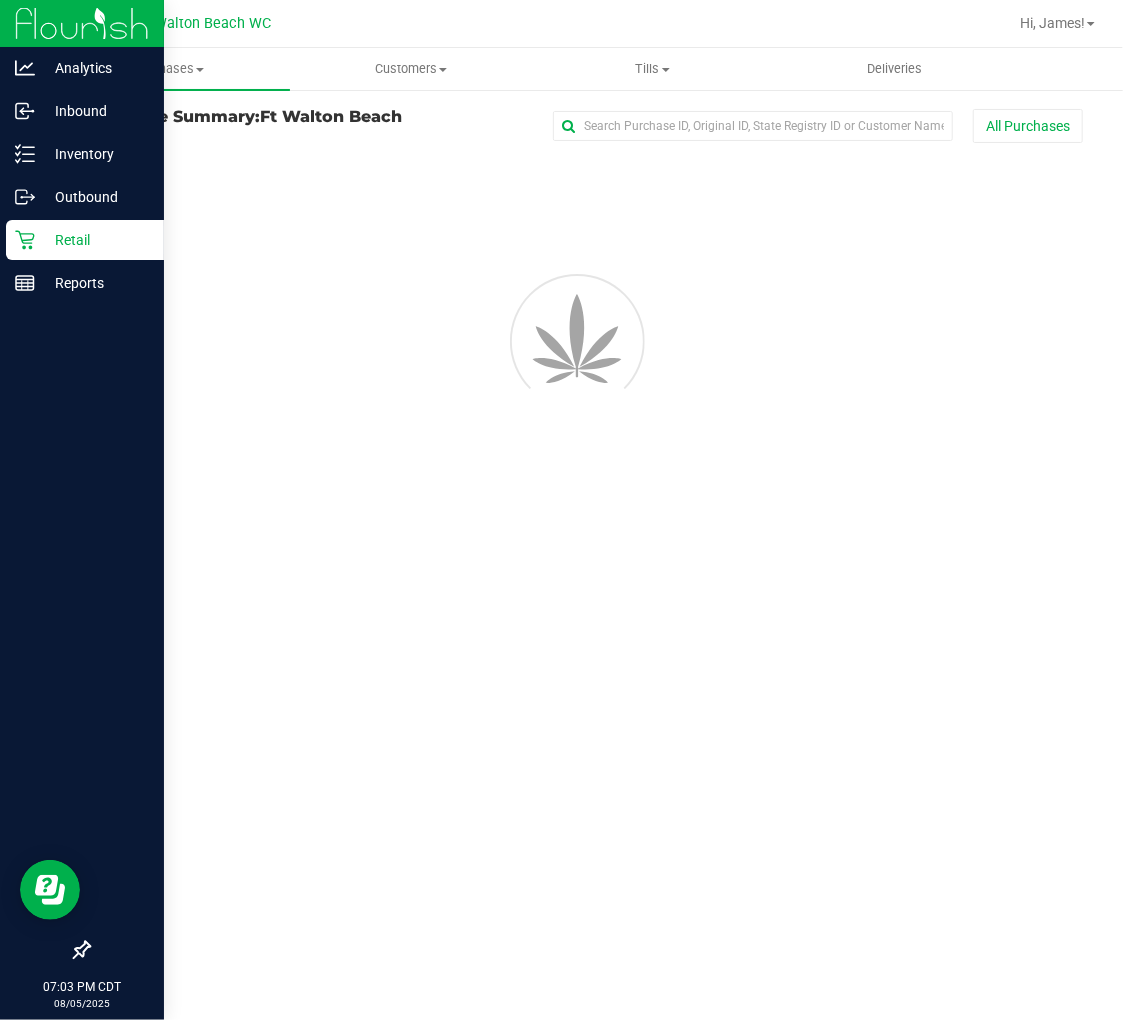 scroll, scrollTop: 0, scrollLeft: 0, axis: both 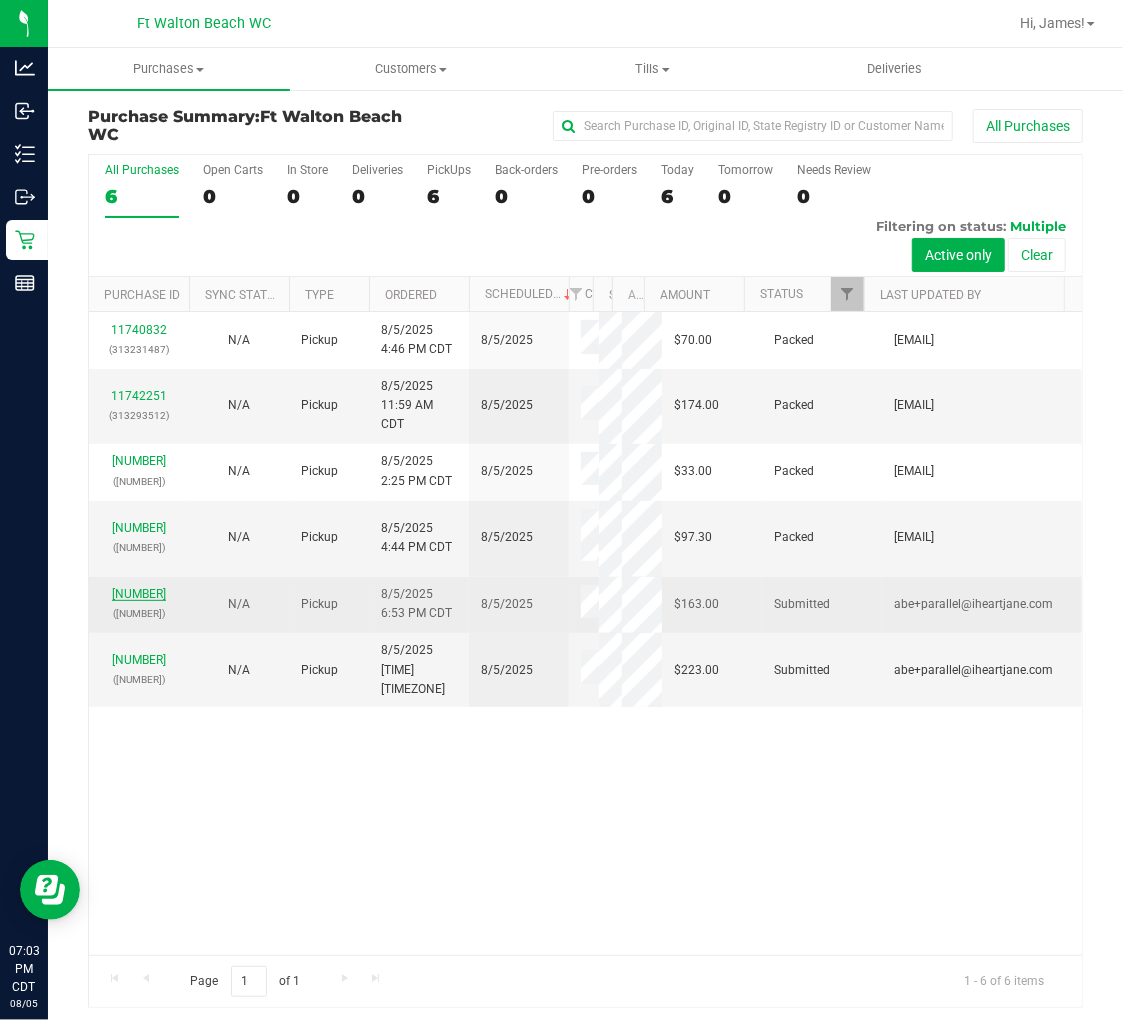 click on "[NUMBER]" at bounding box center [139, 594] 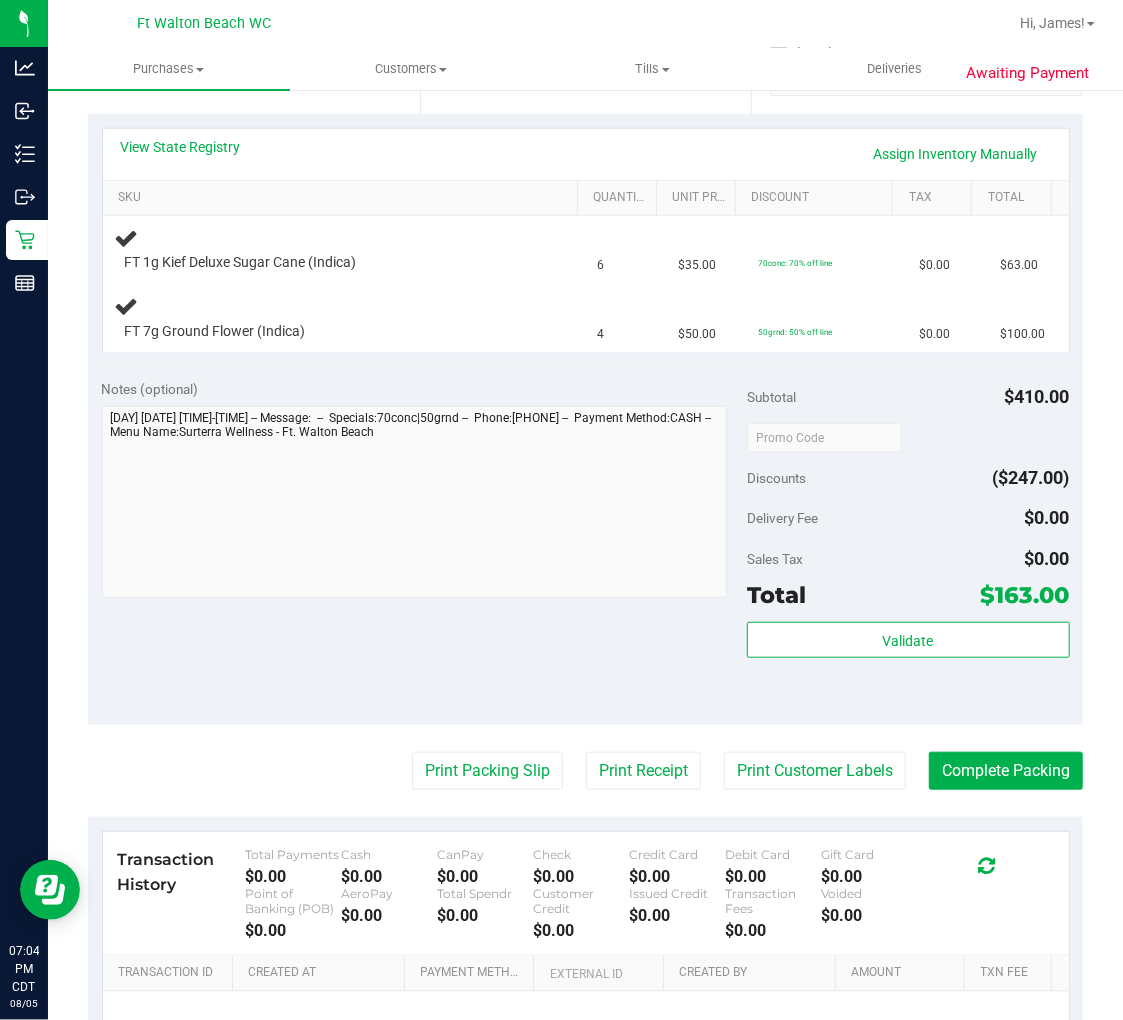scroll, scrollTop: 444, scrollLeft: 0, axis: vertical 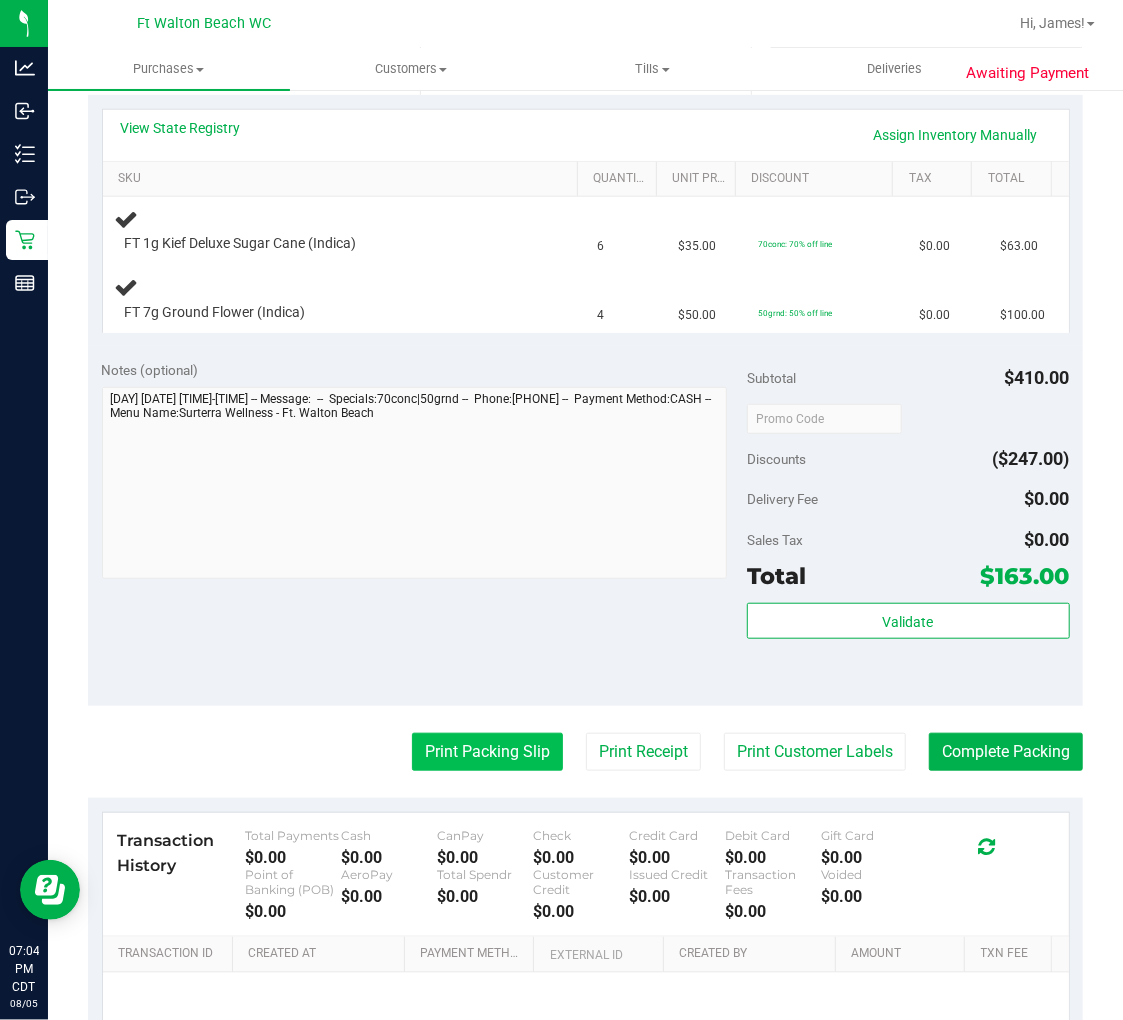 click on "Print Packing Slip" at bounding box center [487, 752] 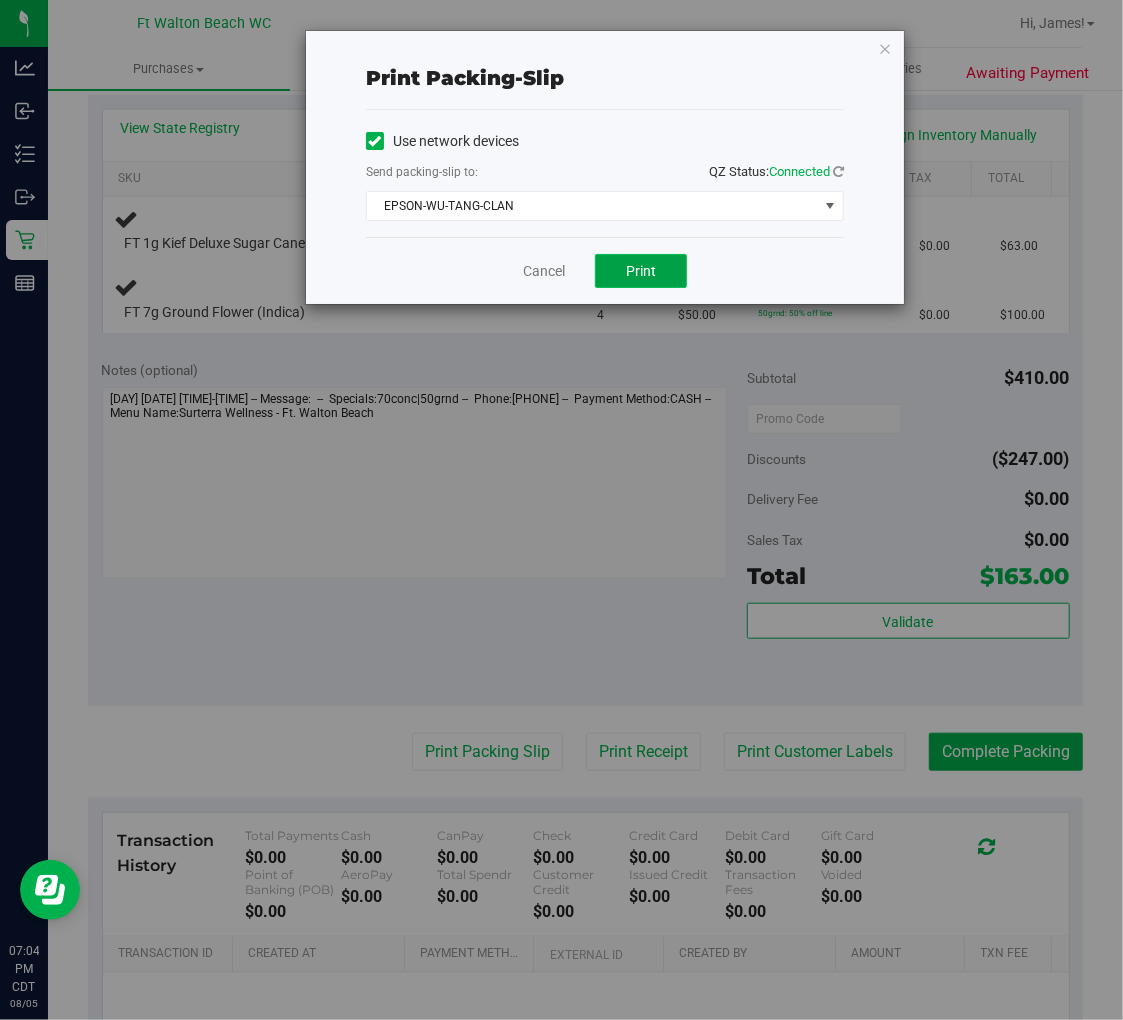 click on "Print" at bounding box center (641, 271) 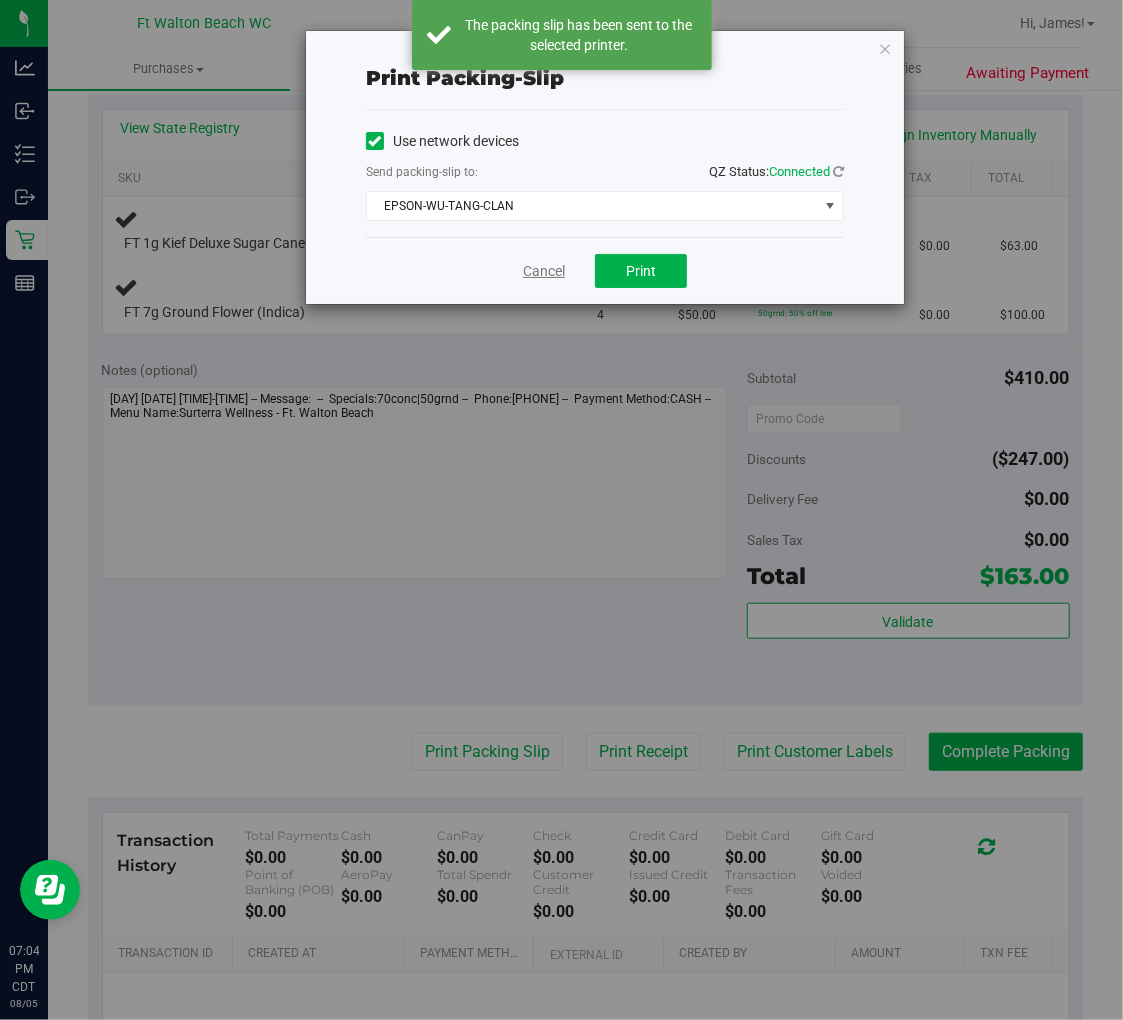 click on "Cancel" at bounding box center (544, 271) 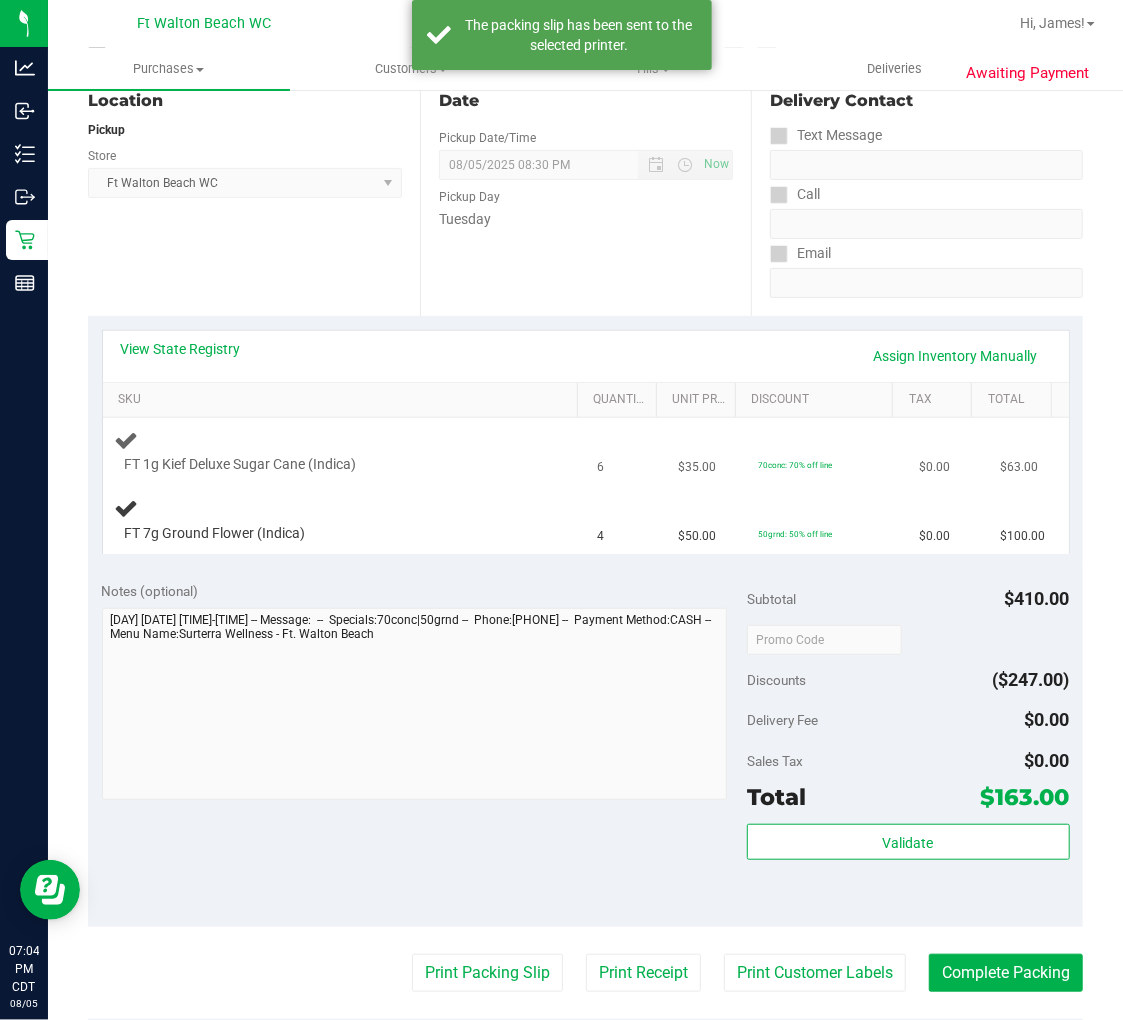 scroll, scrollTop: 222, scrollLeft: 0, axis: vertical 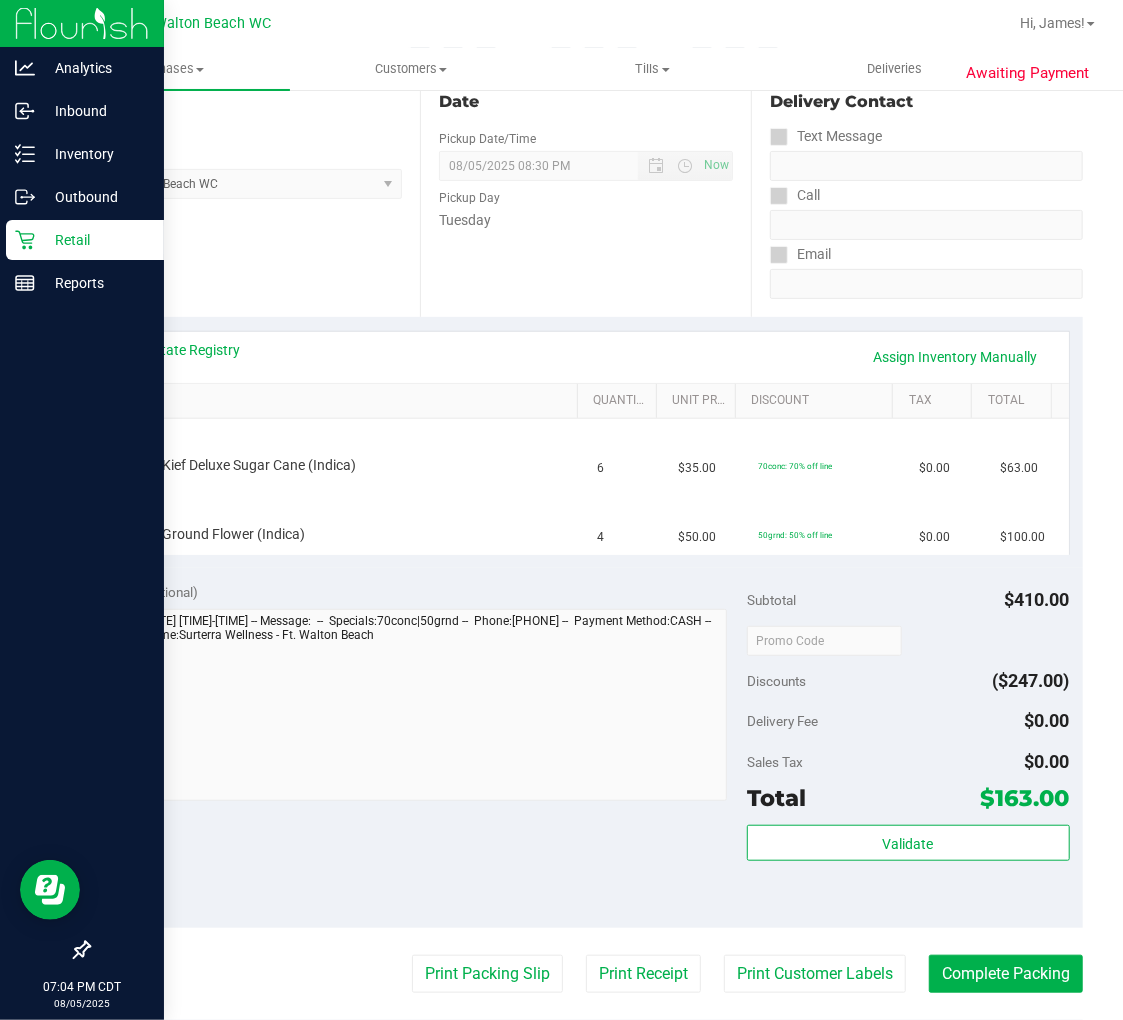 click on "Retail" at bounding box center [95, 240] 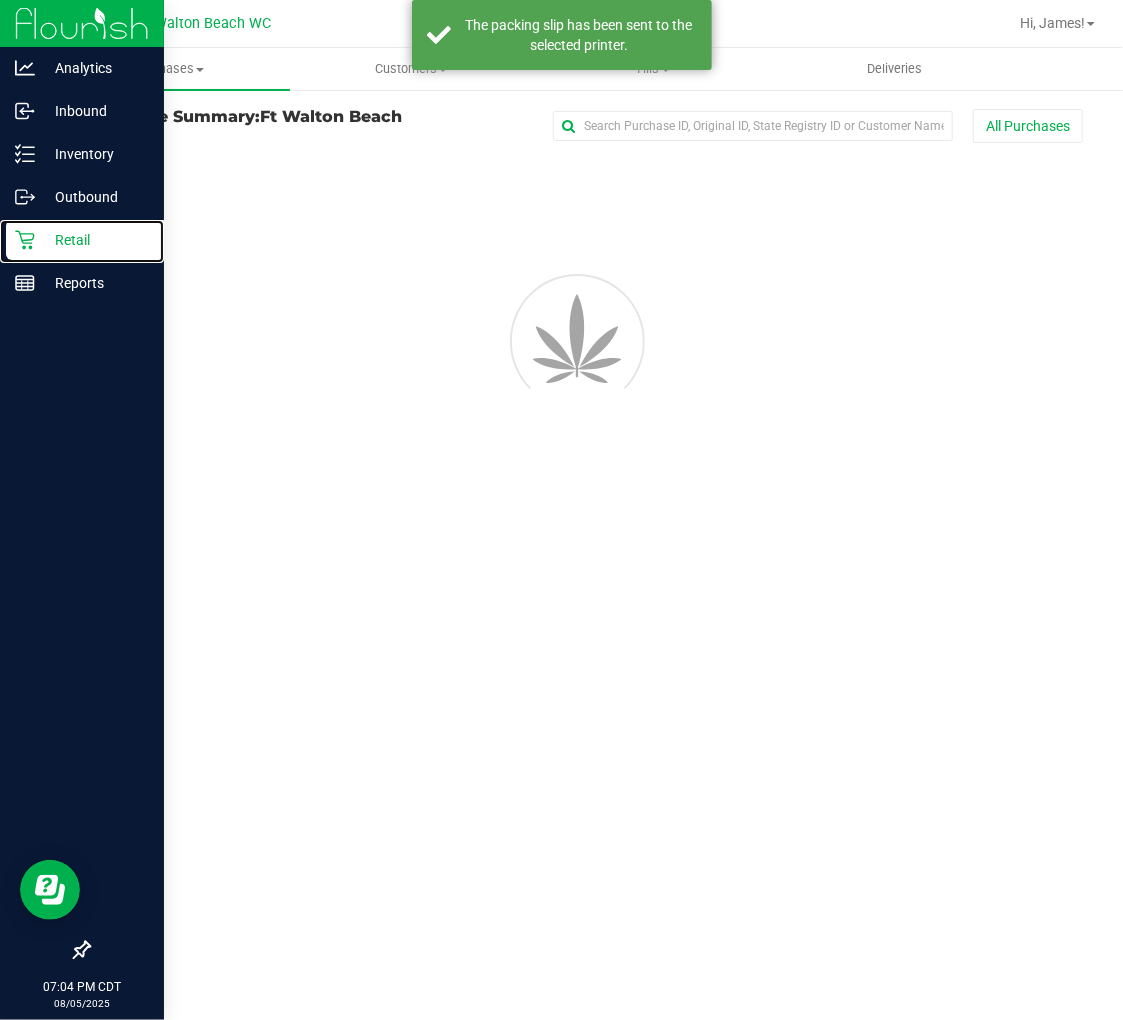 scroll, scrollTop: 0, scrollLeft: 0, axis: both 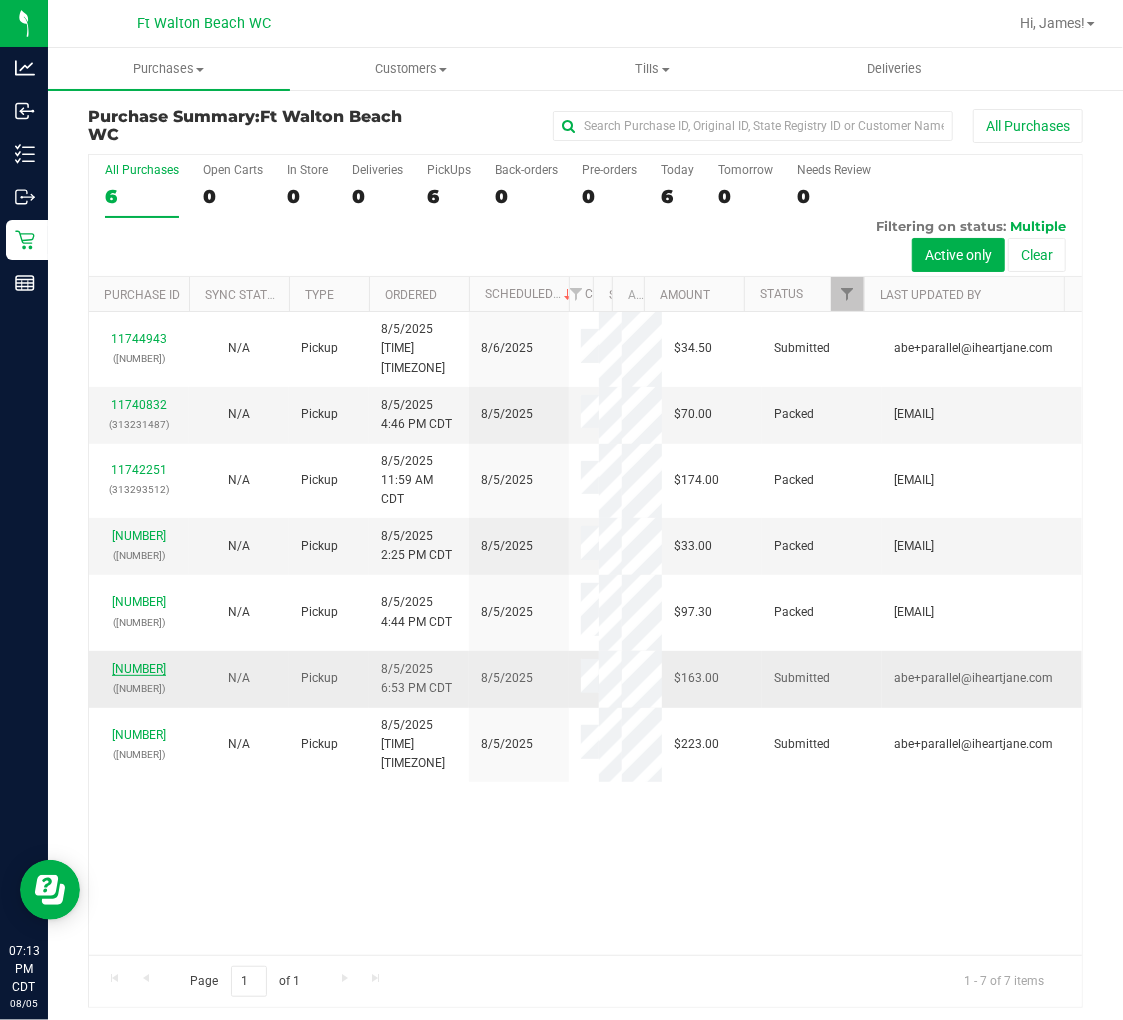 click on "[NUMBER]" at bounding box center [139, 669] 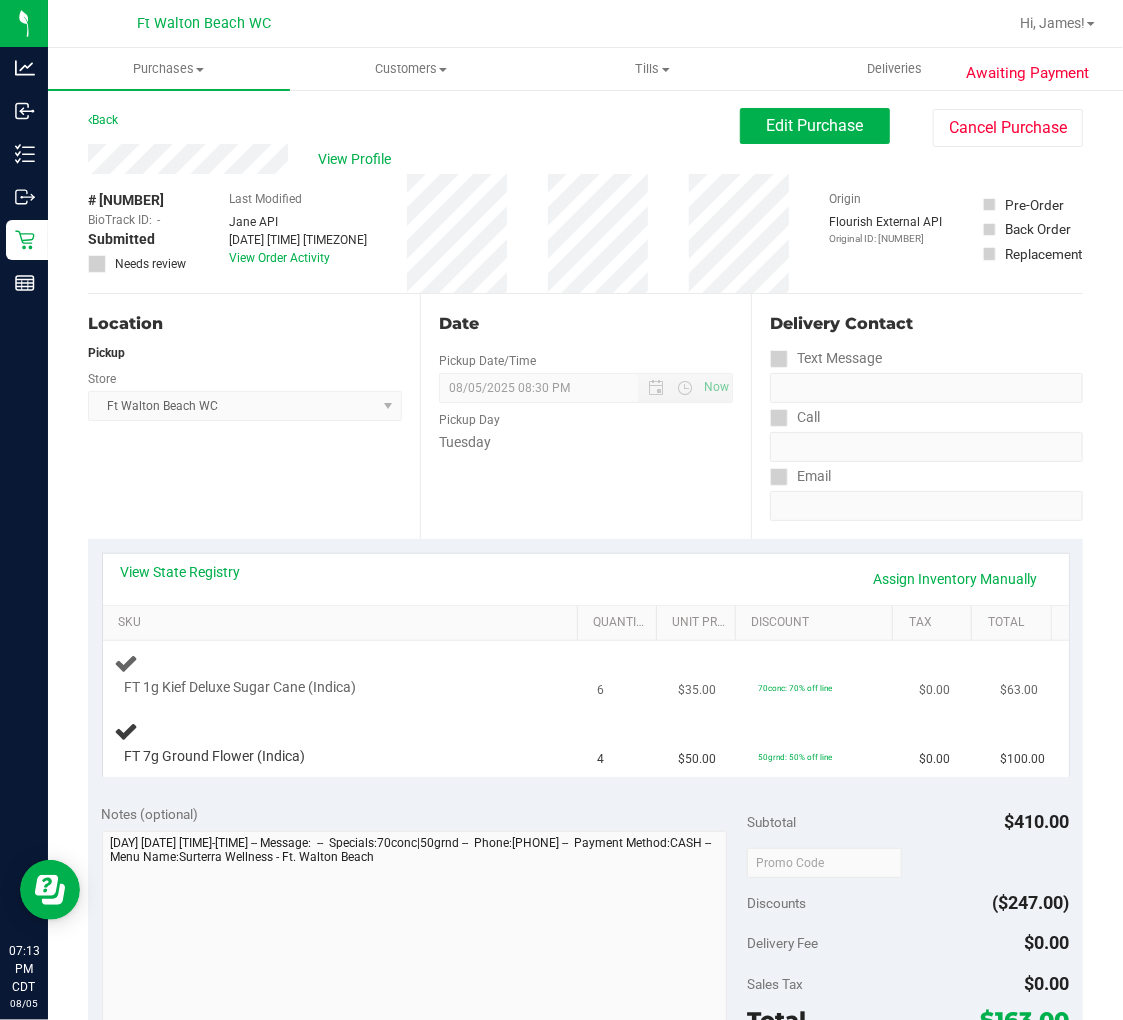 click on "FT 1g Kief Deluxe Sugar Cane (Indica)" at bounding box center [344, 674] 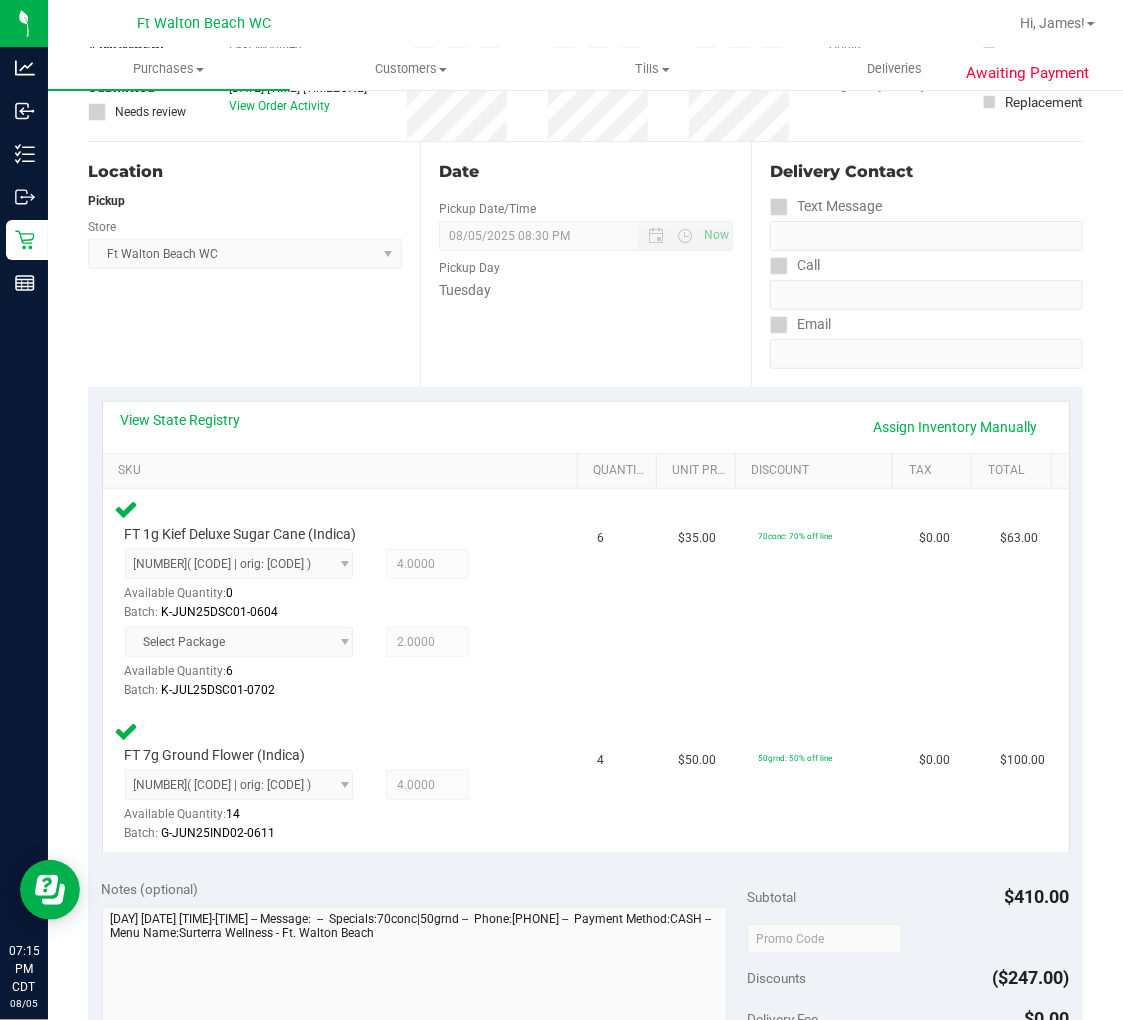 scroll, scrollTop: 444, scrollLeft: 0, axis: vertical 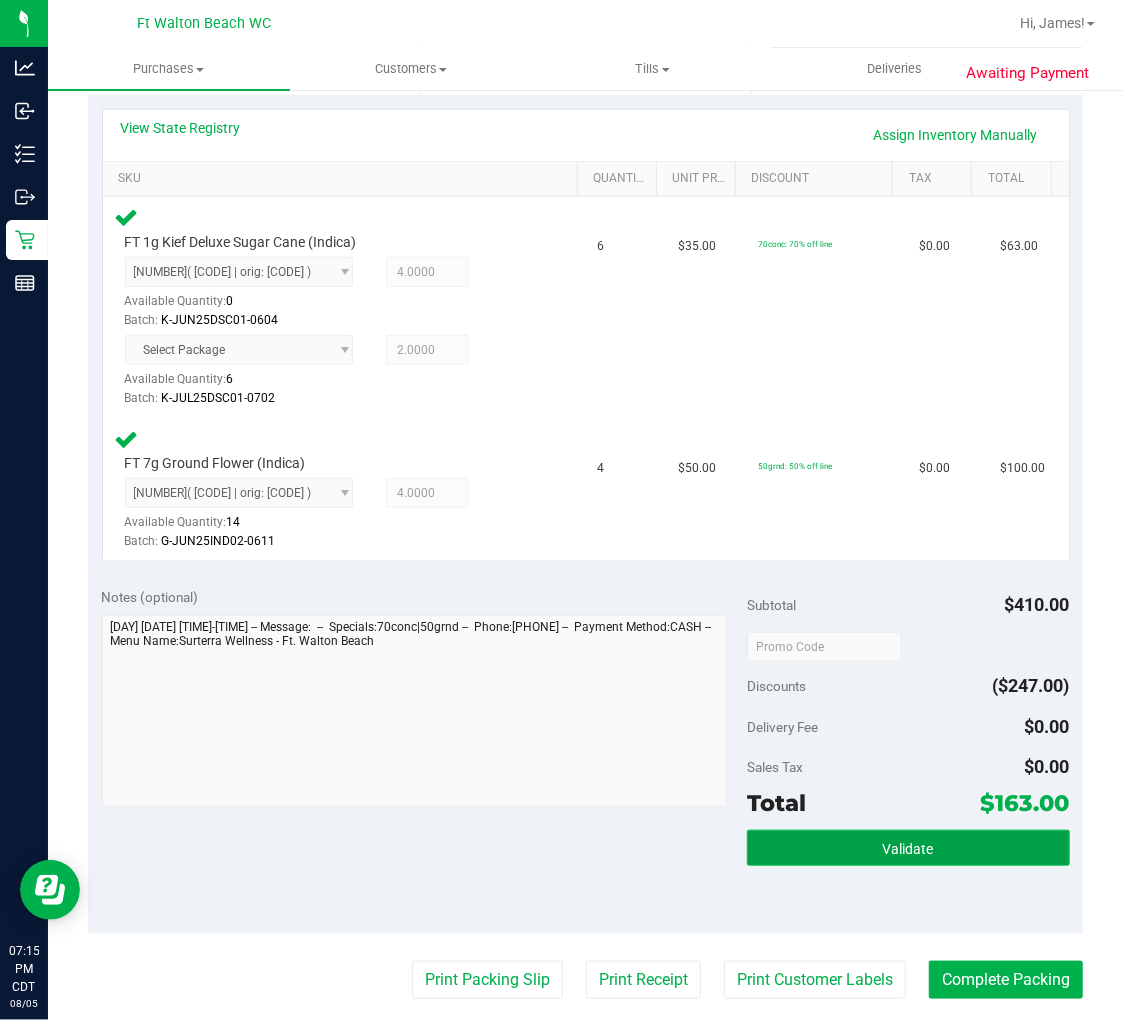 click on "Validate" at bounding box center (908, 849) 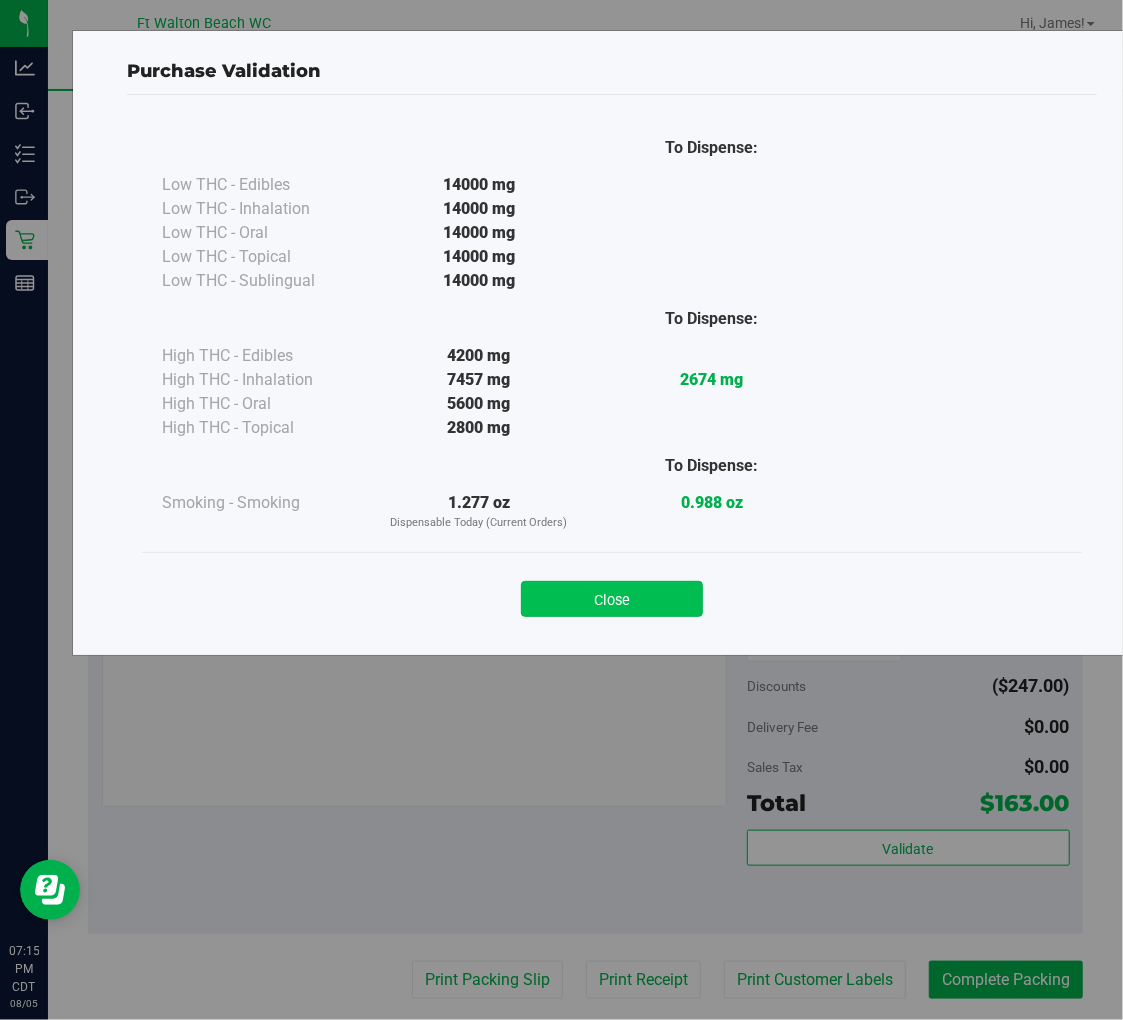 click on "Close" at bounding box center (612, 599) 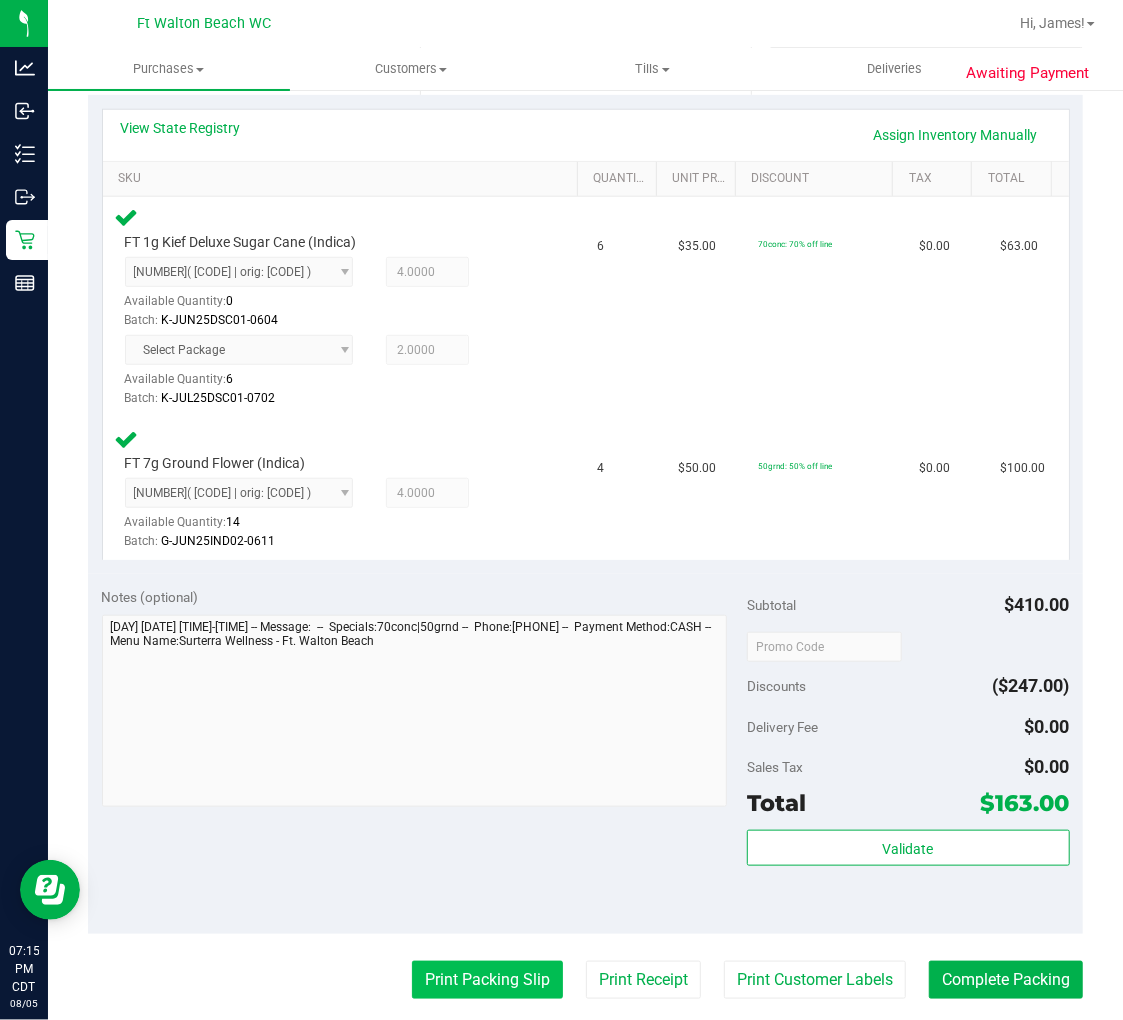 click on "Print Packing Slip" at bounding box center [487, 980] 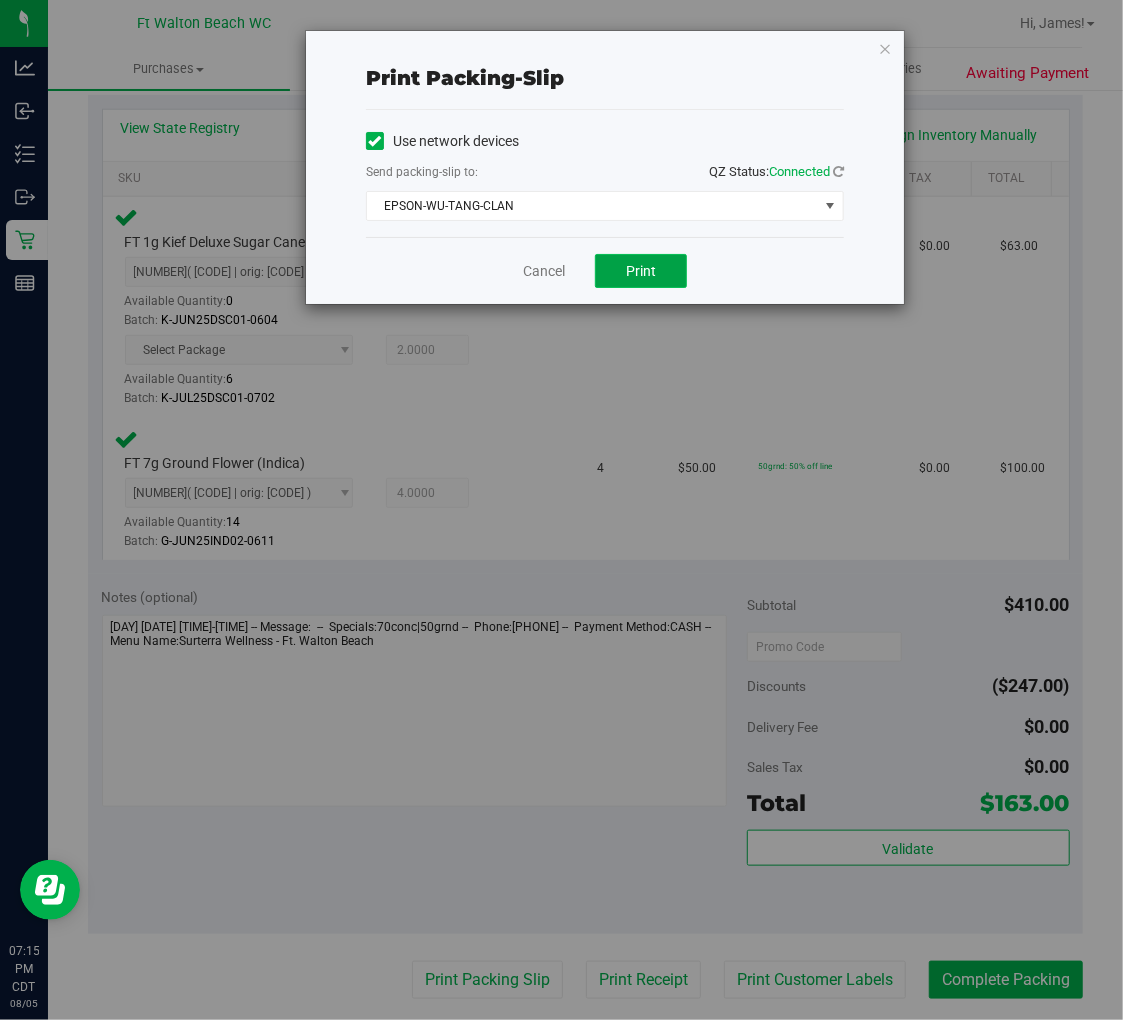 click on "Print" at bounding box center [641, 271] 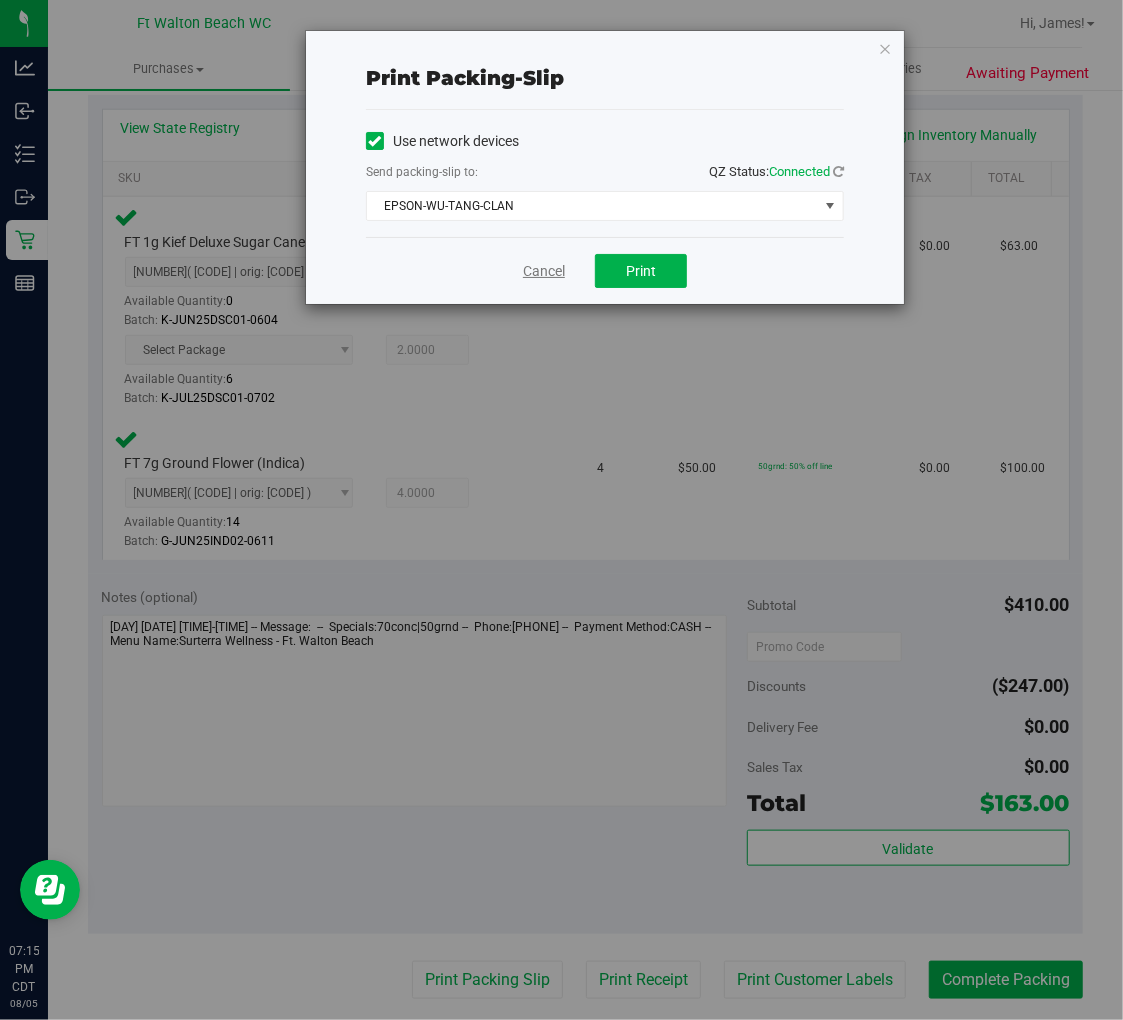 click on "Cancel" at bounding box center (544, 271) 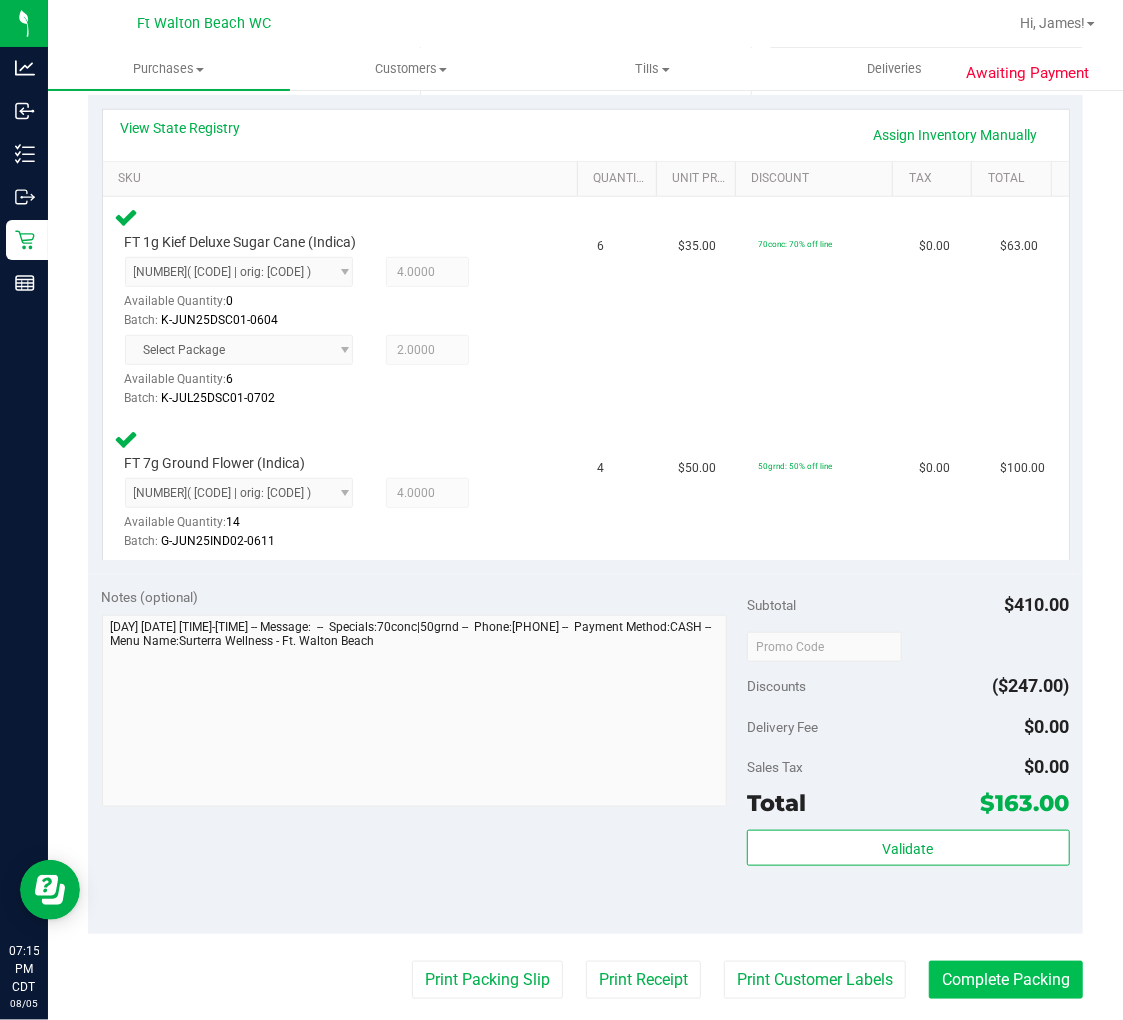 click on "Complete Packing" at bounding box center (1006, 980) 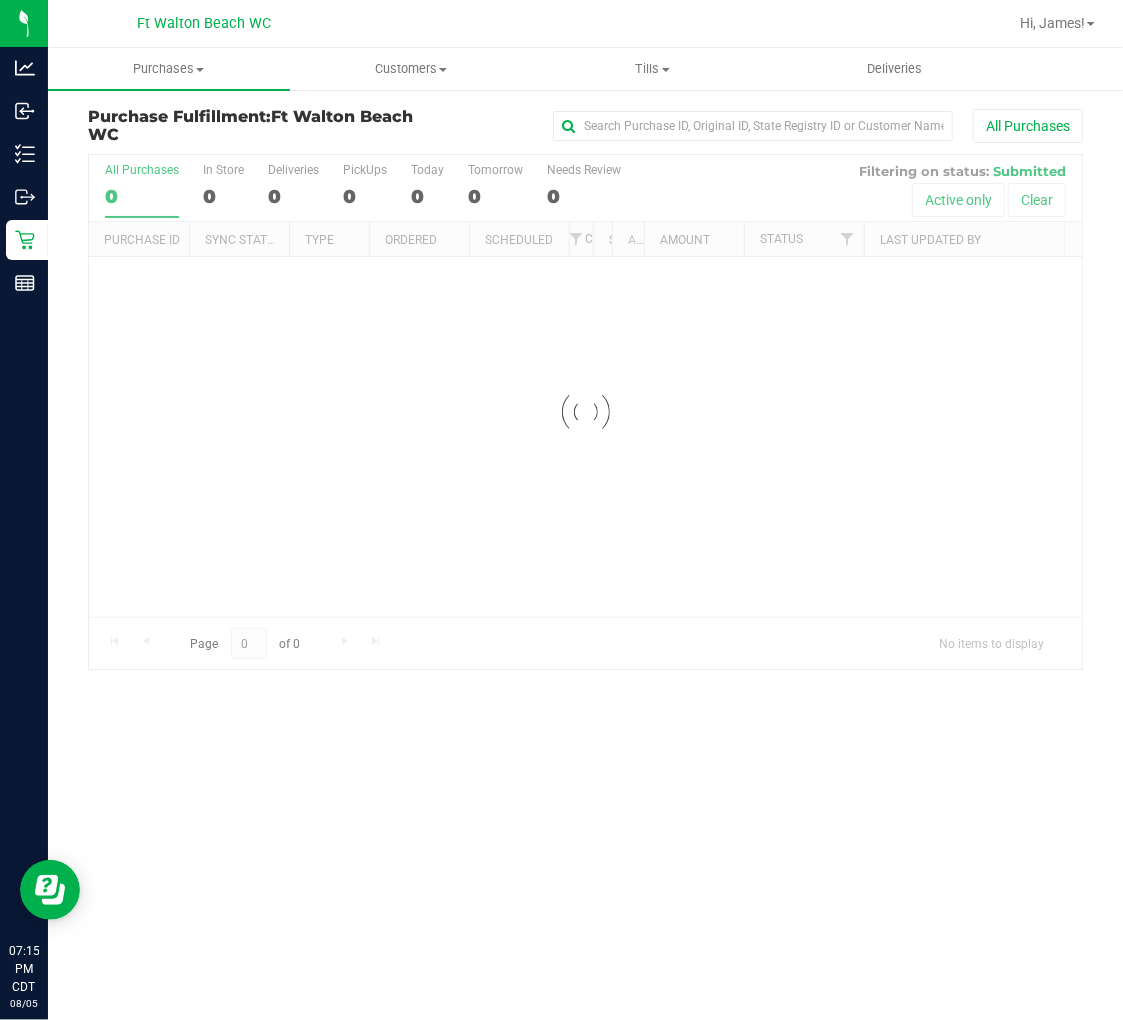 scroll, scrollTop: 0, scrollLeft: 0, axis: both 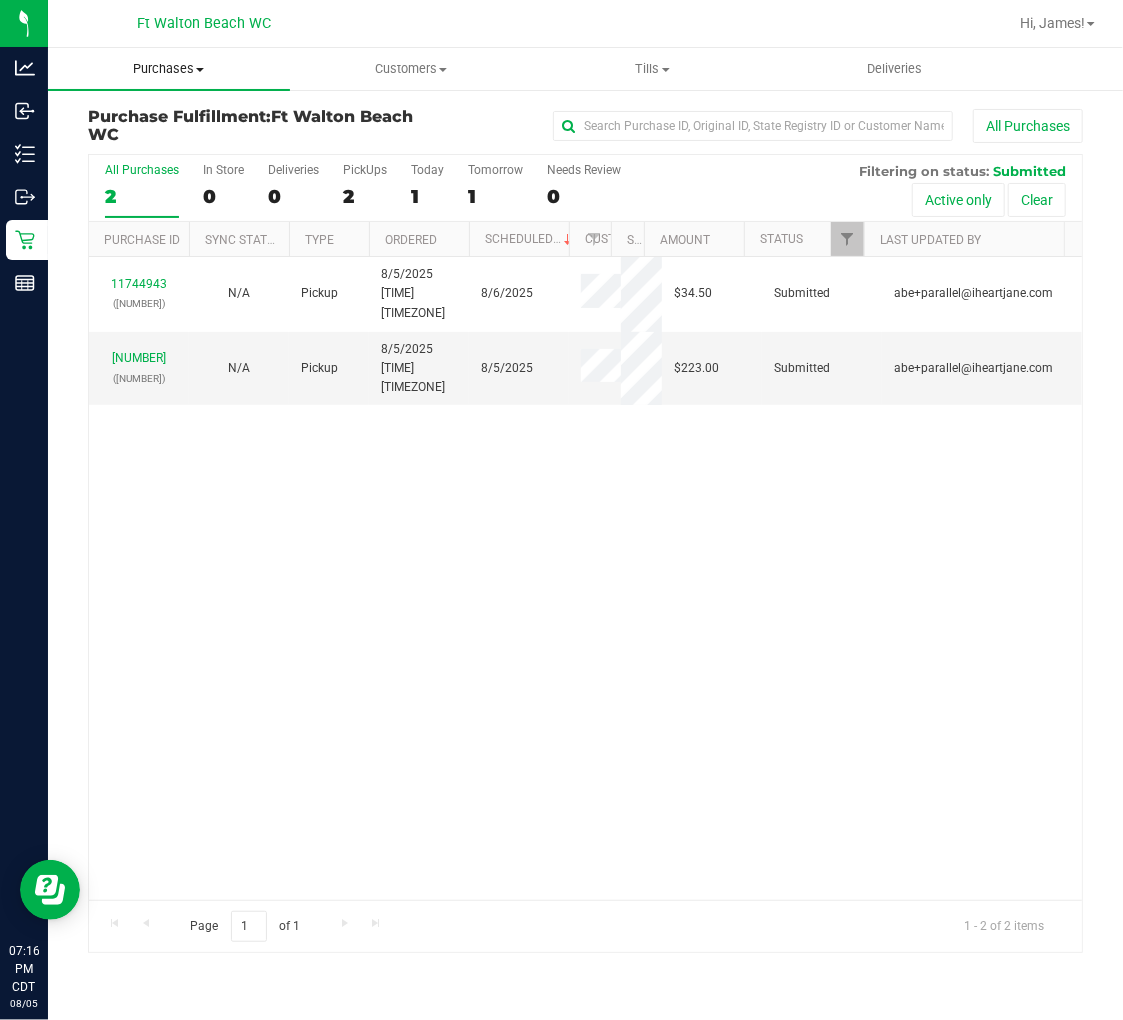click on "Purchases" at bounding box center (169, 69) 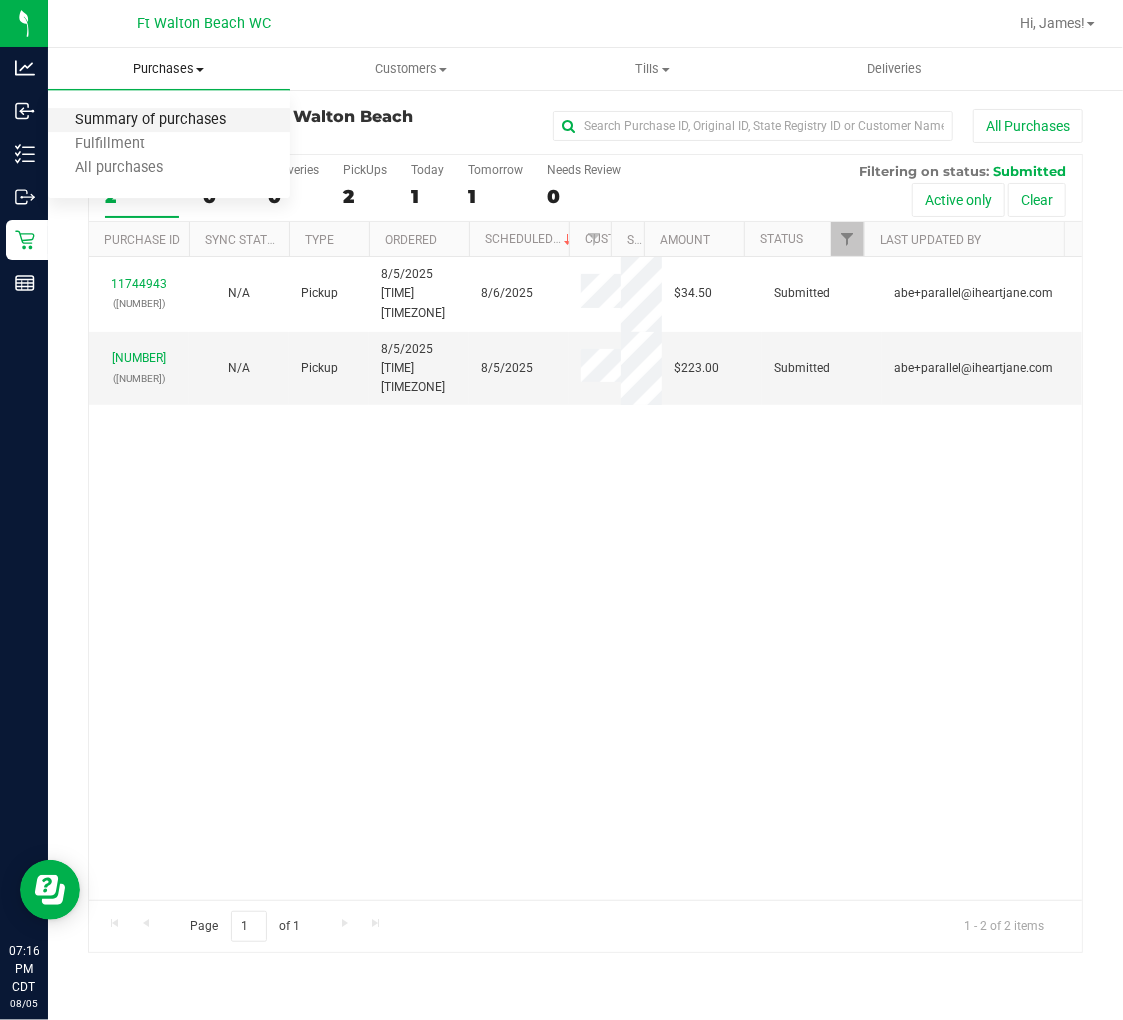 click on "Summary of purchases" at bounding box center (150, 120) 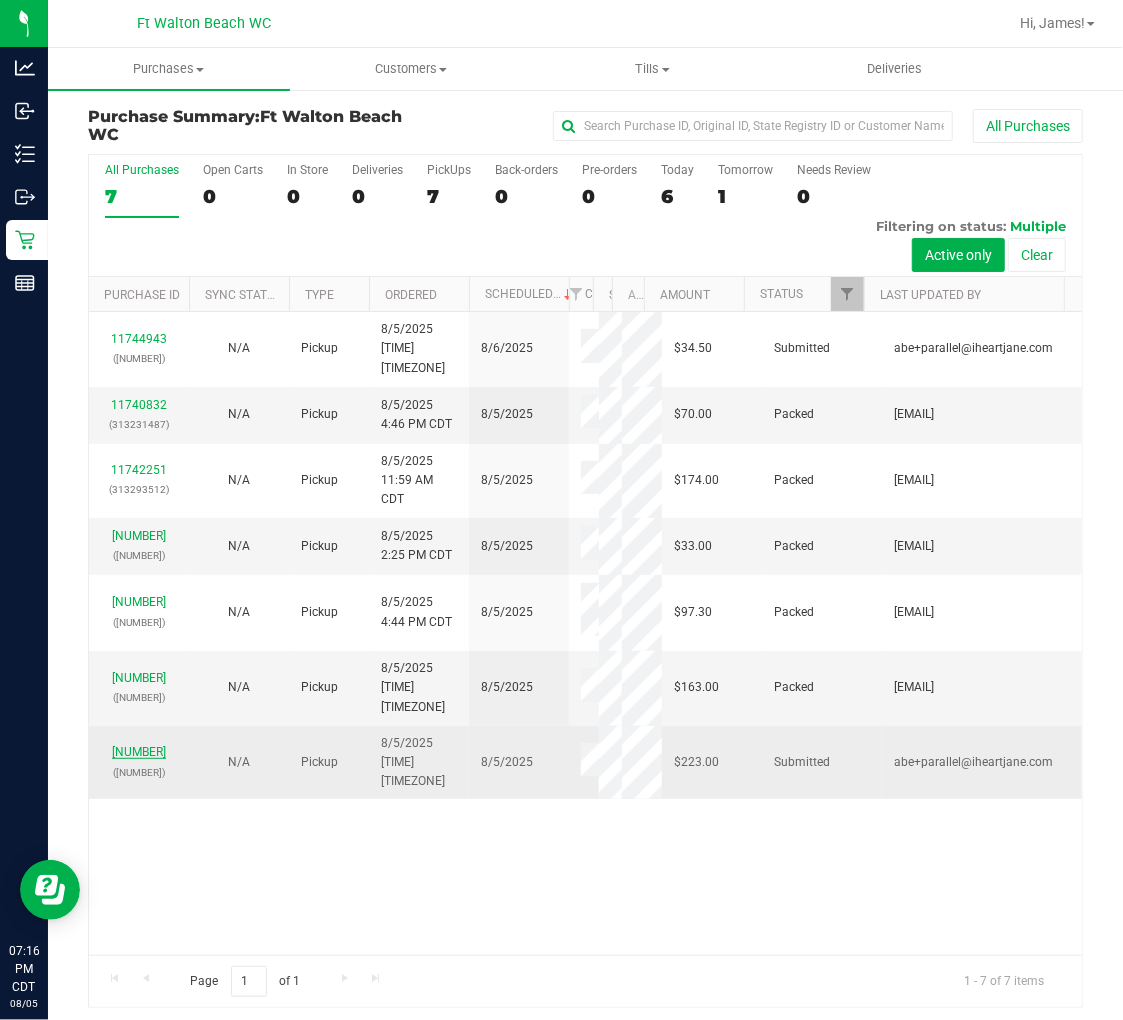 click on "[NUMBER]" at bounding box center (139, 752) 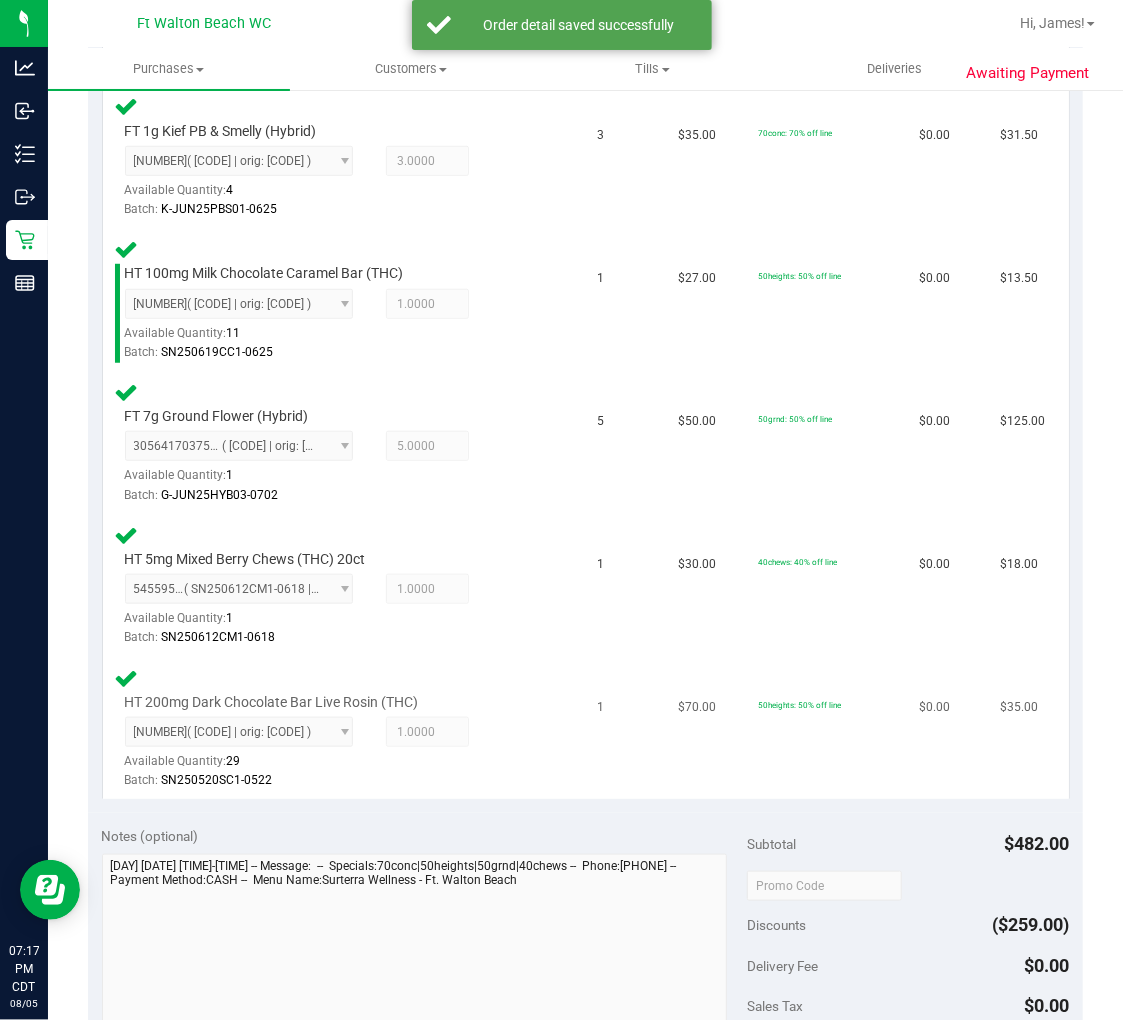 scroll, scrollTop: 888, scrollLeft: 0, axis: vertical 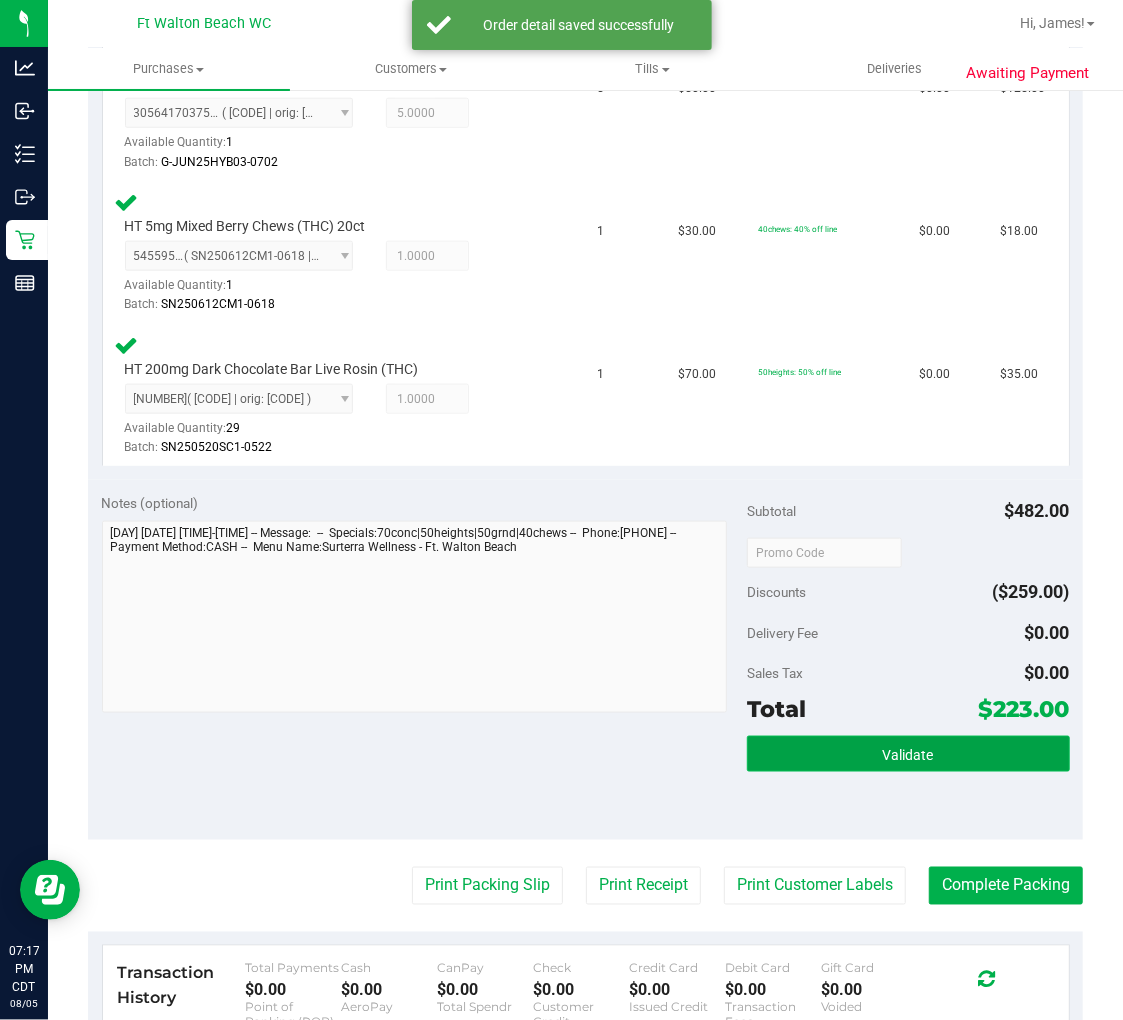 click on "Validate" at bounding box center (908, 754) 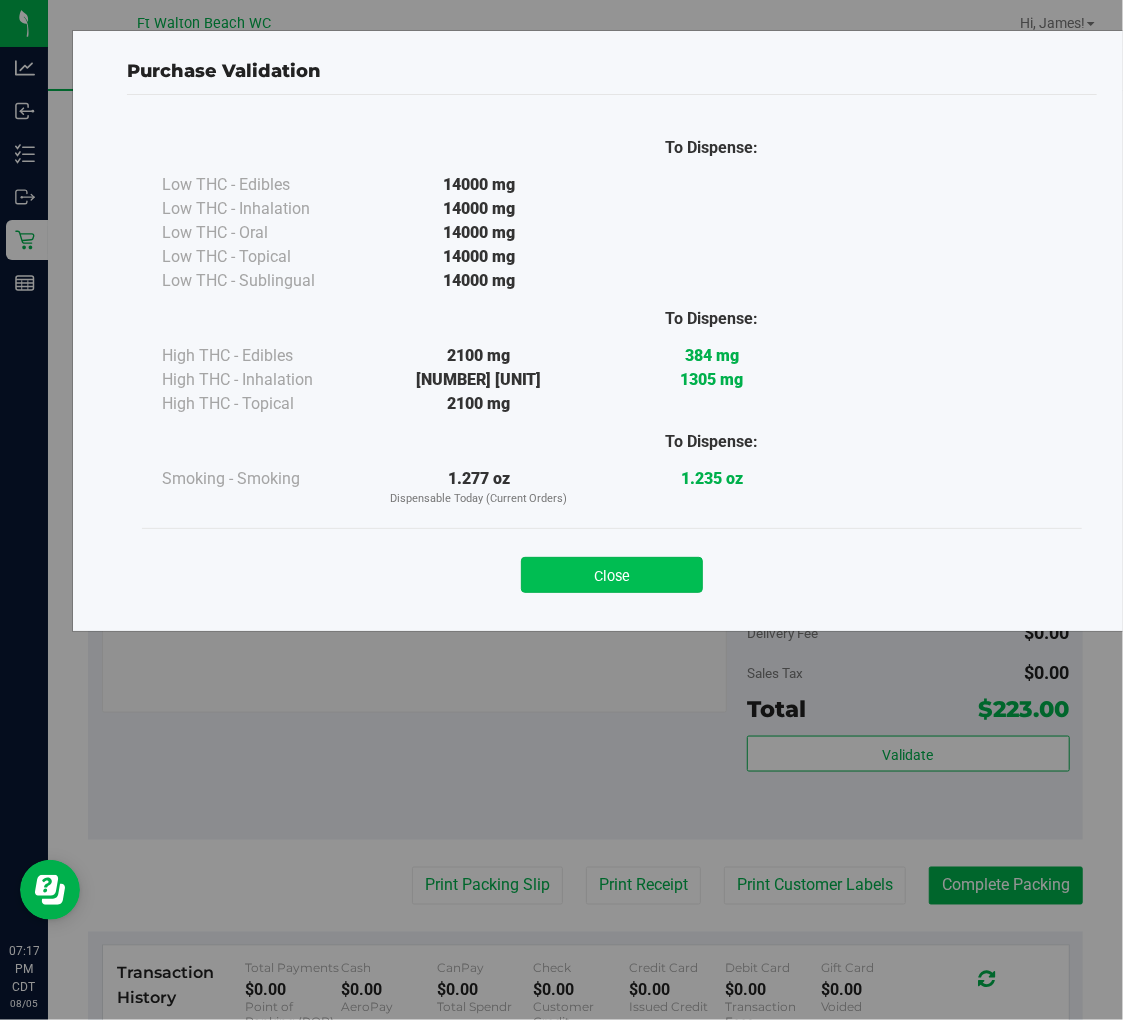 click on "Close" at bounding box center (612, 575) 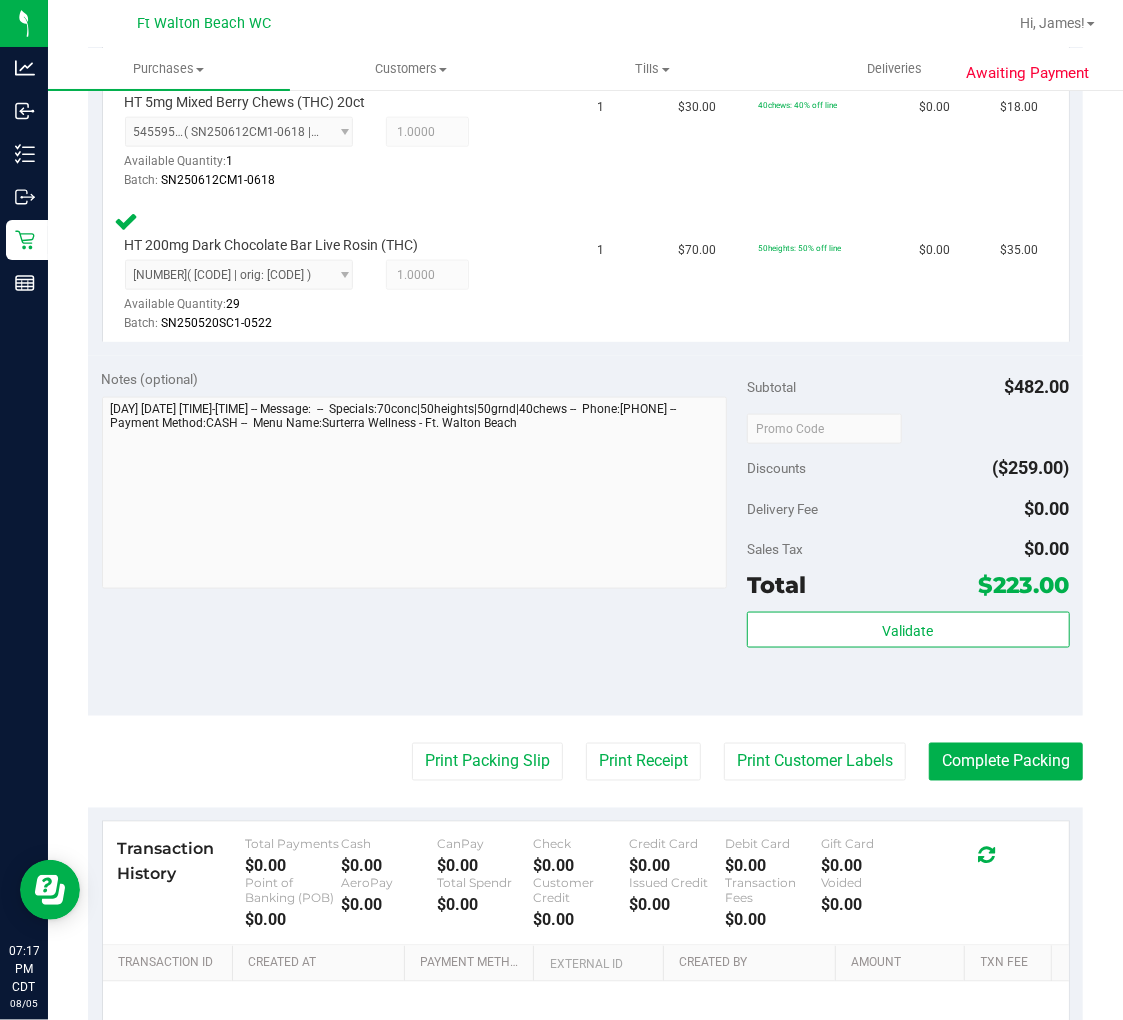 scroll, scrollTop: 1222, scrollLeft: 0, axis: vertical 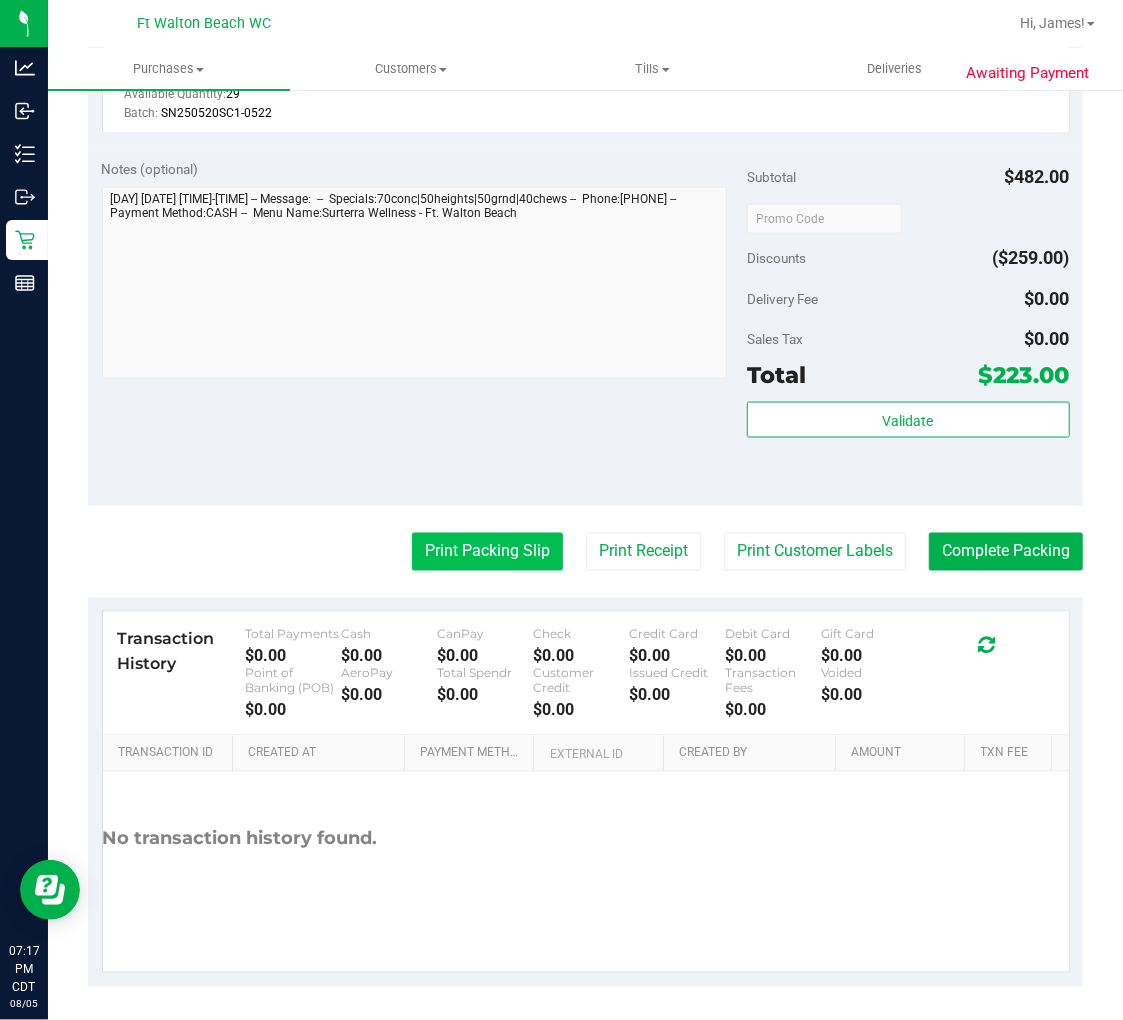 click on "Print Packing Slip" at bounding box center [487, 552] 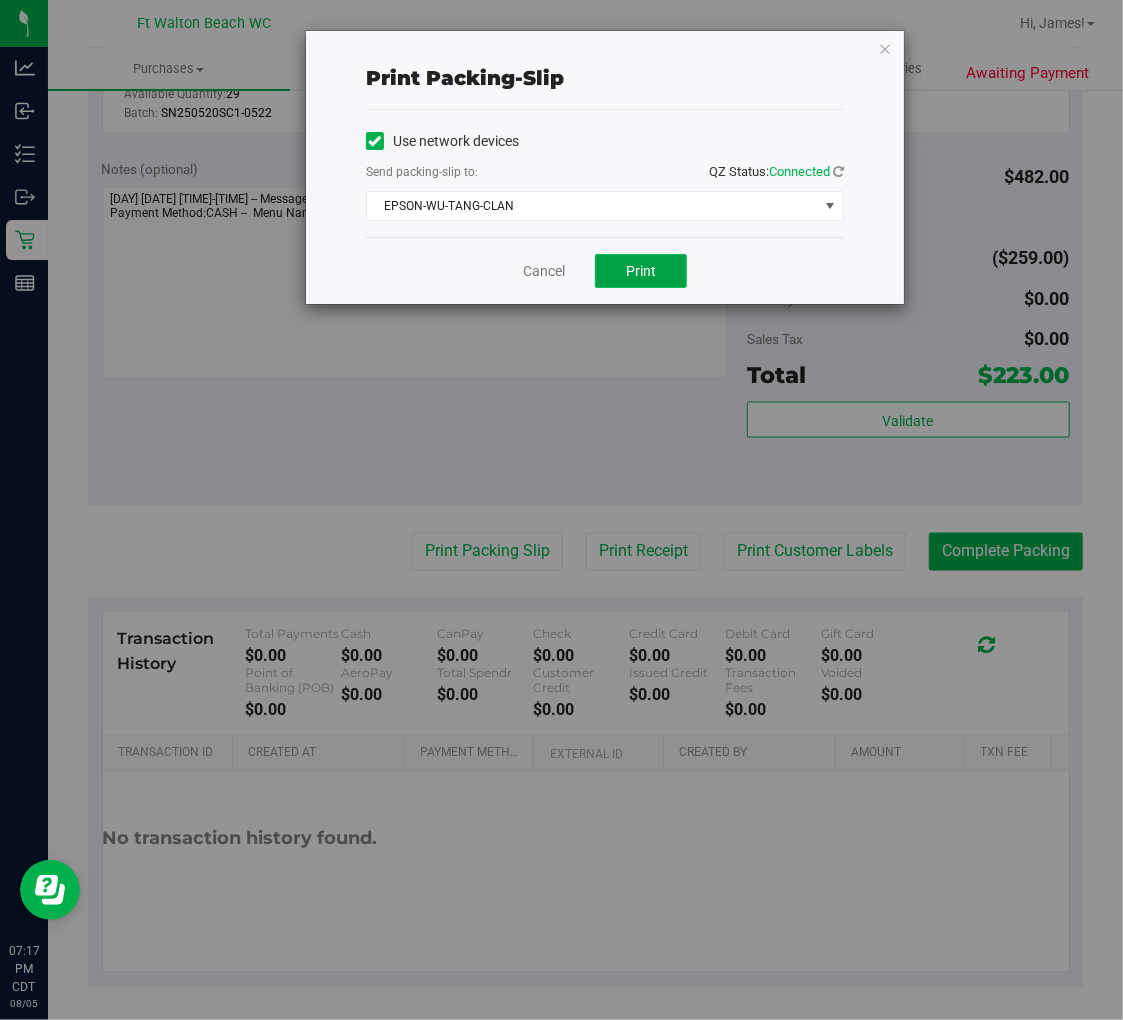 click on "Print" at bounding box center [641, 271] 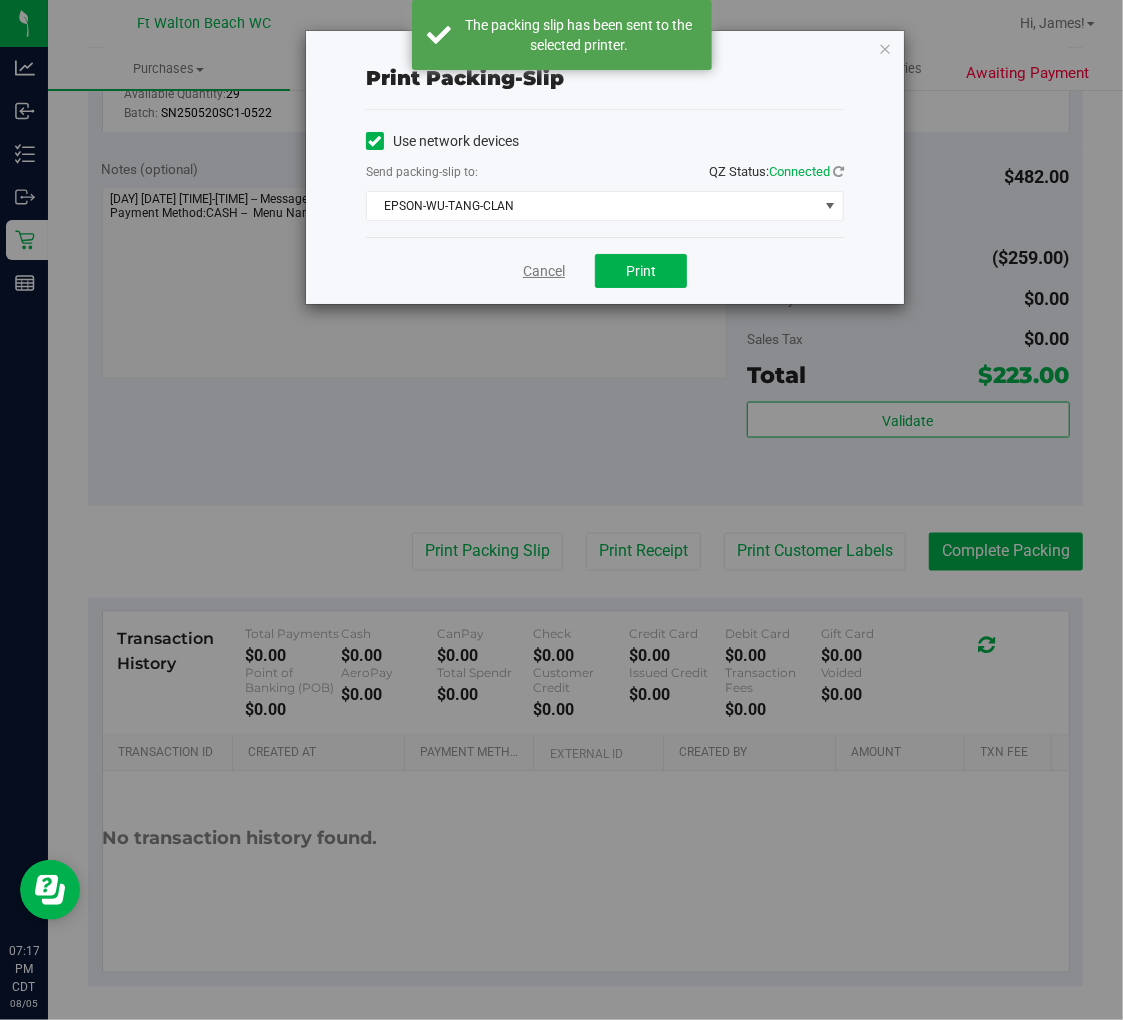 click on "Cancel" at bounding box center [544, 271] 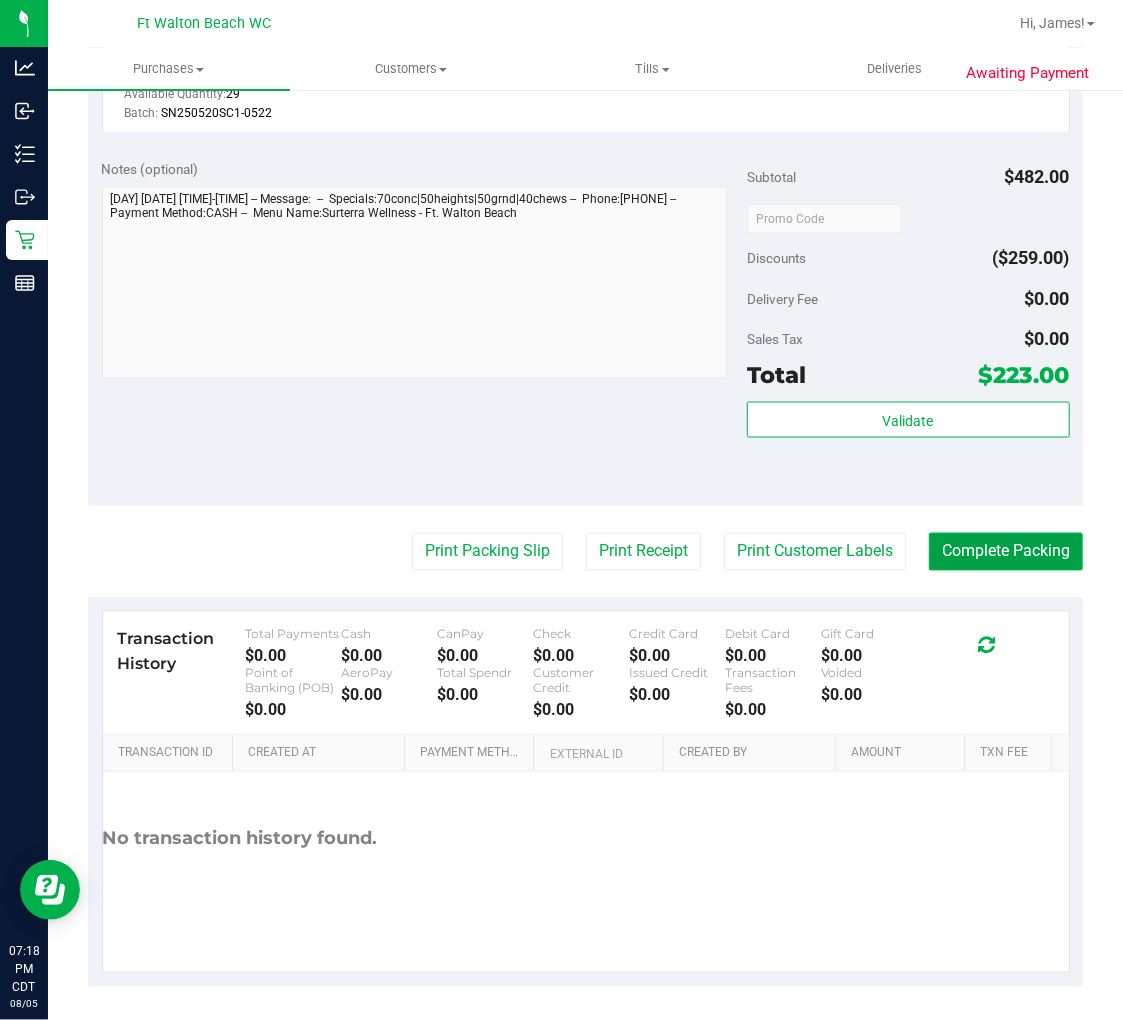 click on "Complete Packing" at bounding box center [1006, 552] 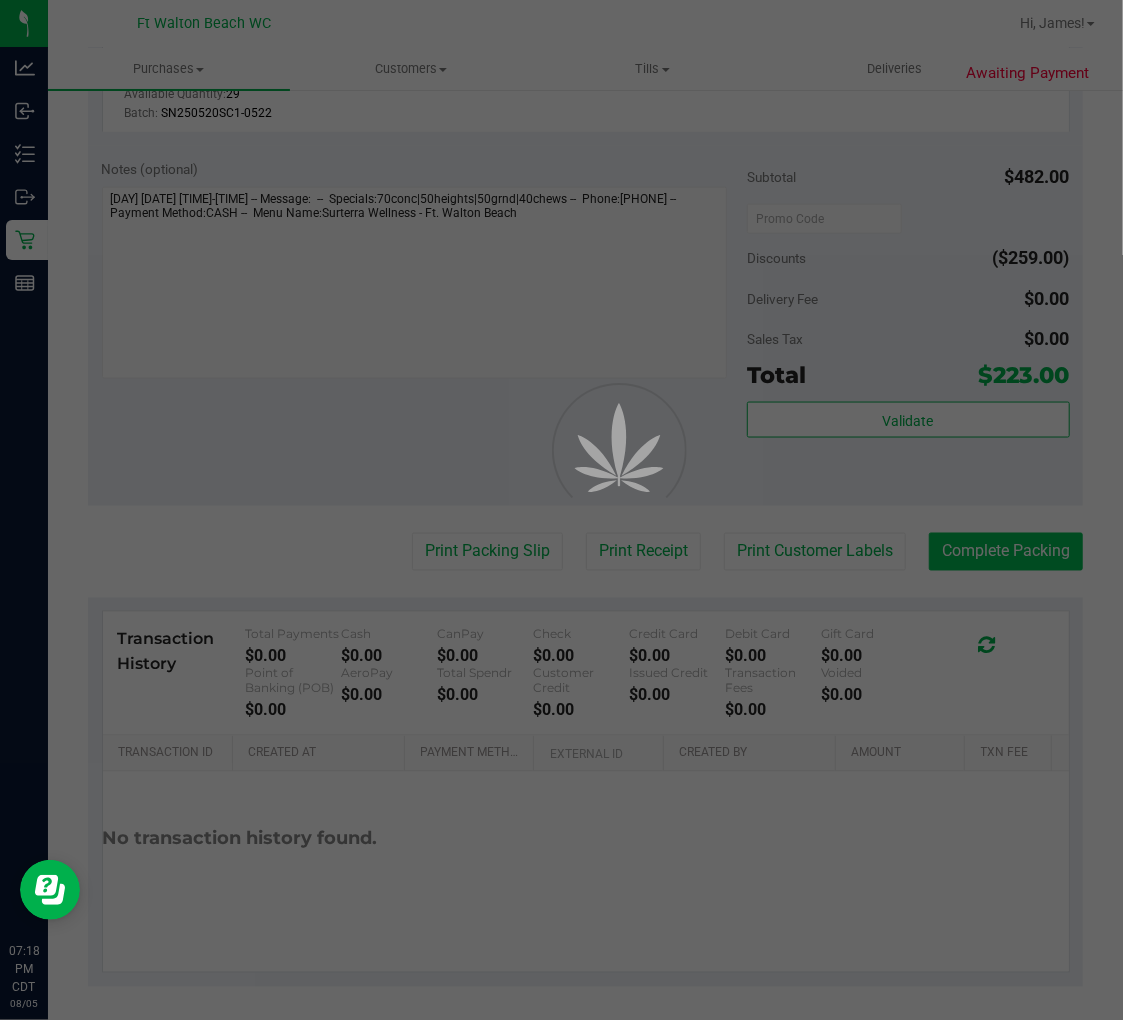 scroll, scrollTop: 0, scrollLeft: 0, axis: both 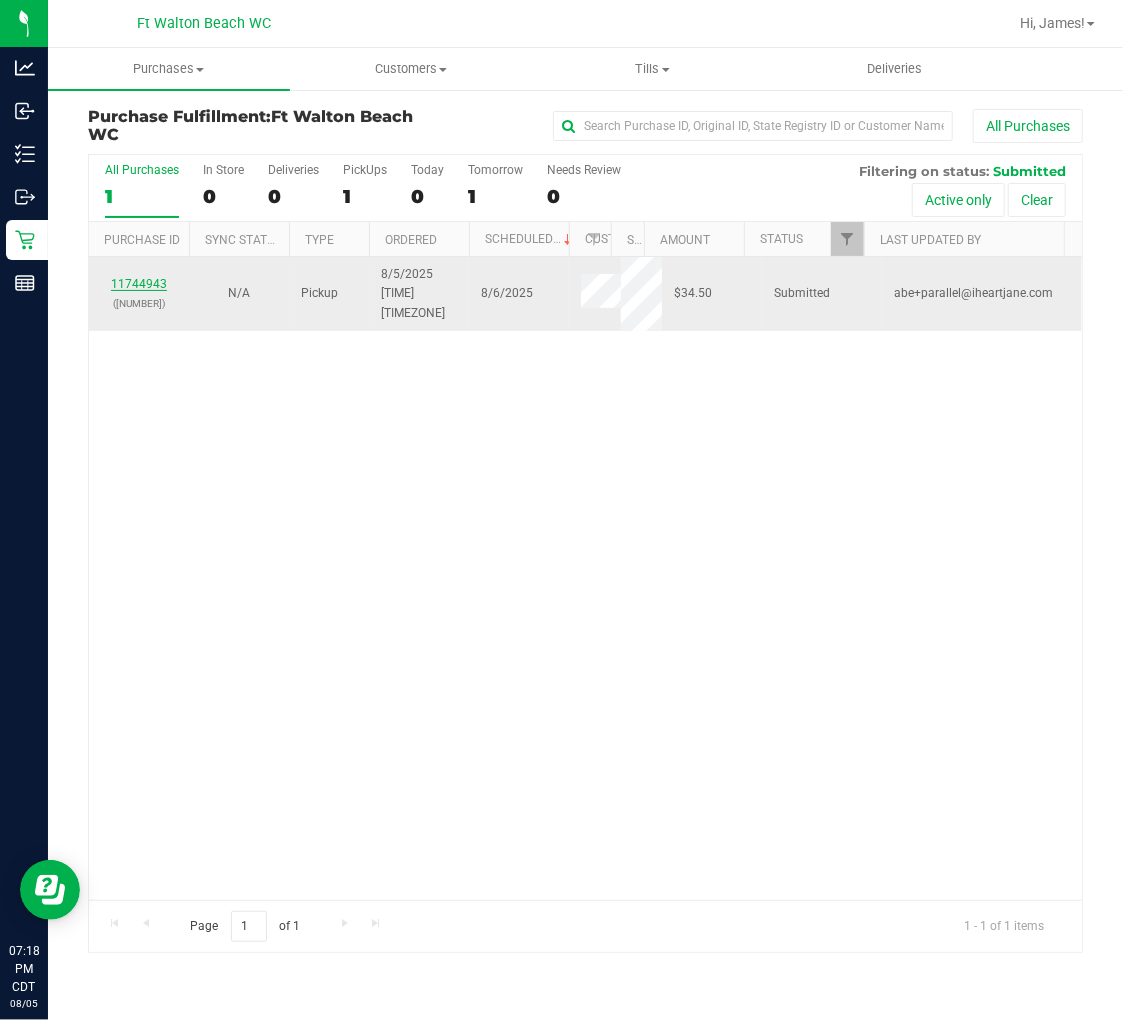 click on "11744943" at bounding box center (139, 284) 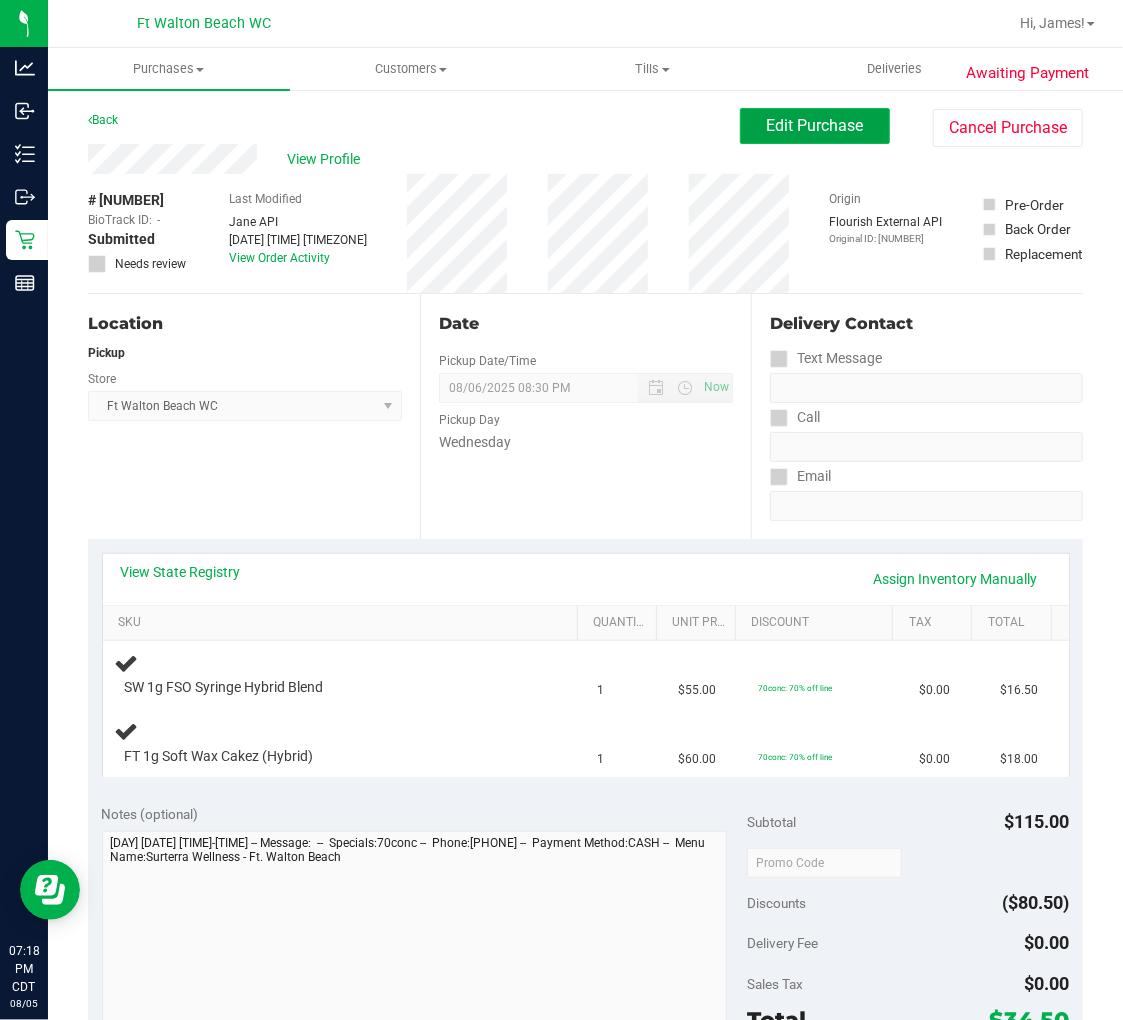 click on "Edit Purchase" at bounding box center (815, 125) 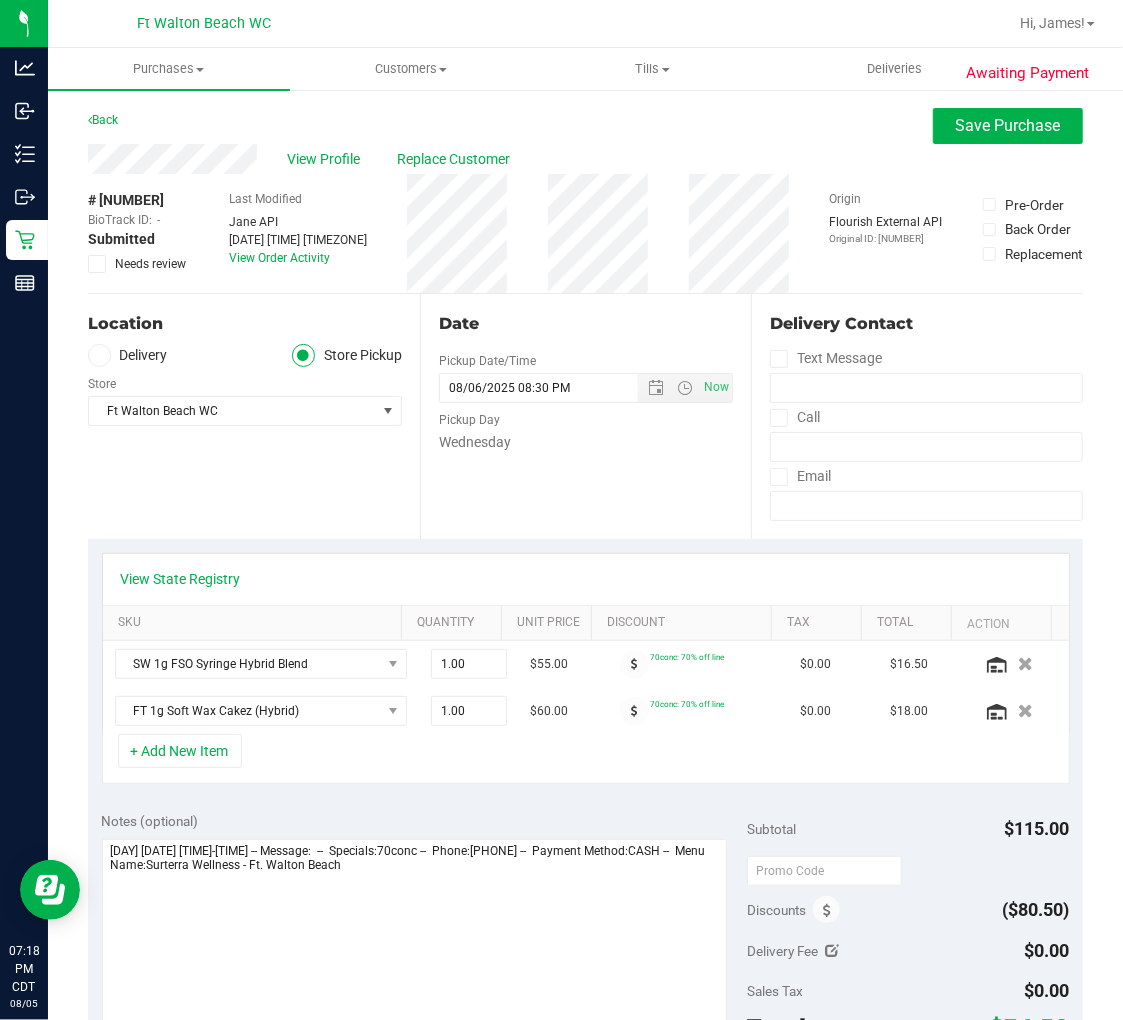 click at bounding box center (97, 264) 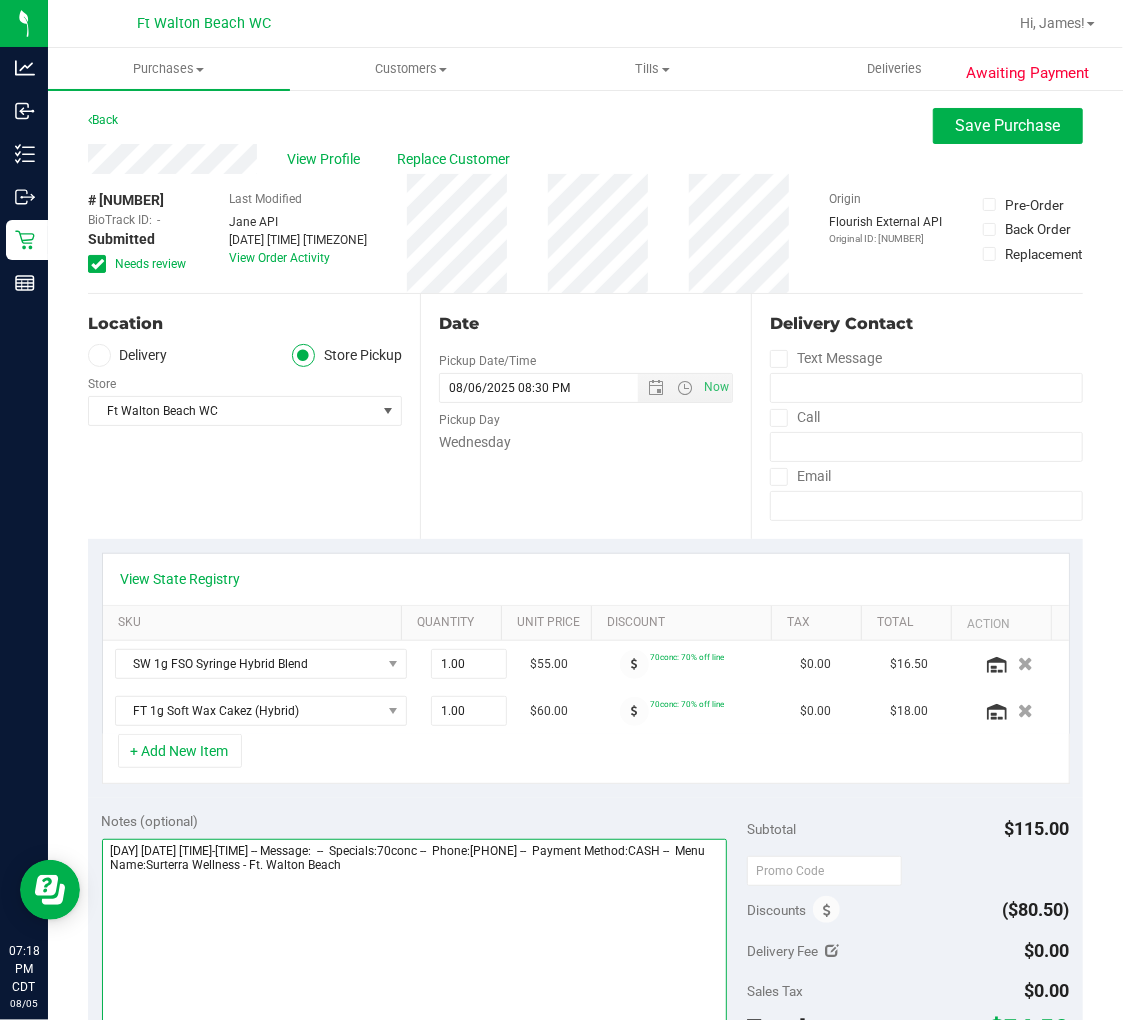 click at bounding box center [414, 935] 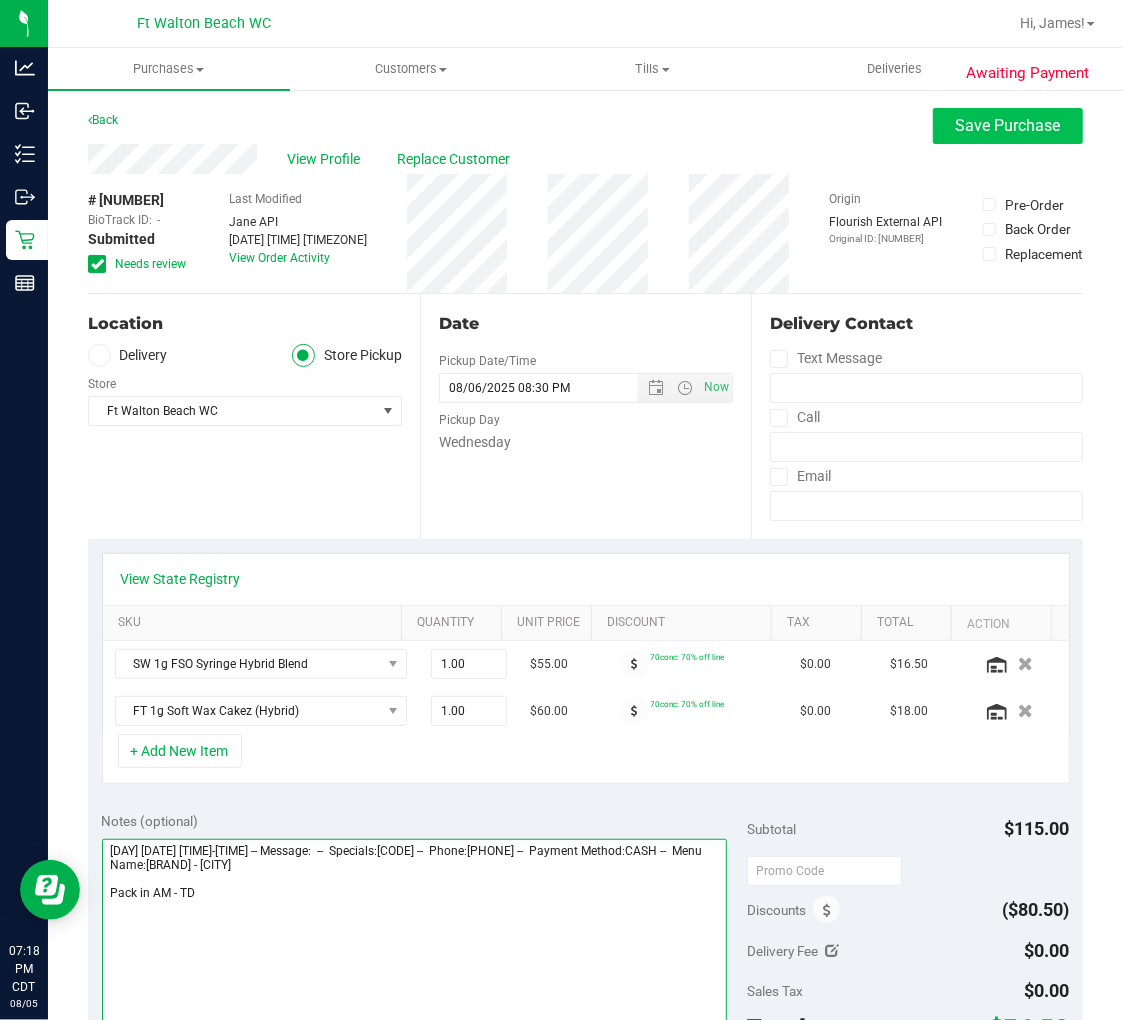 type on "[DAY] [DATE] [TIME]-[TIME] -- Message:  --  Specials:[CODE] --  Phone:[PHONE] --  Payment Method:CASH --  Menu Name:[BRAND] - [CITY]
Pack in AM - TD" 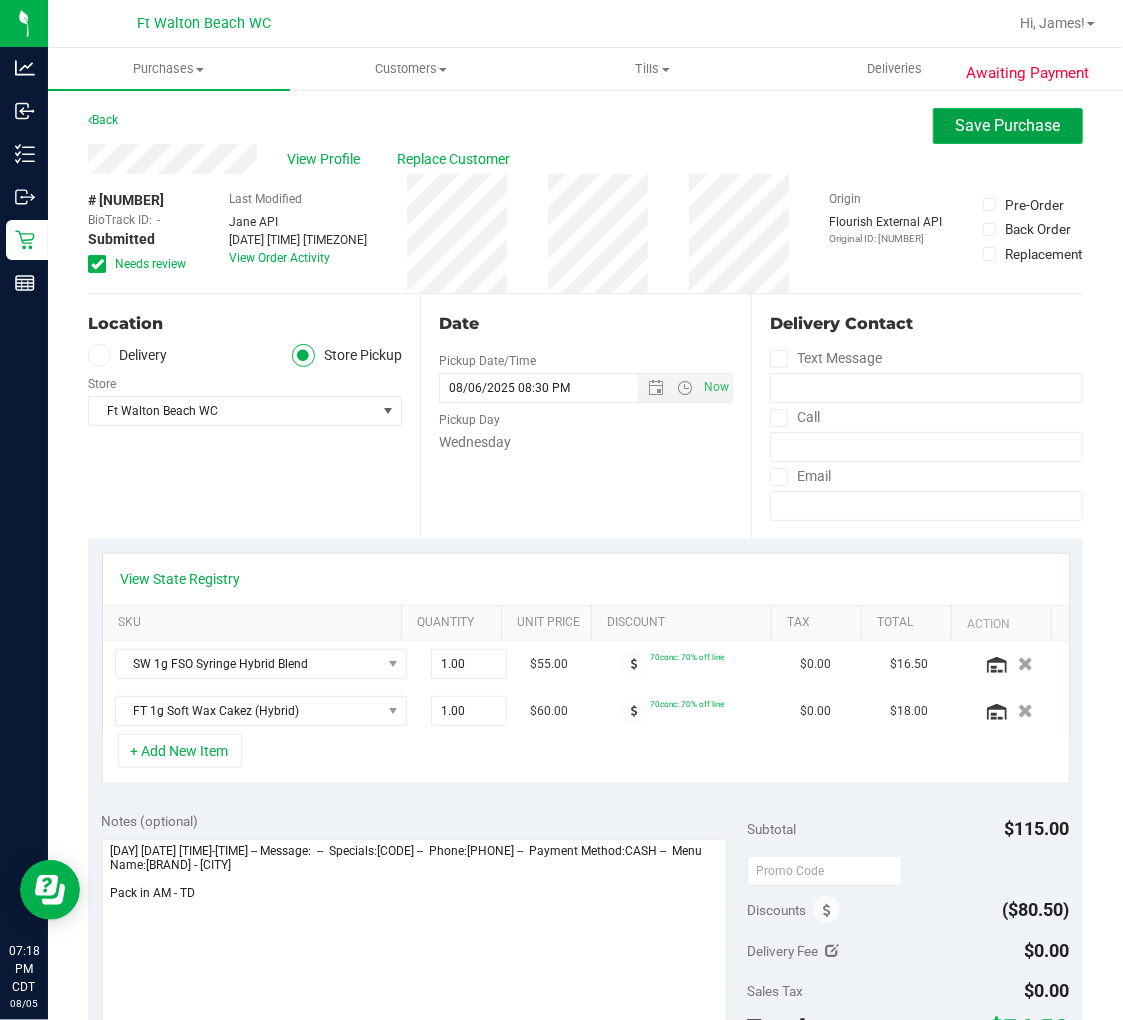 click on "Save Purchase" at bounding box center (1008, 125) 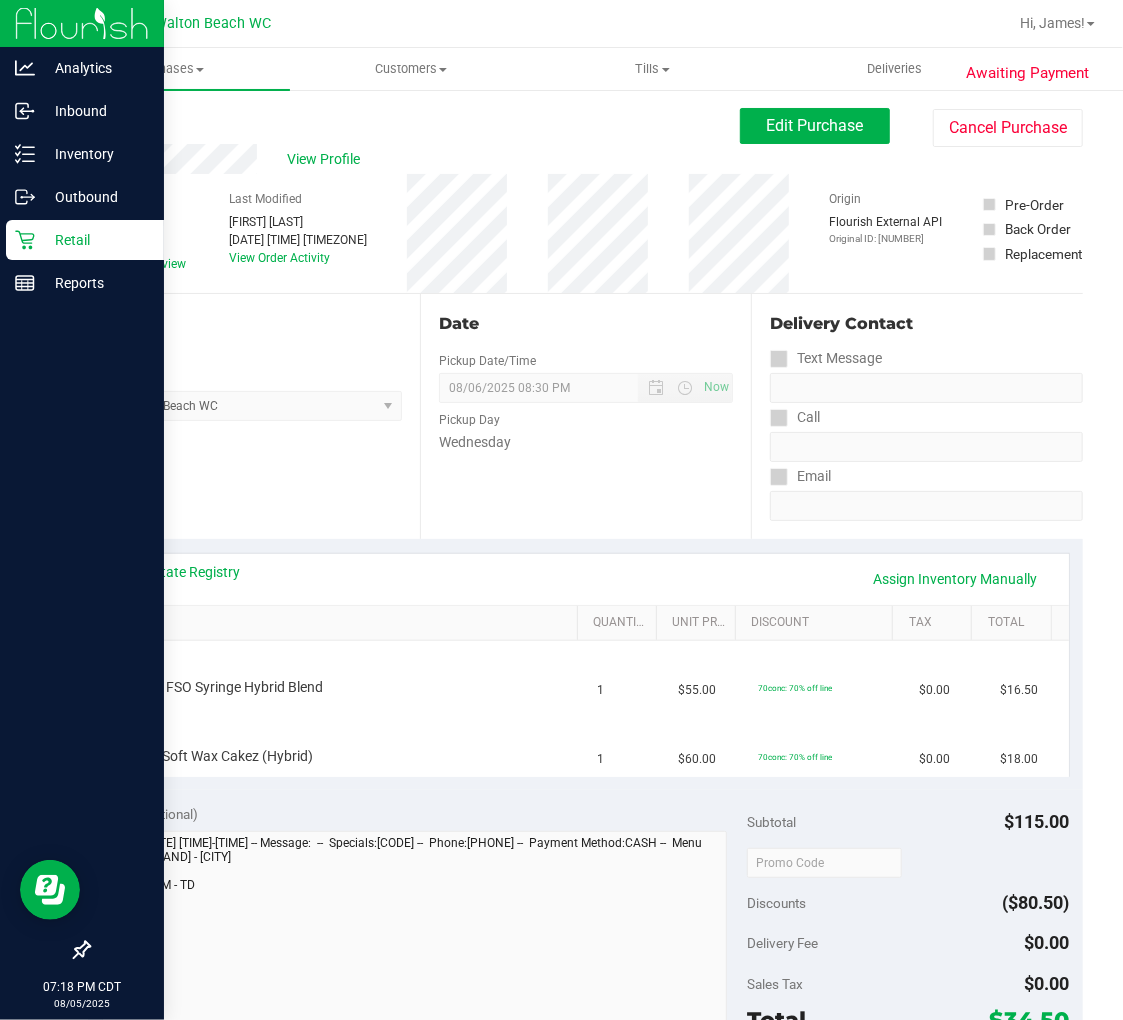click on "Retail" at bounding box center [95, 240] 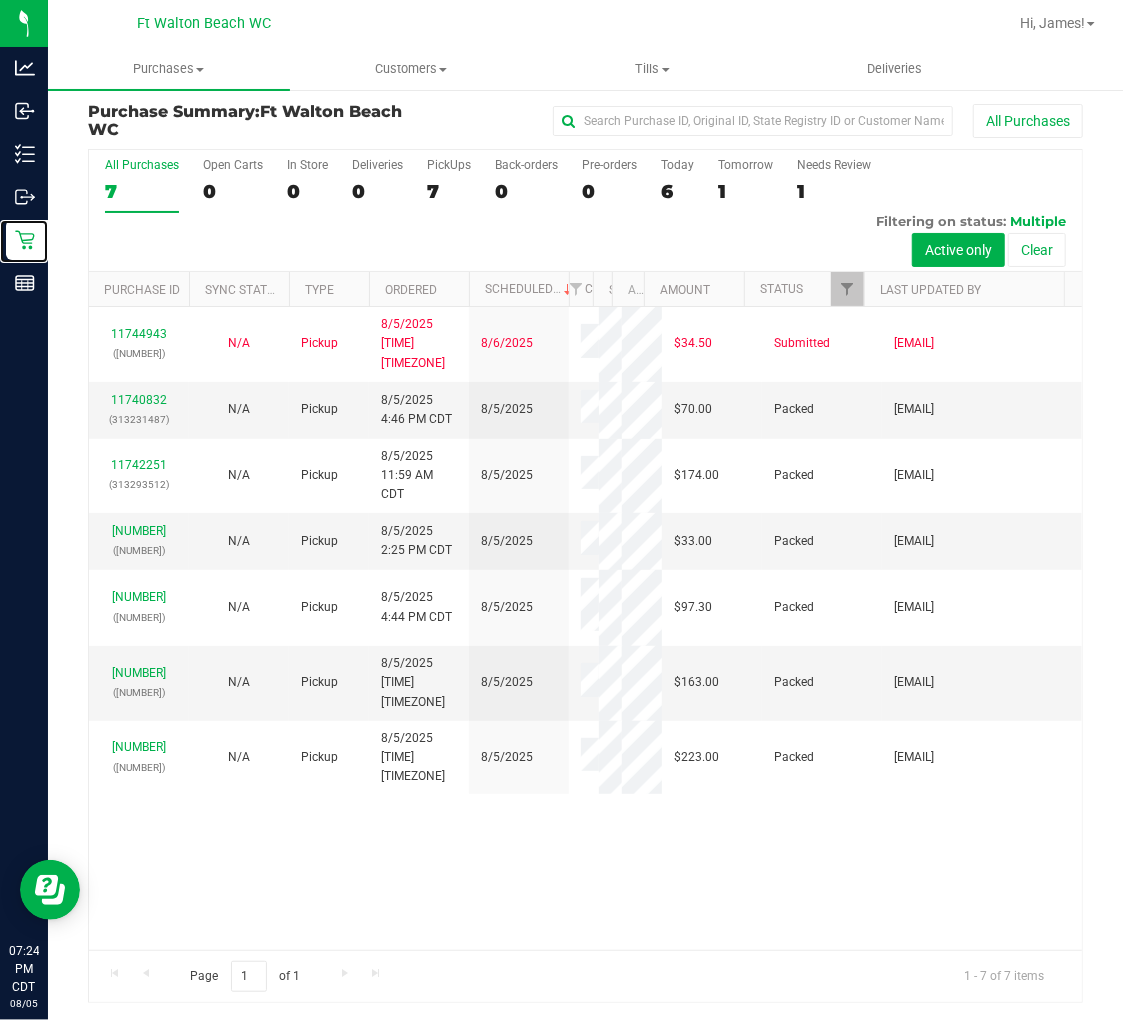 scroll, scrollTop: 6, scrollLeft: 0, axis: vertical 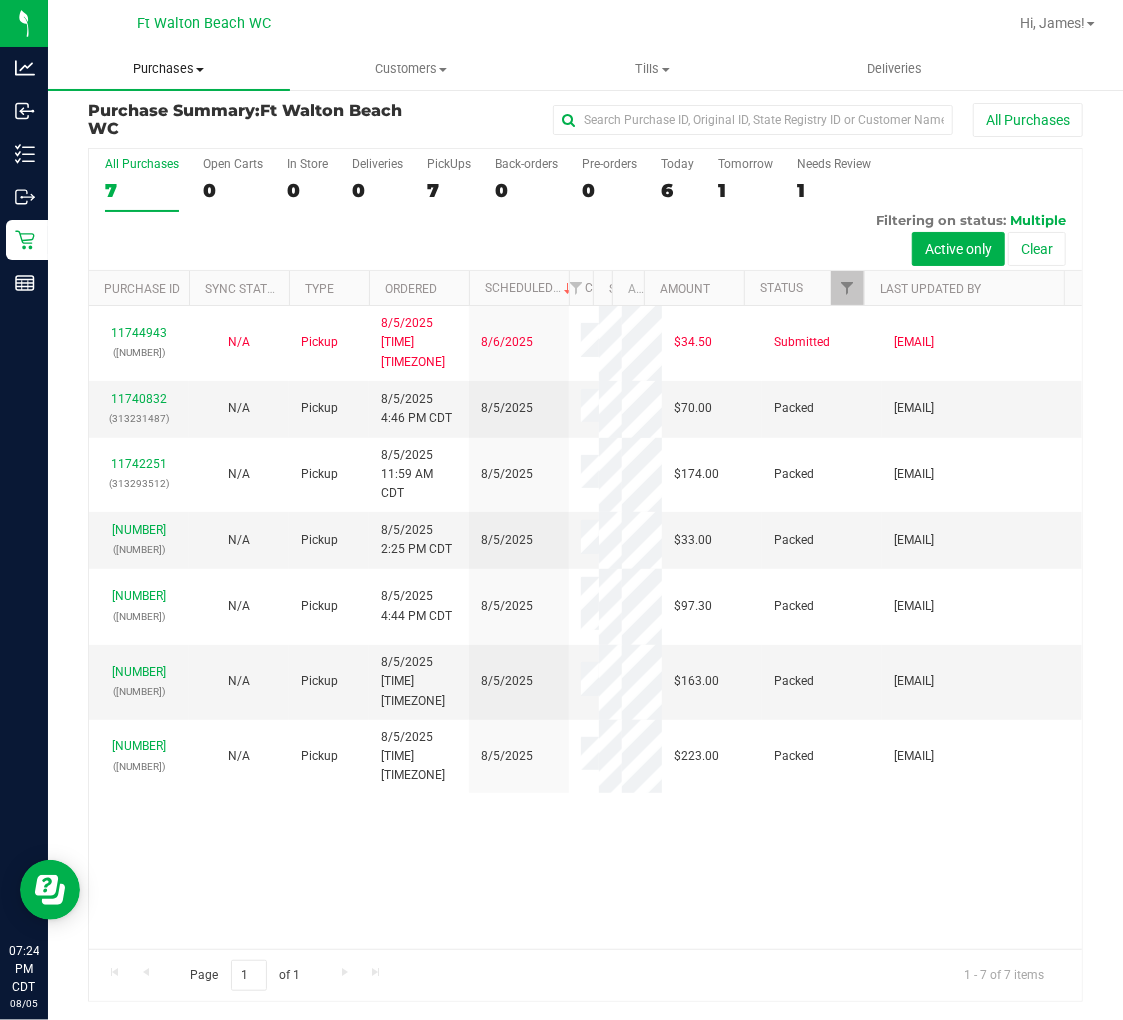 click on "Purchases" at bounding box center (169, 69) 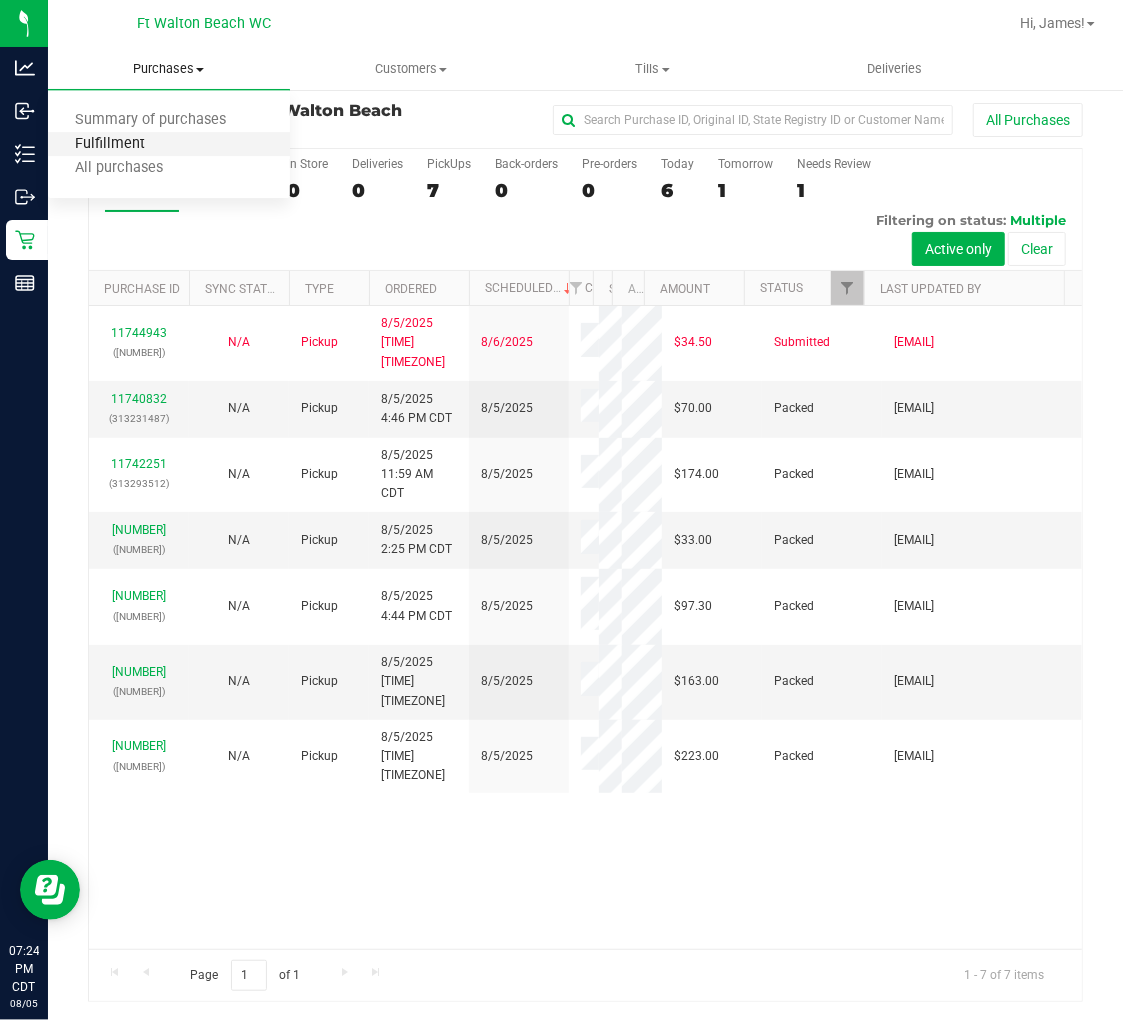 click on "Fulfillment" at bounding box center (110, 144) 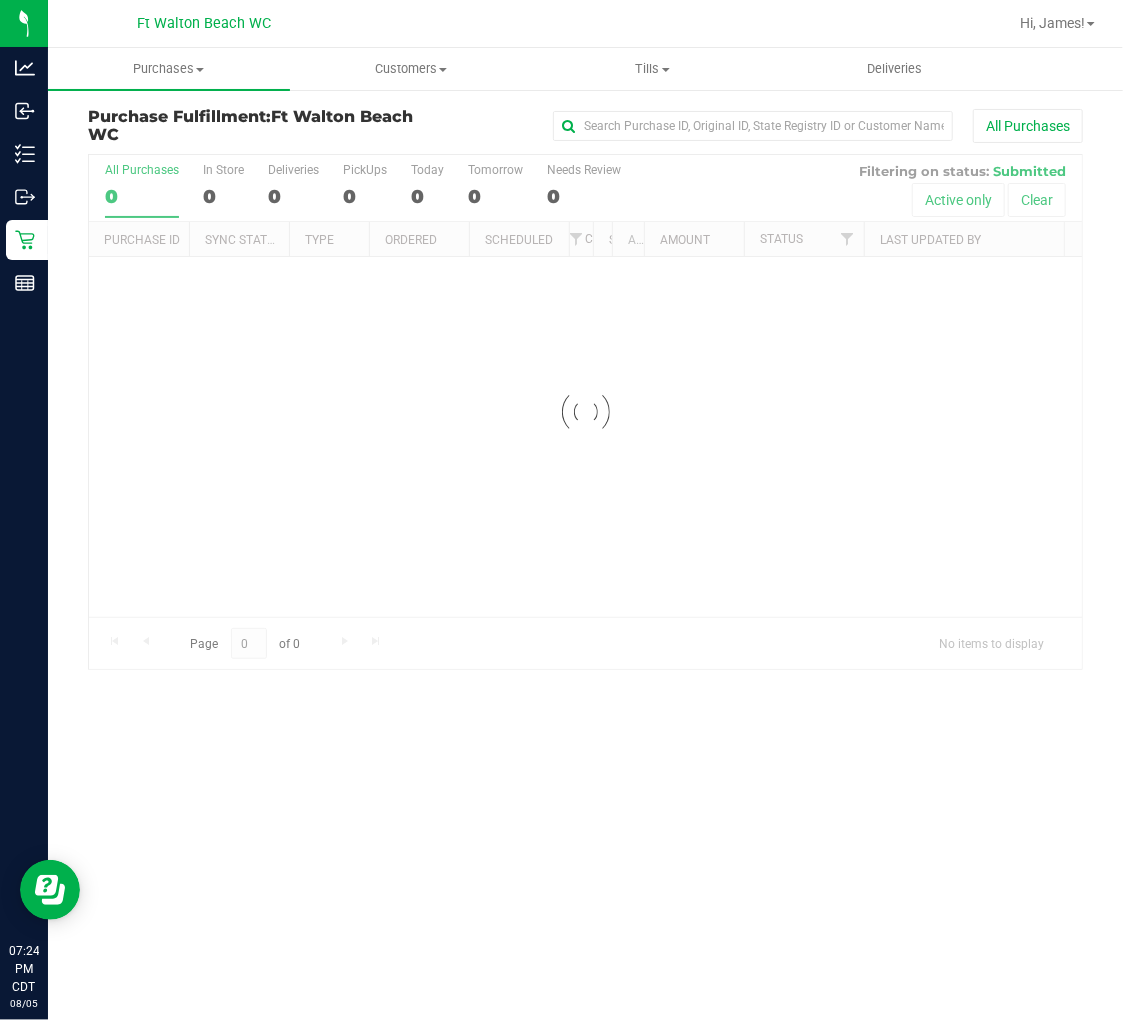 scroll, scrollTop: 0, scrollLeft: 0, axis: both 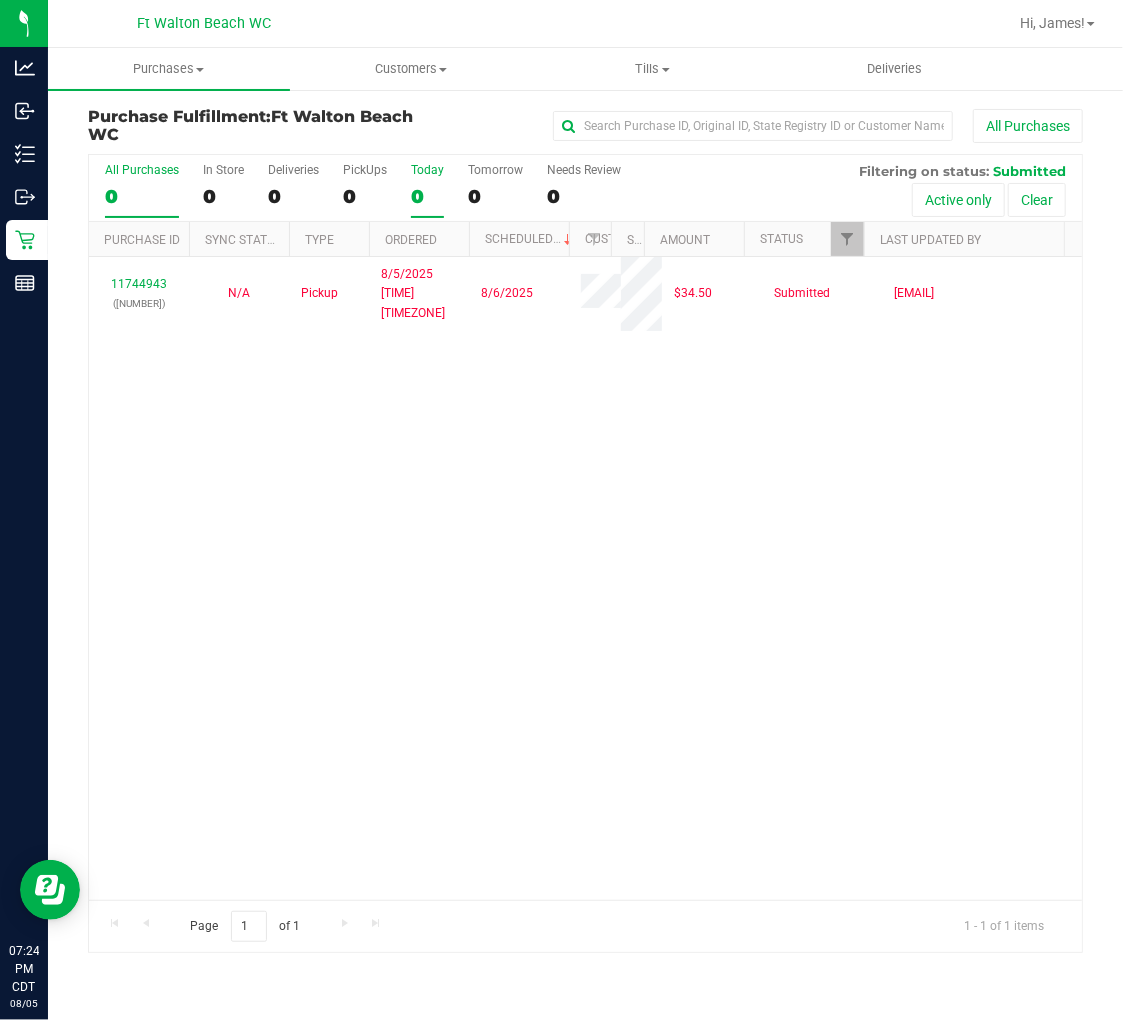 click on "Today
0" at bounding box center (427, 190) 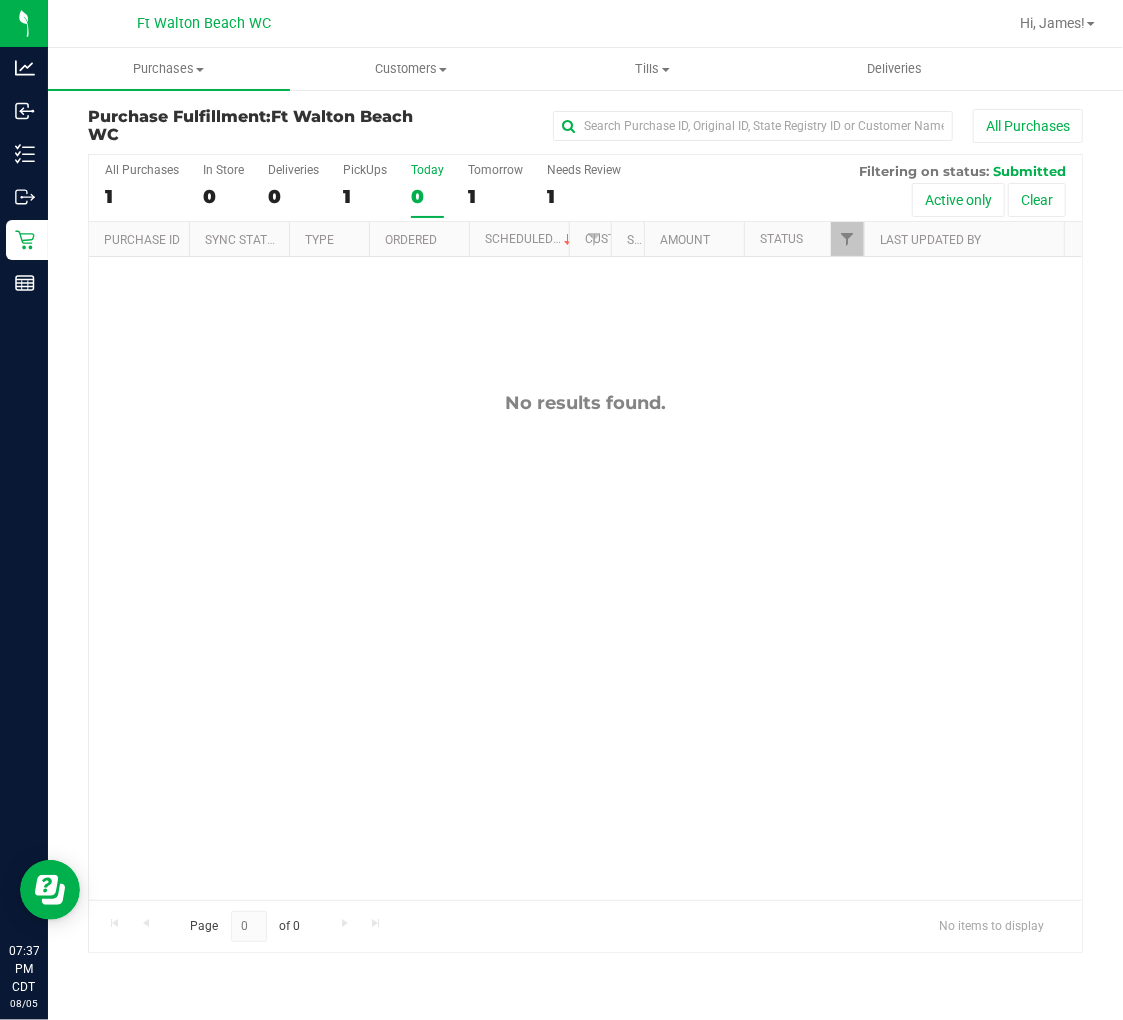 click on "0" at bounding box center (427, 196) 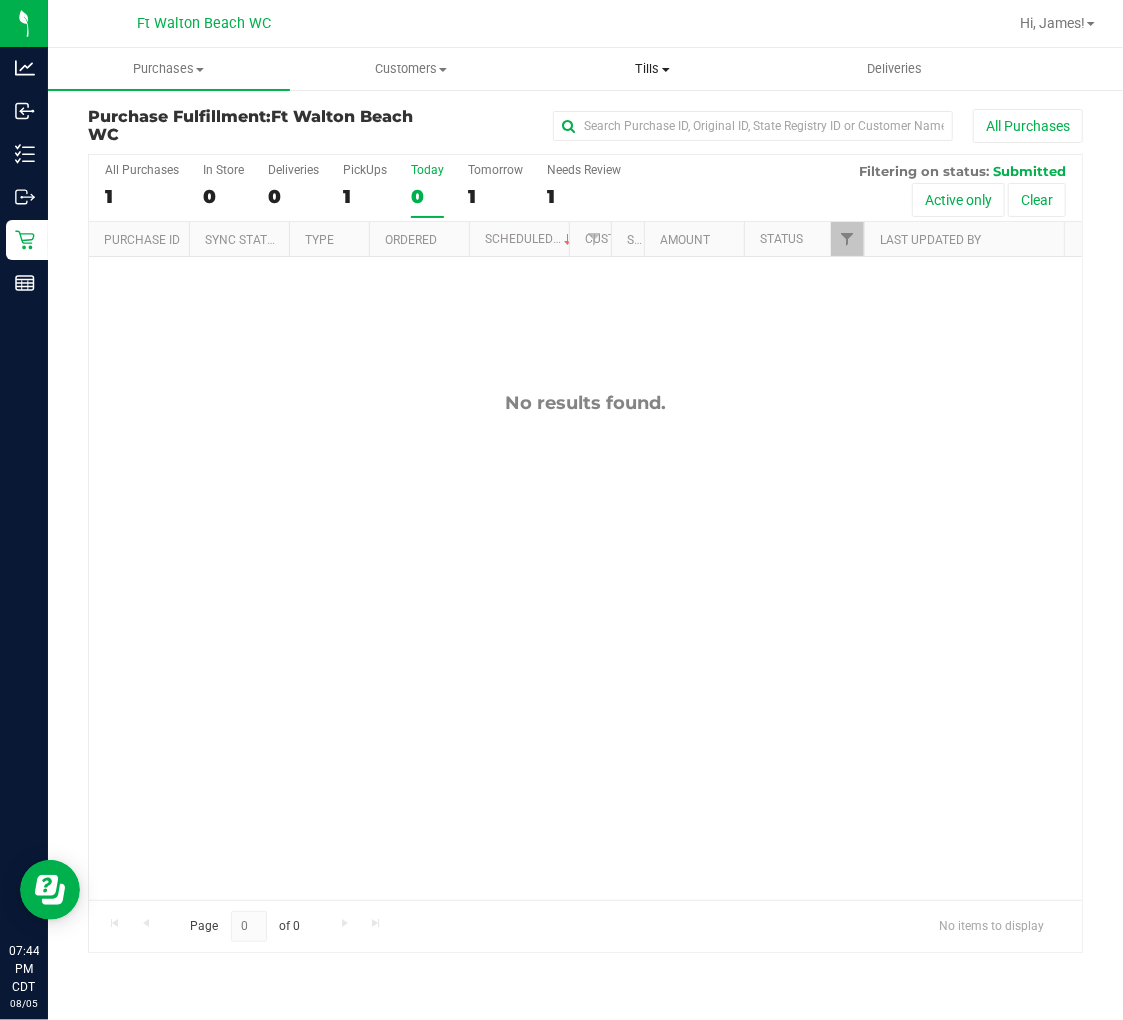 click on "Tills
Manage tills
Reconcile e-payments" at bounding box center [653, 69] 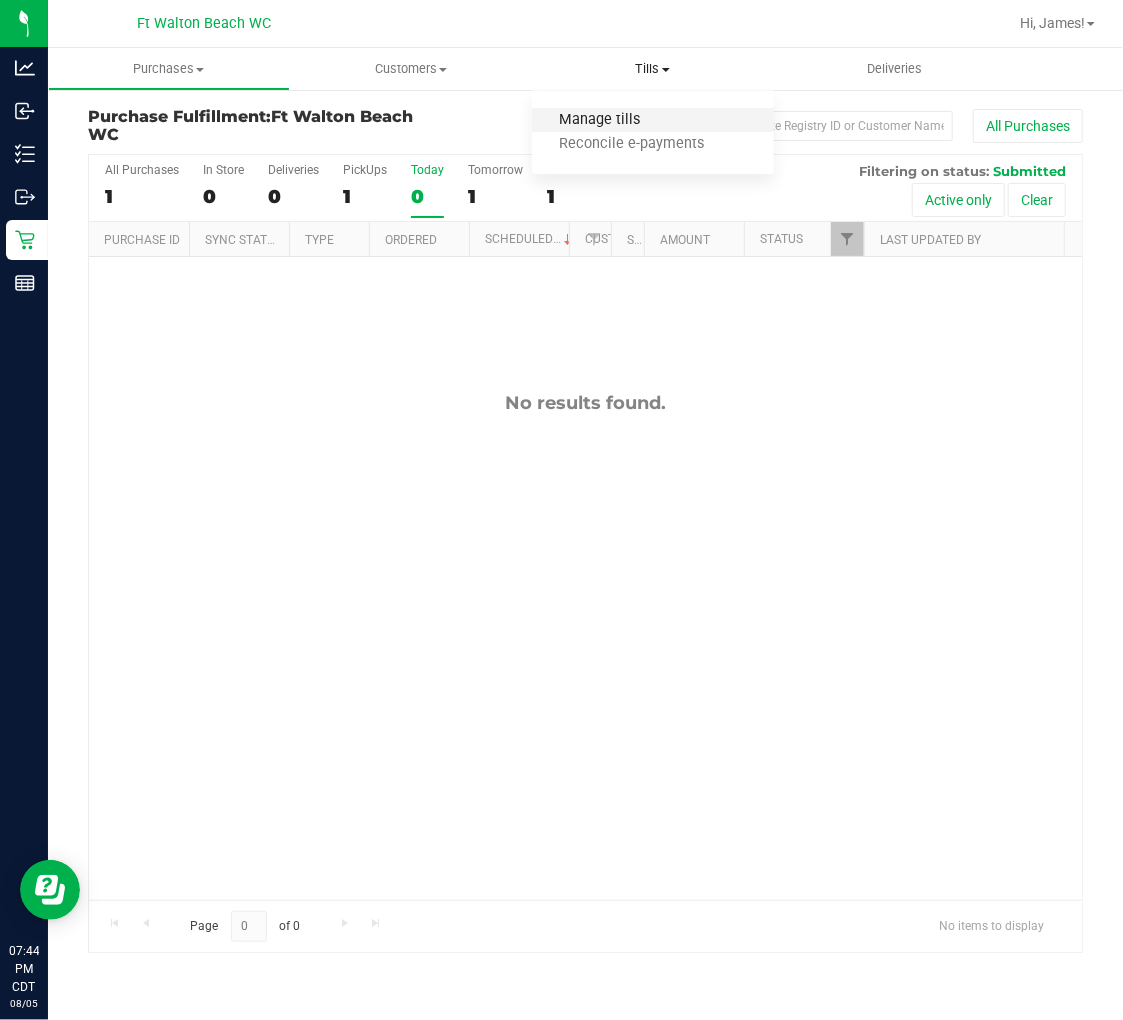 click on "Manage tills" at bounding box center (599, 120) 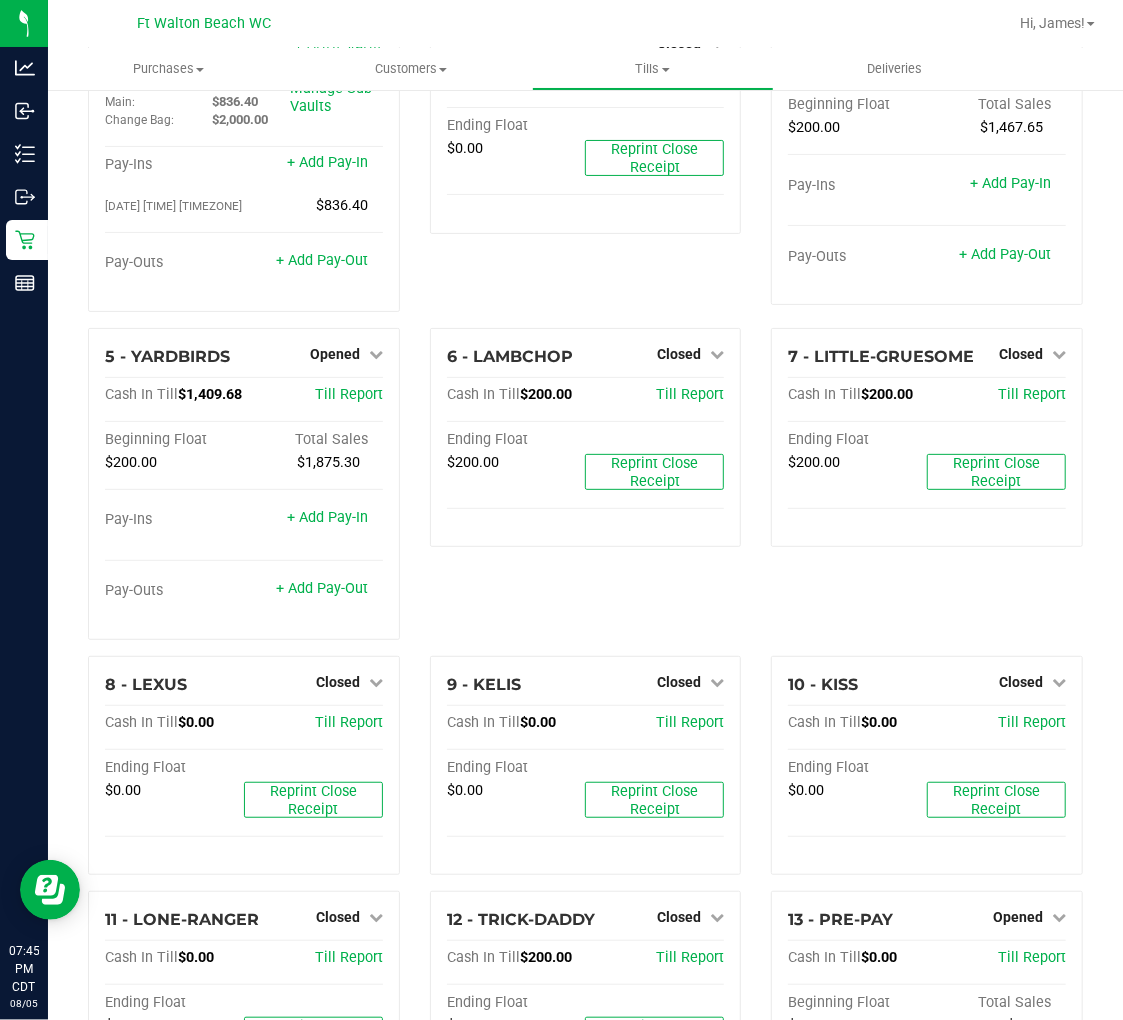 scroll, scrollTop: 0, scrollLeft: 0, axis: both 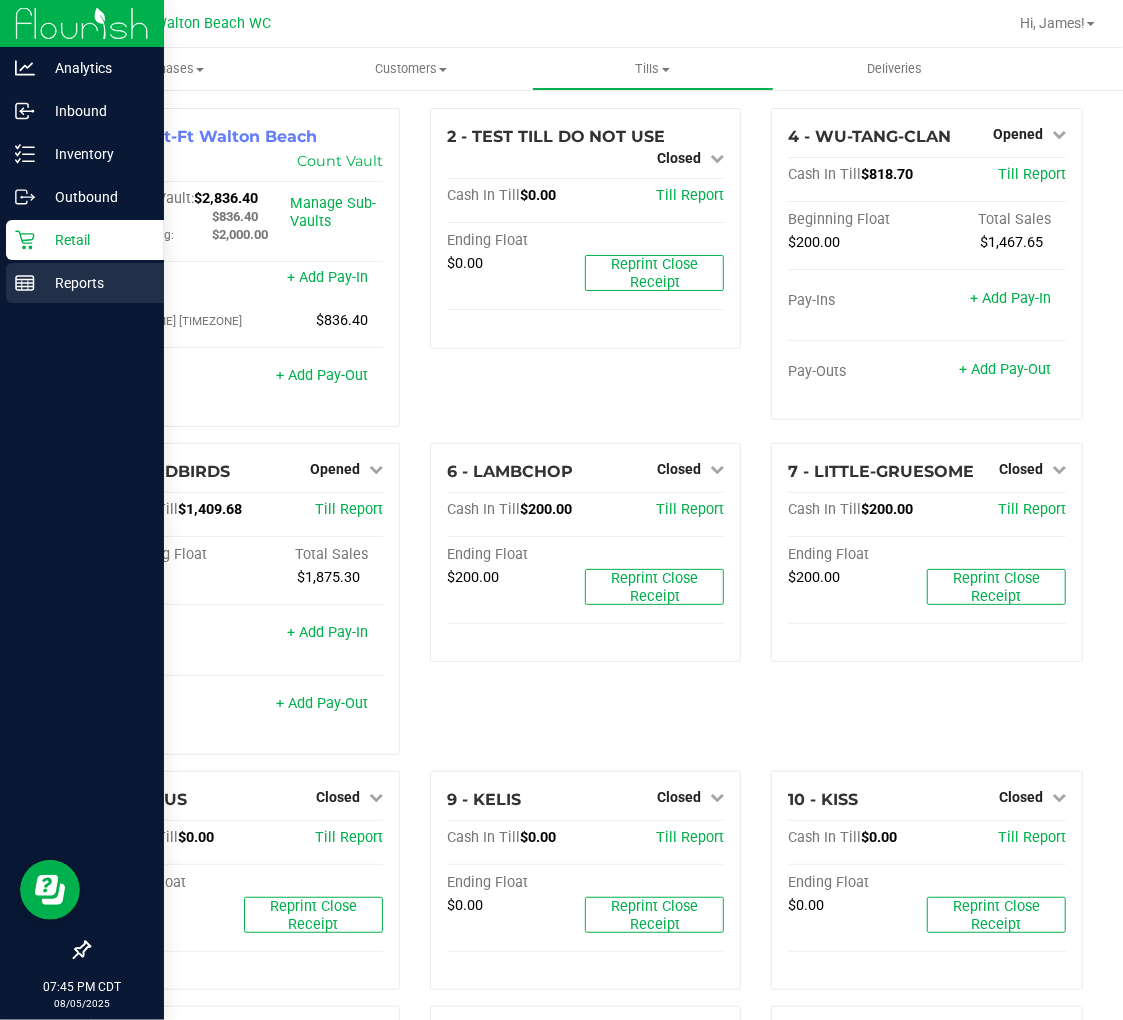 click 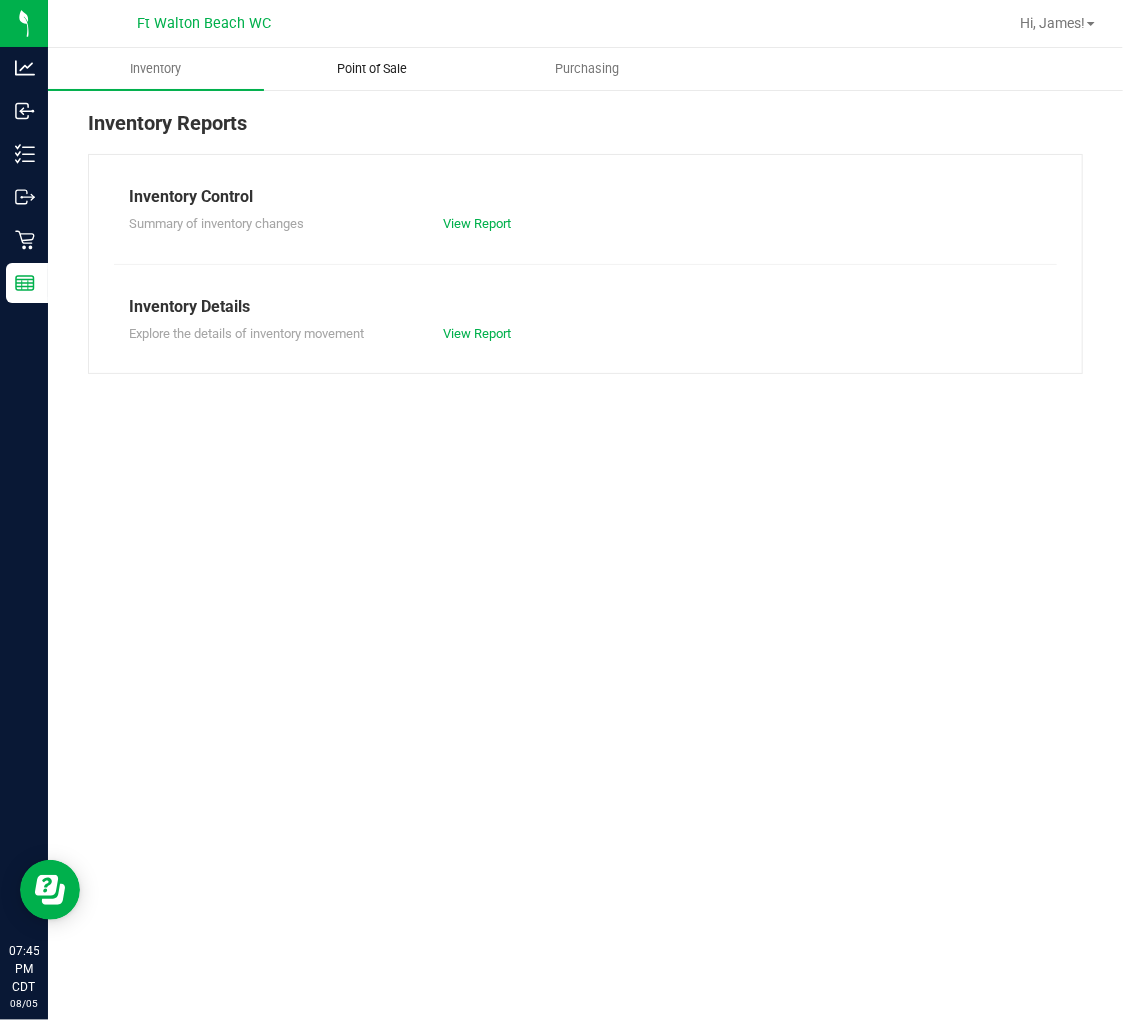 click on "Point of Sale" at bounding box center [372, 69] 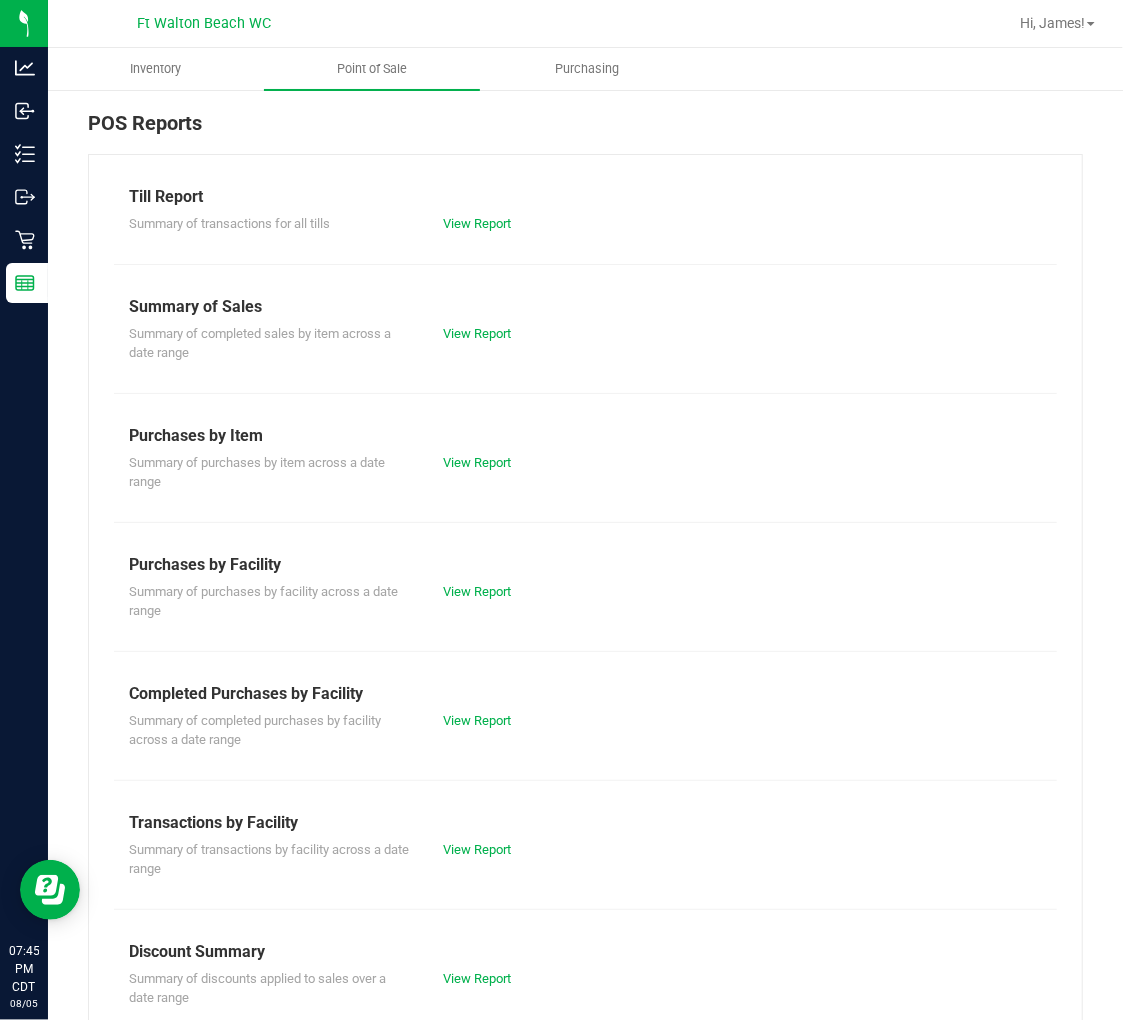 click on "Summary of transactions for all tills
View Report" at bounding box center [585, 221] 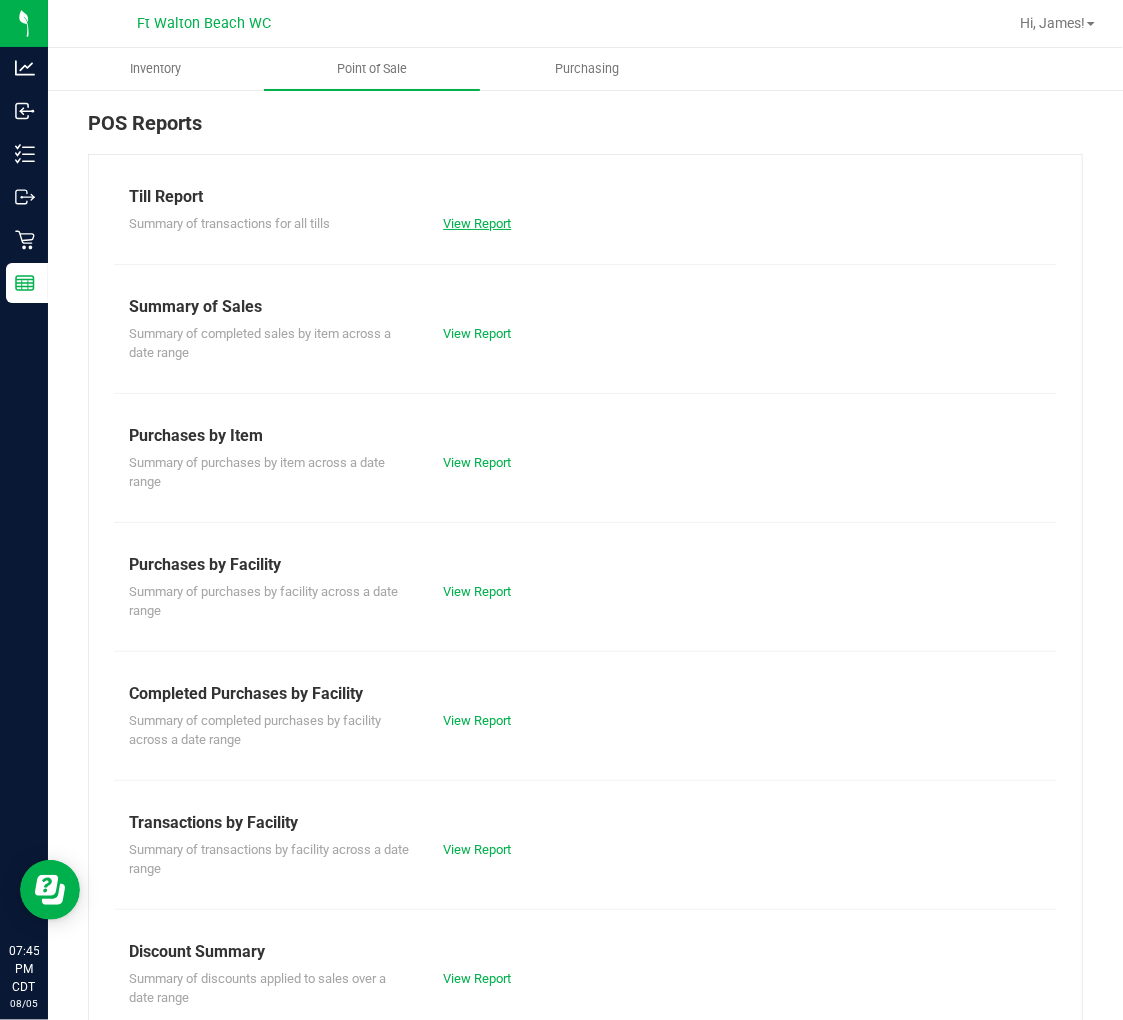 click on "View Report" at bounding box center [477, 223] 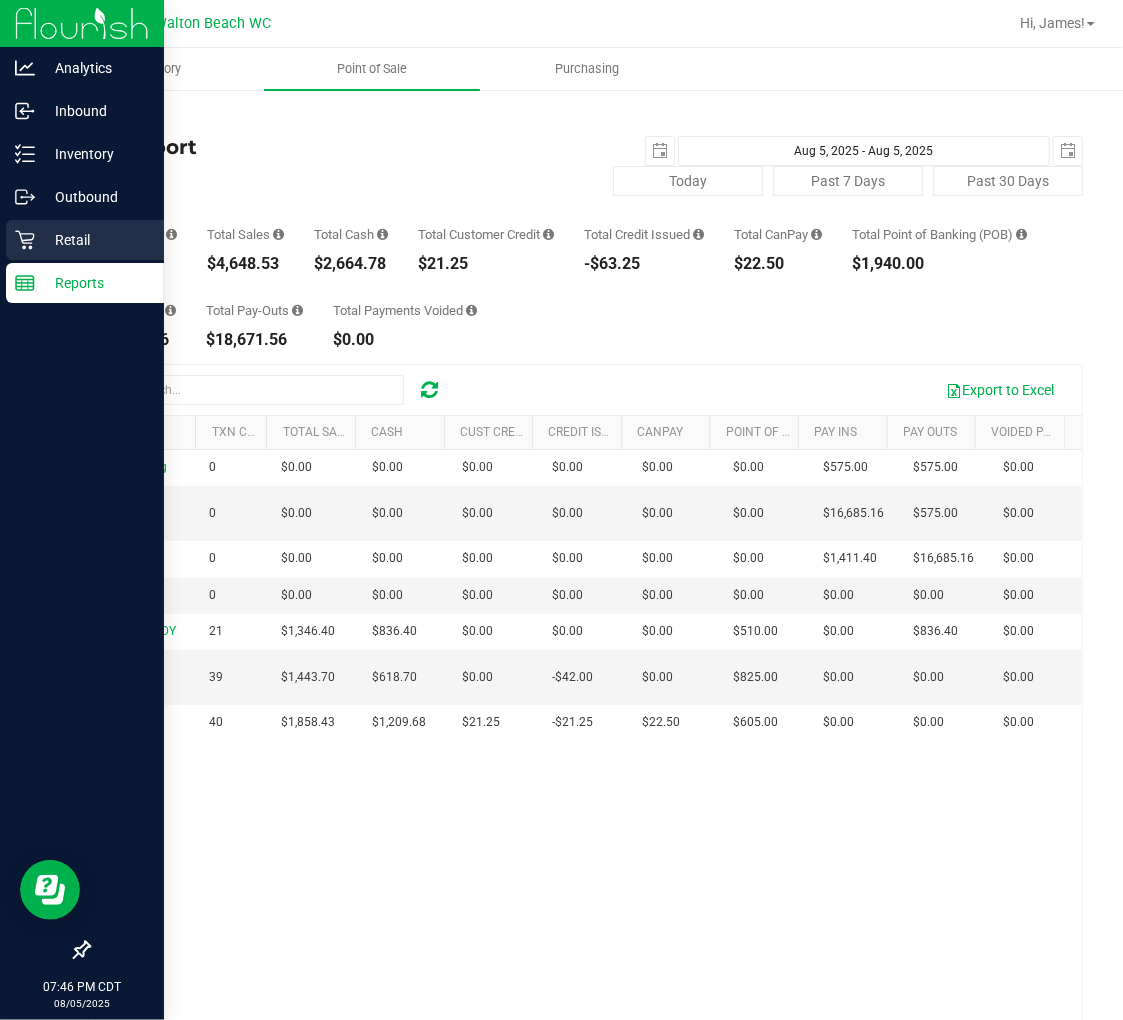 click 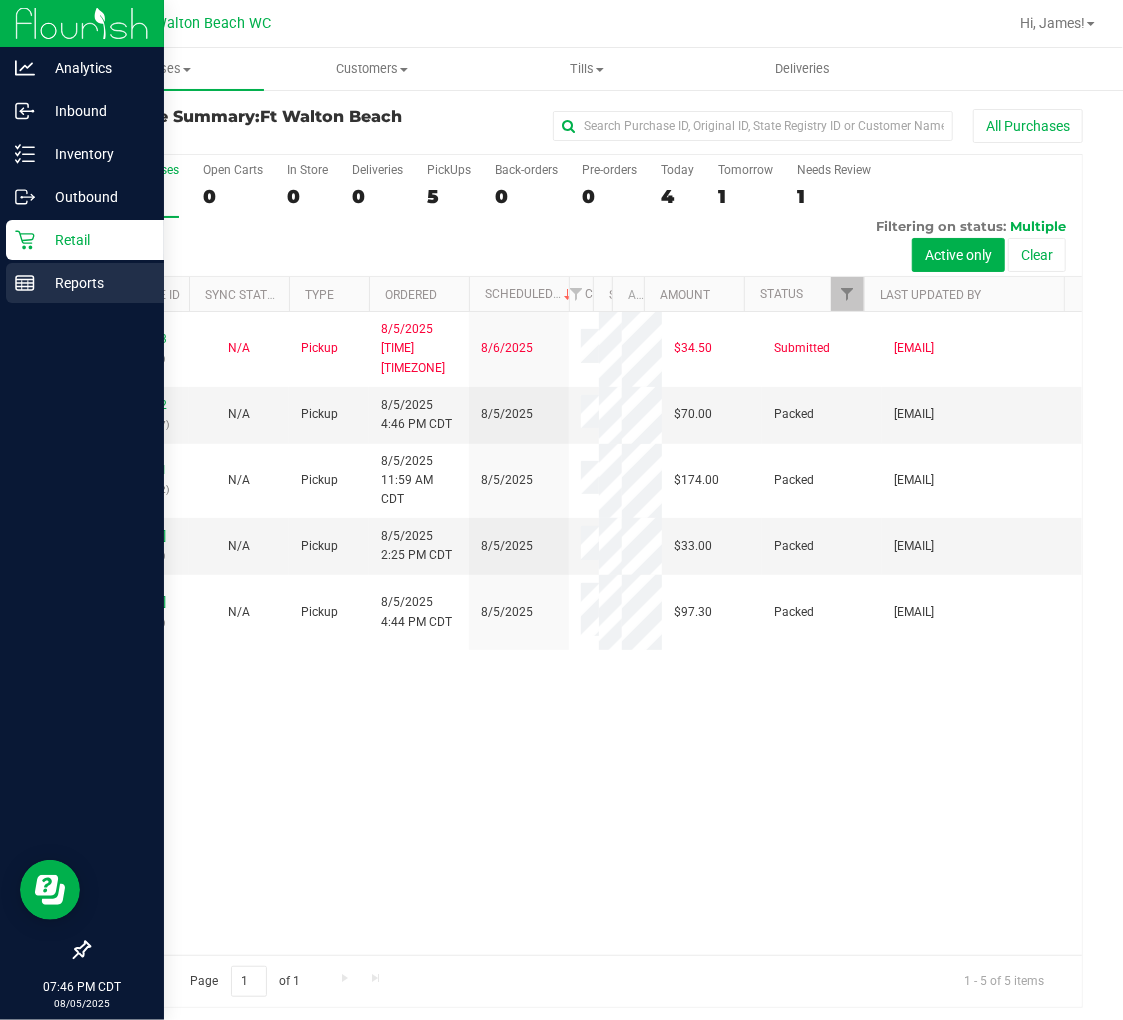 click 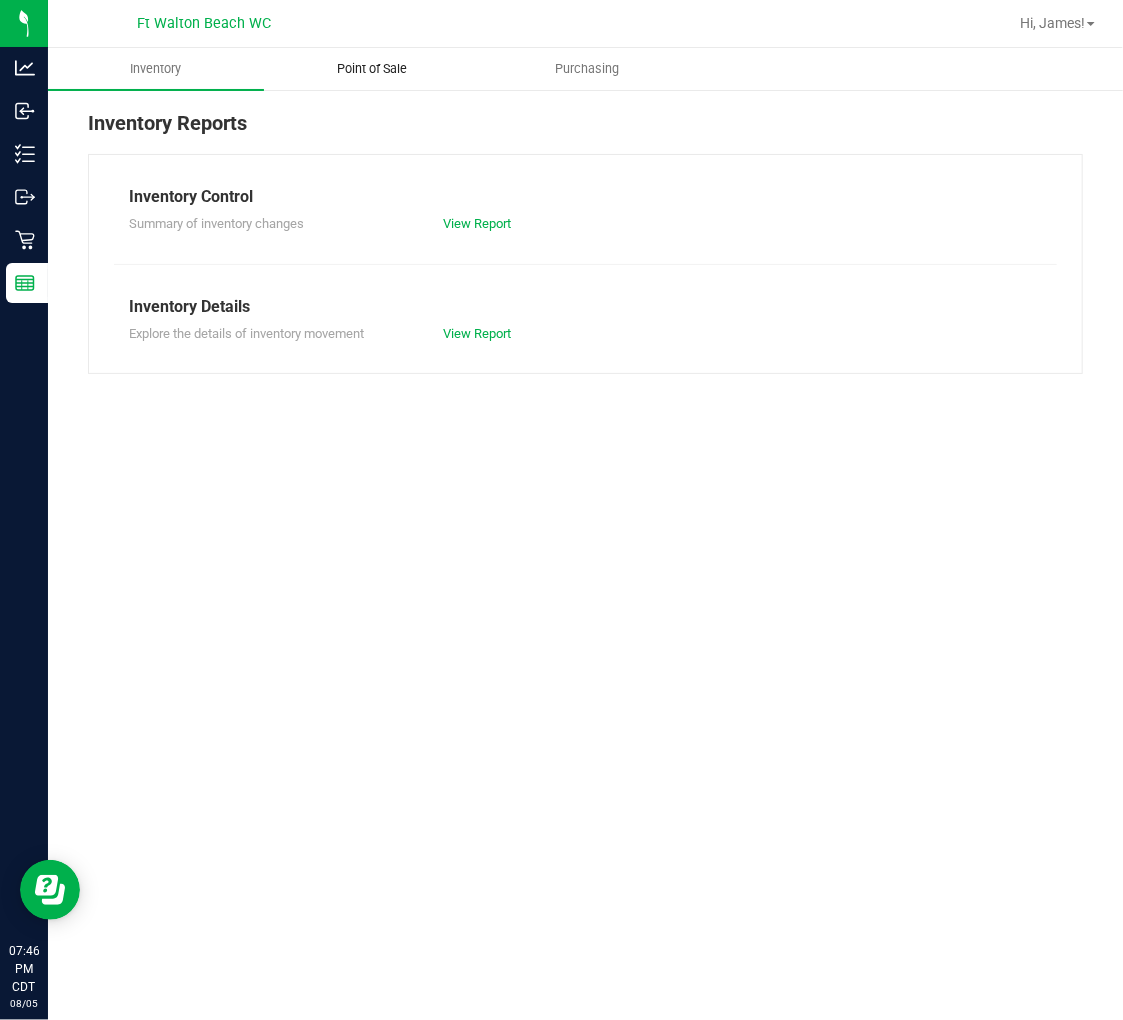 click on "Point of Sale" at bounding box center (372, 69) 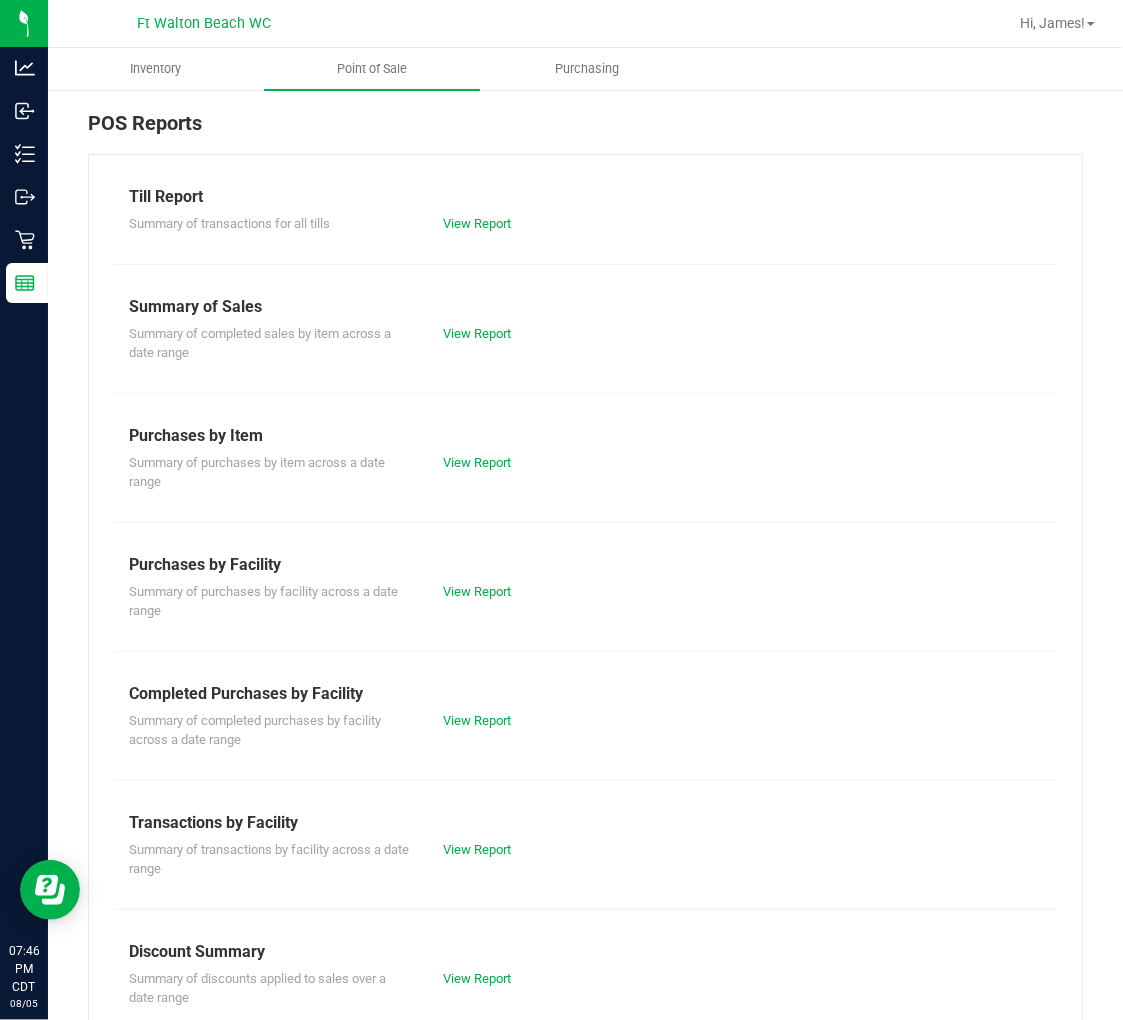 click on "View Report" at bounding box center (506, 721) 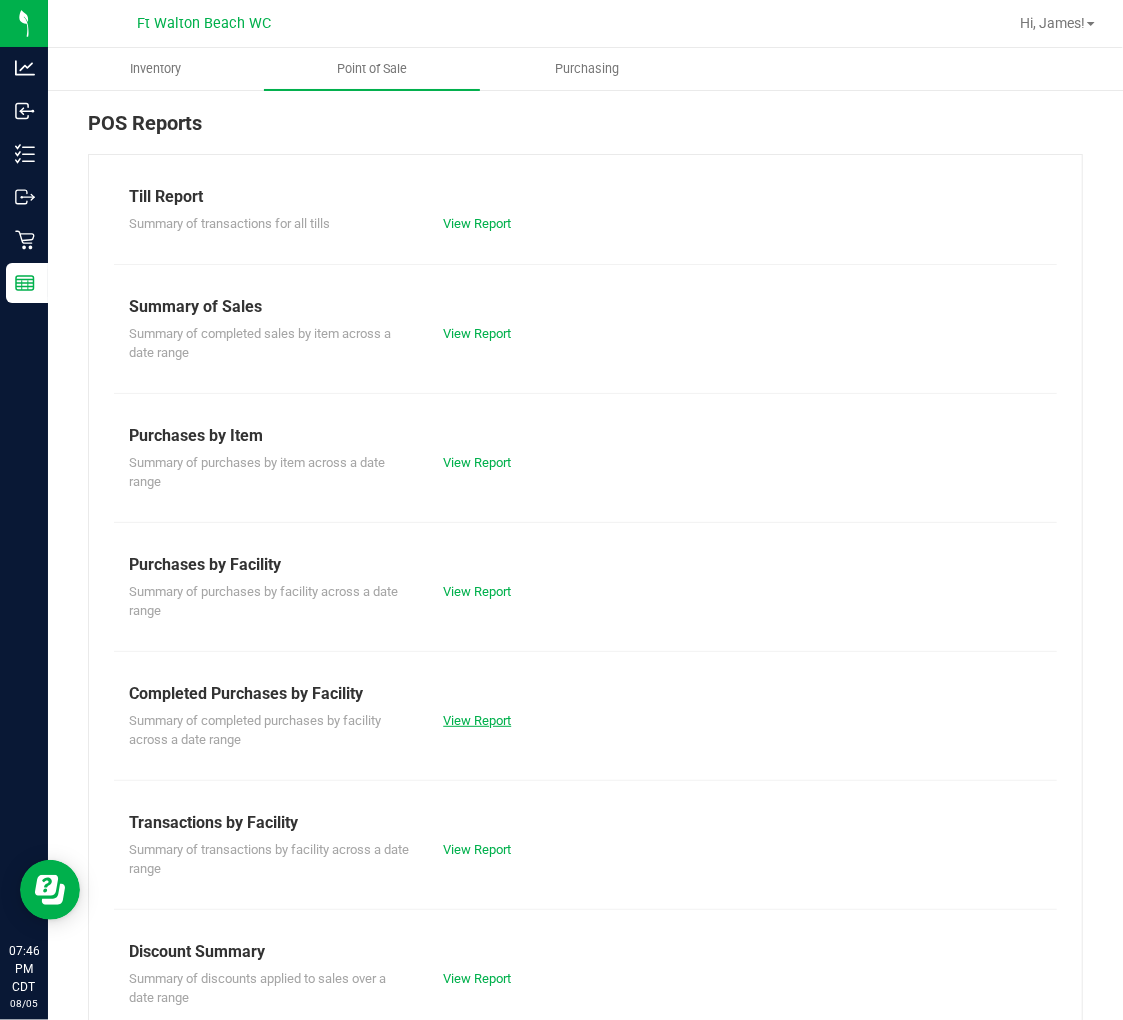 click on "View Report" at bounding box center (477, 720) 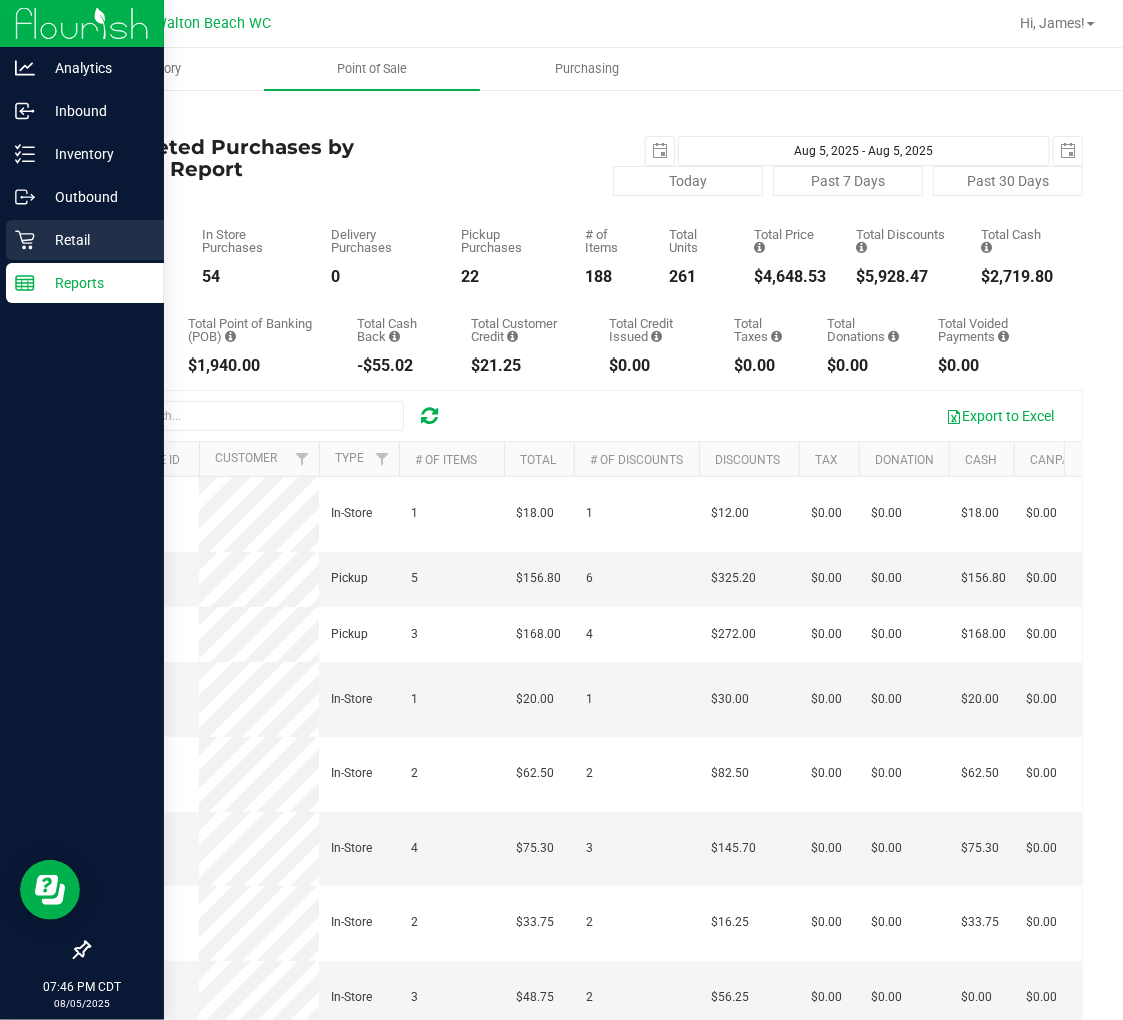 click on "Retail" at bounding box center (95, 240) 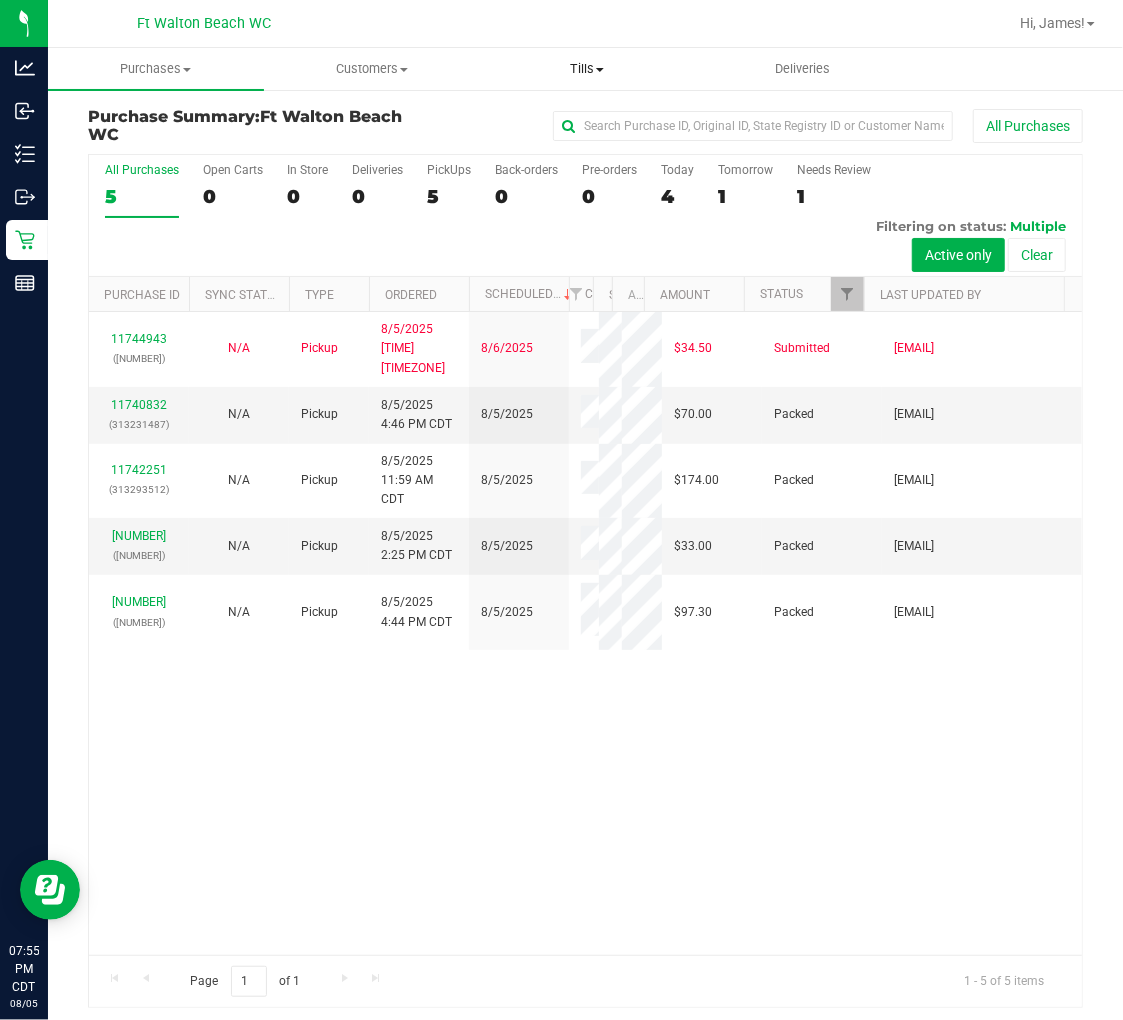 click on "Tills" at bounding box center (588, 69) 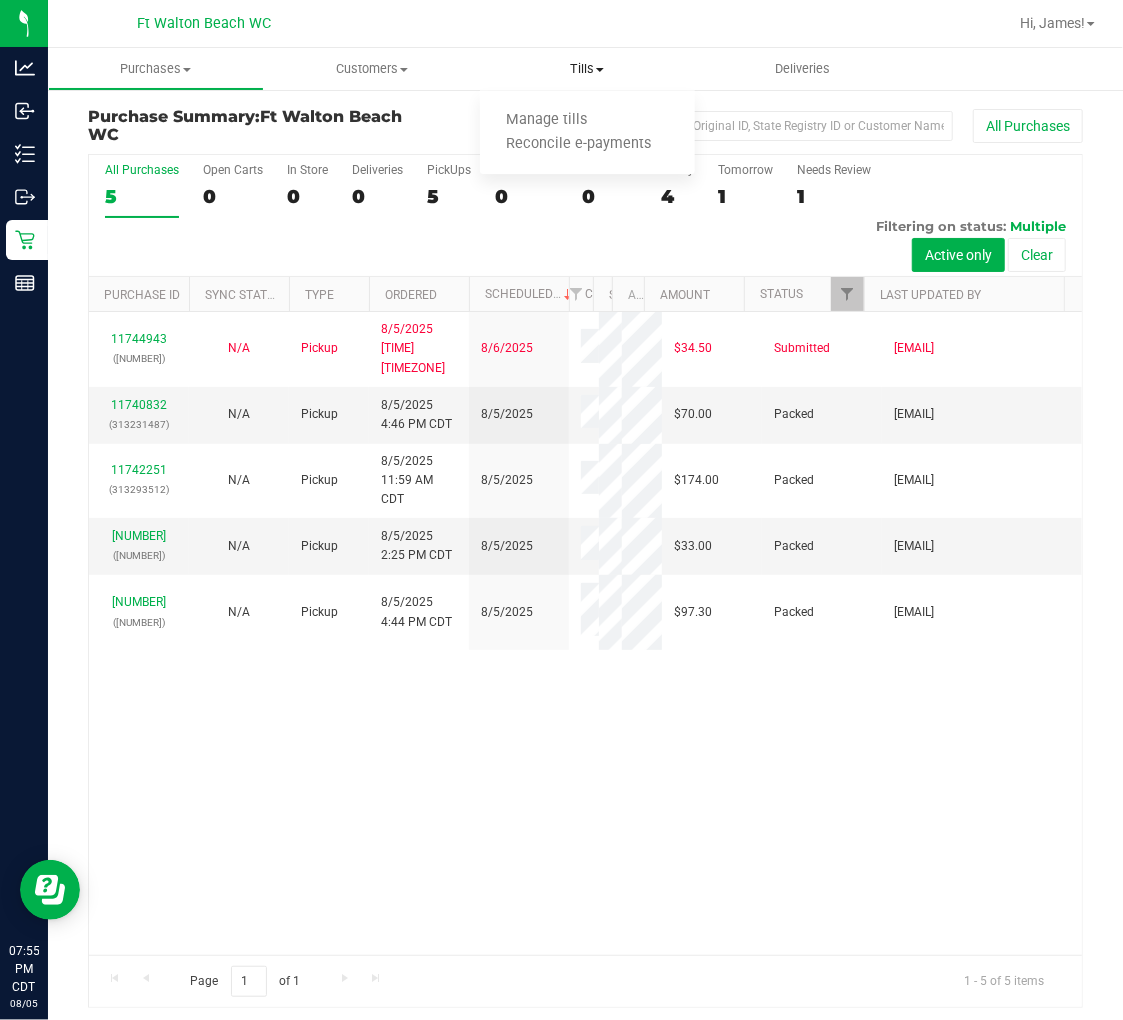 click on "Tills" at bounding box center [588, 69] 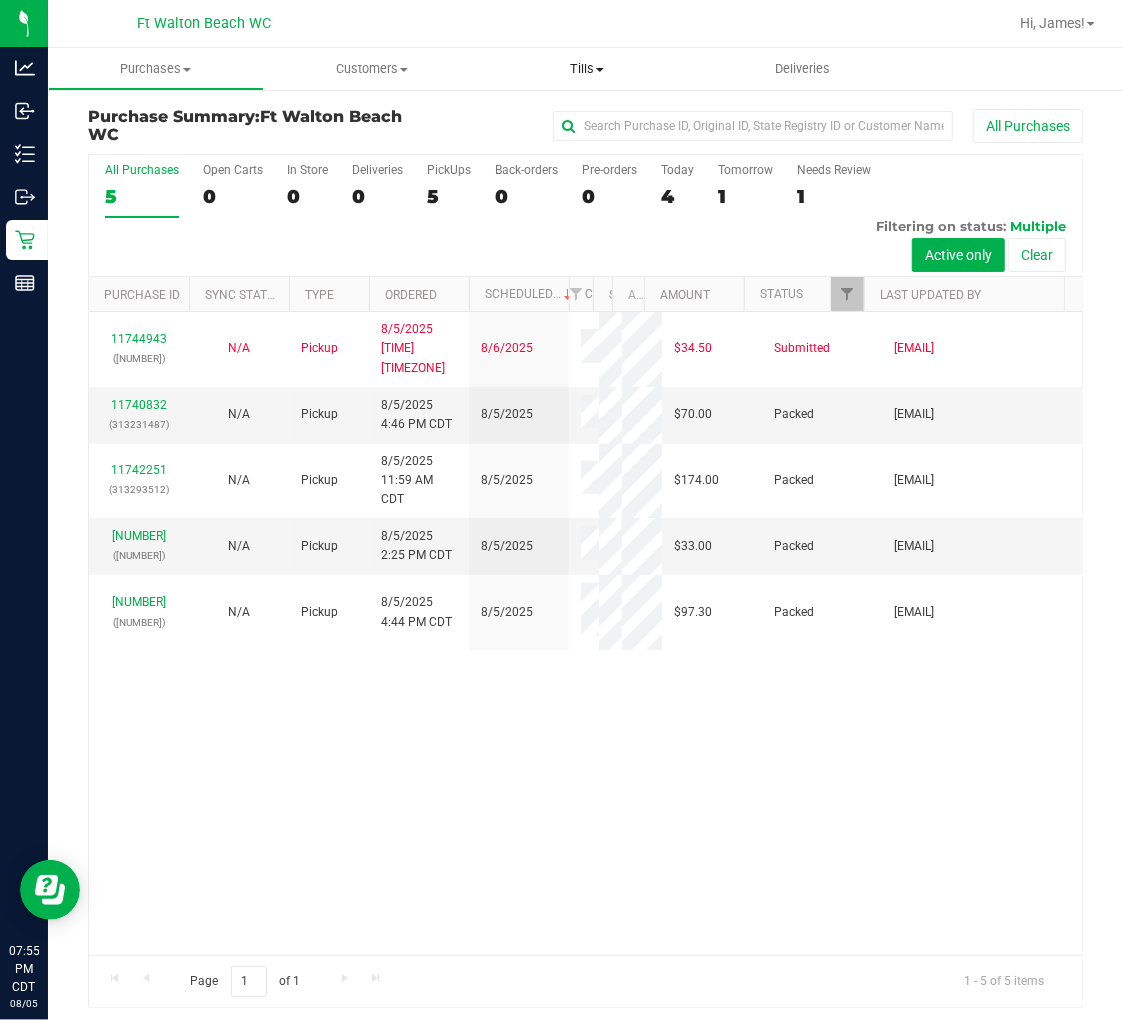click on "Tills" at bounding box center (588, 69) 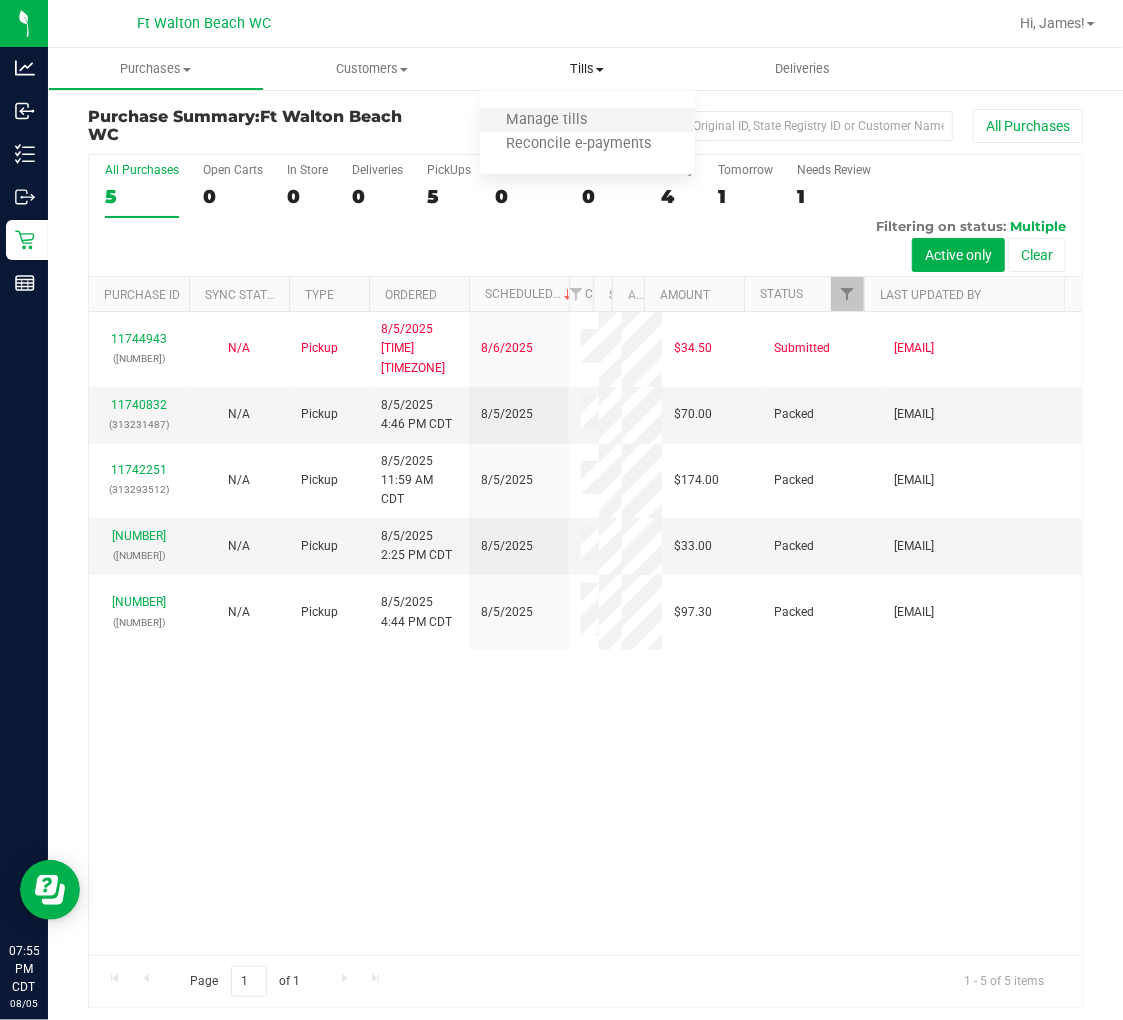 click on "Manage tills" at bounding box center (588, 121) 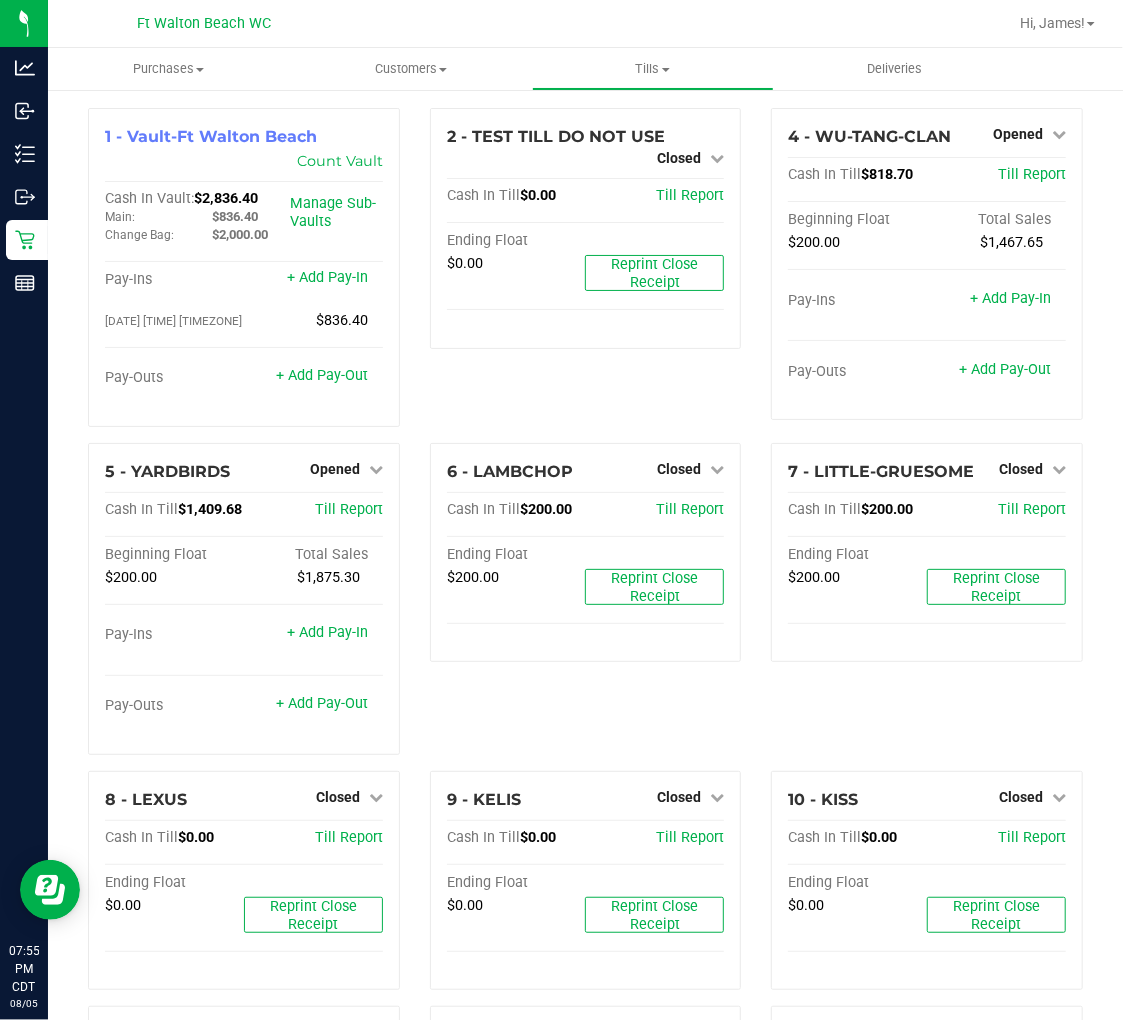 scroll, scrollTop: 111, scrollLeft: 0, axis: vertical 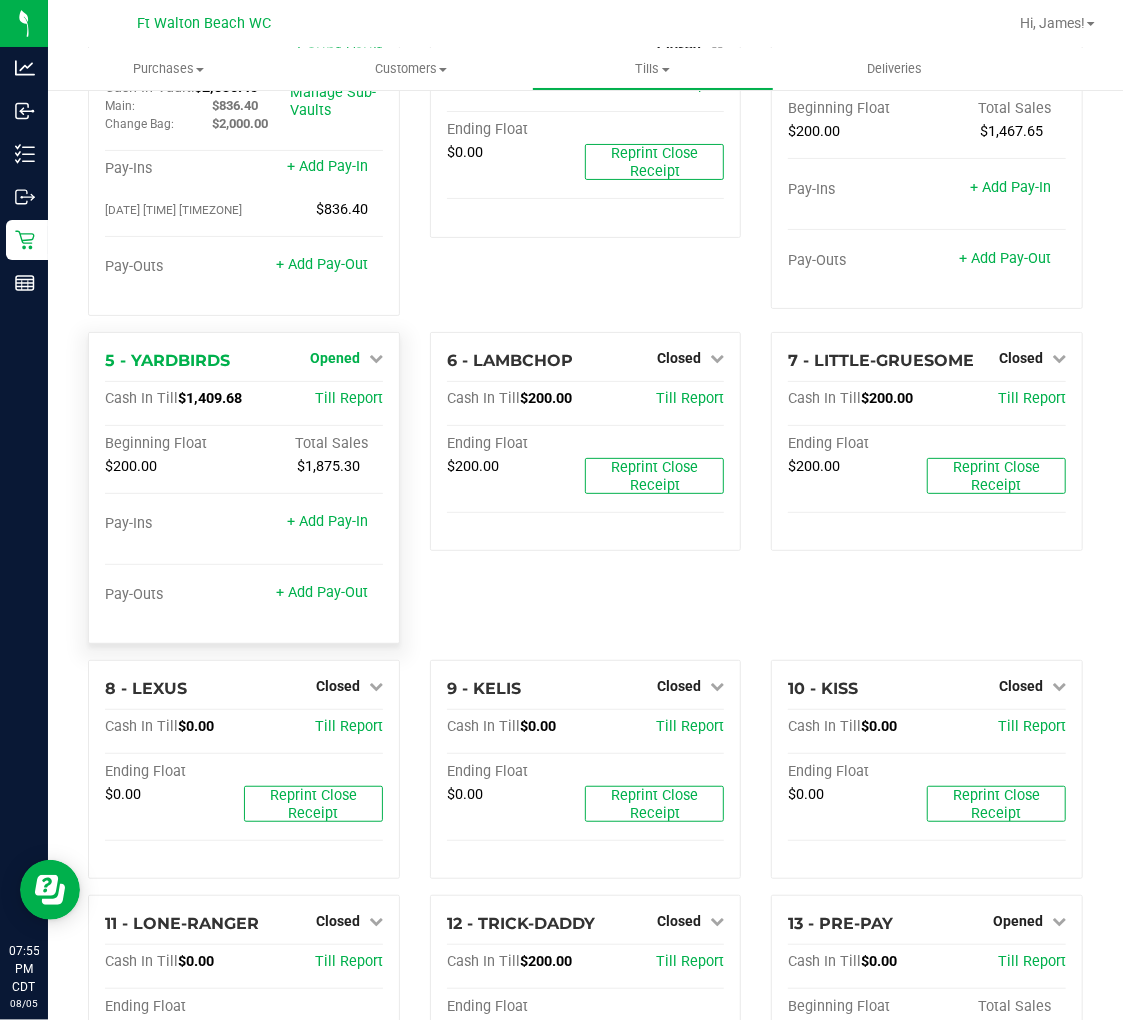 click on "Opened" at bounding box center [335, 358] 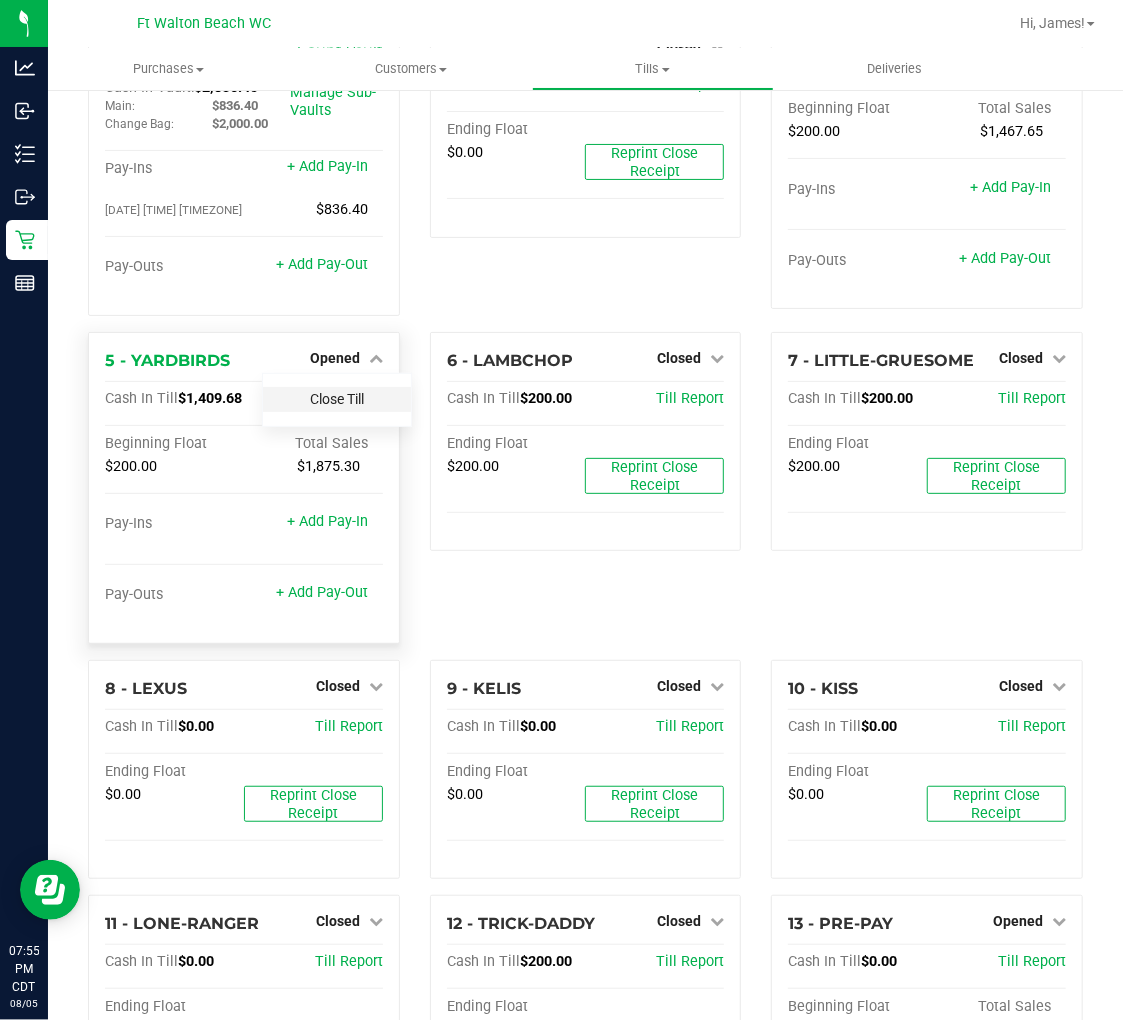 click on "Close Till" at bounding box center [337, 399] 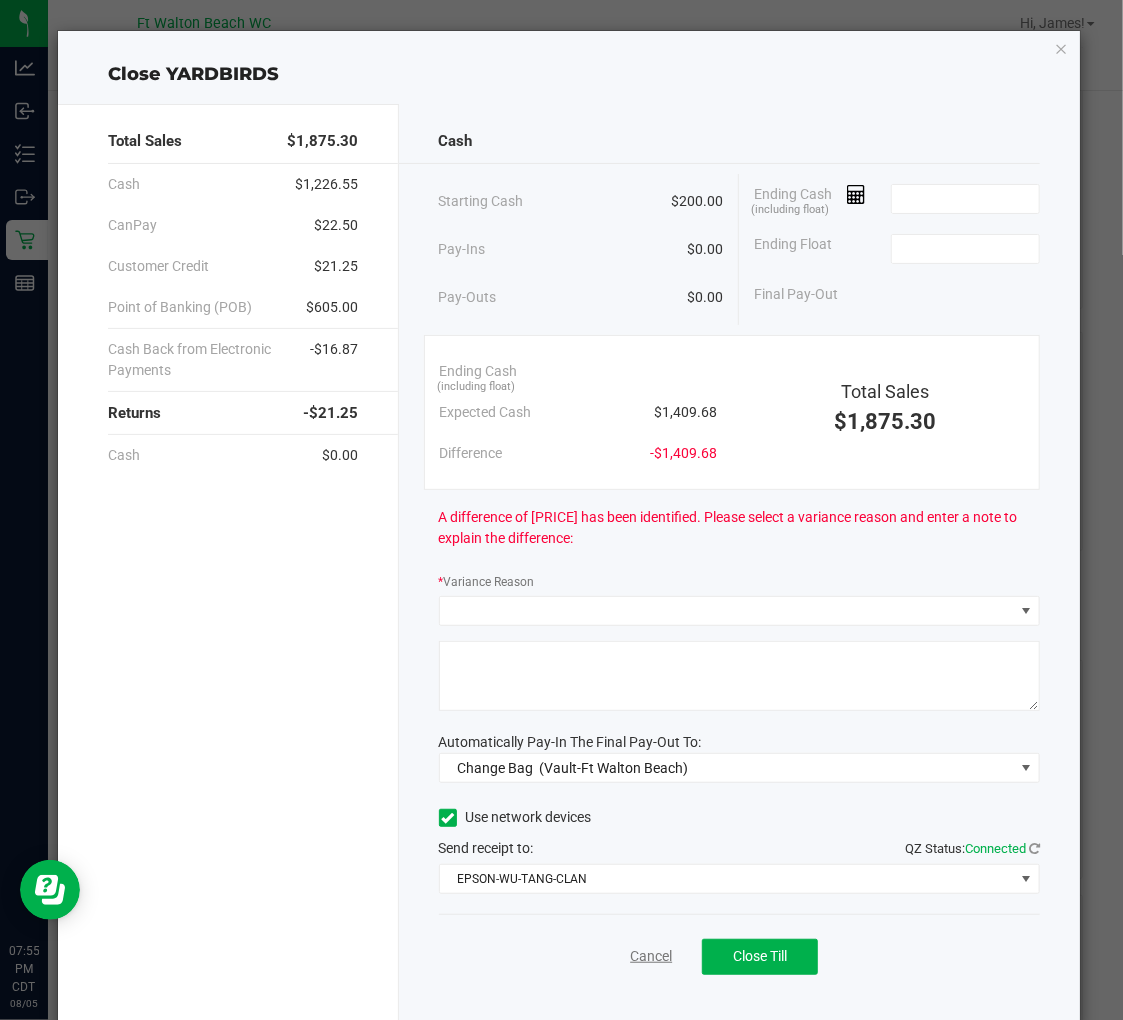 click on "Cancel" 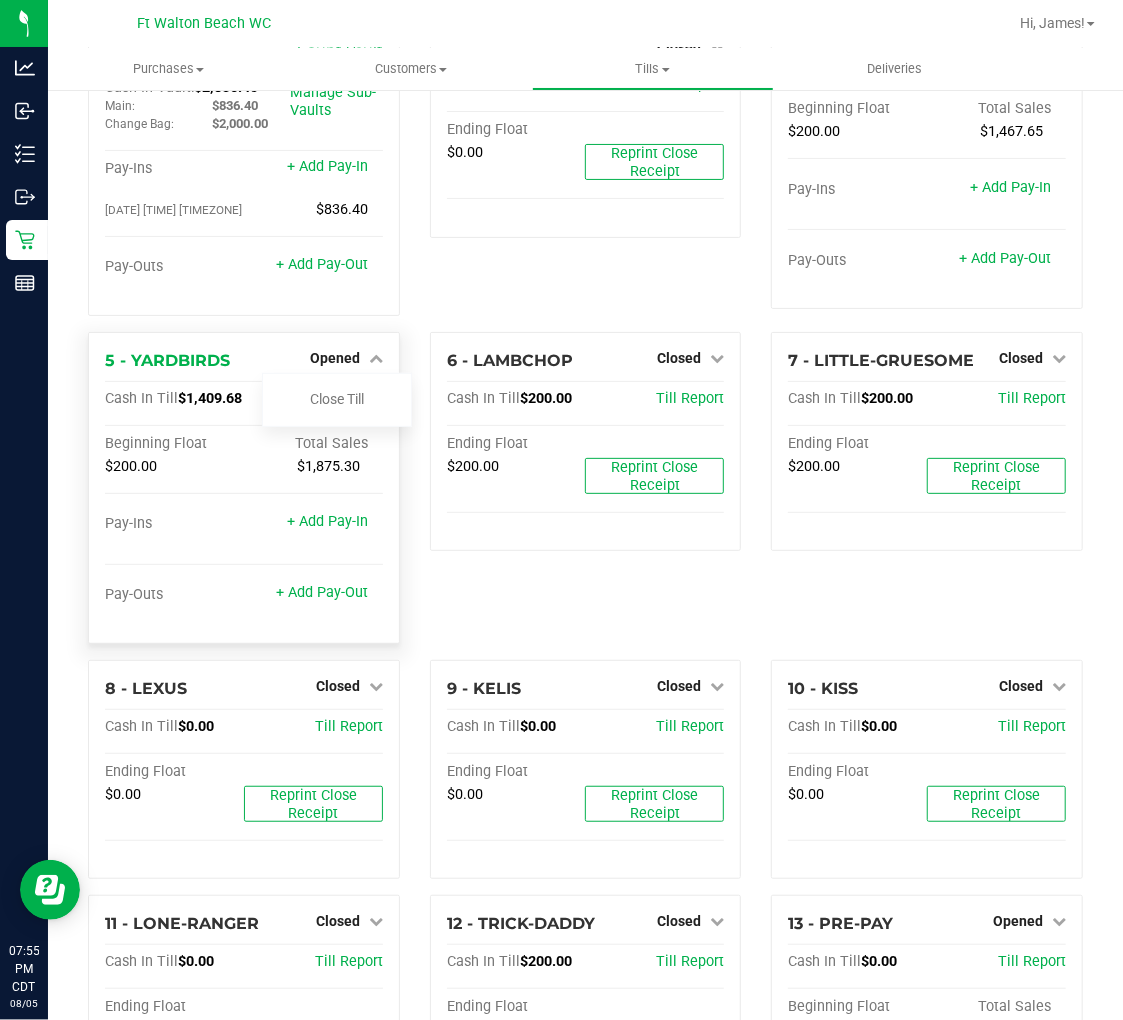 click on "Beginning Float" at bounding box center (174, 444) 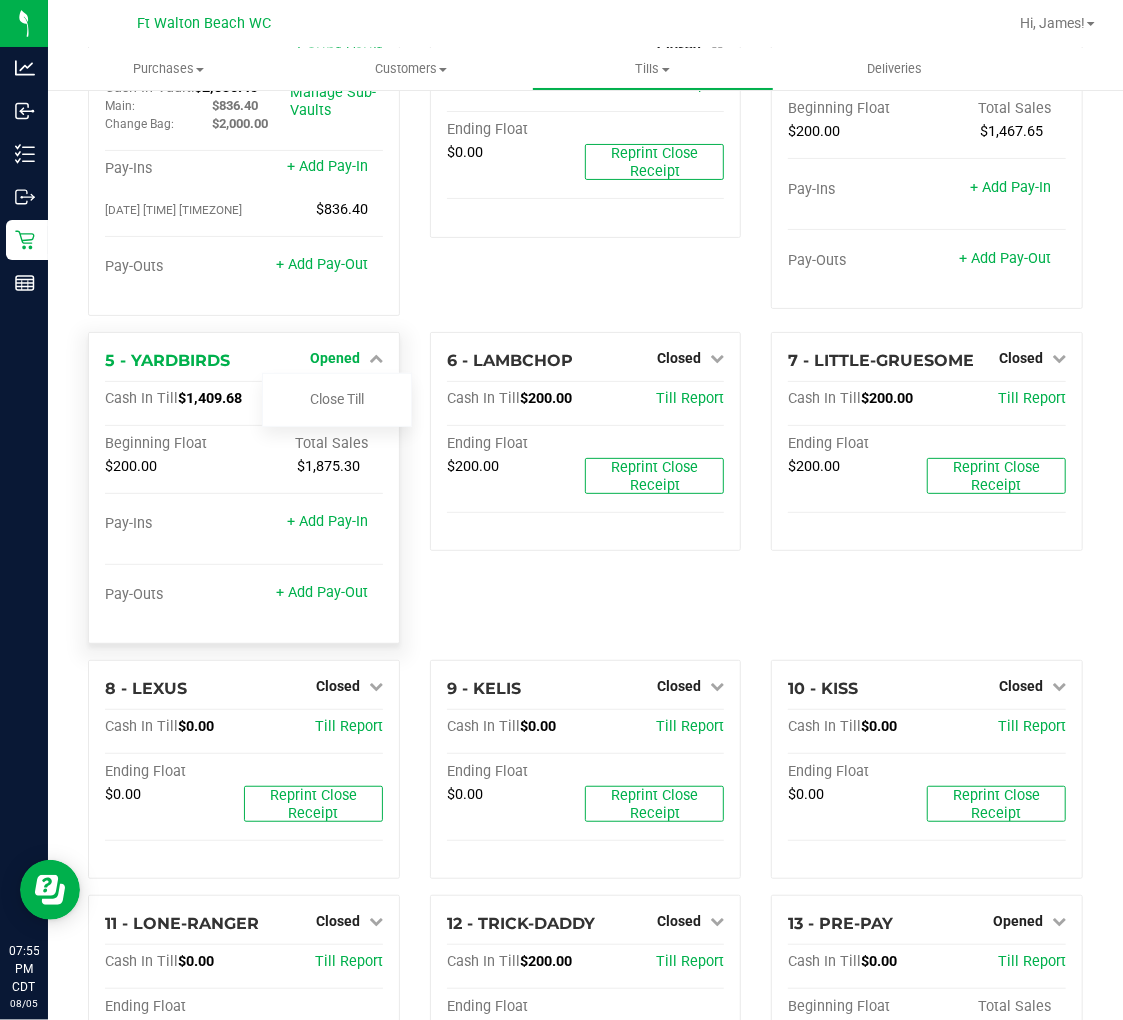 click on "Opened" at bounding box center [346, 358] 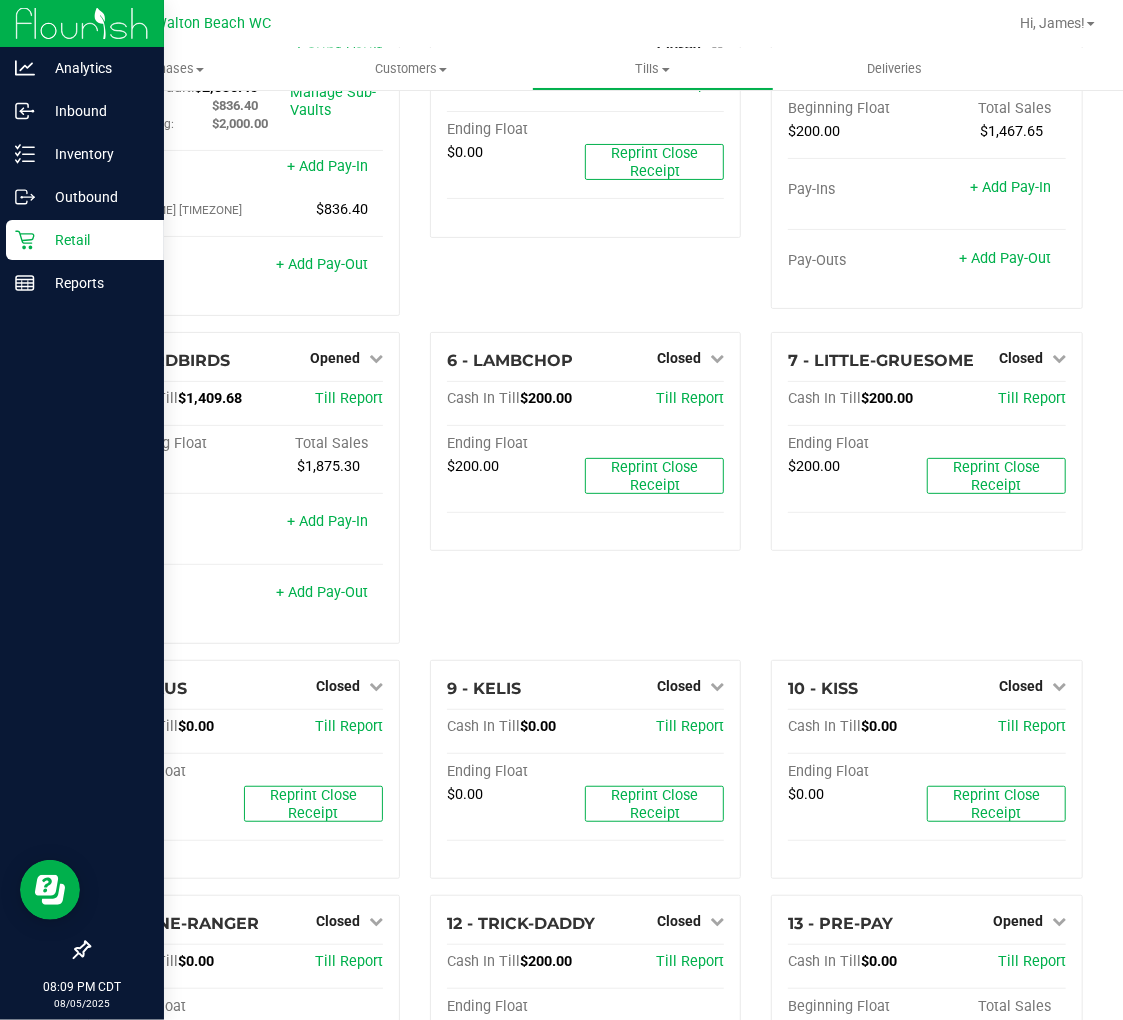 click 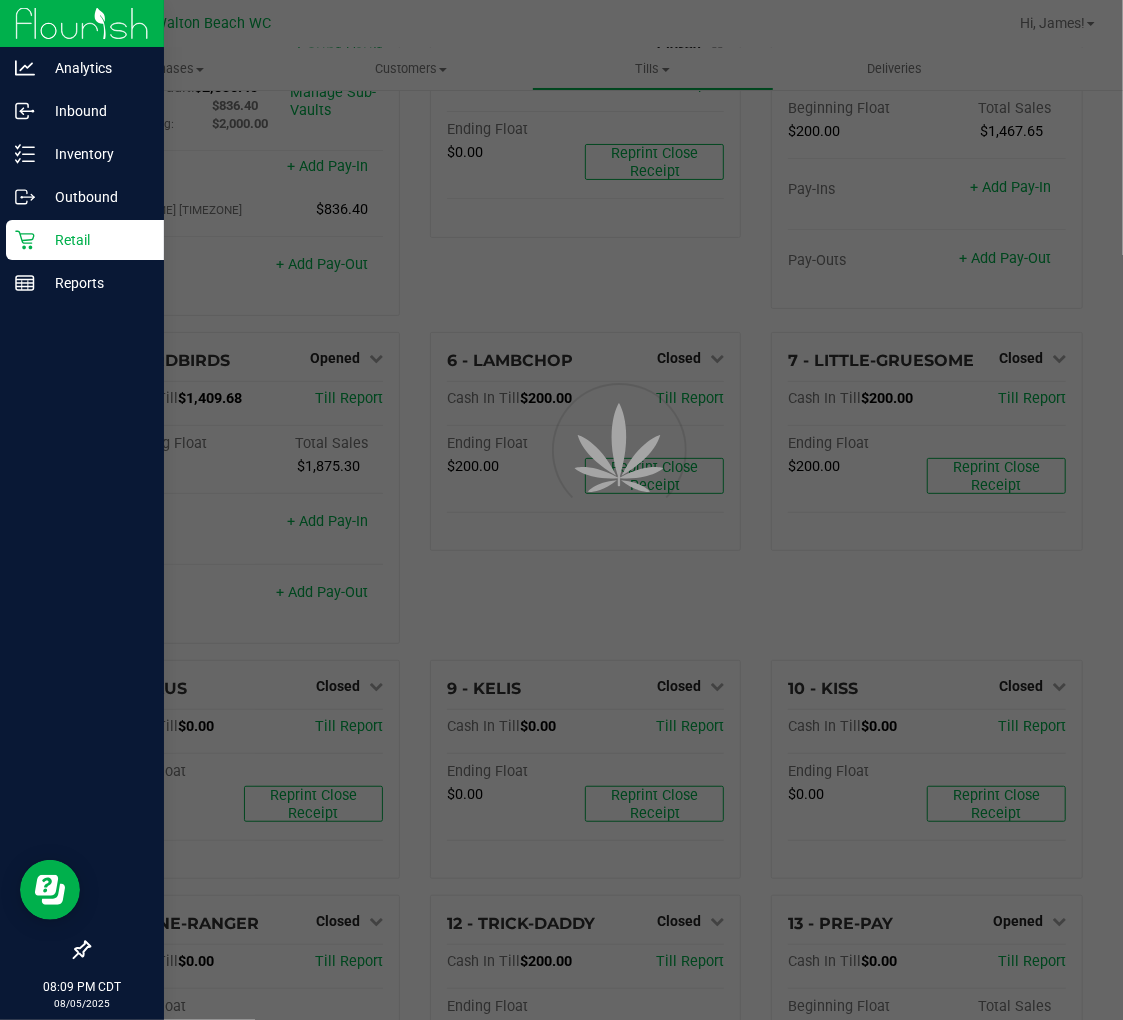 scroll, scrollTop: 0, scrollLeft: 0, axis: both 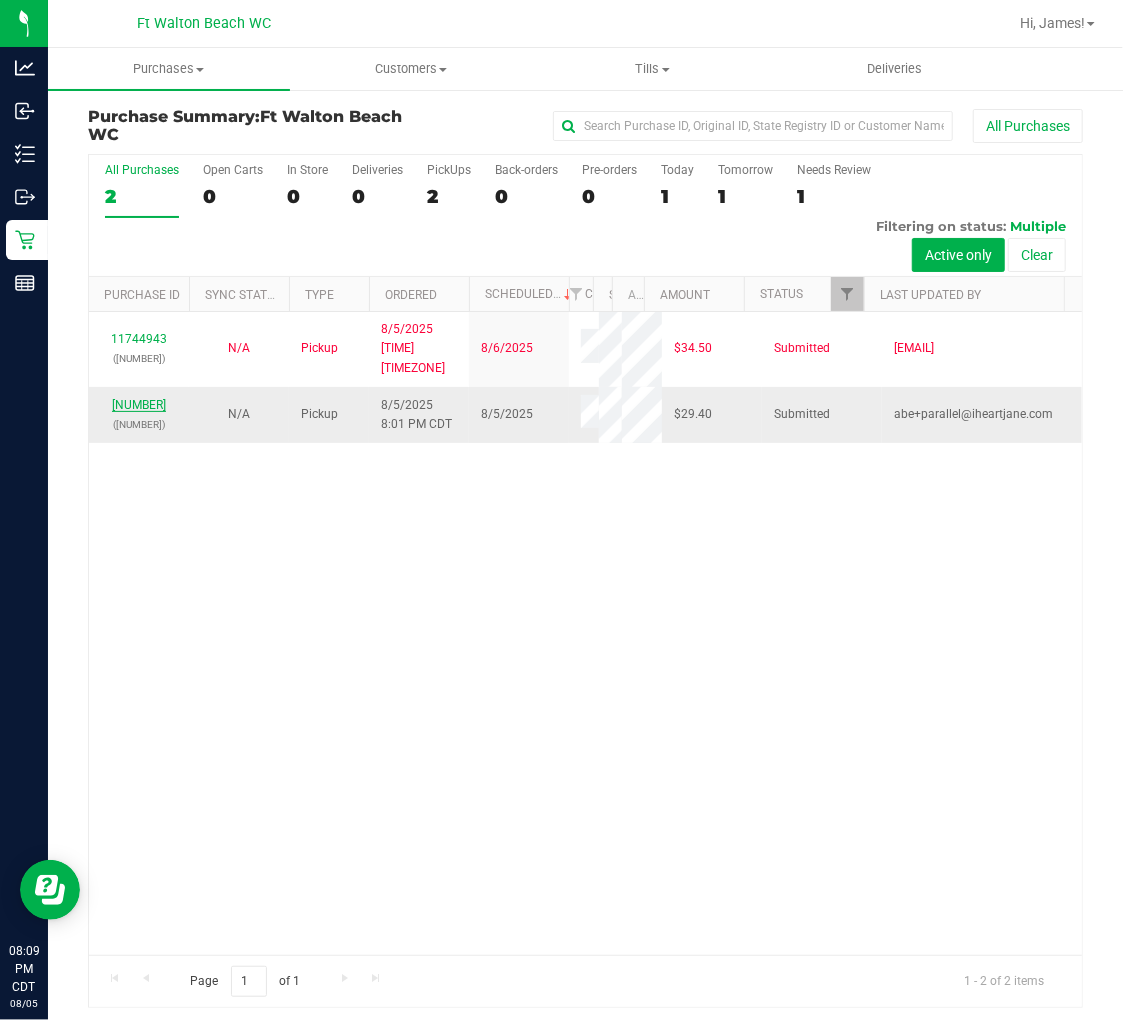 click on "[NUMBER]" at bounding box center [139, 405] 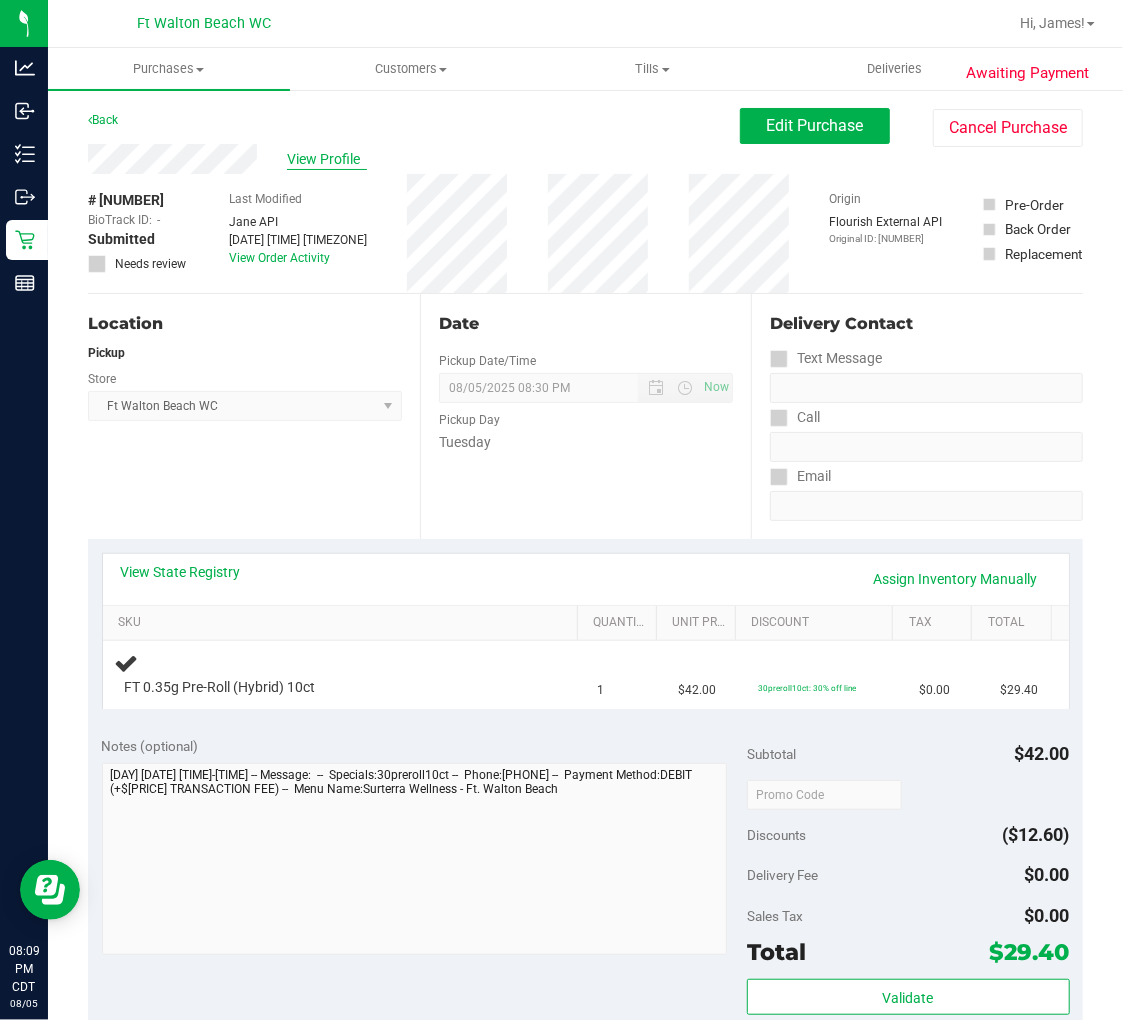 click on "View Profile" at bounding box center [327, 159] 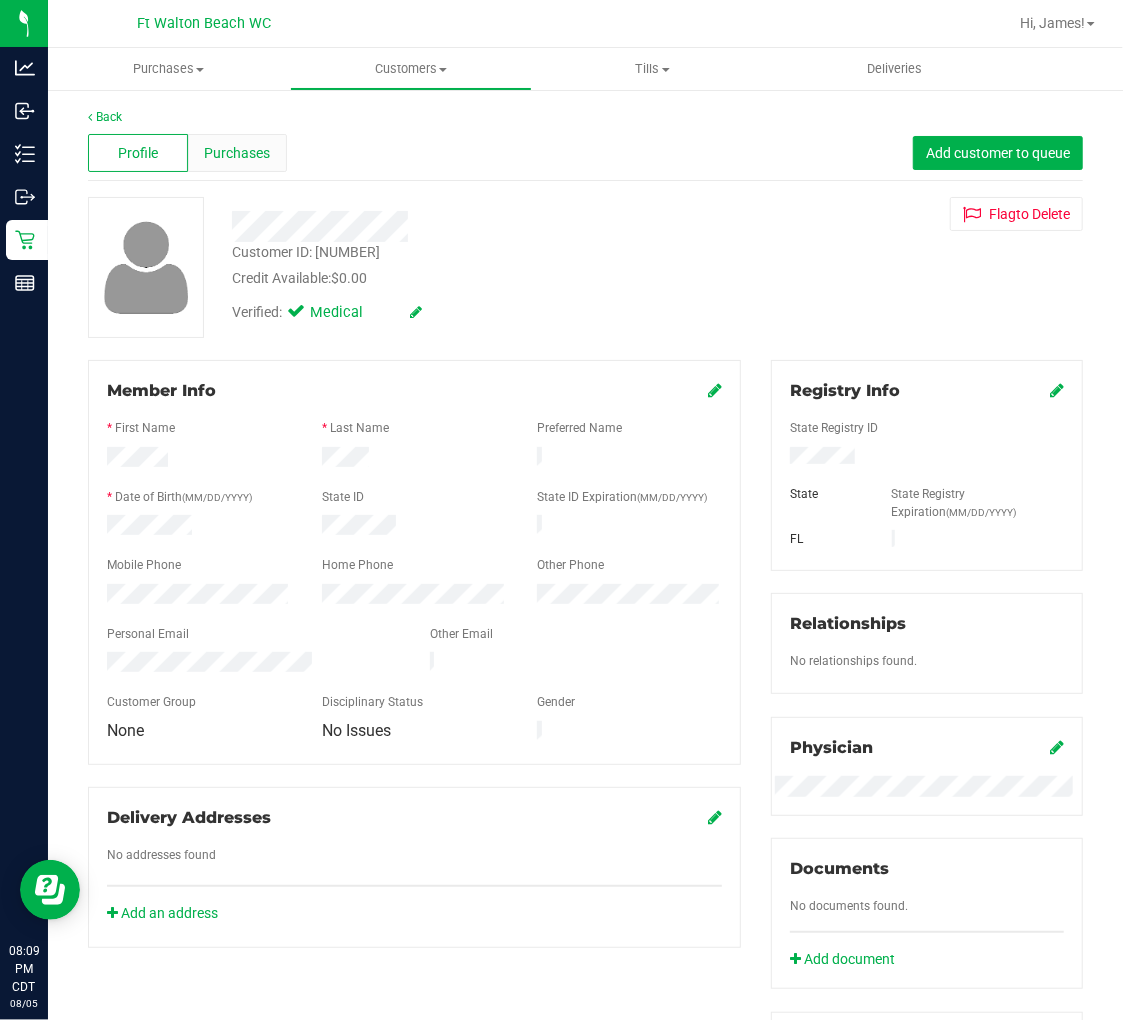 click on "Purchases" at bounding box center [237, 153] 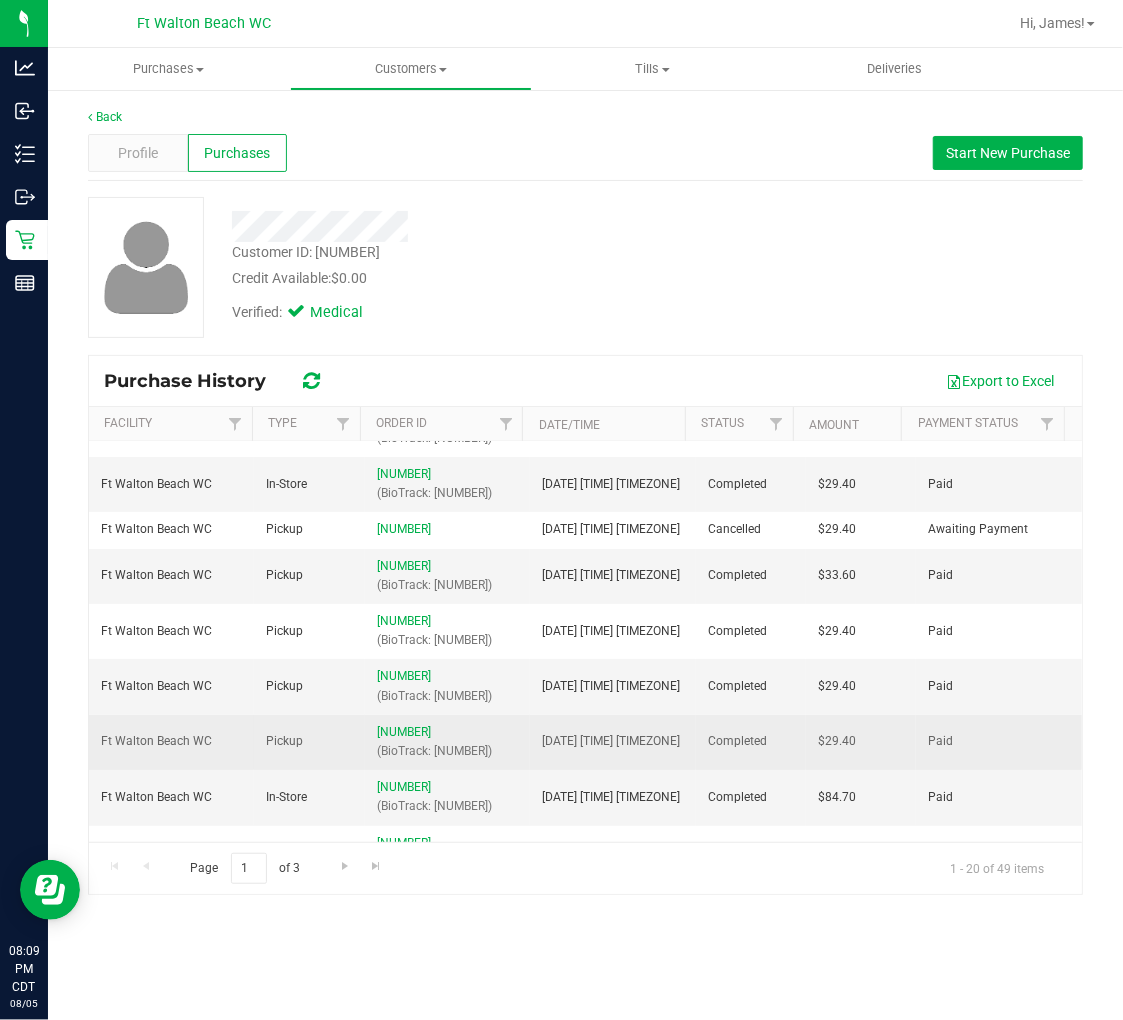 scroll, scrollTop: 0, scrollLeft: 0, axis: both 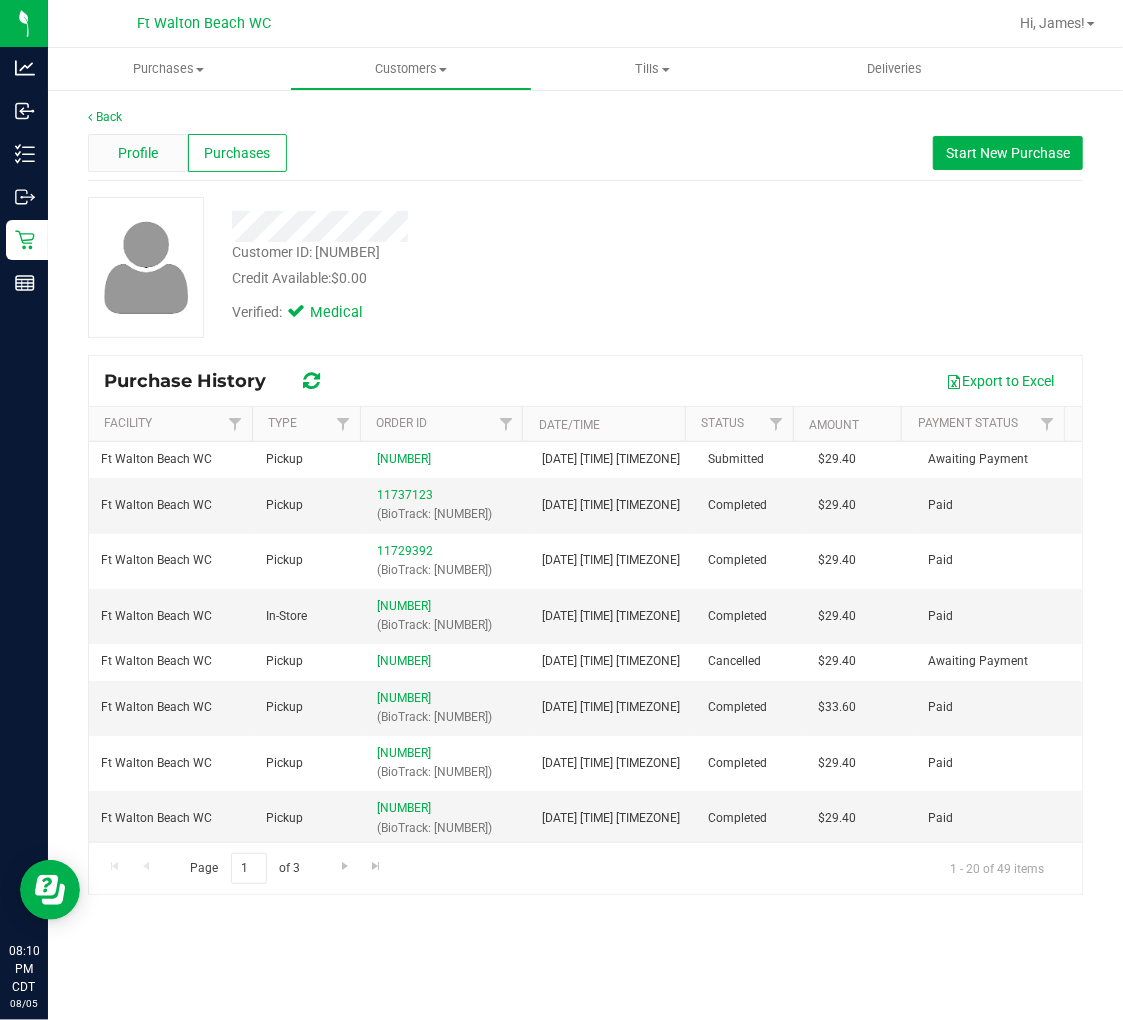click on "Profile" at bounding box center (138, 153) 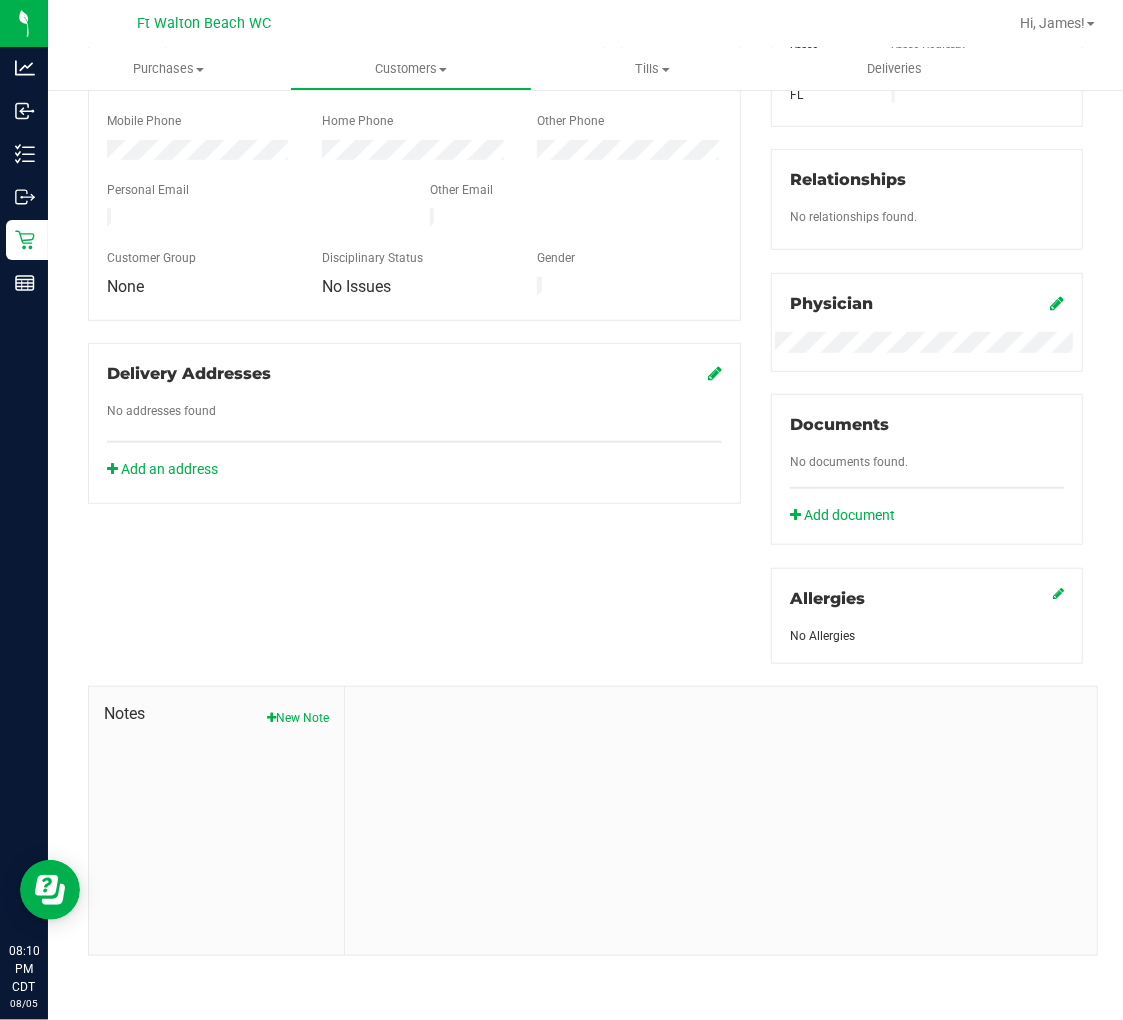 scroll, scrollTop: 0, scrollLeft: 0, axis: both 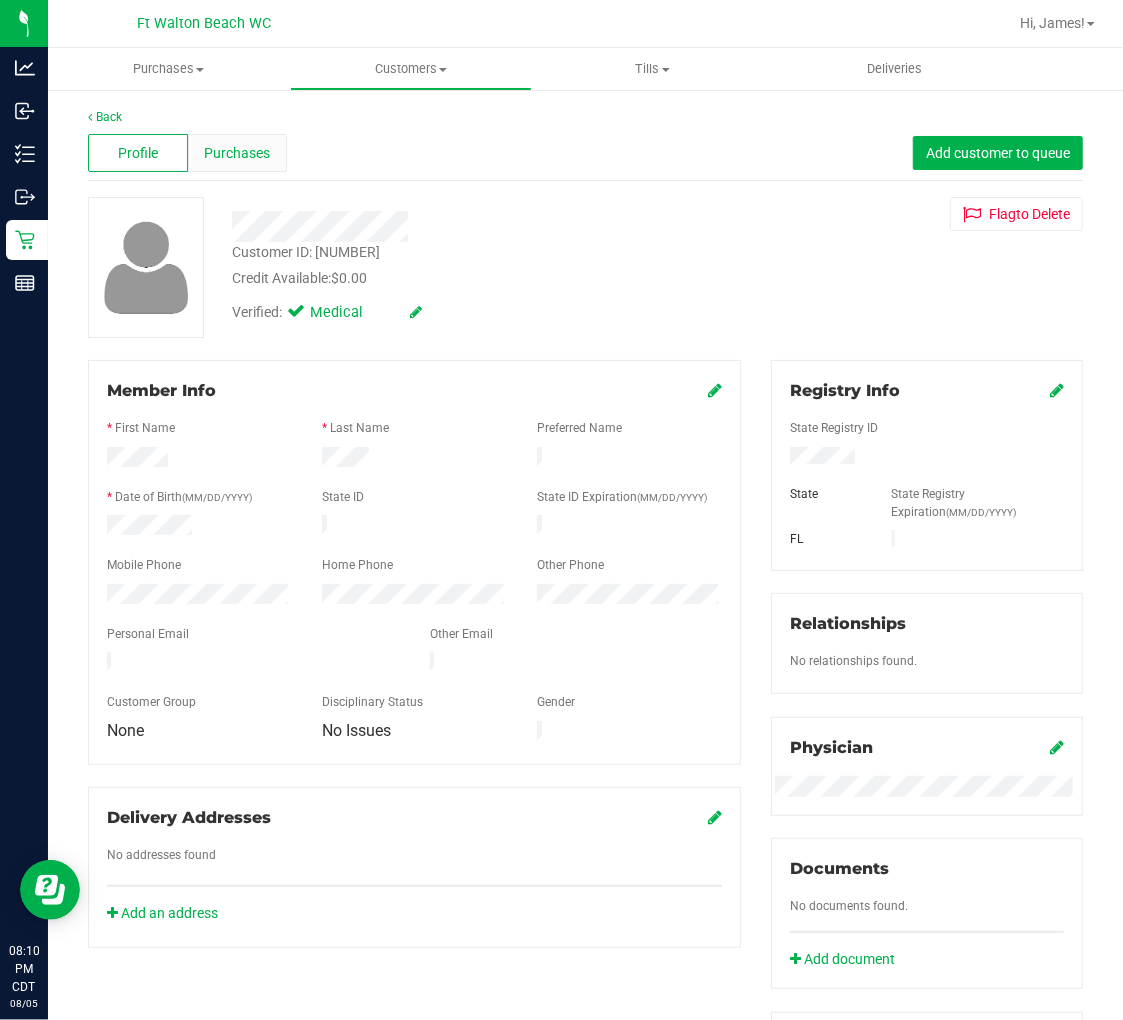 click on "Purchases" at bounding box center [237, 153] 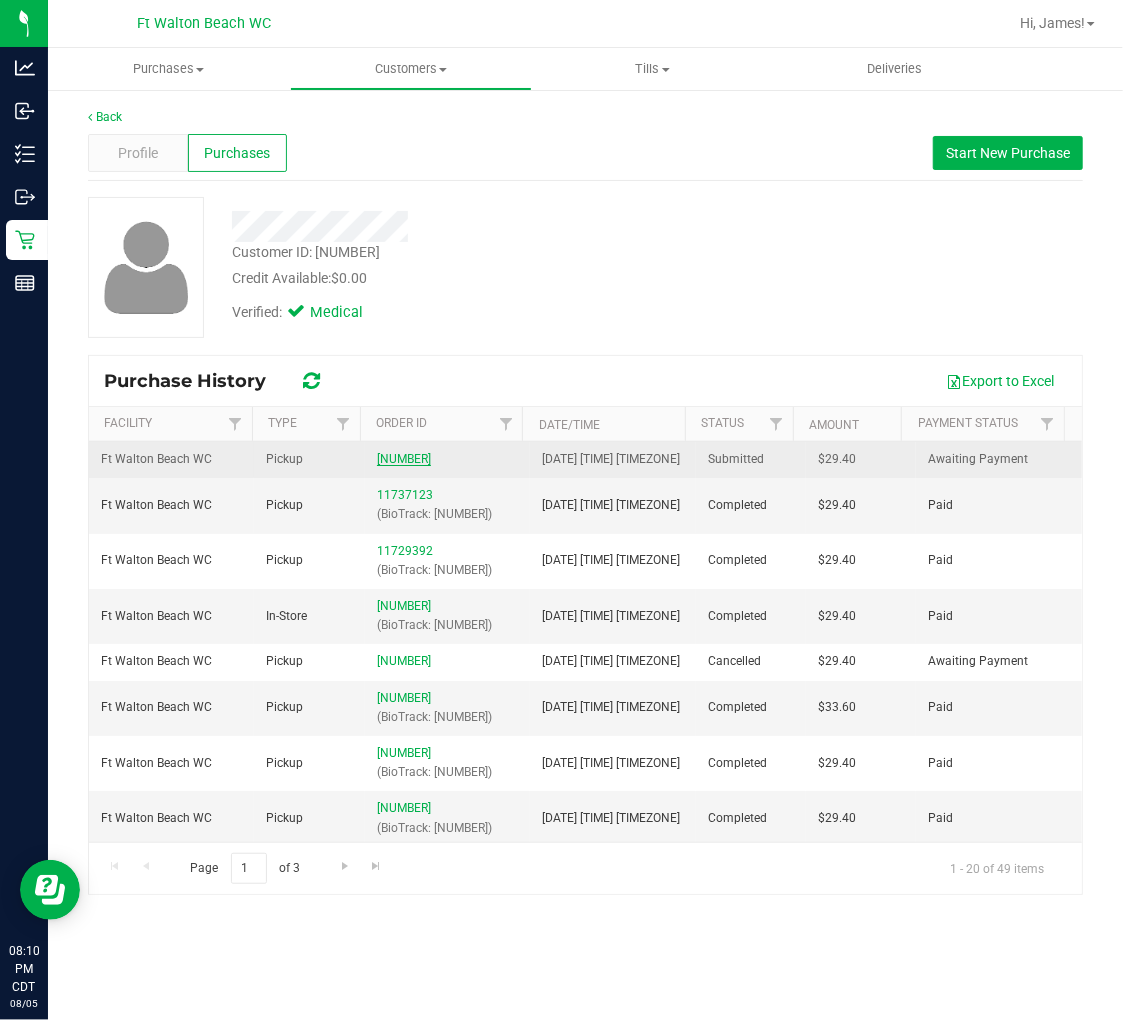 click on "[NUMBER]" at bounding box center [404, 459] 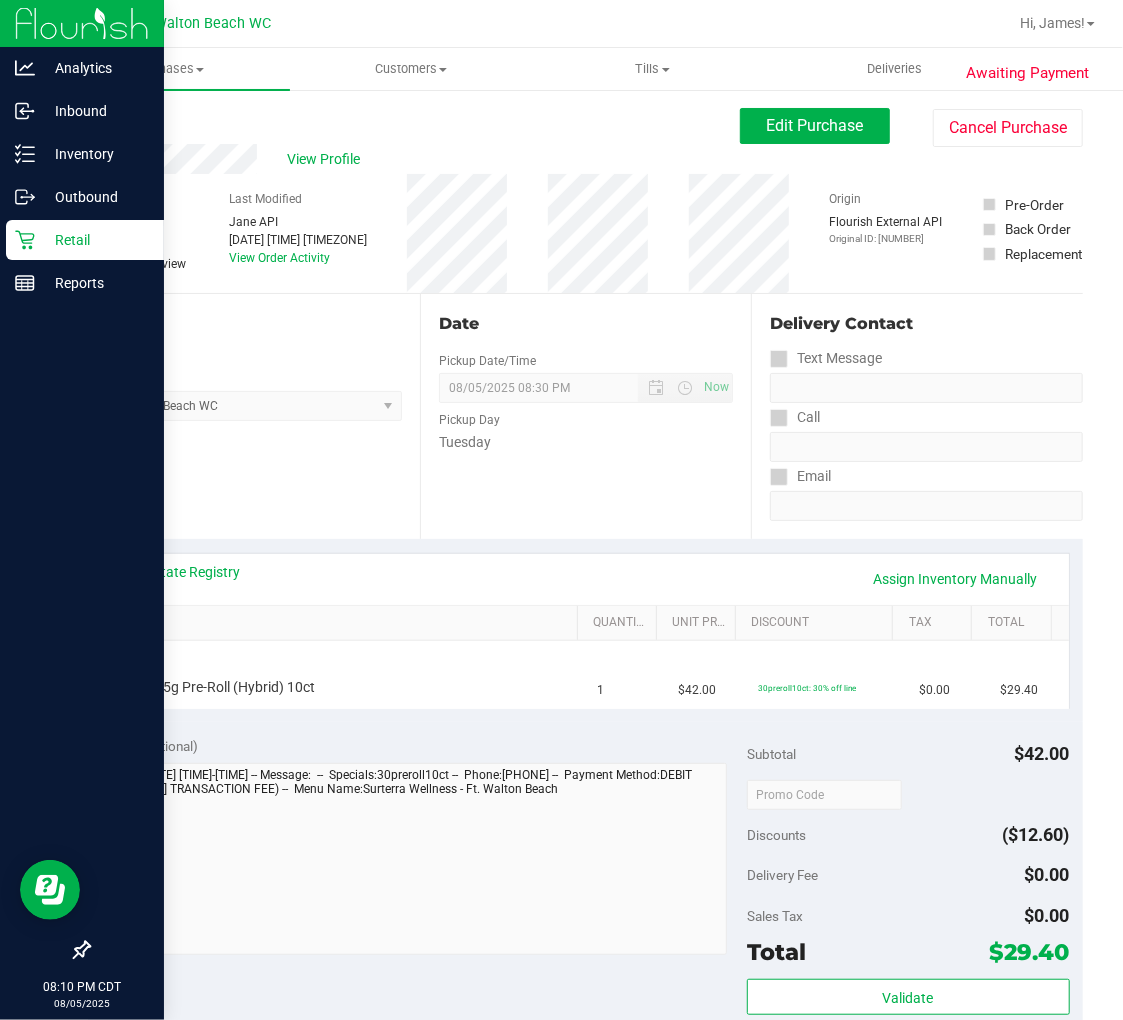 click on "Retail" at bounding box center (95, 240) 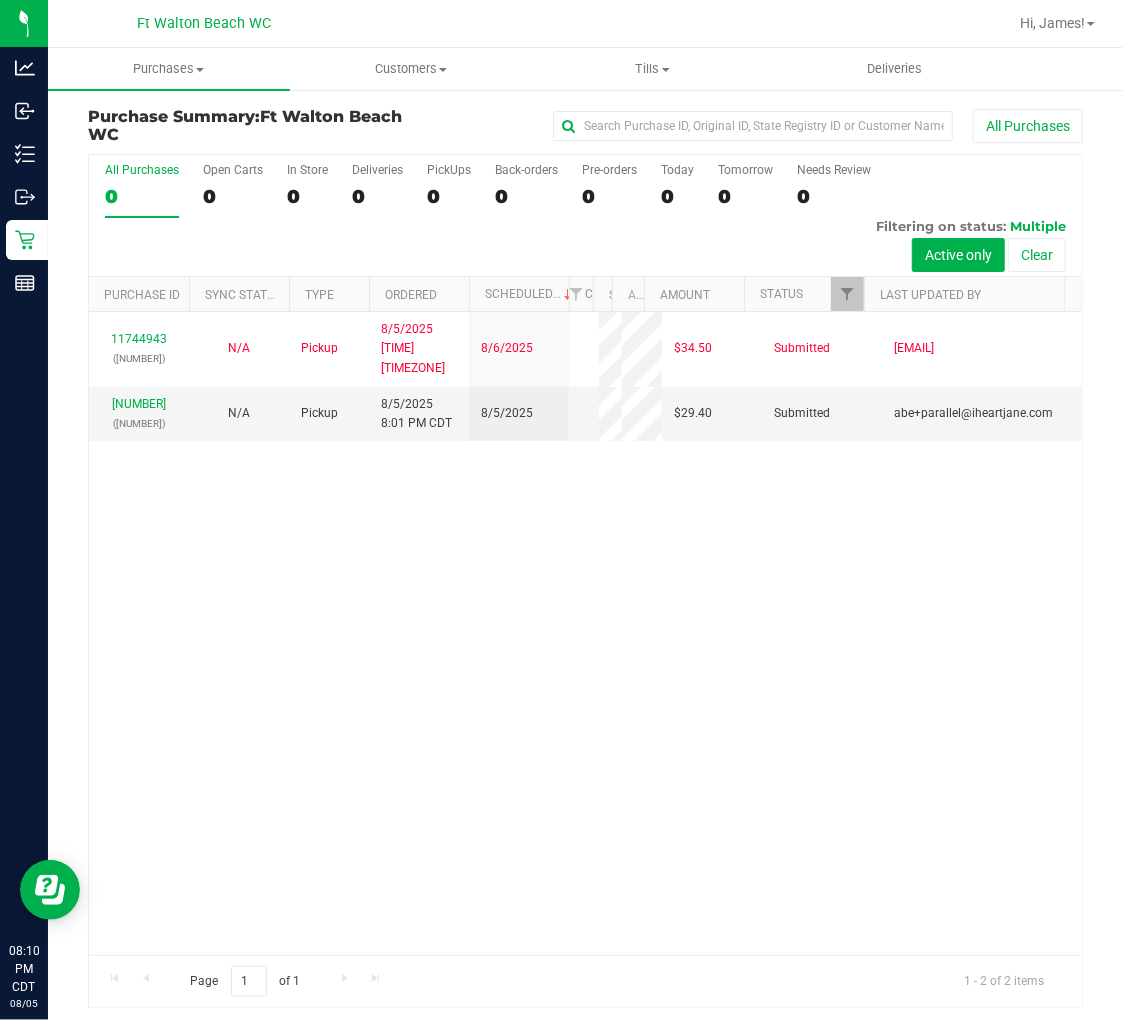 click on "[NUMBER]
([NUMBER])
N/A
Pickup [DATE] [TIME] [TIMEZONE] [DATE]
[PRICE]
Submitted [EMAIL]
[NUMBER]
([NUMBER])
N/A
Pickup [DATE] [TIME] [TIMEZONE] [DATE]
[PRICE]
Submitted [EMAIL]" at bounding box center (585, 633) 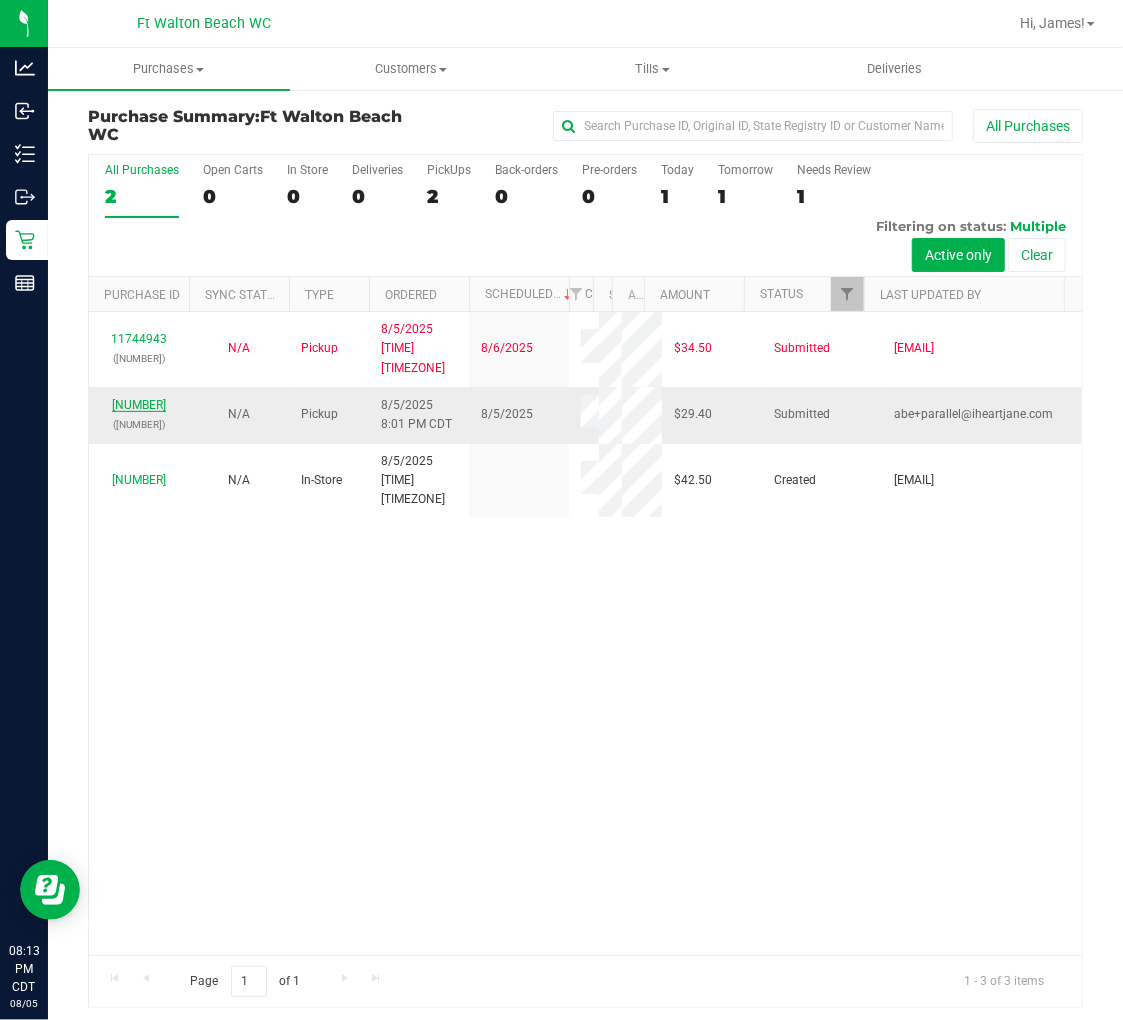 click on "[NUMBER]" at bounding box center [139, 405] 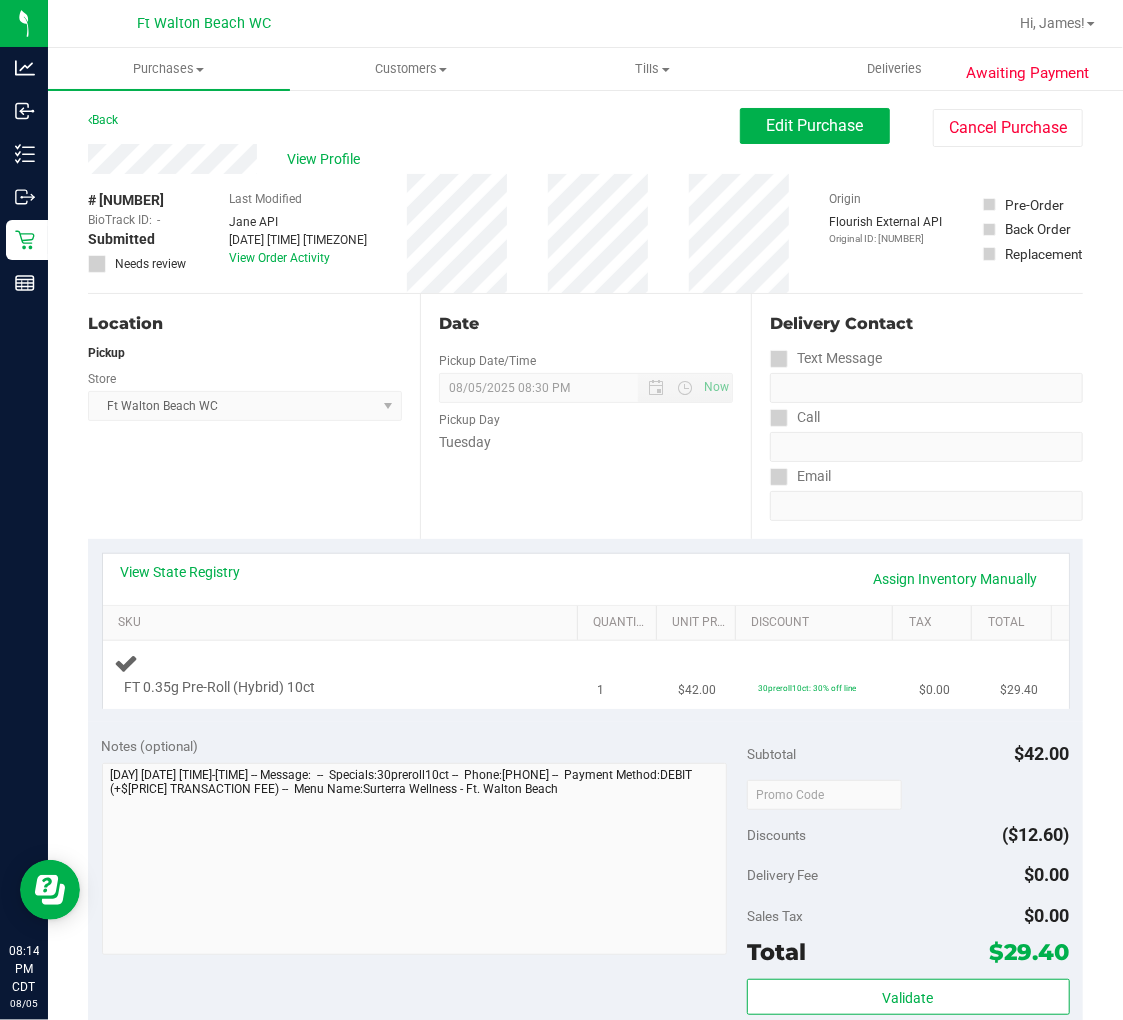 click on "FT 0.35g Pre-Roll (Hybrid) 10ct" at bounding box center [344, 674] 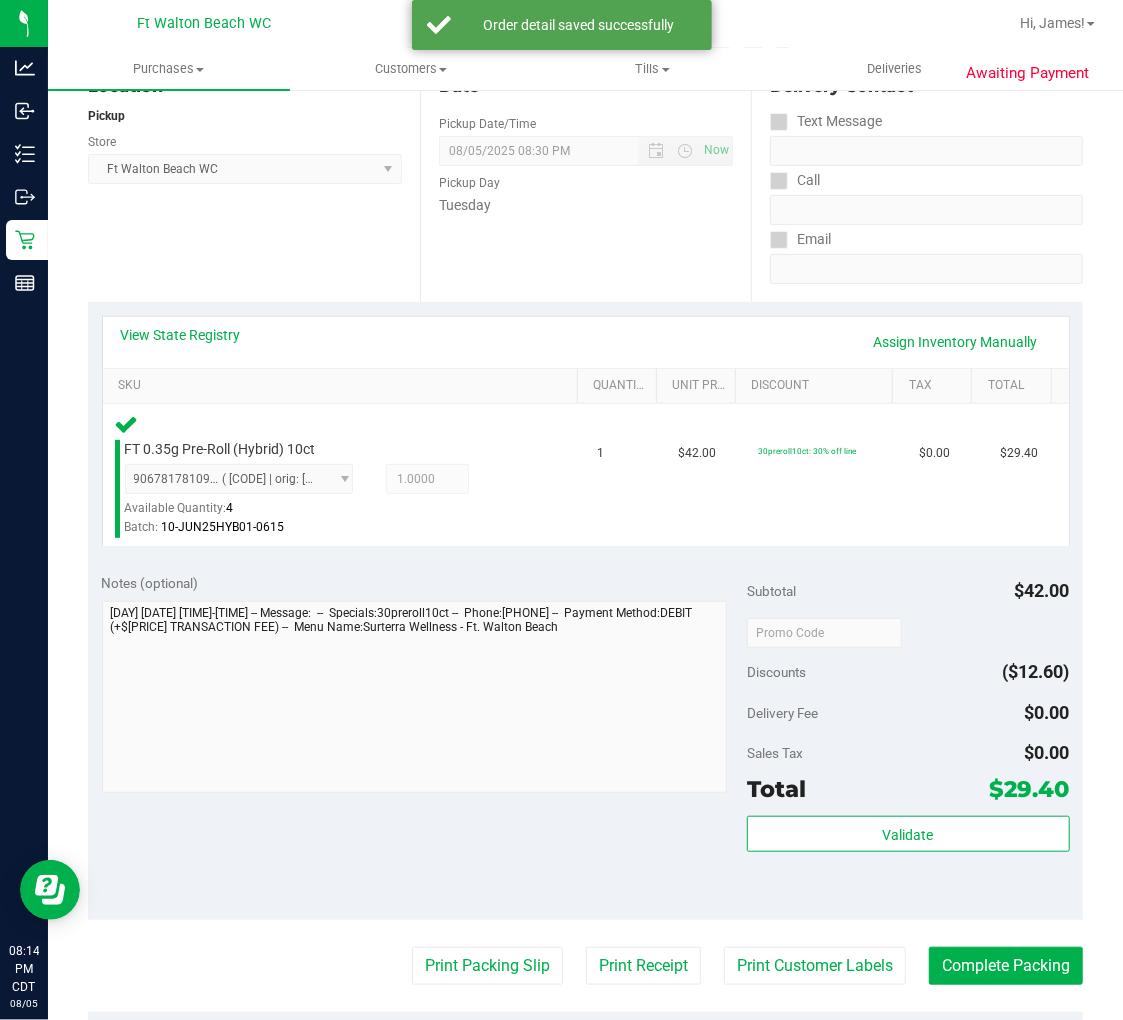 scroll, scrollTop: 657, scrollLeft: 0, axis: vertical 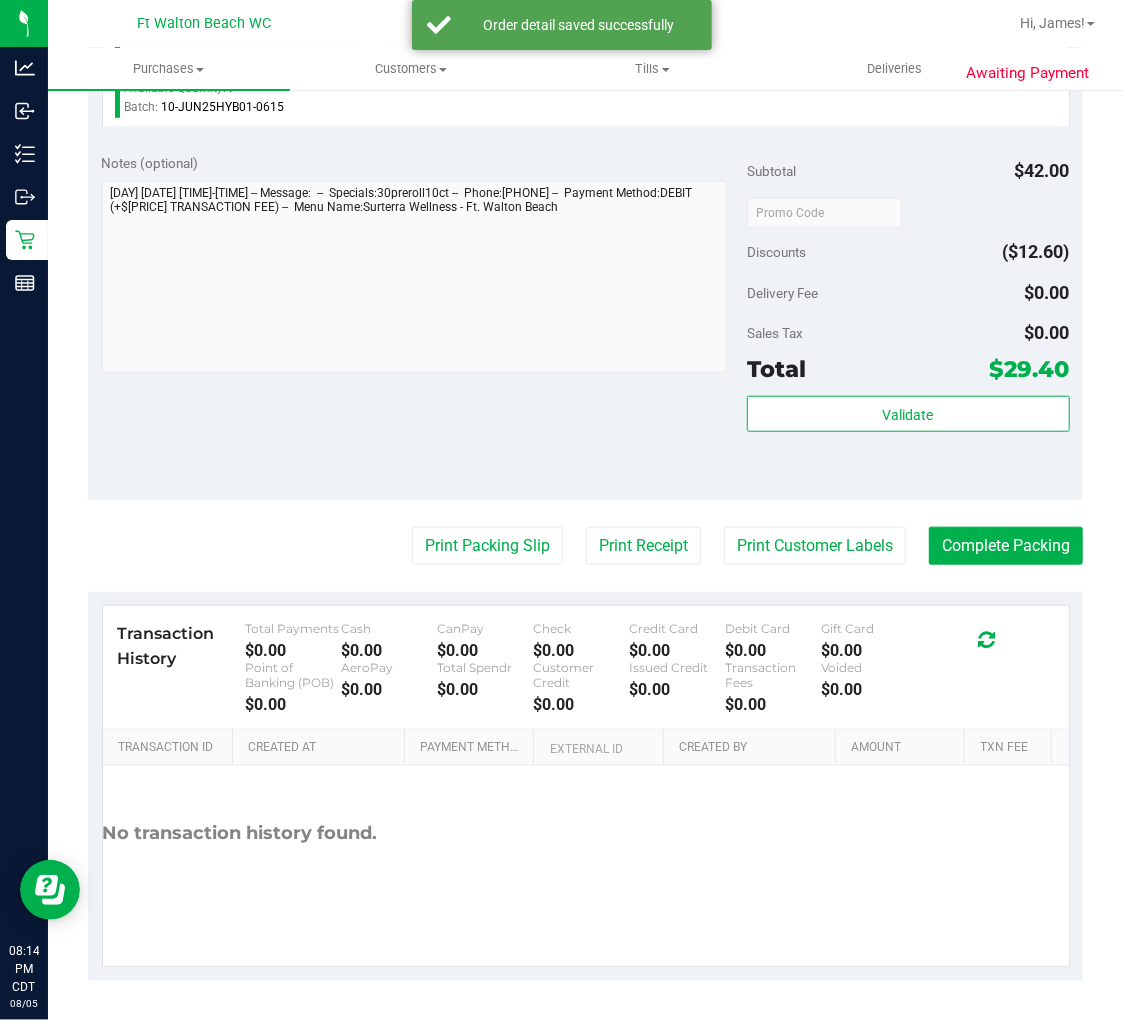 click on "Subtotal
[PRICE]
Discounts
[PRICE]
Delivery Fee
[PRICE]
Sales Tax
[PRICE]
Total
[PRICE]
Validate" at bounding box center (908, 319) 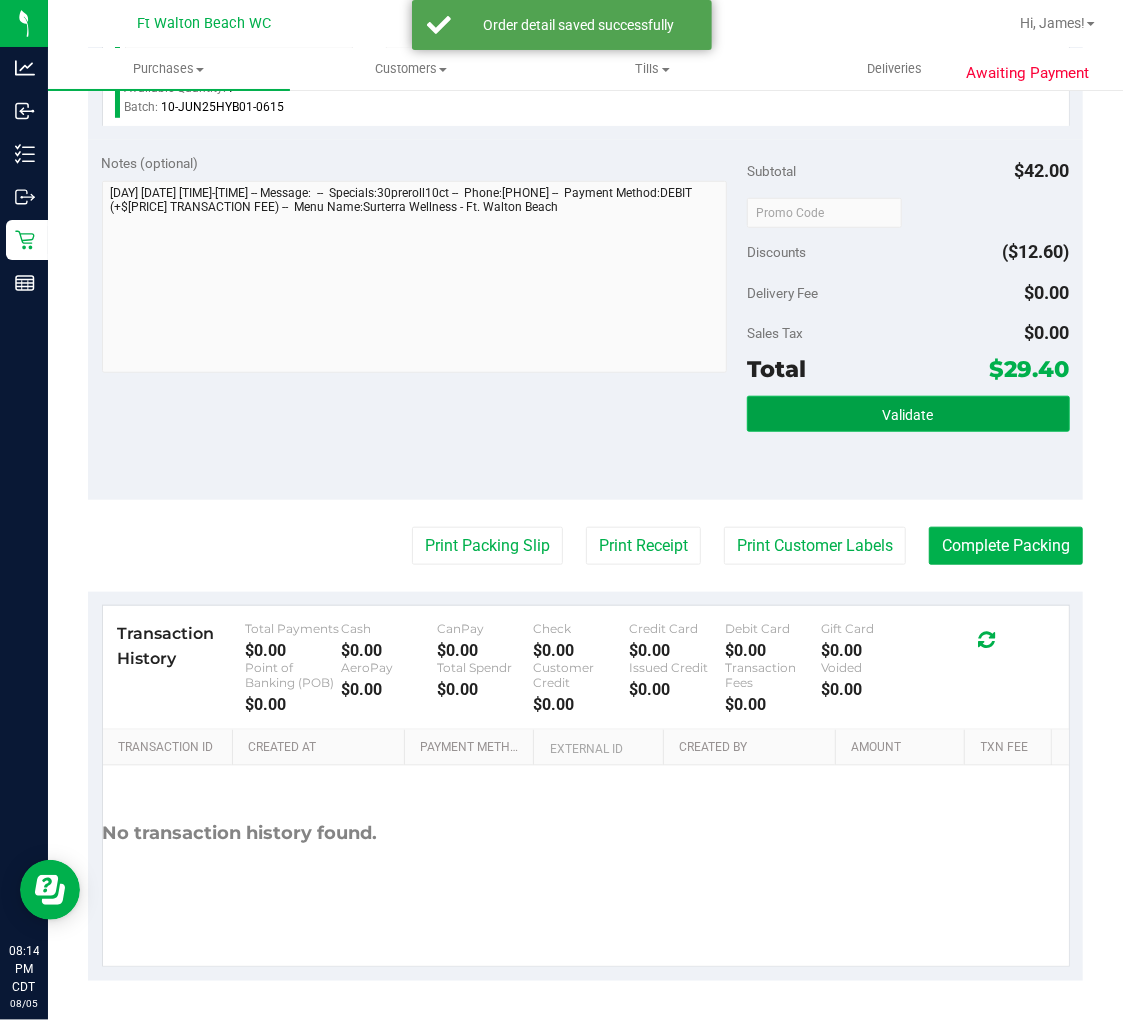 click on "Validate" at bounding box center [908, 415] 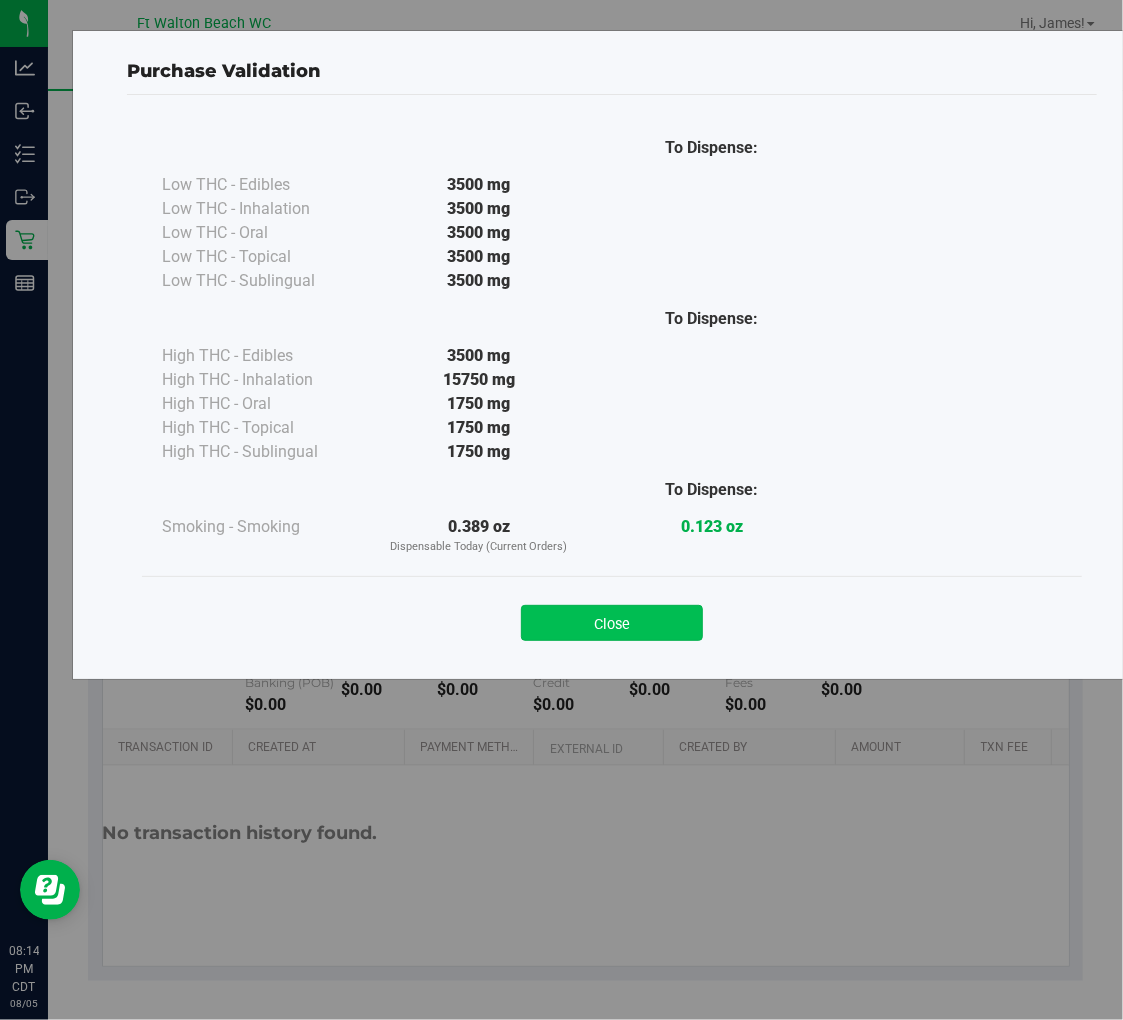 click on "Close" at bounding box center [612, 623] 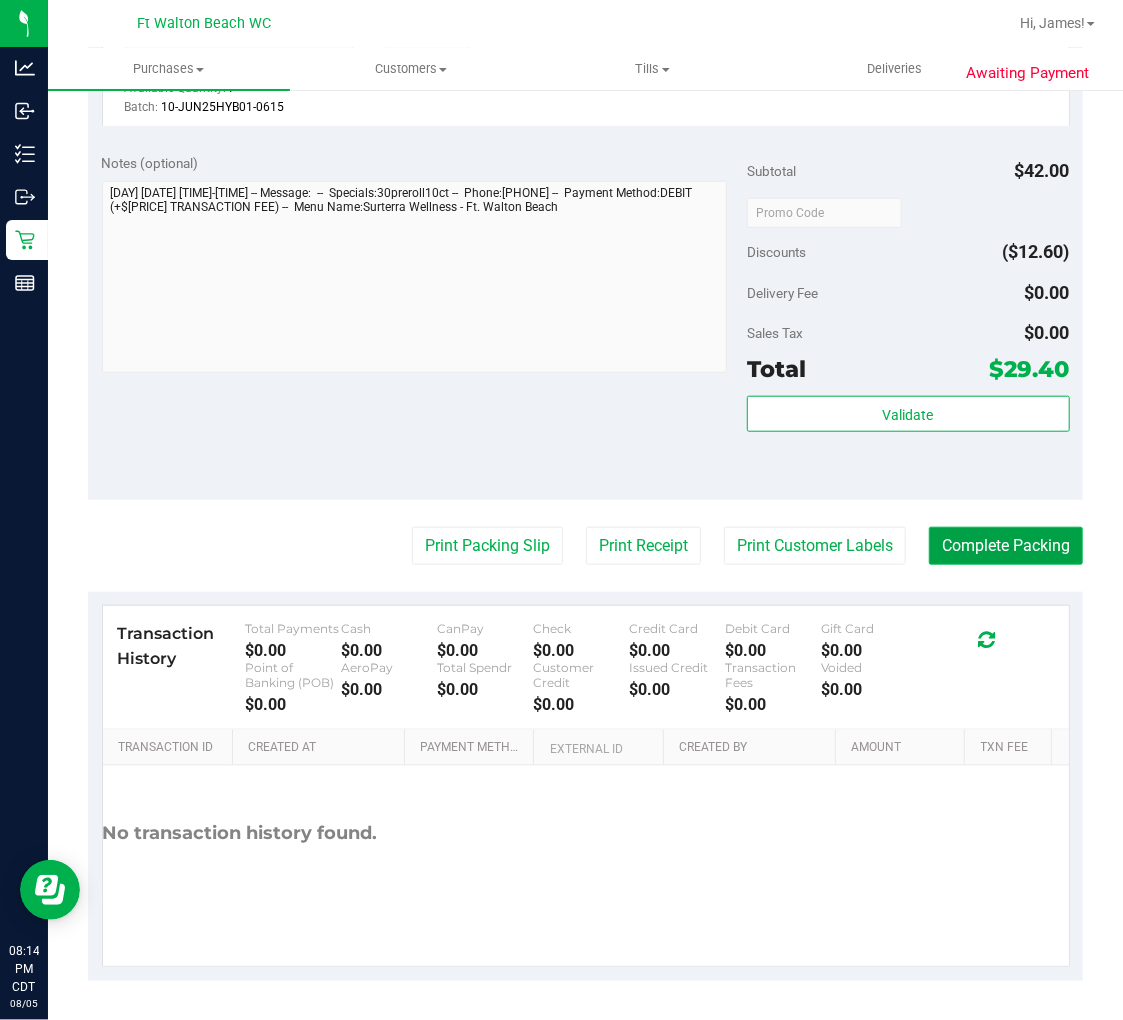 click on "Complete Packing" at bounding box center (1006, 546) 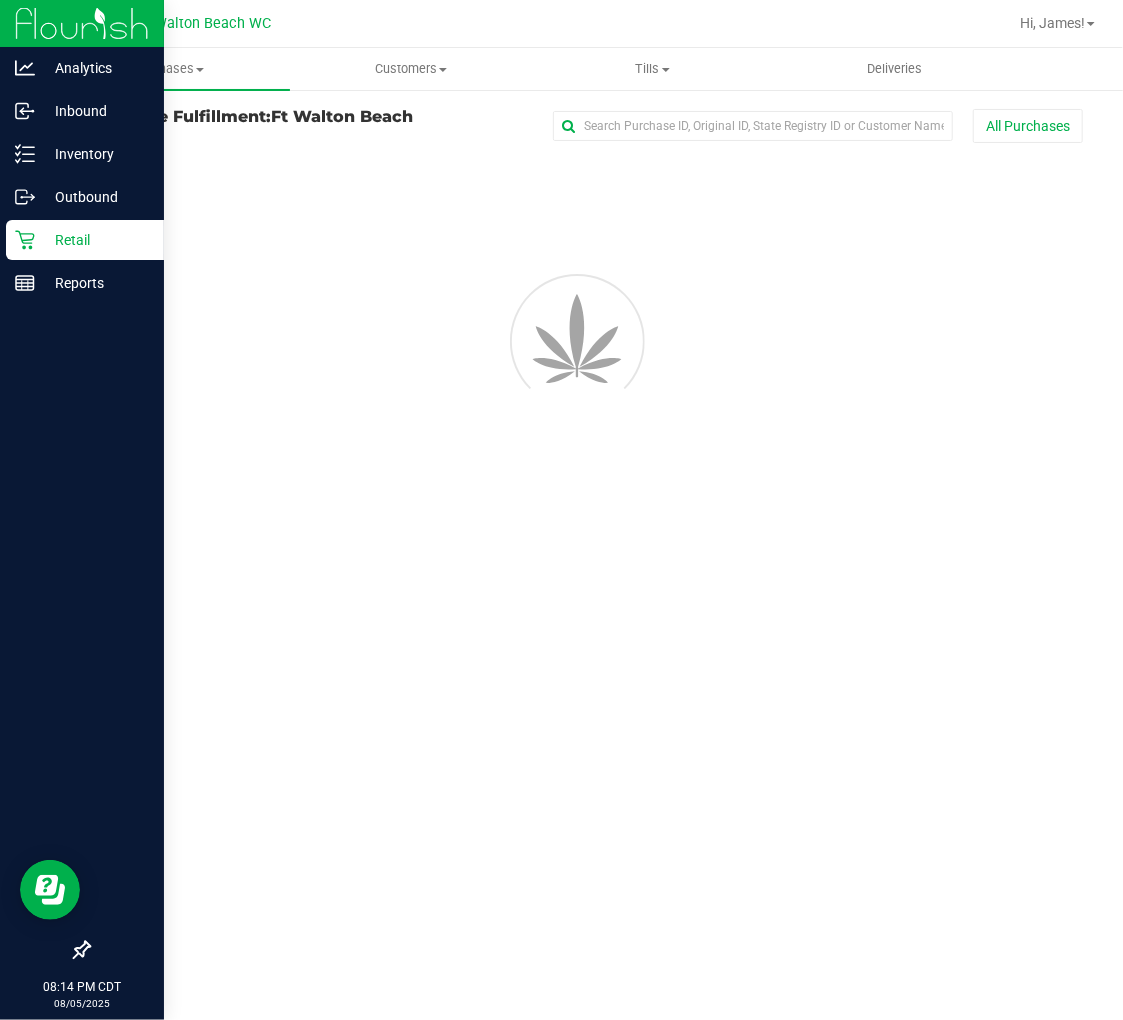 scroll, scrollTop: 0, scrollLeft: 0, axis: both 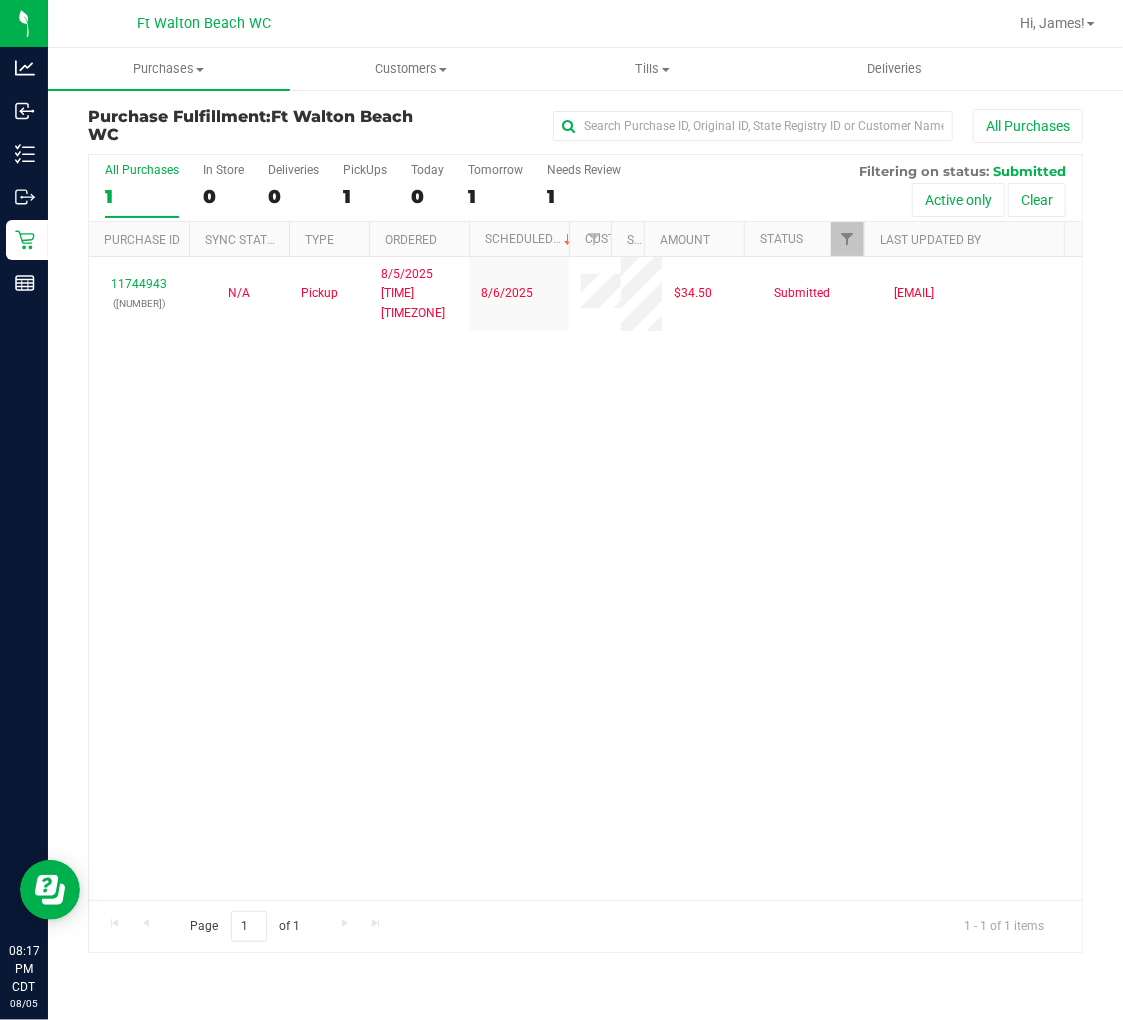click on "[NUMBER]
([NUMBER])
[PRICE]
Submitted [EMAIL]" at bounding box center [585, 578] 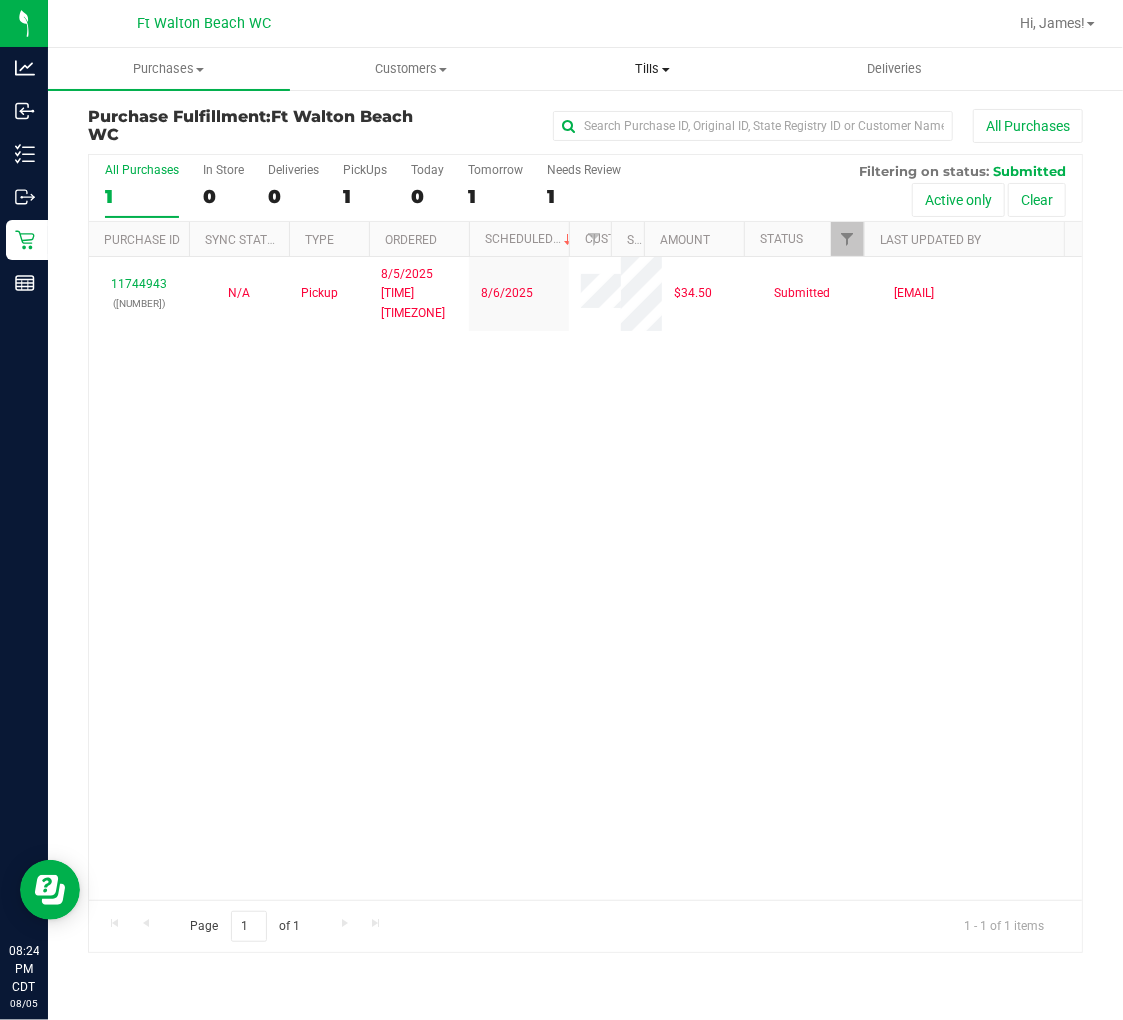 click on "Tills" at bounding box center (653, 69) 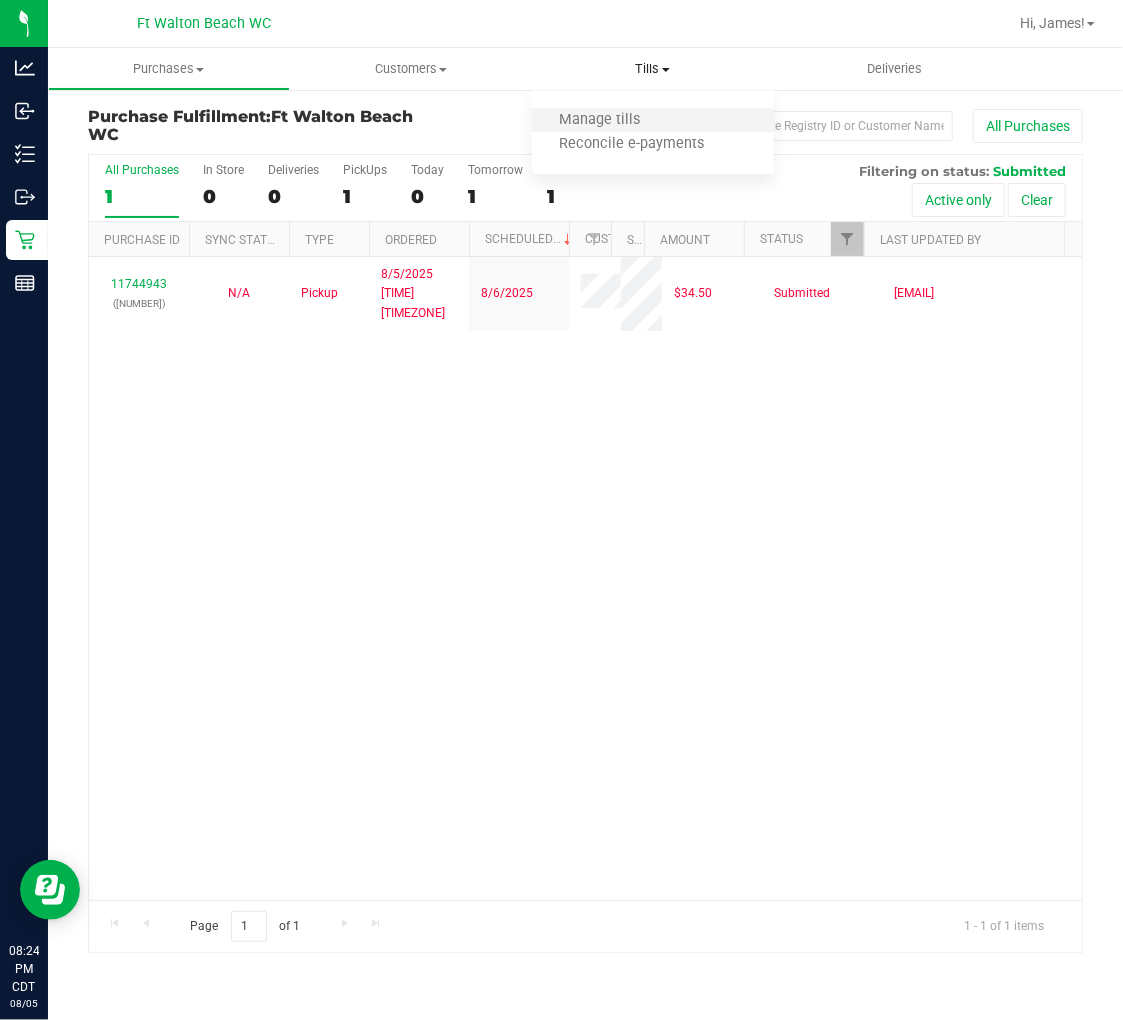 click on "Manage tills" at bounding box center (653, 121) 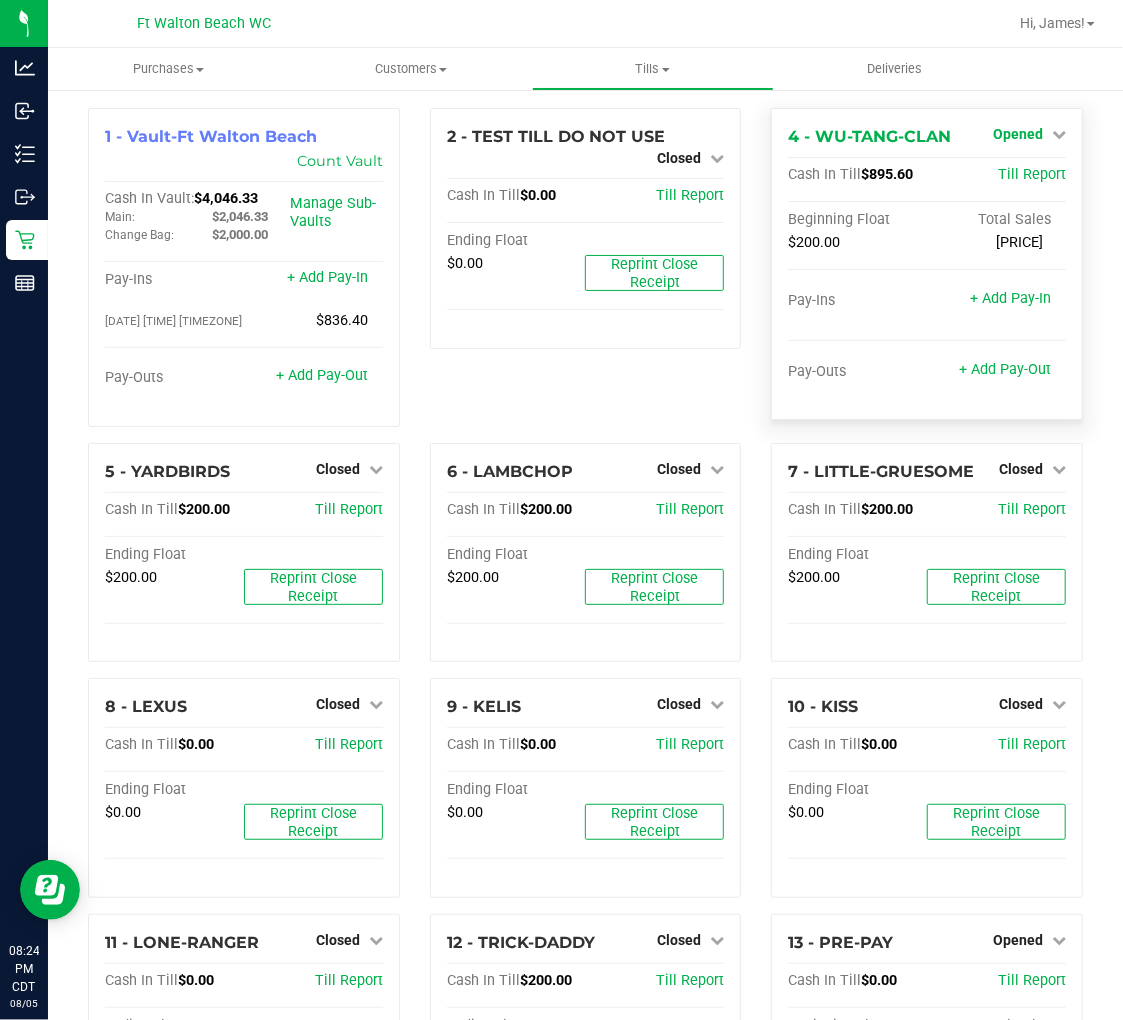 click on "Opened" at bounding box center [1018, 134] 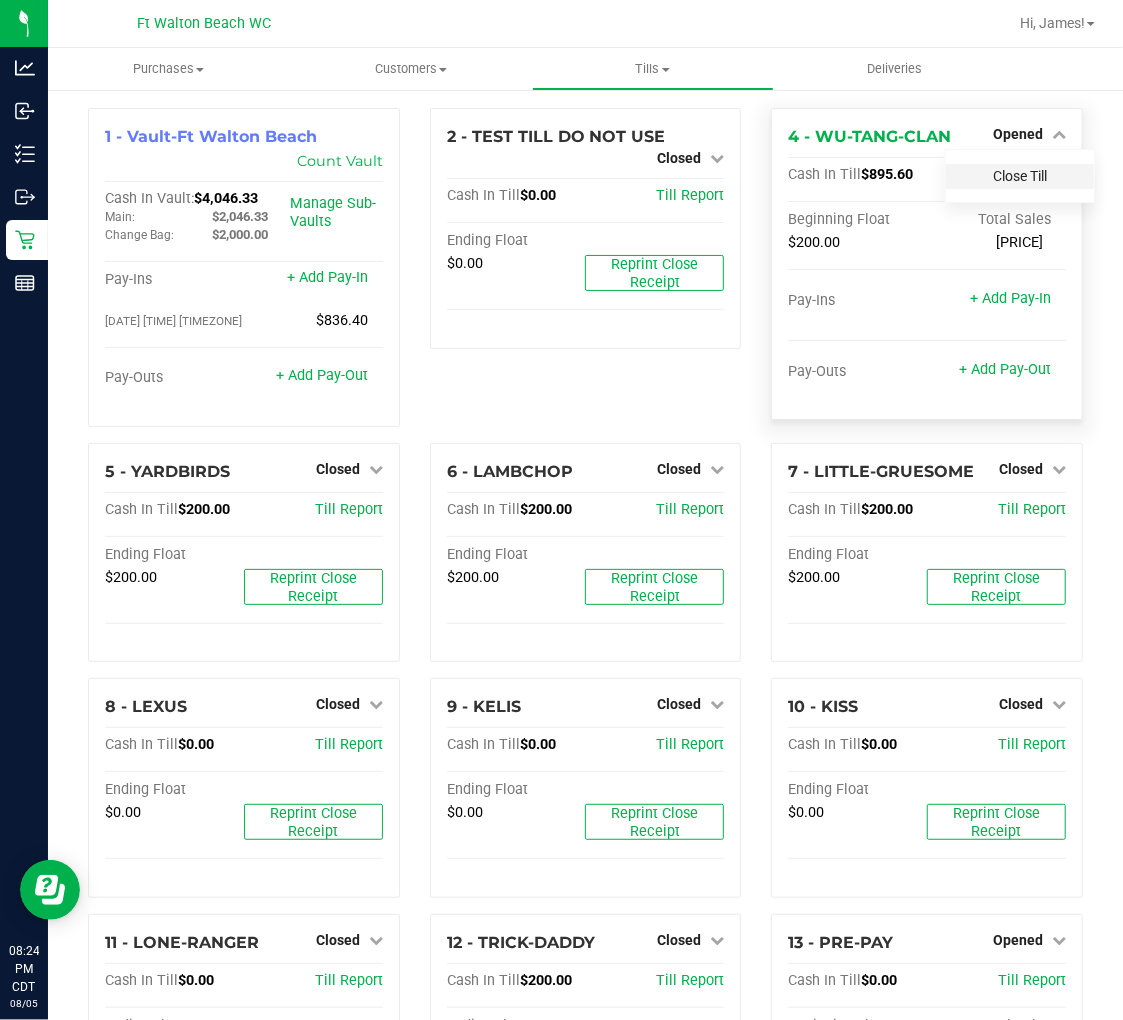 click on "Close Till" at bounding box center (1020, 176) 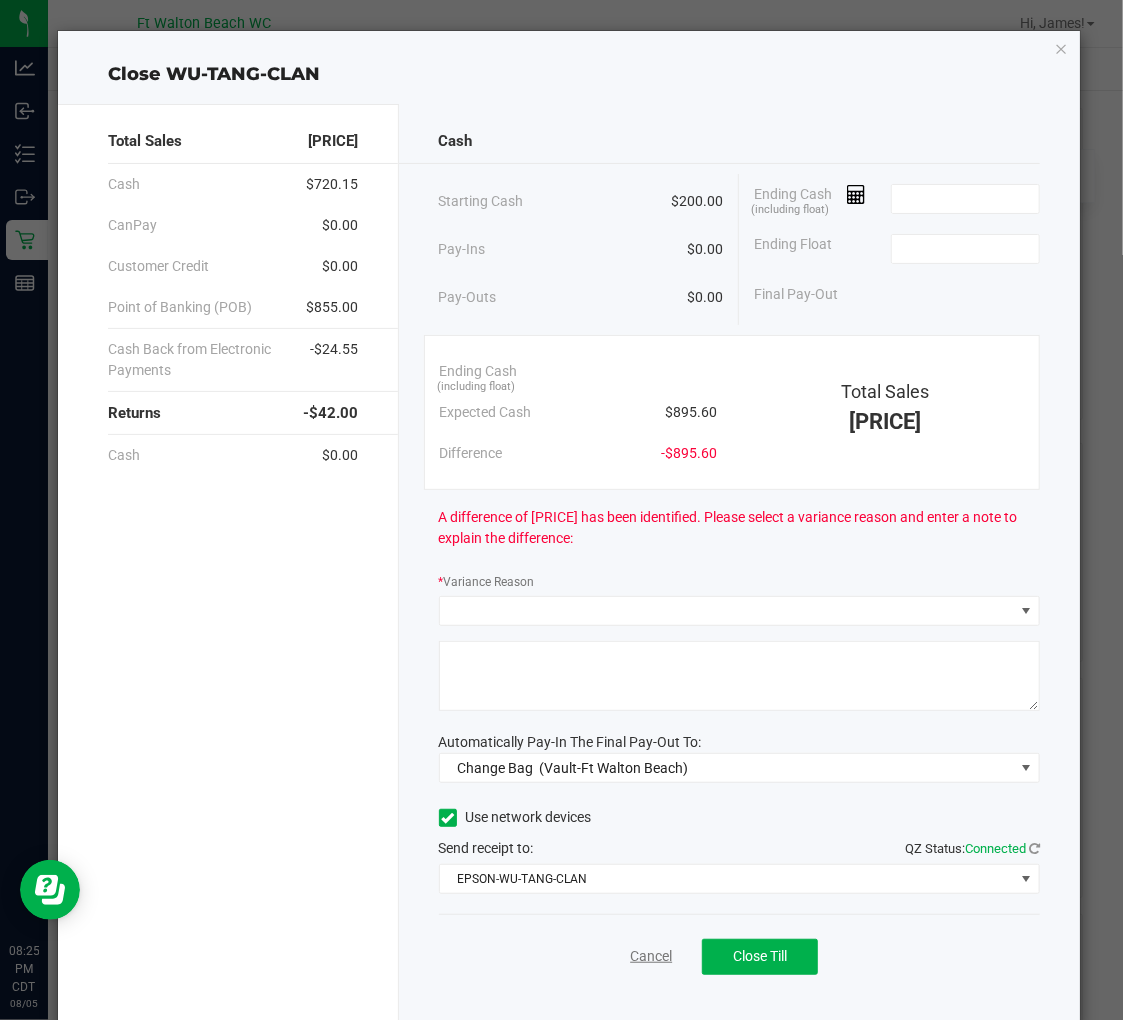 click on "Cancel" 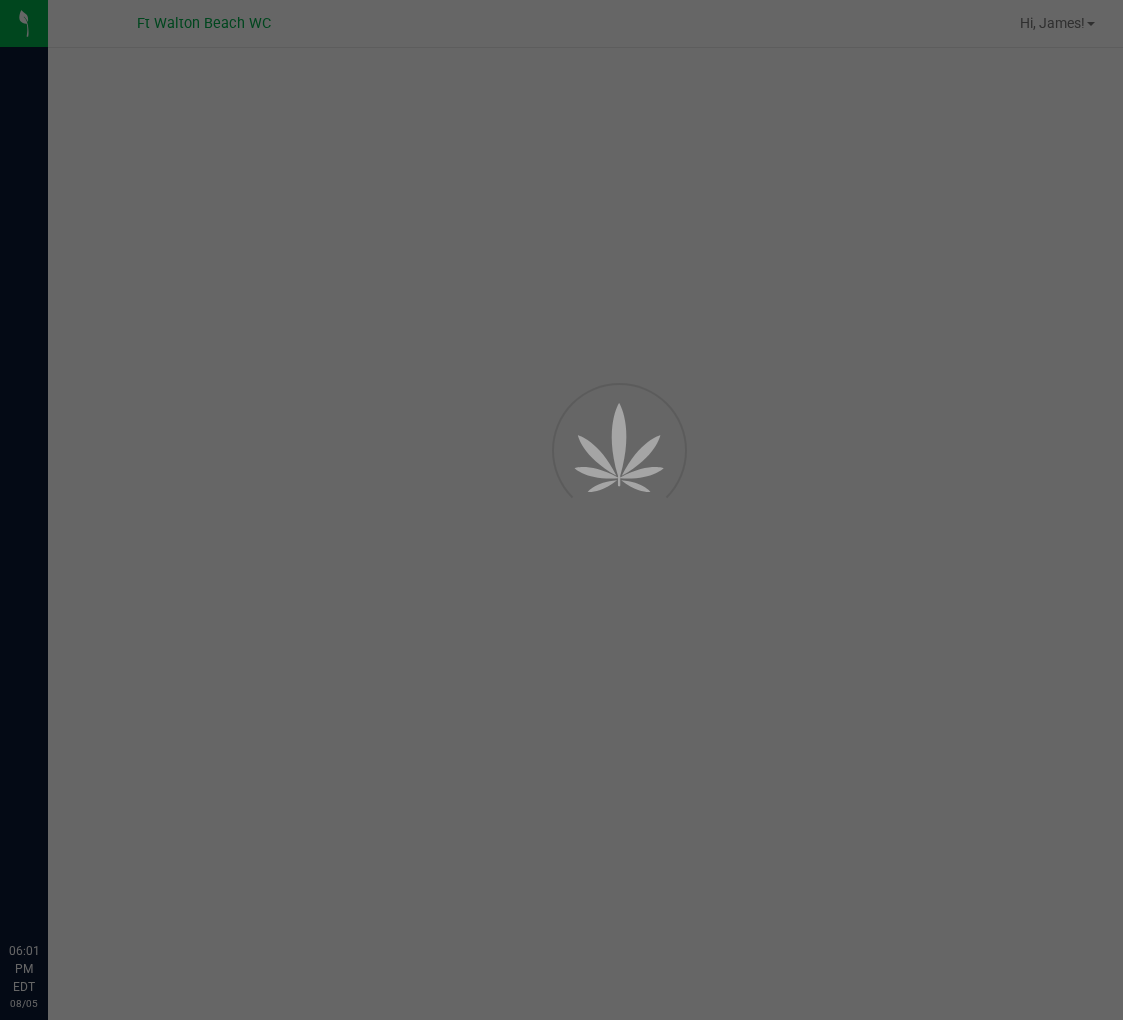 scroll, scrollTop: 0, scrollLeft: 0, axis: both 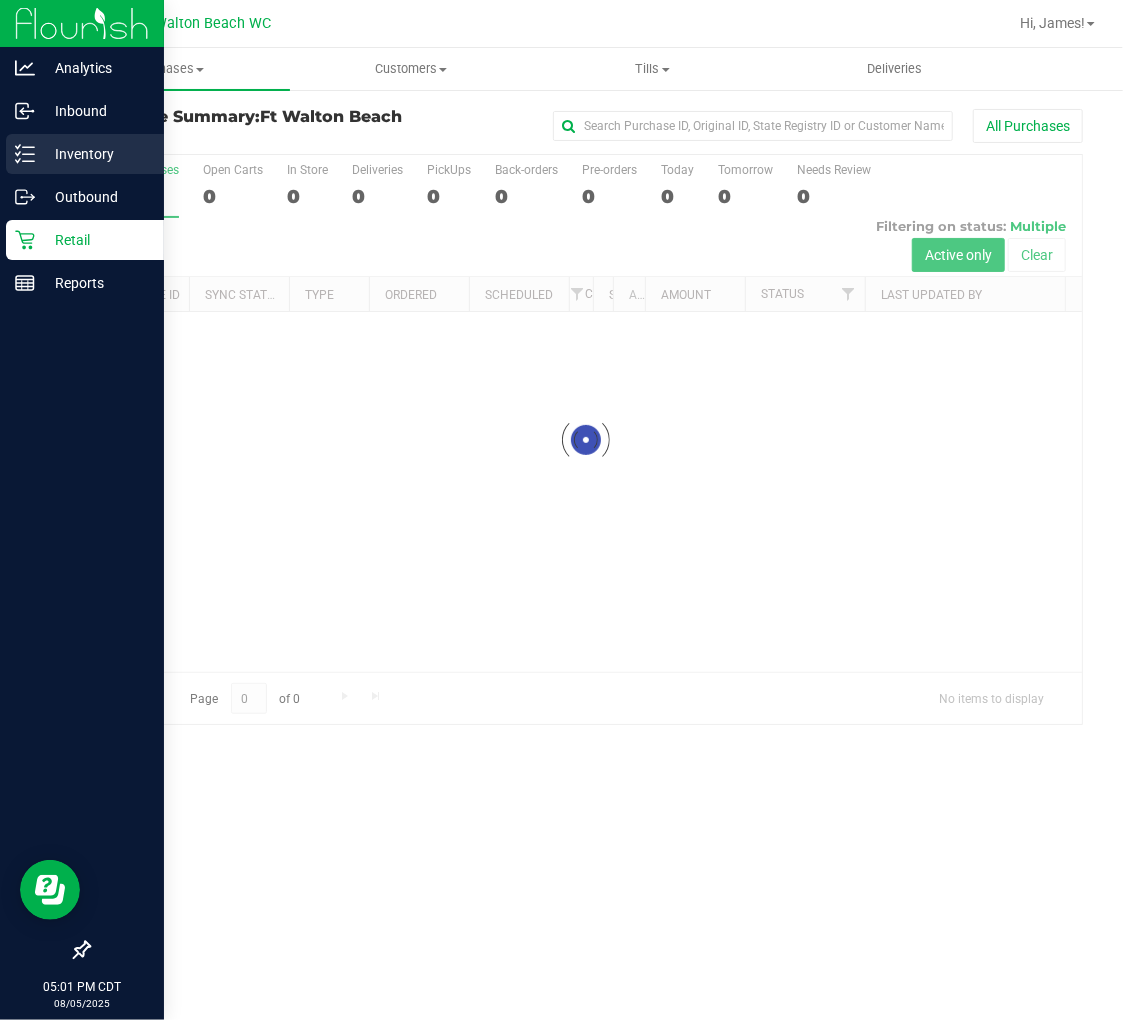 click 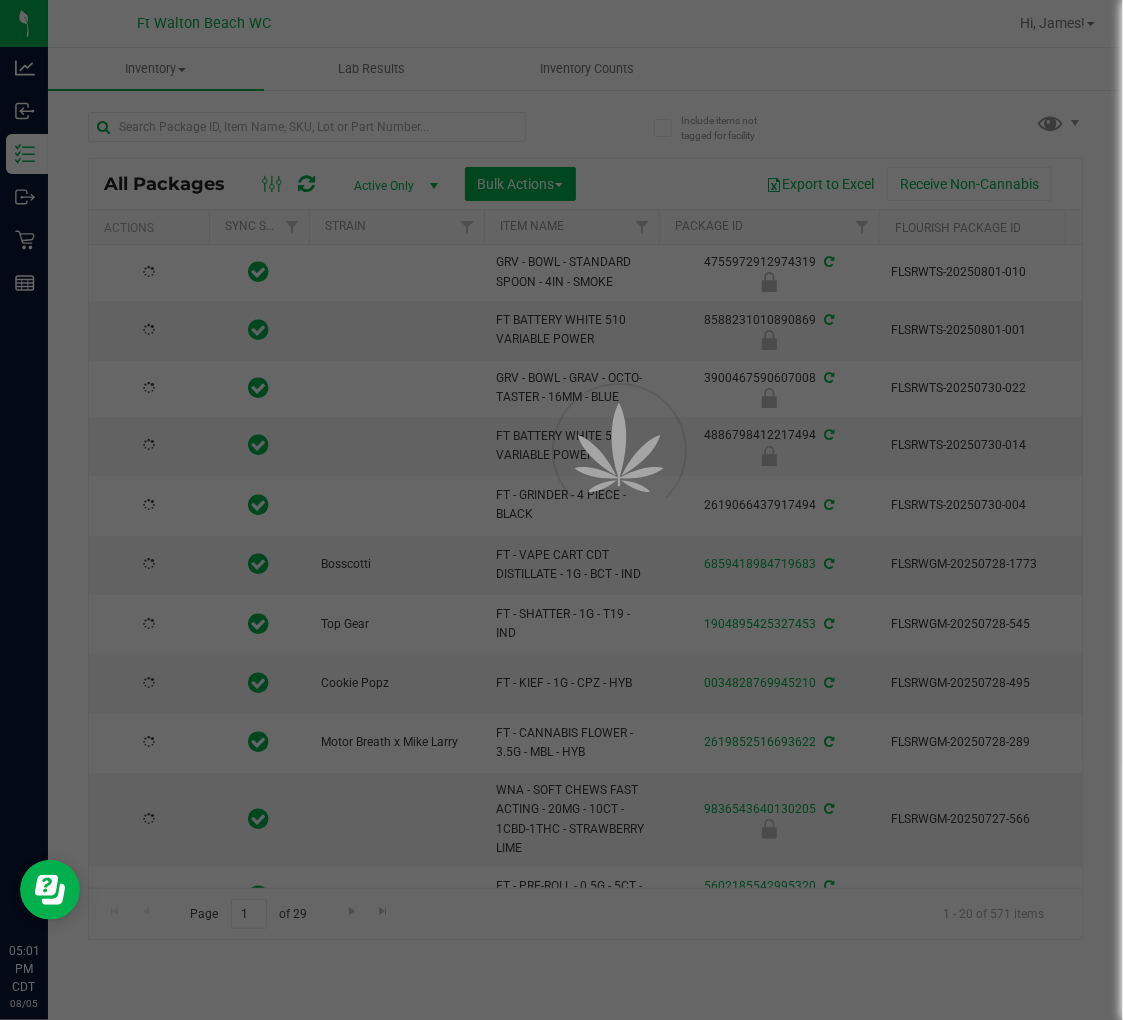 type on "2026-07-21" 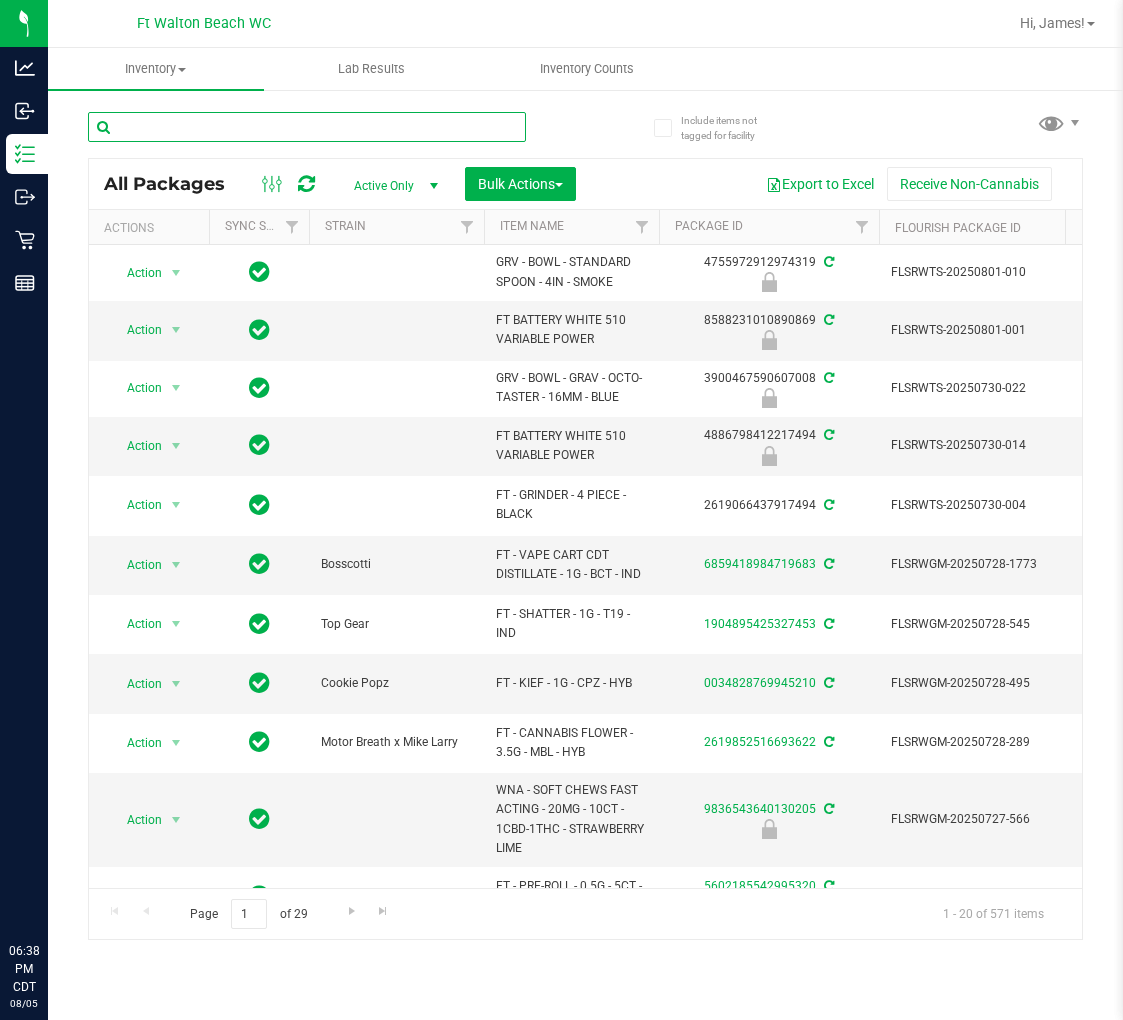scroll, scrollTop: 0, scrollLeft: 0, axis: both 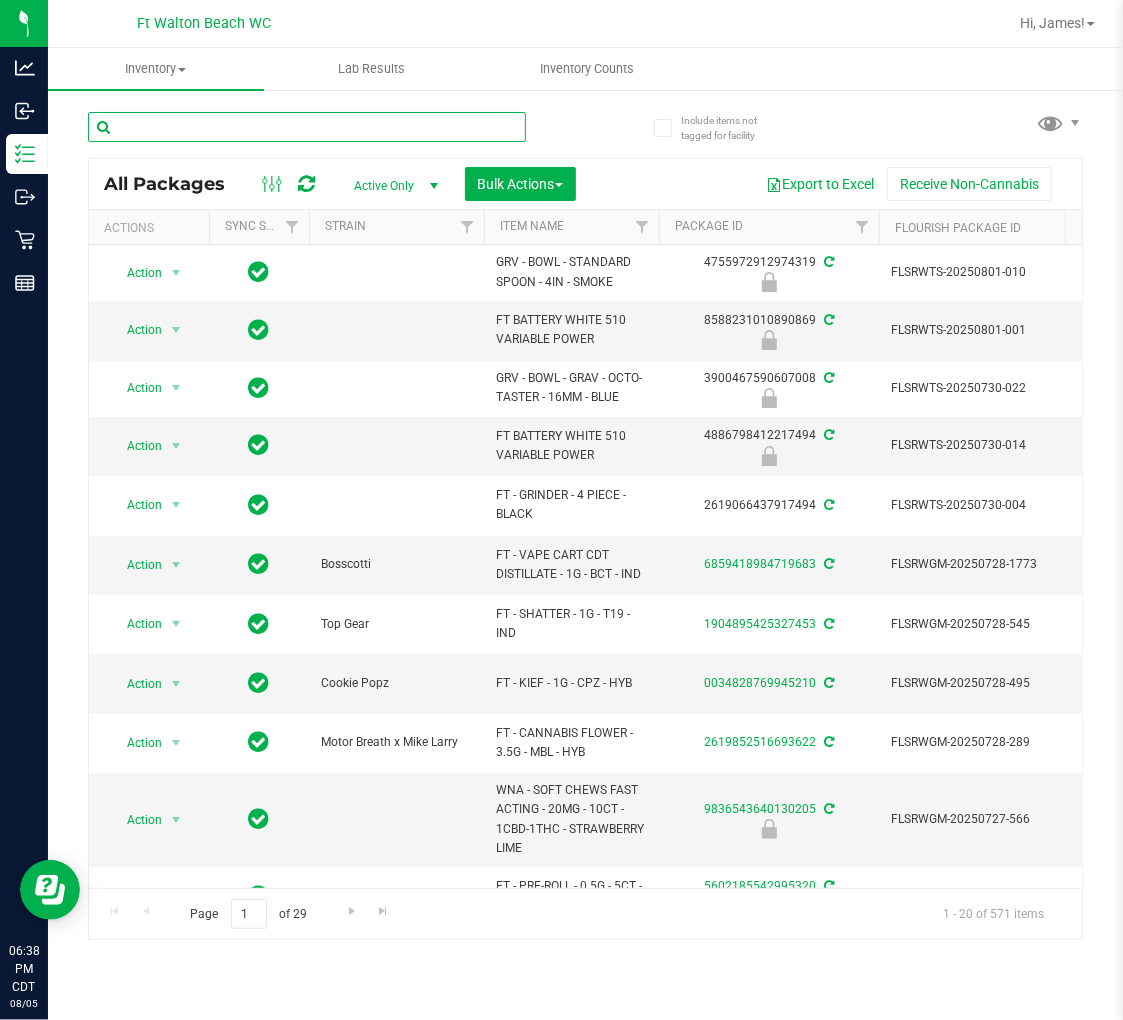 click at bounding box center (307, 127) 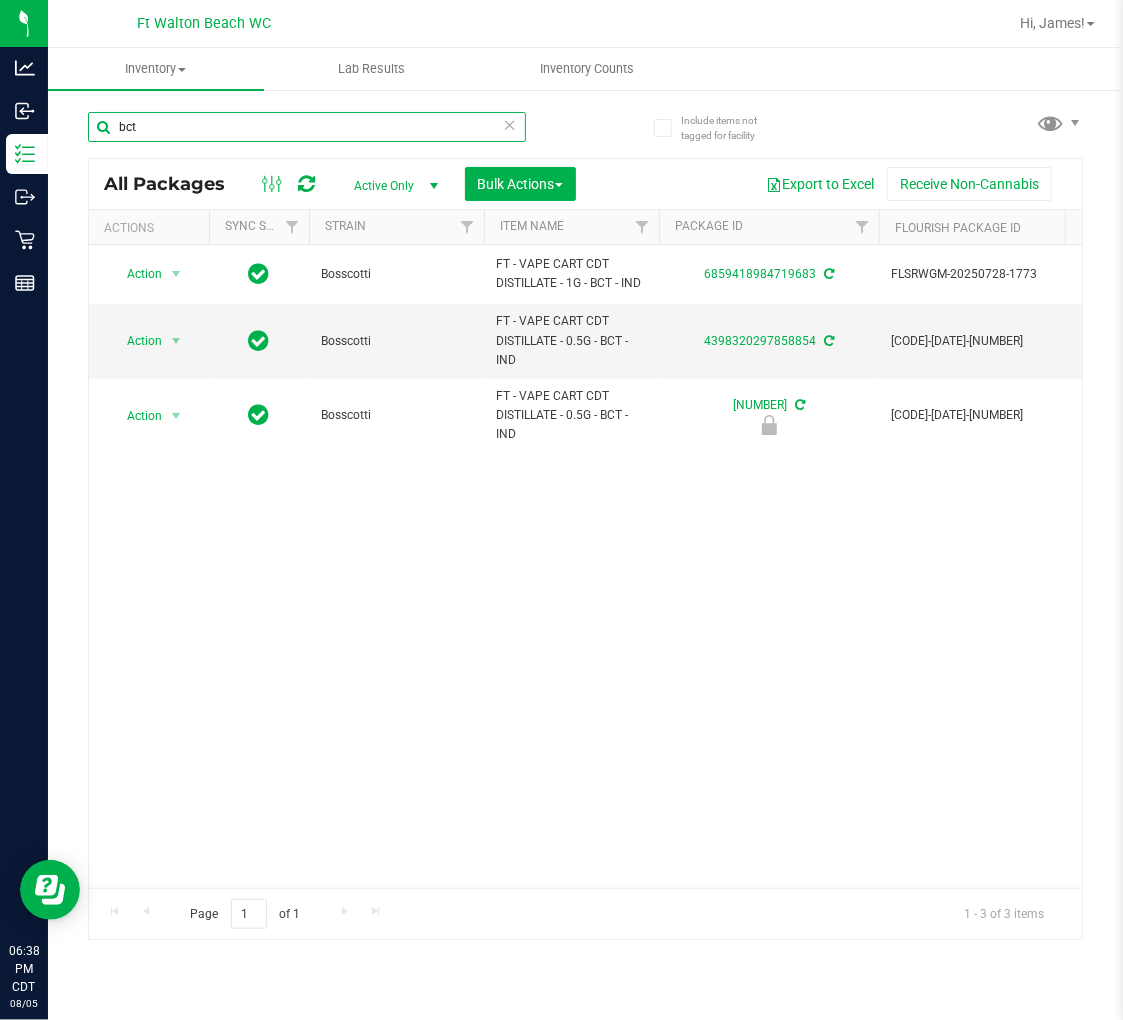 type on "bct" 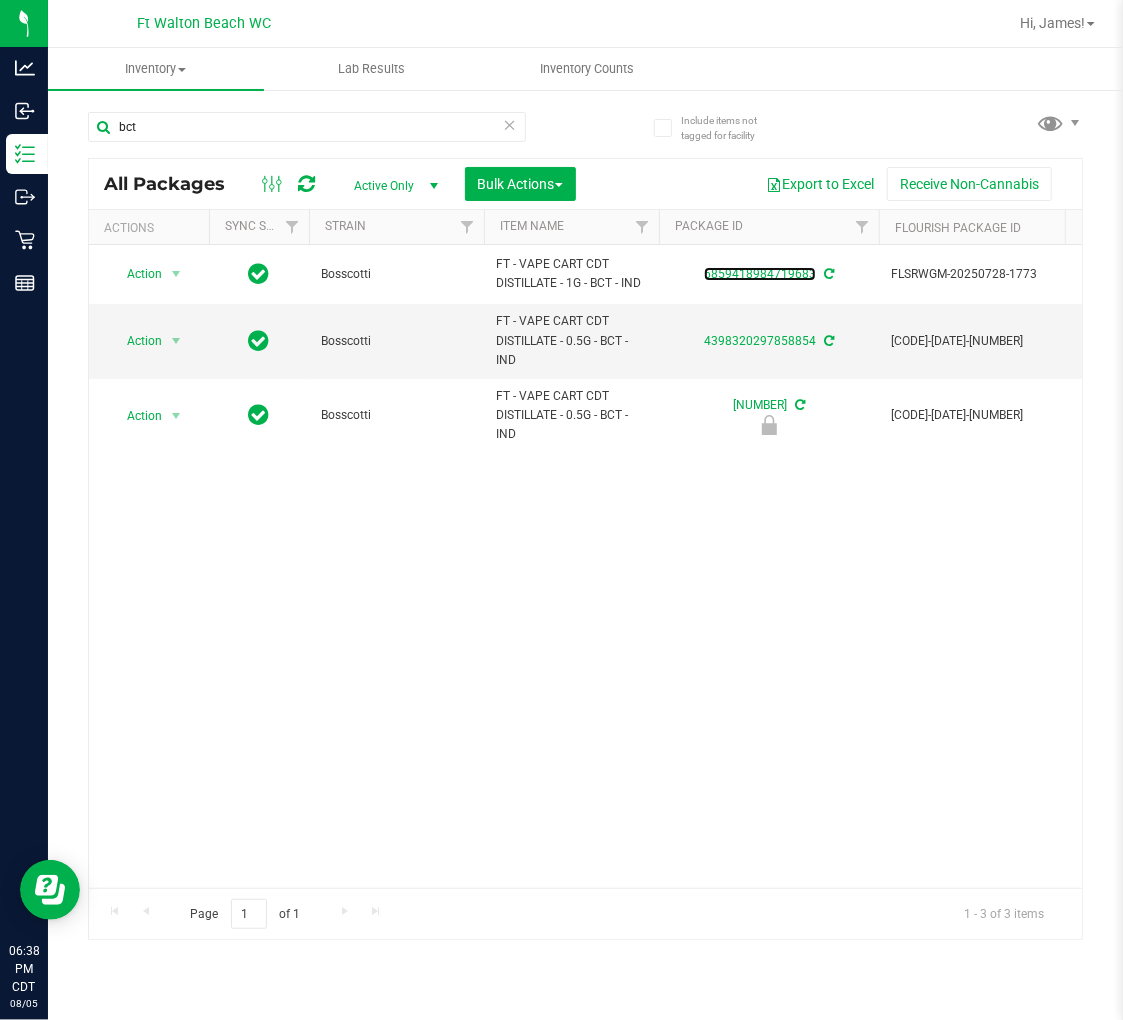 click on "6859418984719683" at bounding box center (760, 274) 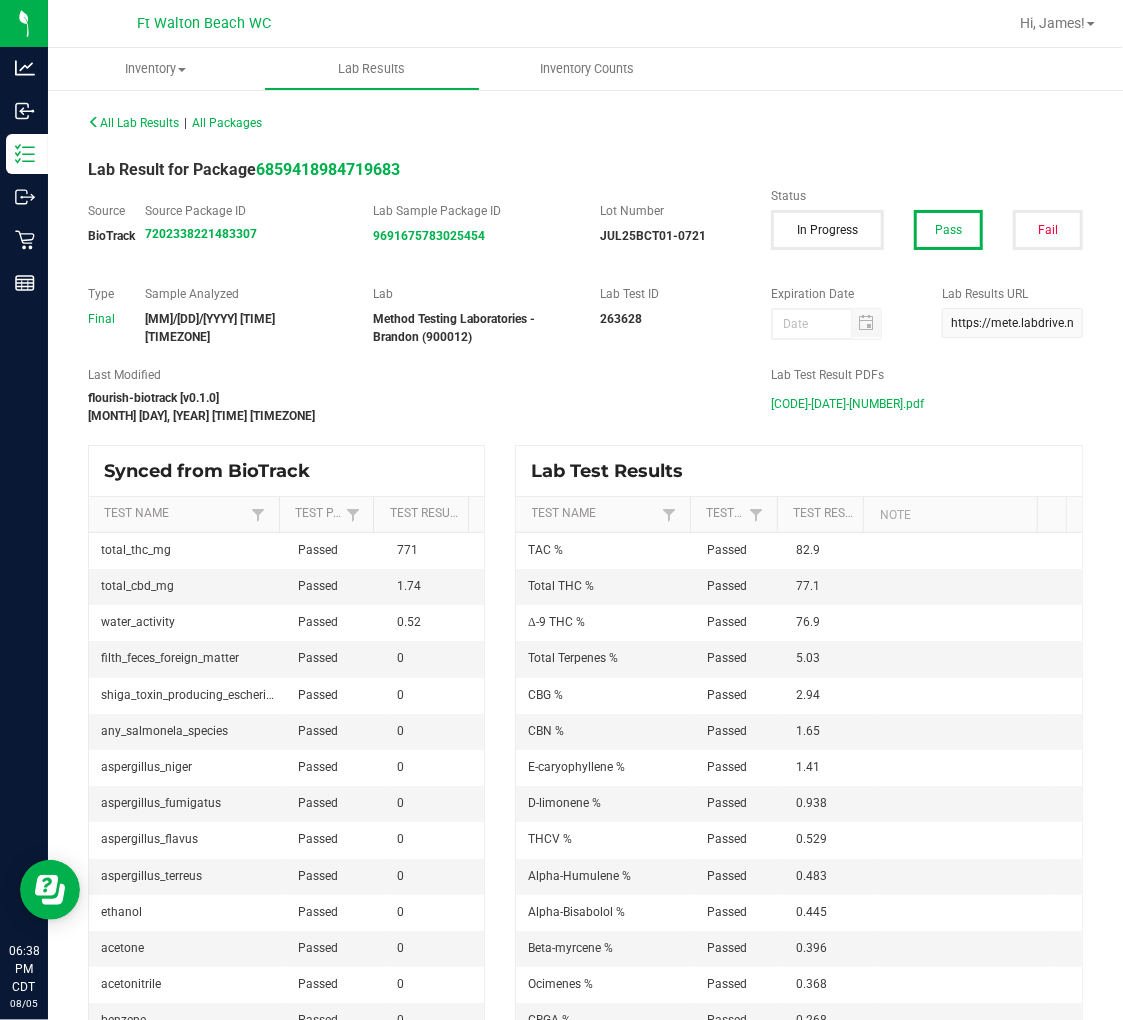 click on "JUL25BCT01-0721.pdf" at bounding box center [847, 404] 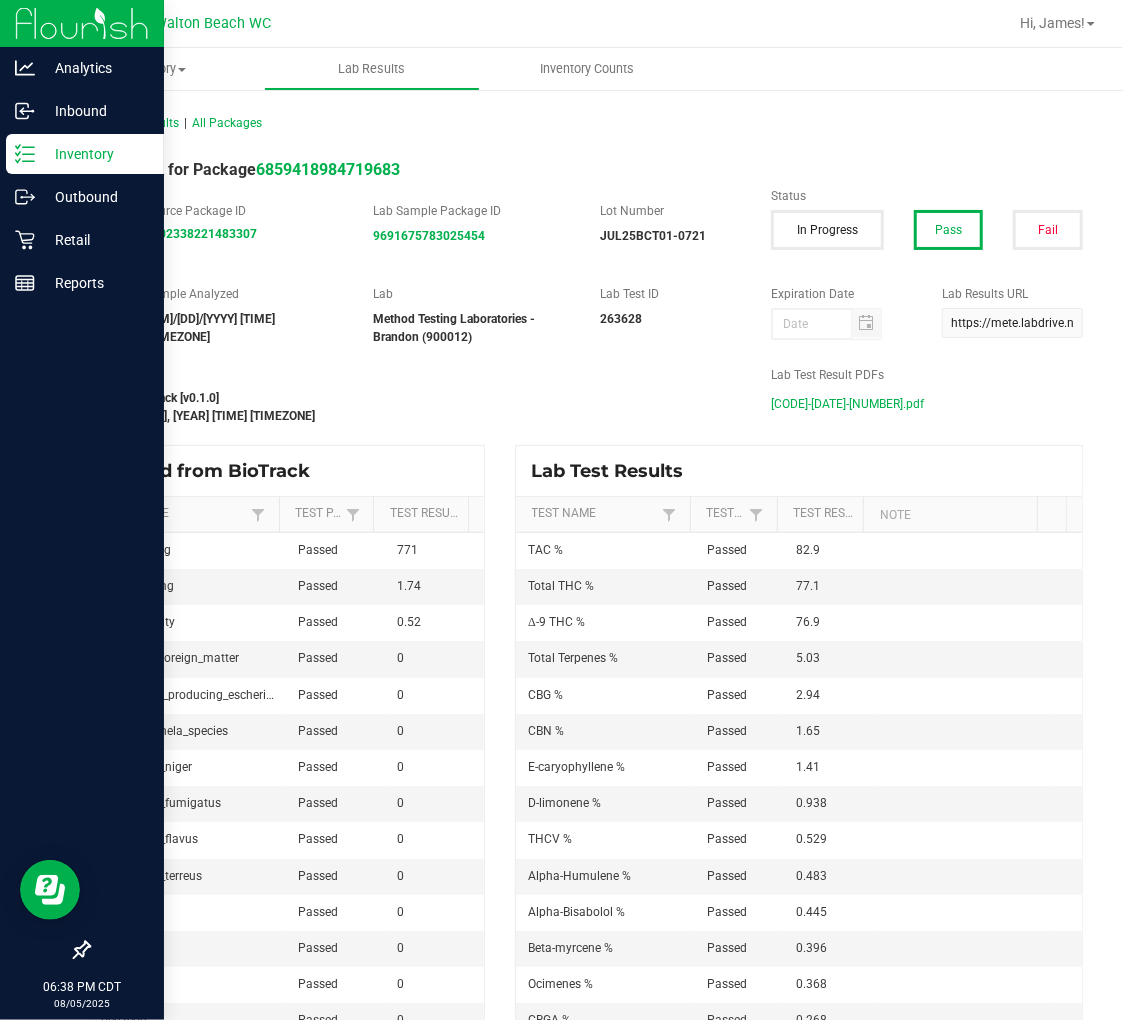 click on "Inventory" at bounding box center (95, 154) 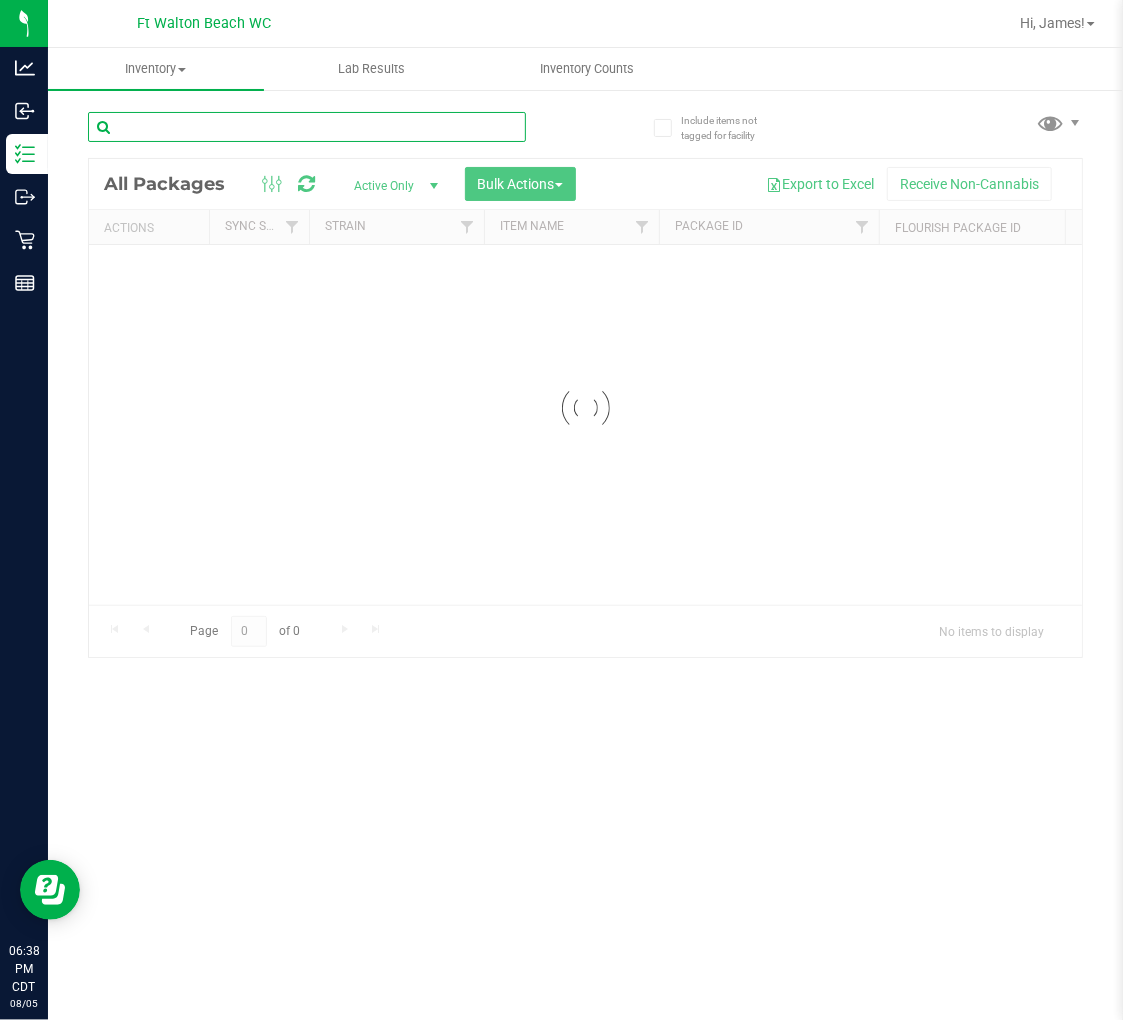 click at bounding box center [307, 127] 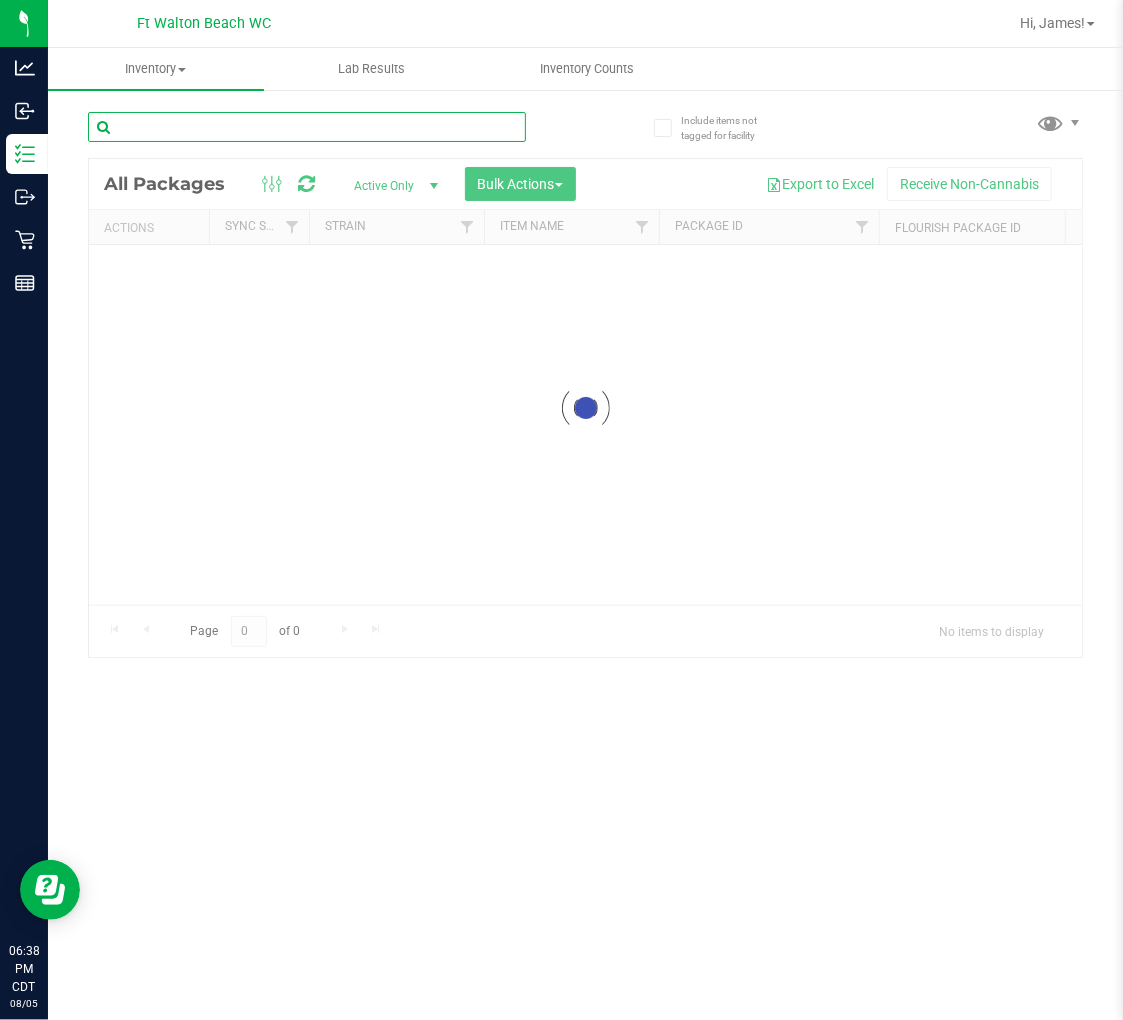 type on "v" 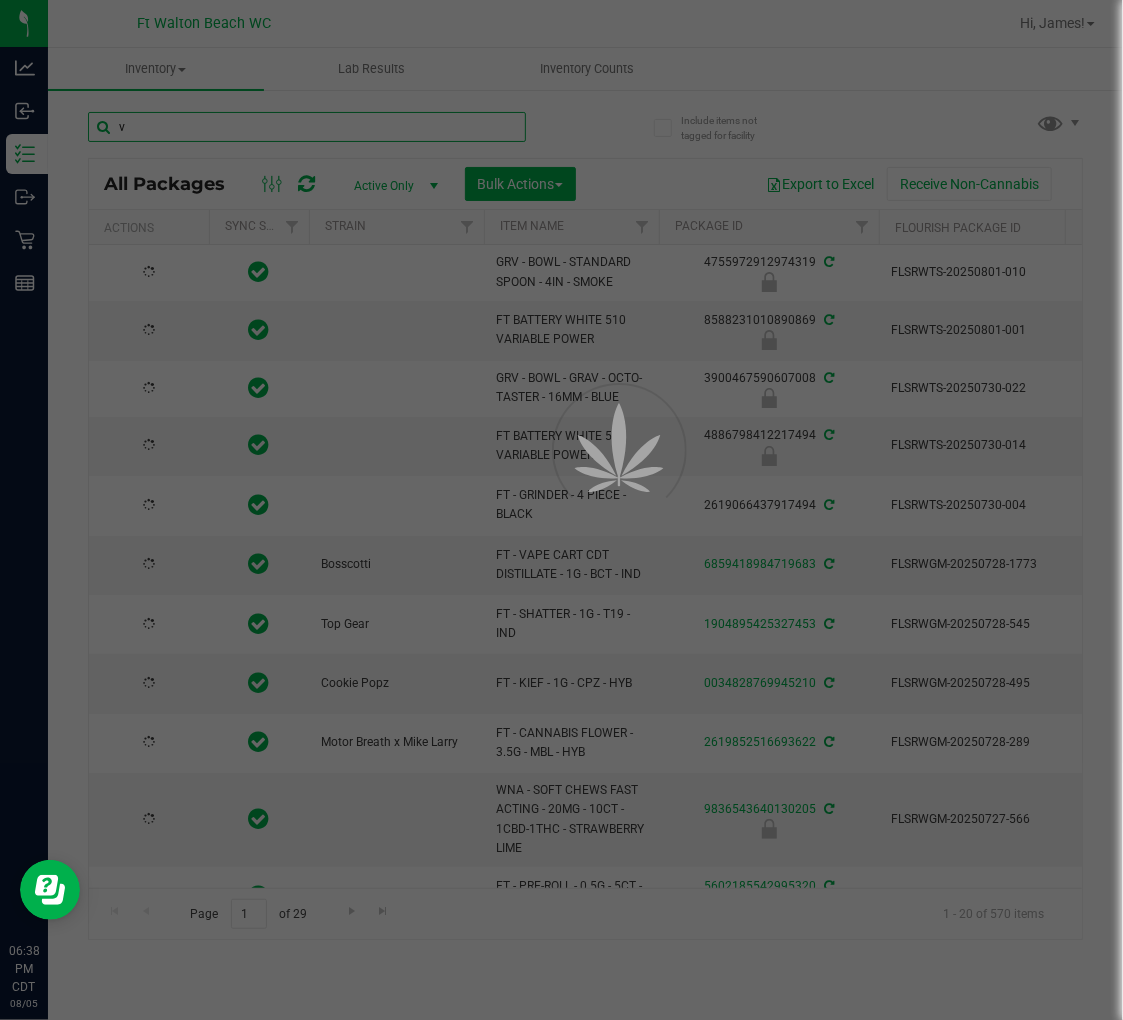 type on "2026-07-21" 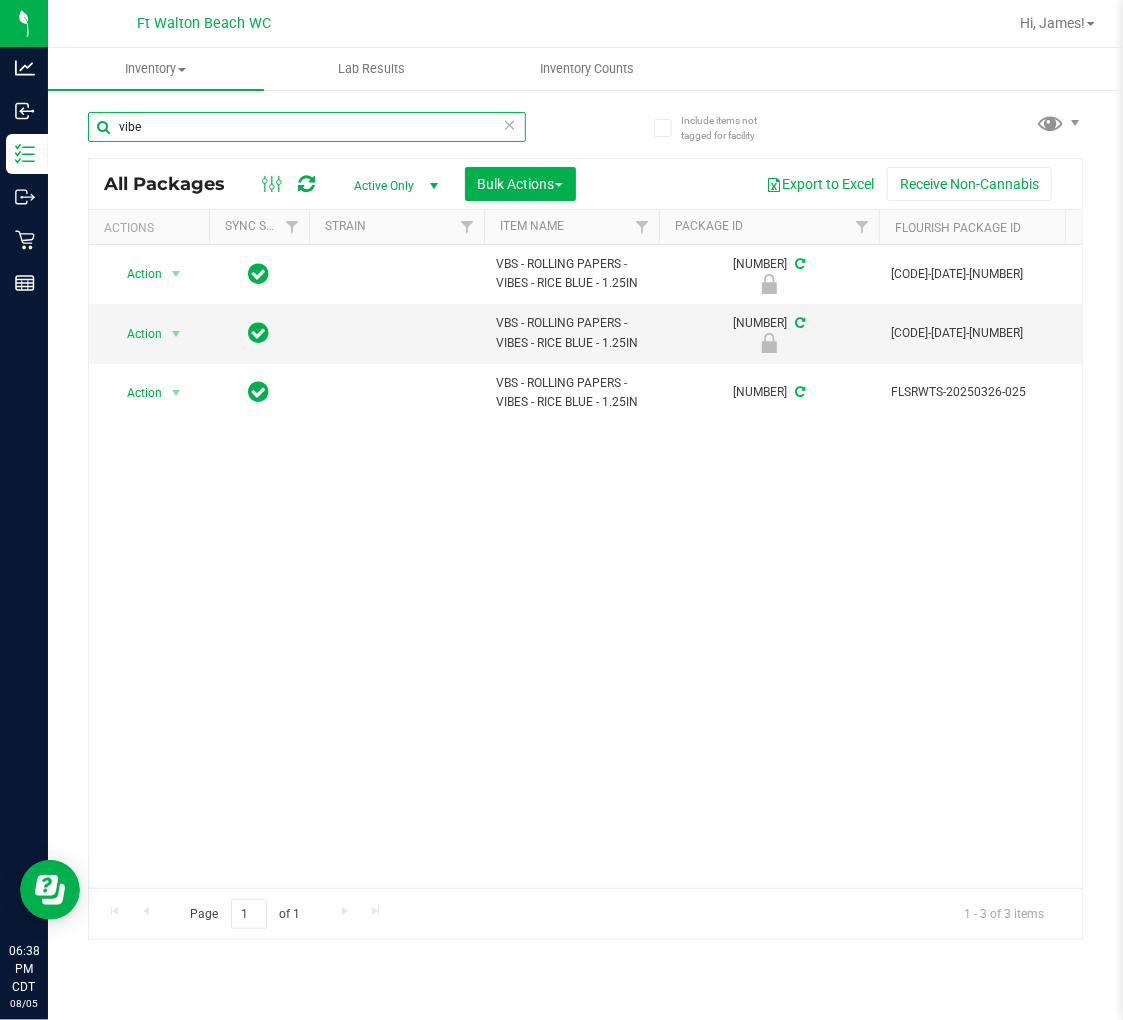 scroll, scrollTop: 0, scrollLeft: 305, axis: horizontal 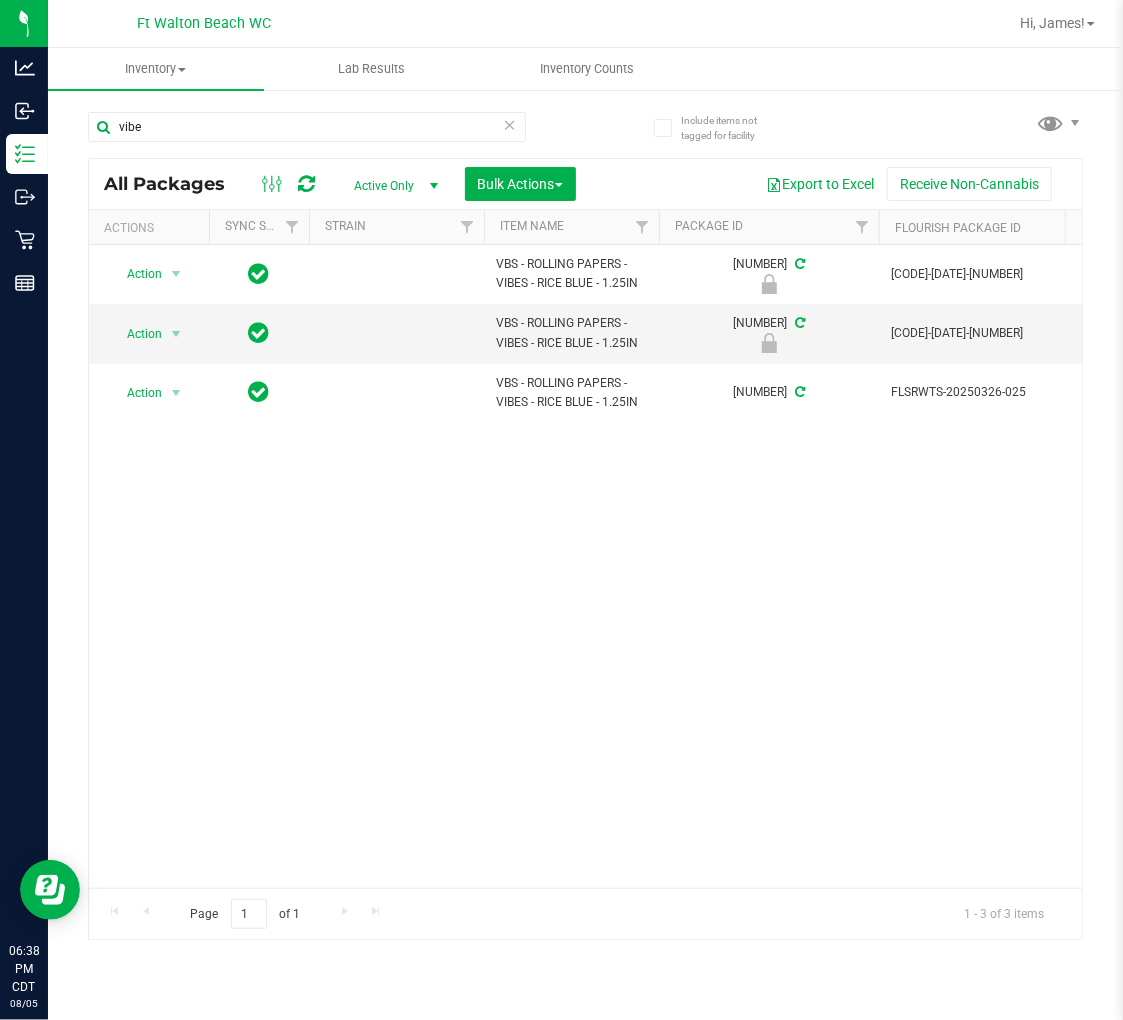 click at bounding box center [510, 124] 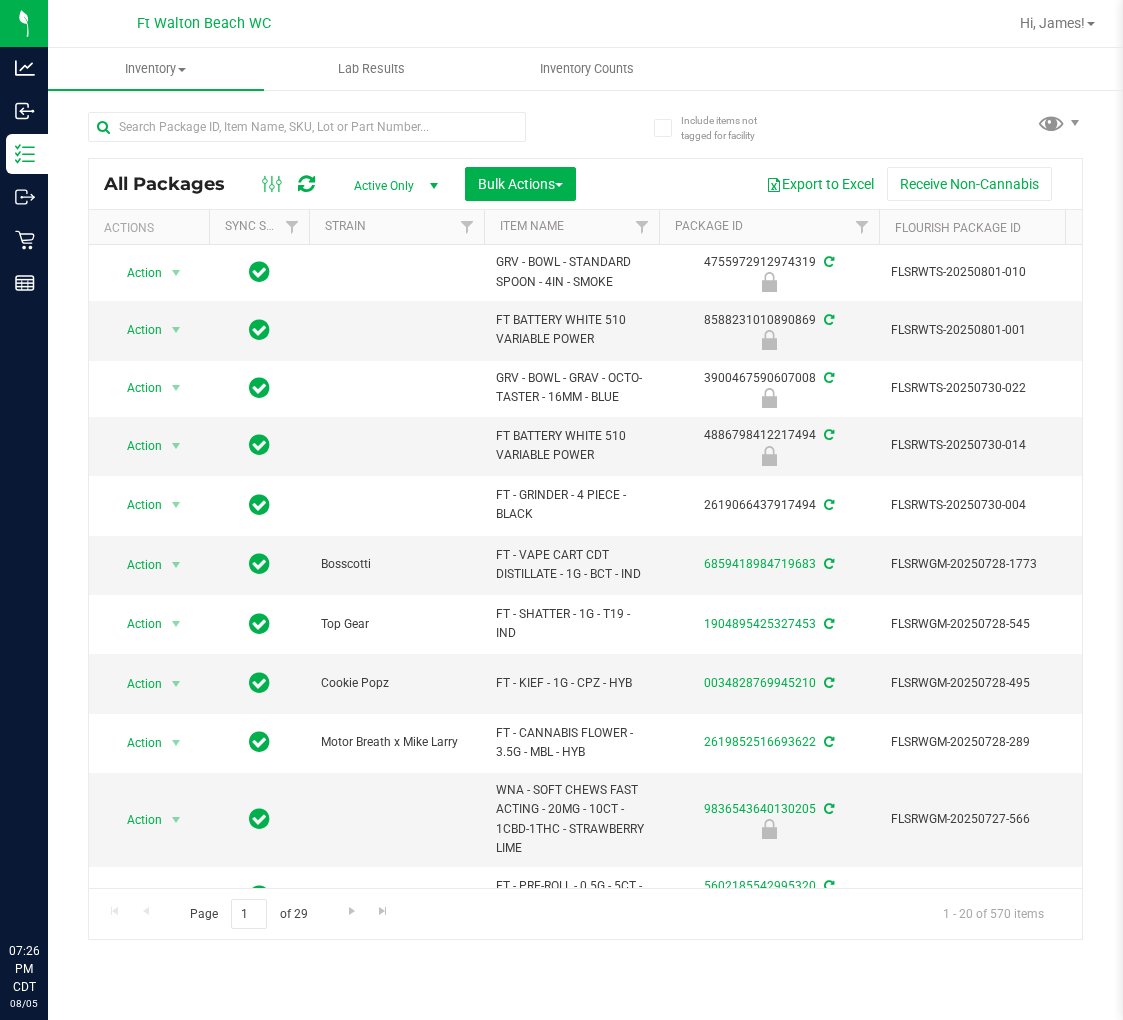 scroll, scrollTop: 0, scrollLeft: 0, axis: both 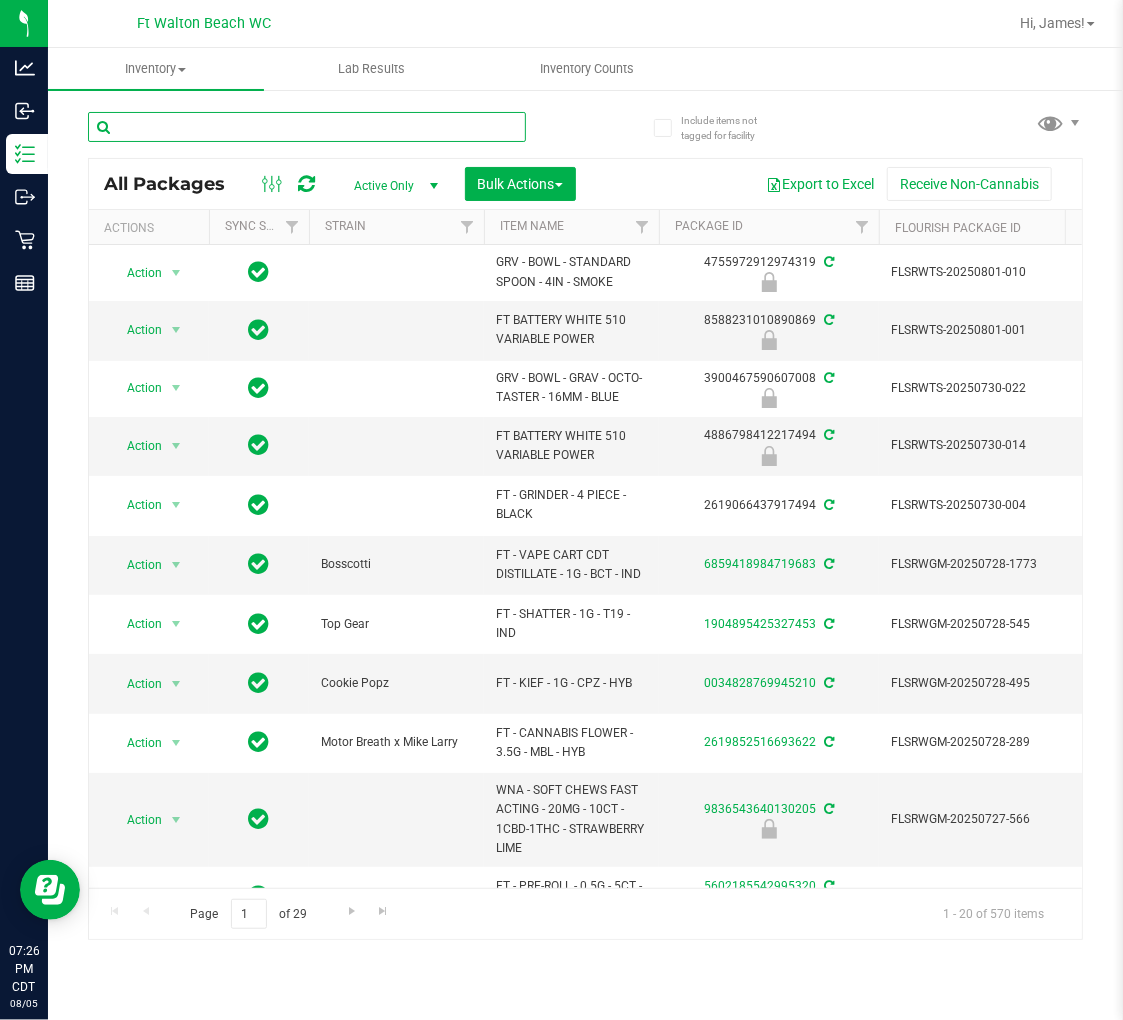 click at bounding box center (307, 127) 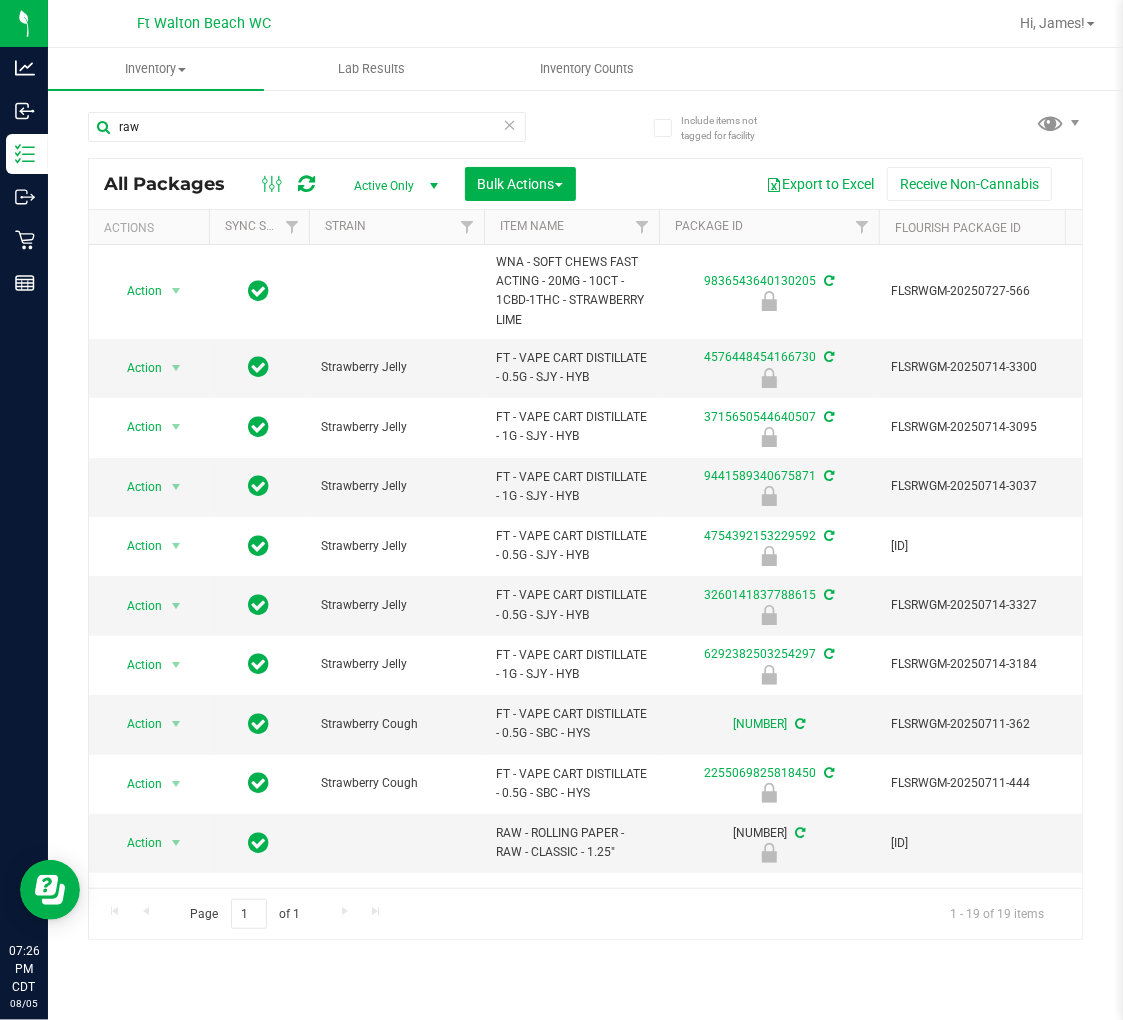 click on "RAW - ROLLING PAPER - RAW - CLASSIC - 1.25"" at bounding box center (571, 843) 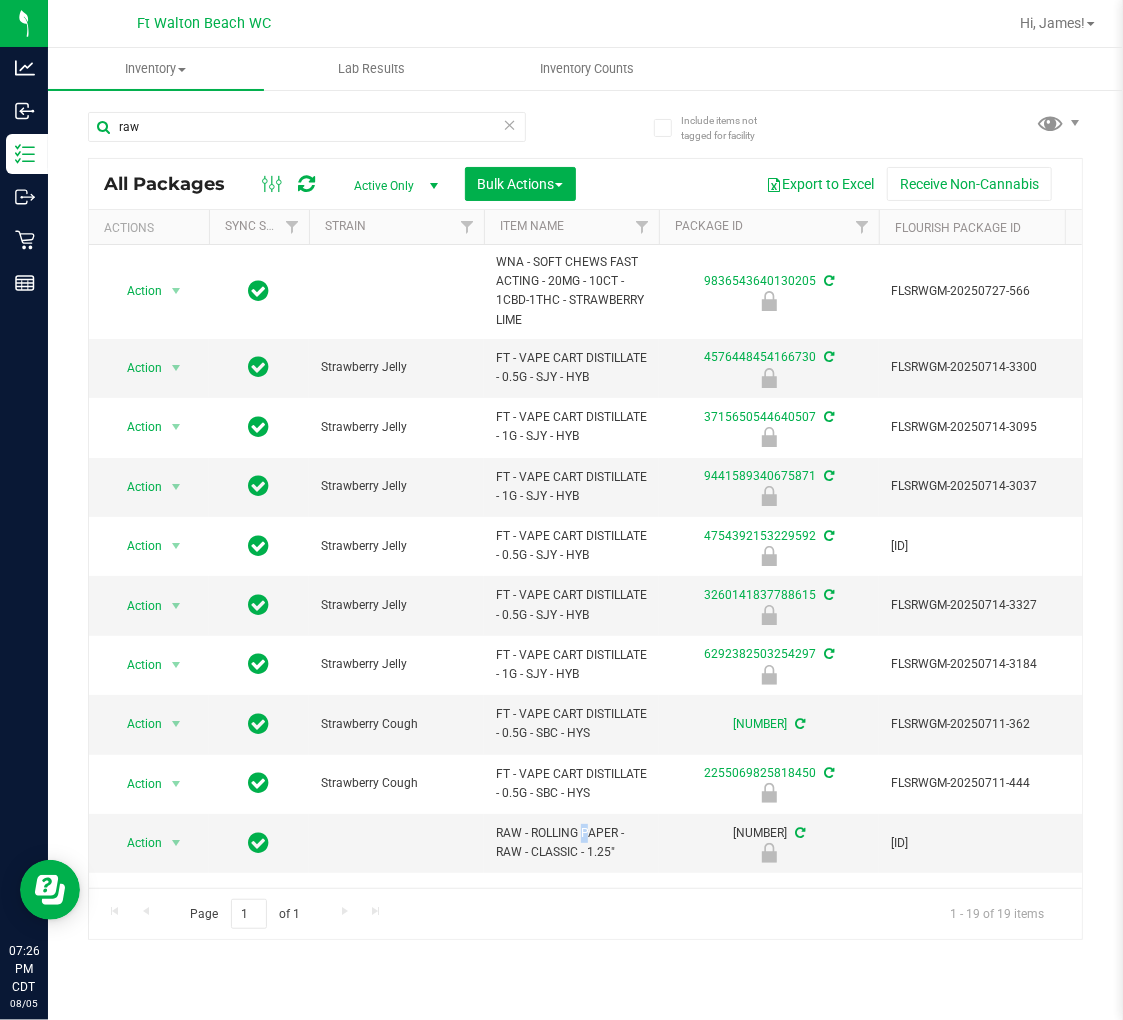 click on "RAW - ROLLING PAPER - RAW - CLASSIC - 1.25"" at bounding box center (571, 843) 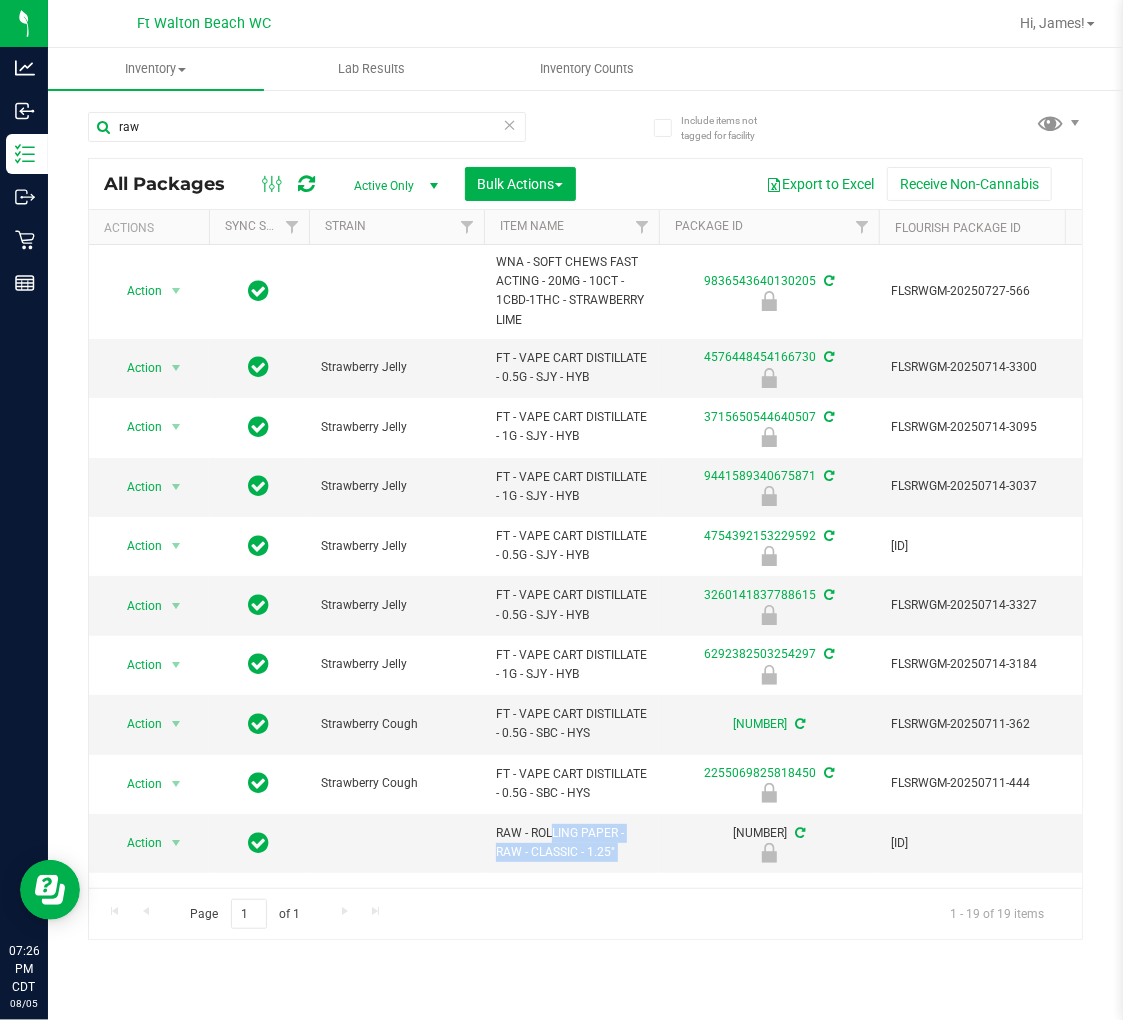click on "RAW - ROLLING PAPER - RAW - CLASSIC - 1.25"" at bounding box center (571, 843) 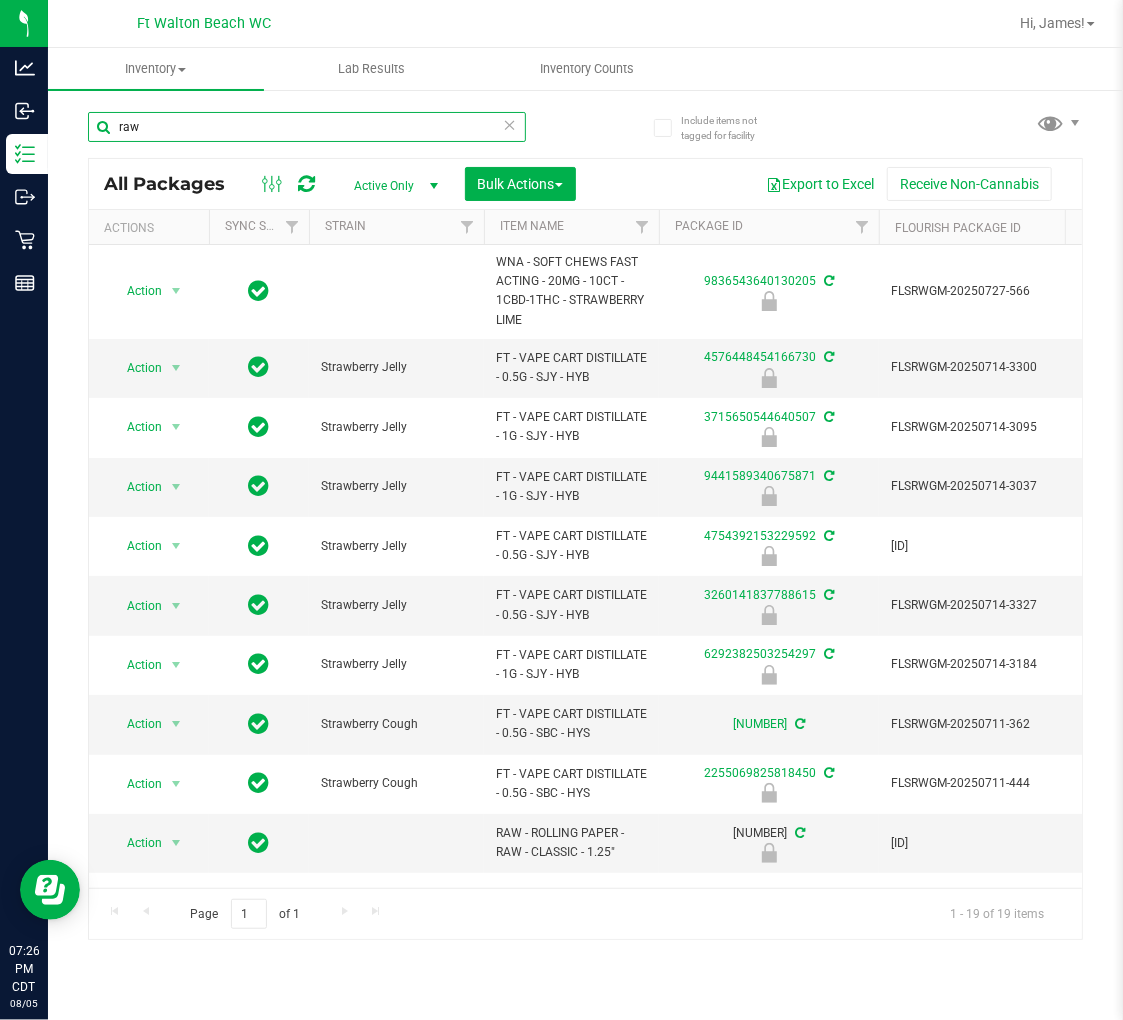 click on "raw" at bounding box center [307, 127] 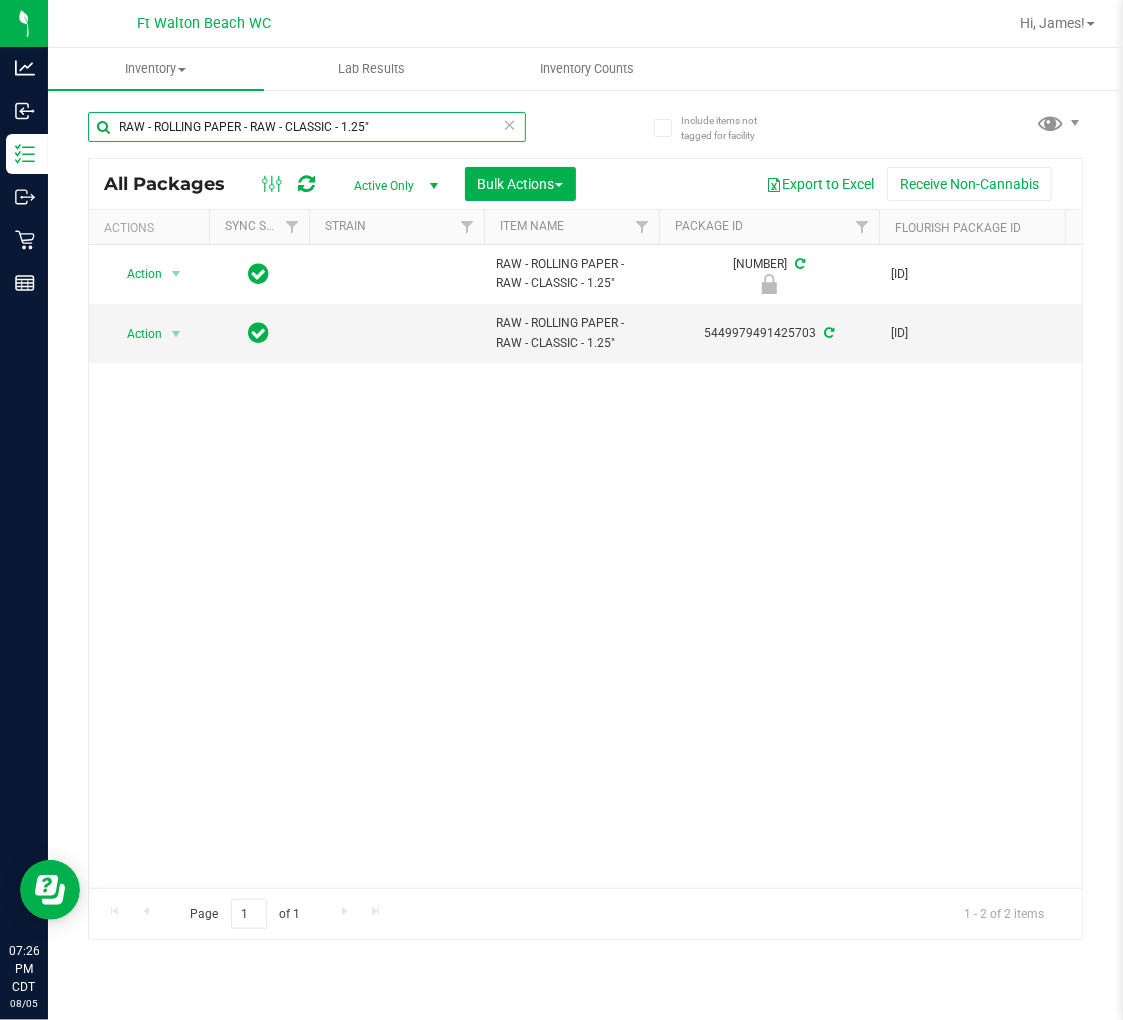 scroll, scrollTop: 0, scrollLeft: 505, axis: horizontal 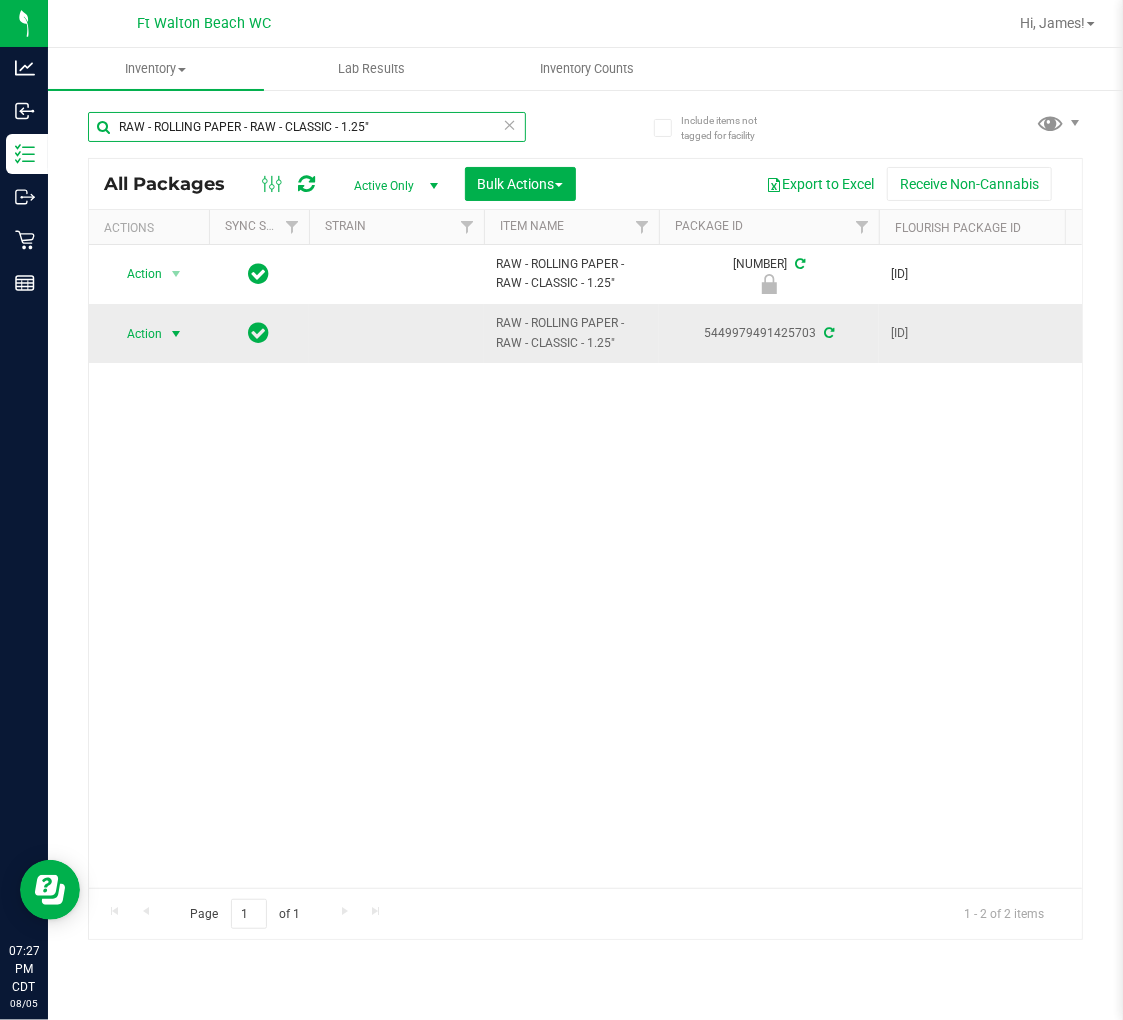 type on "RAW - ROLLING PAPER - RAW - CLASSIC - 1.25"" 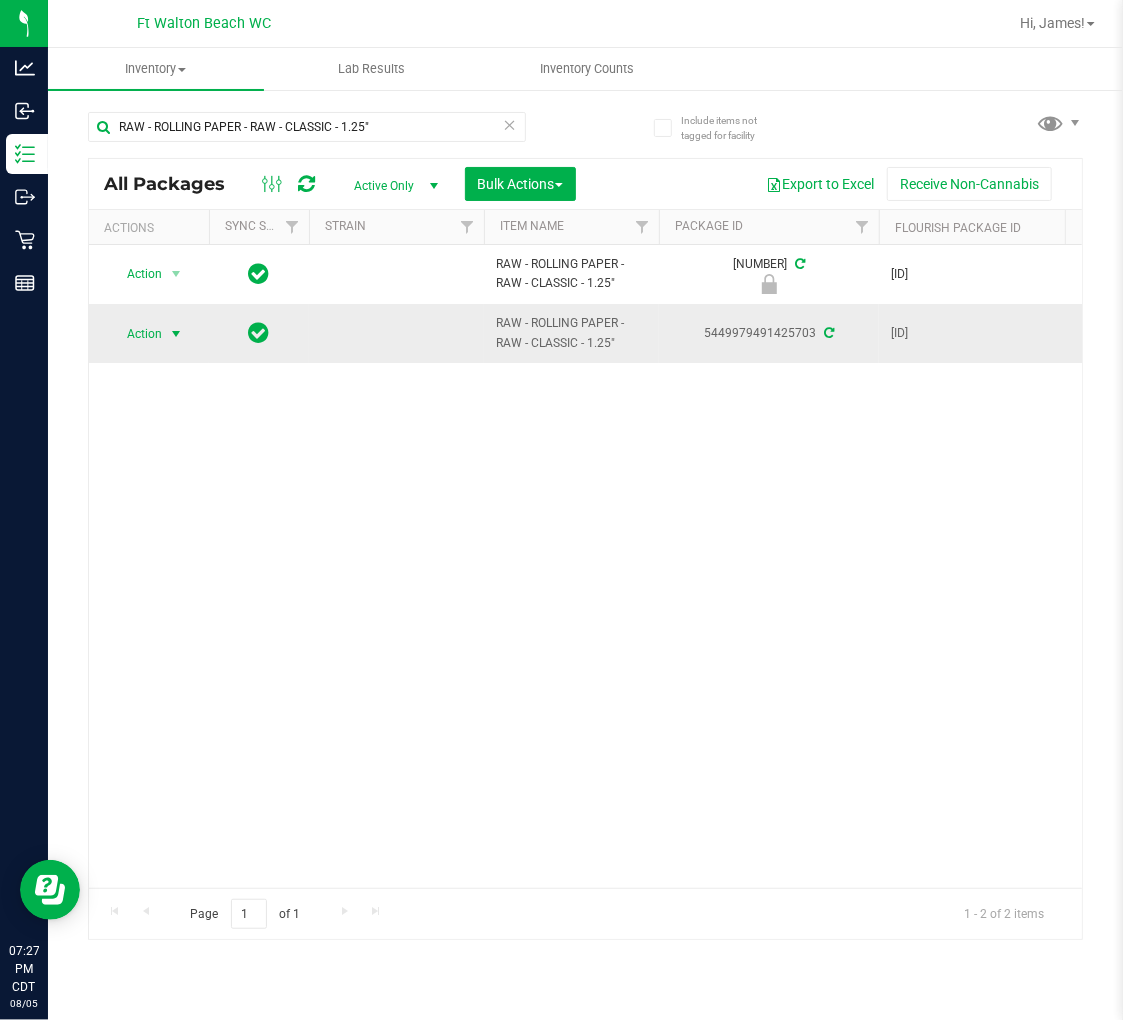 click on "Action" at bounding box center [136, 334] 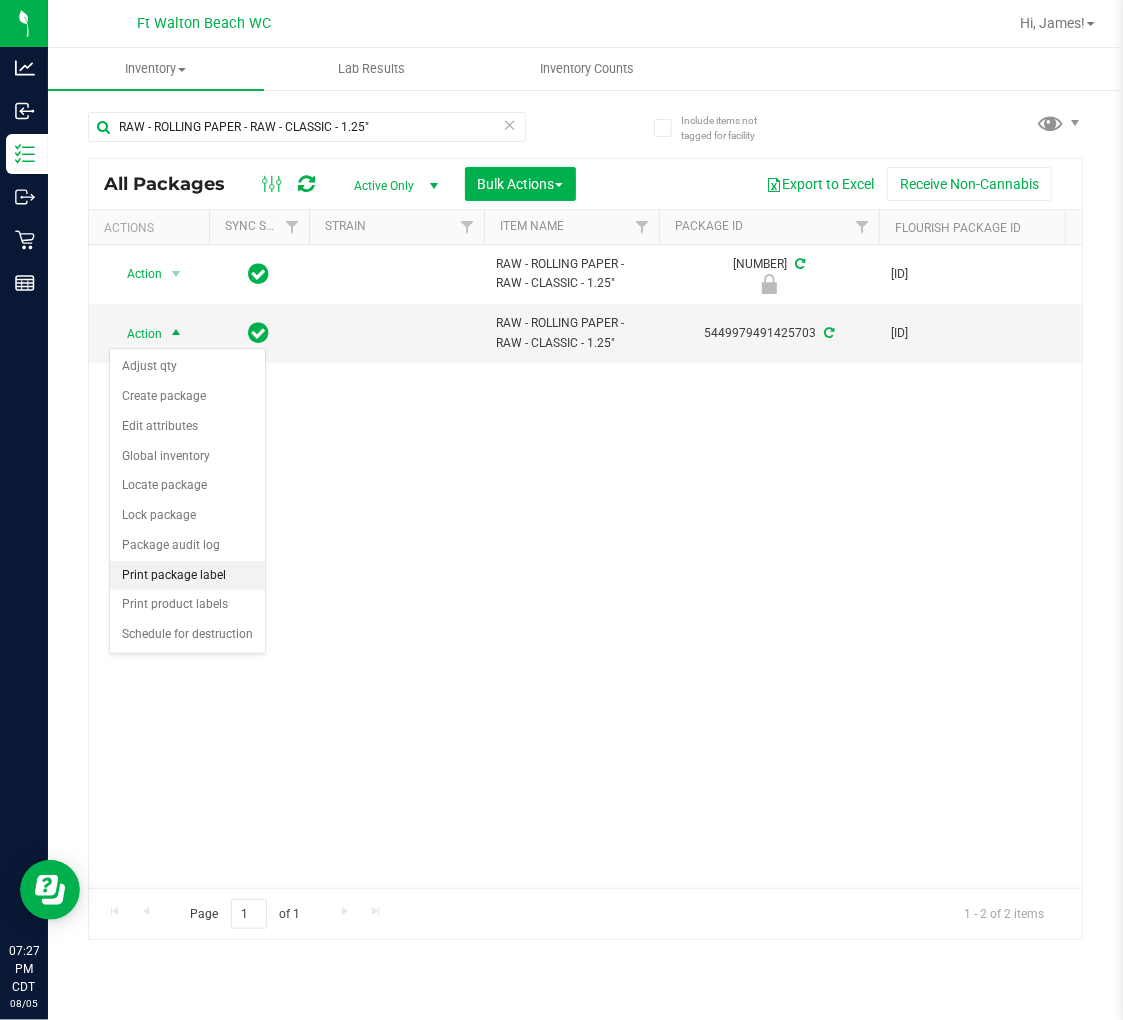 click on "Print package label" at bounding box center [187, 576] 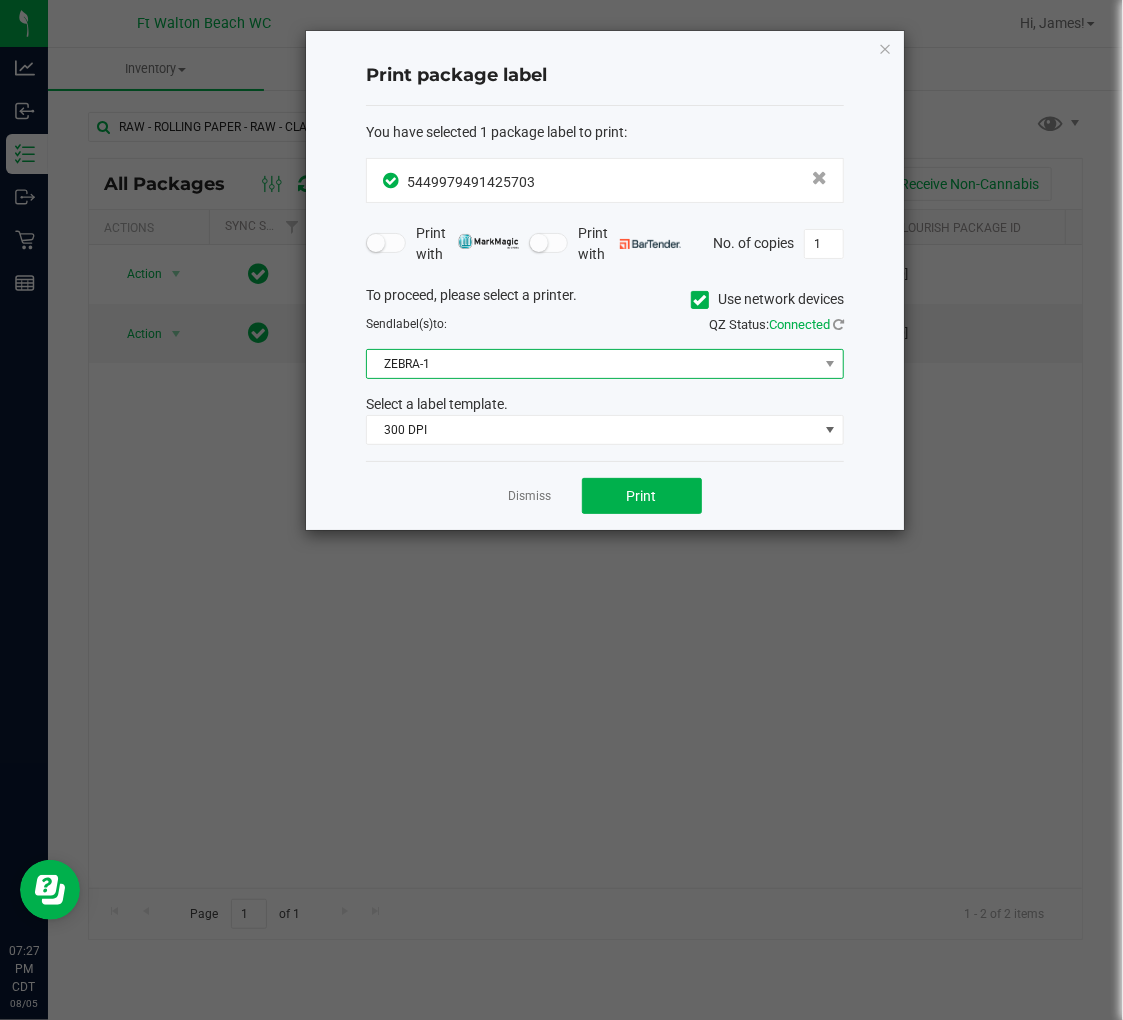 click on "ZEBRA-1" at bounding box center [592, 364] 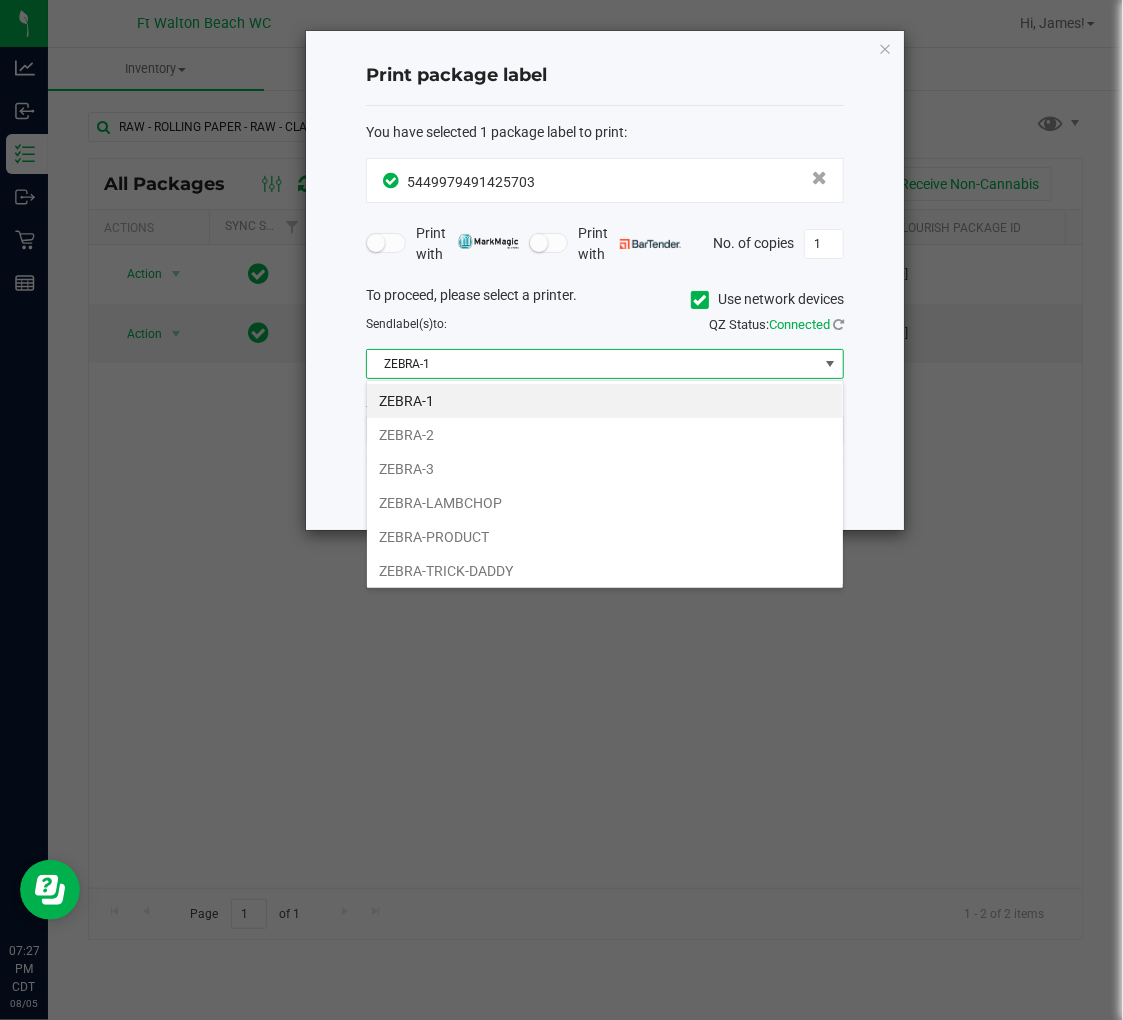 scroll, scrollTop: 99970, scrollLeft: 99522, axis: both 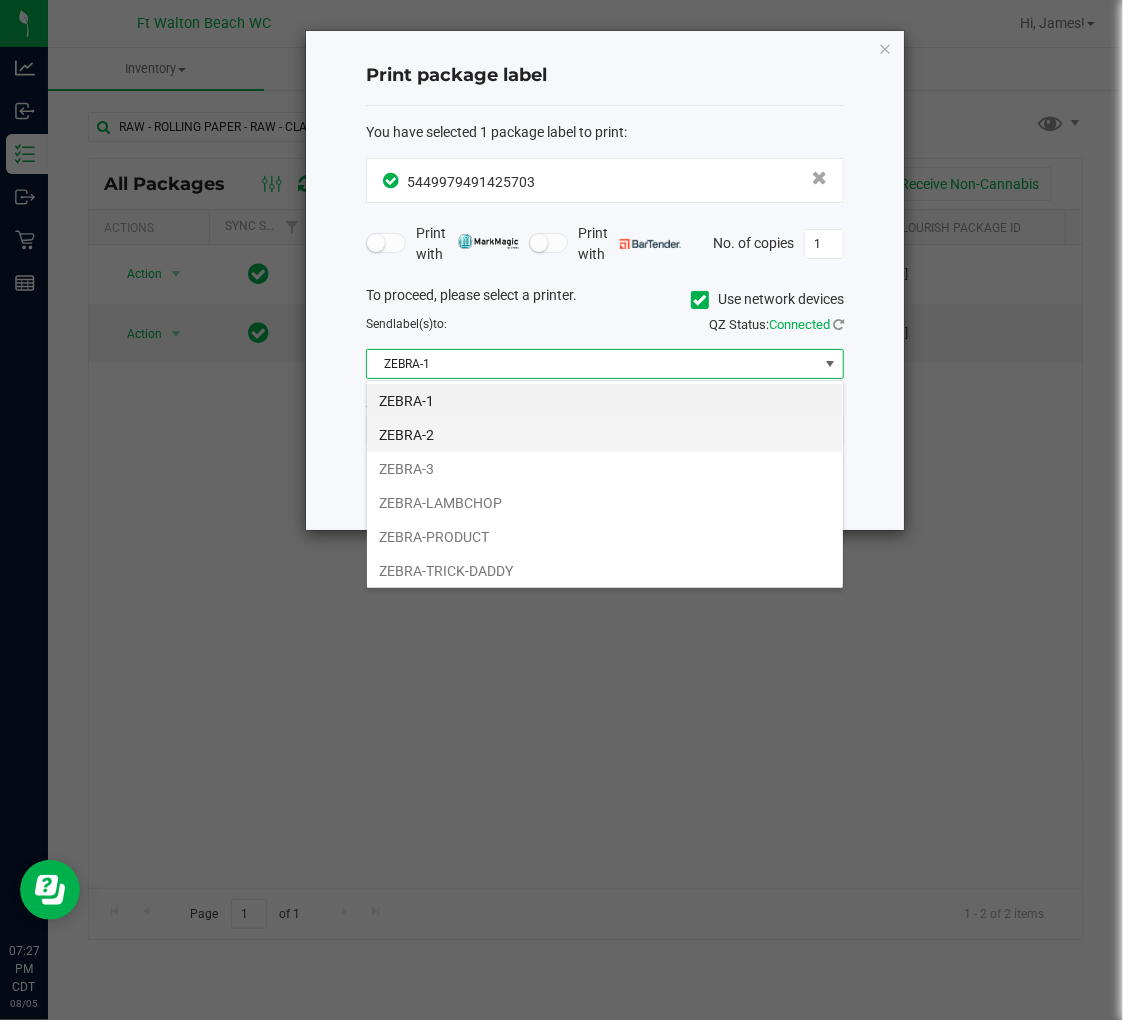 click on "ZEBRA-2" at bounding box center [605, 435] 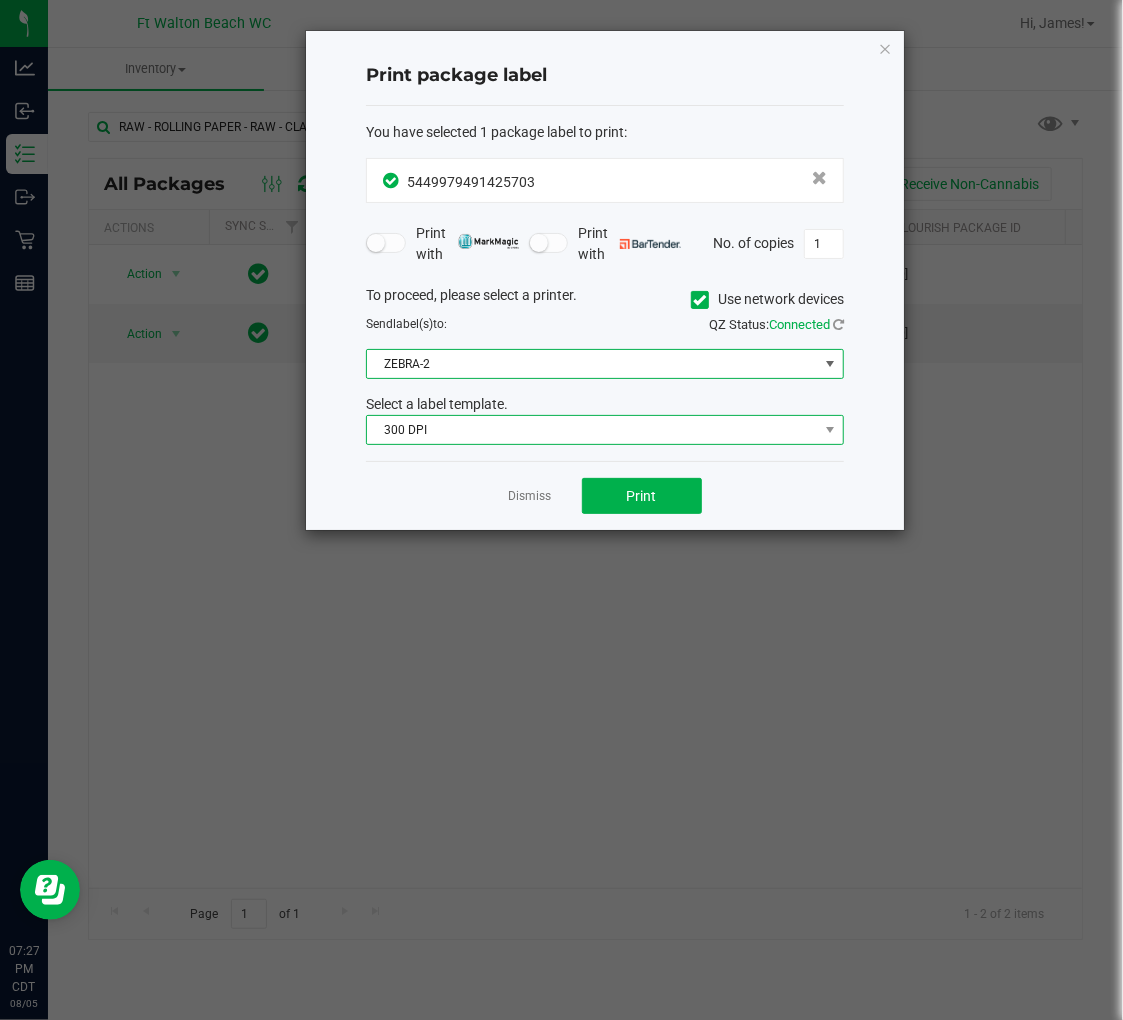 click on "300 DPI" at bounding box center [592, 430] 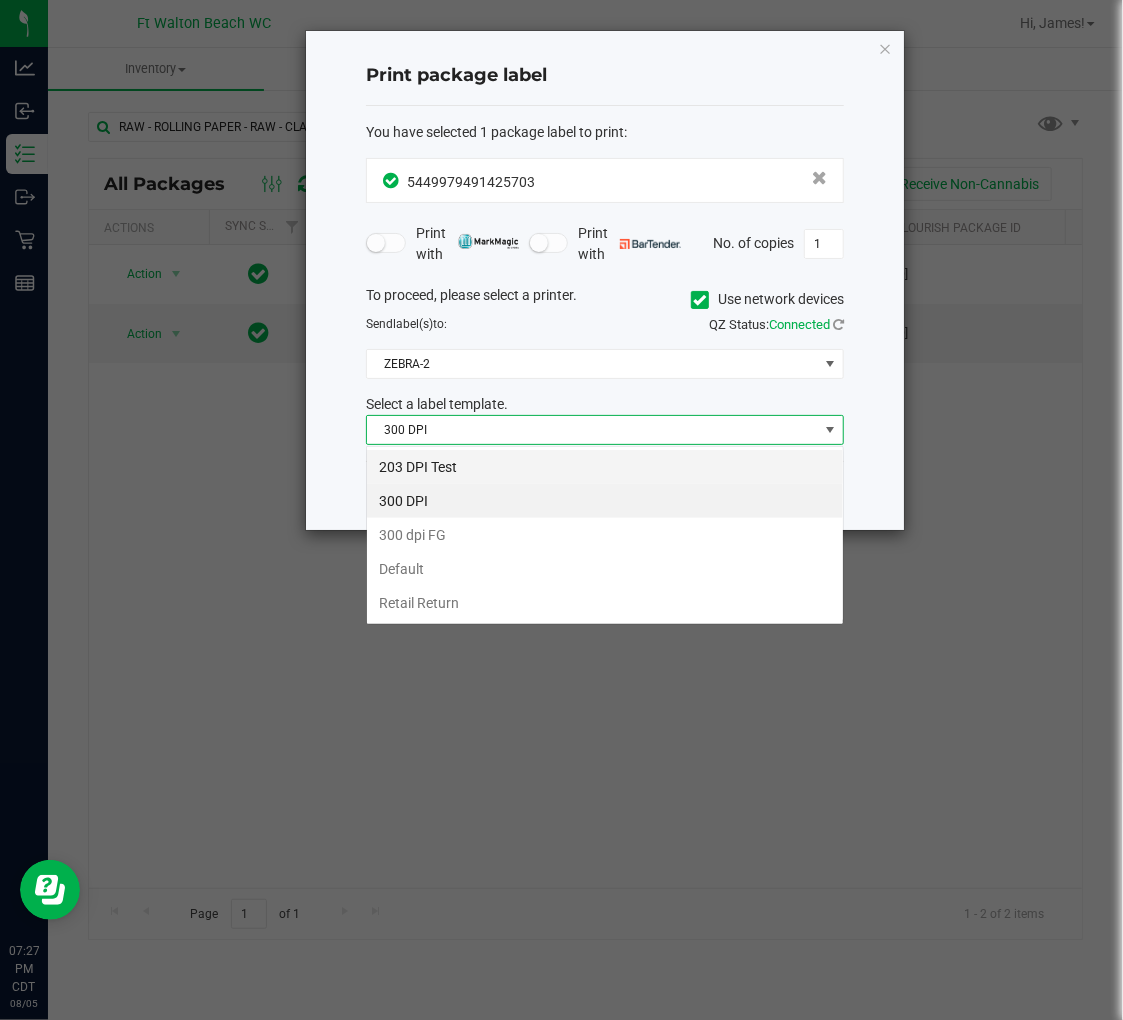 scroll, scrollTop: 99970, scrollLeft: 99522, axis: both 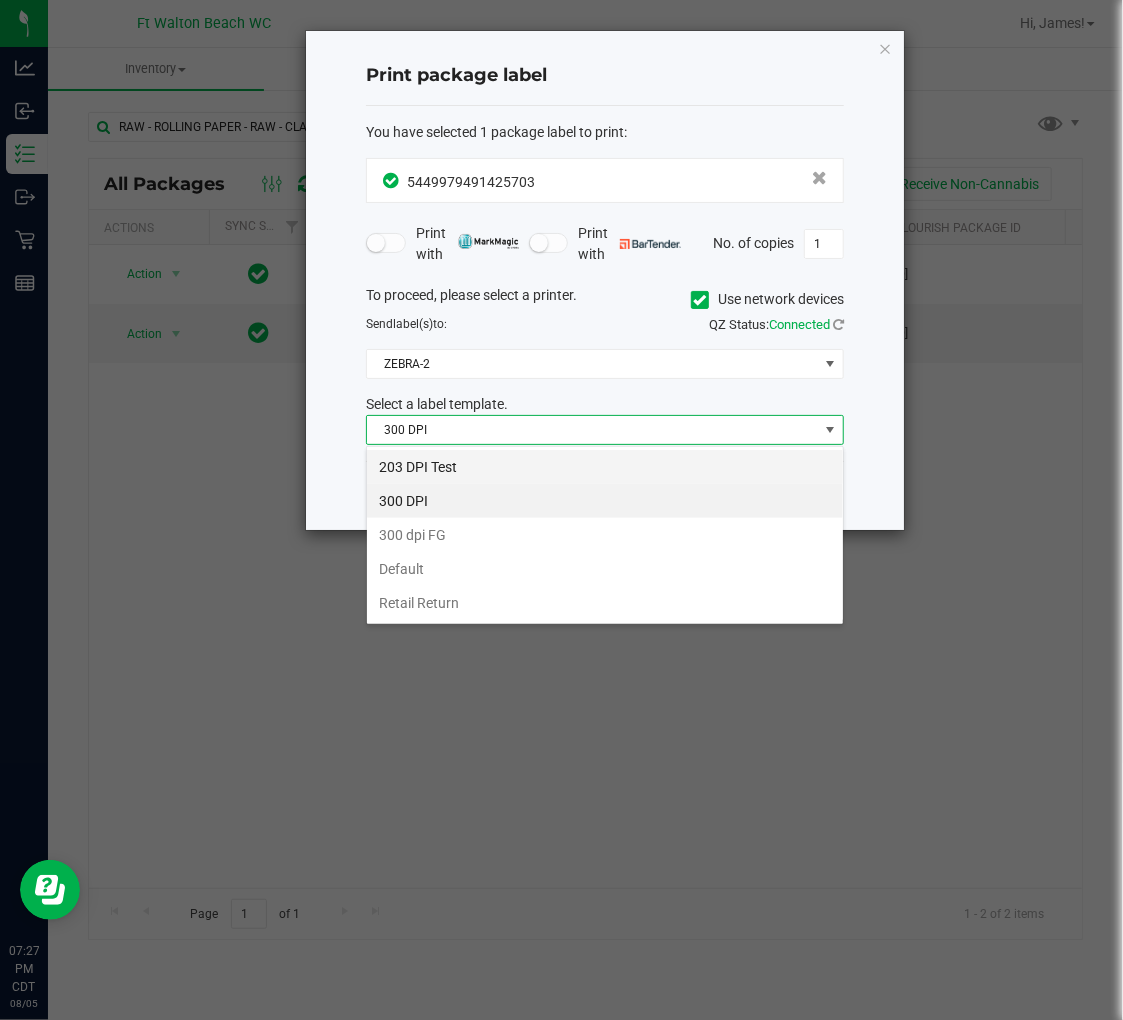 click on "203 DPI Test" at bounding box center (605, 467) 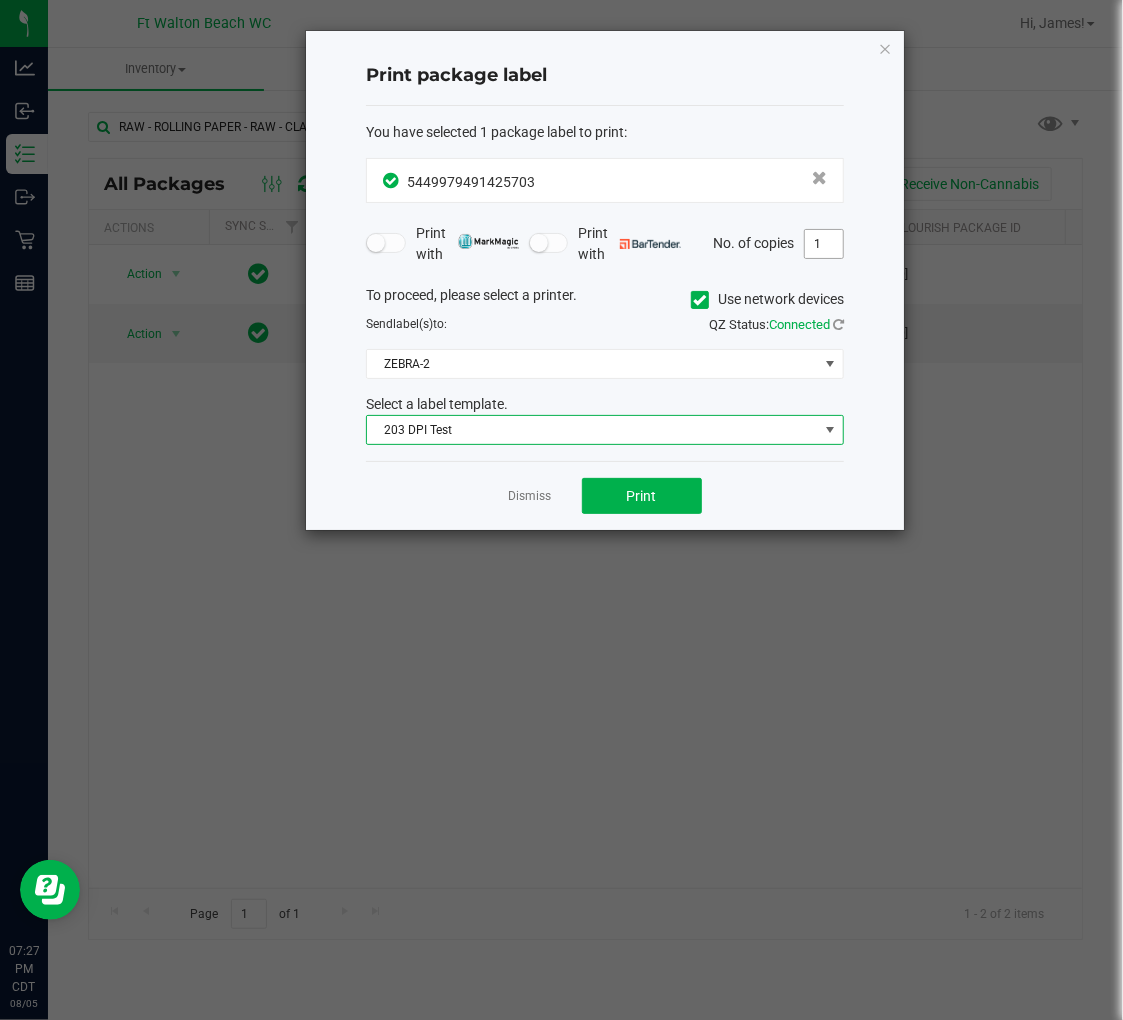 click on "1" at bounding box center (824, 244) 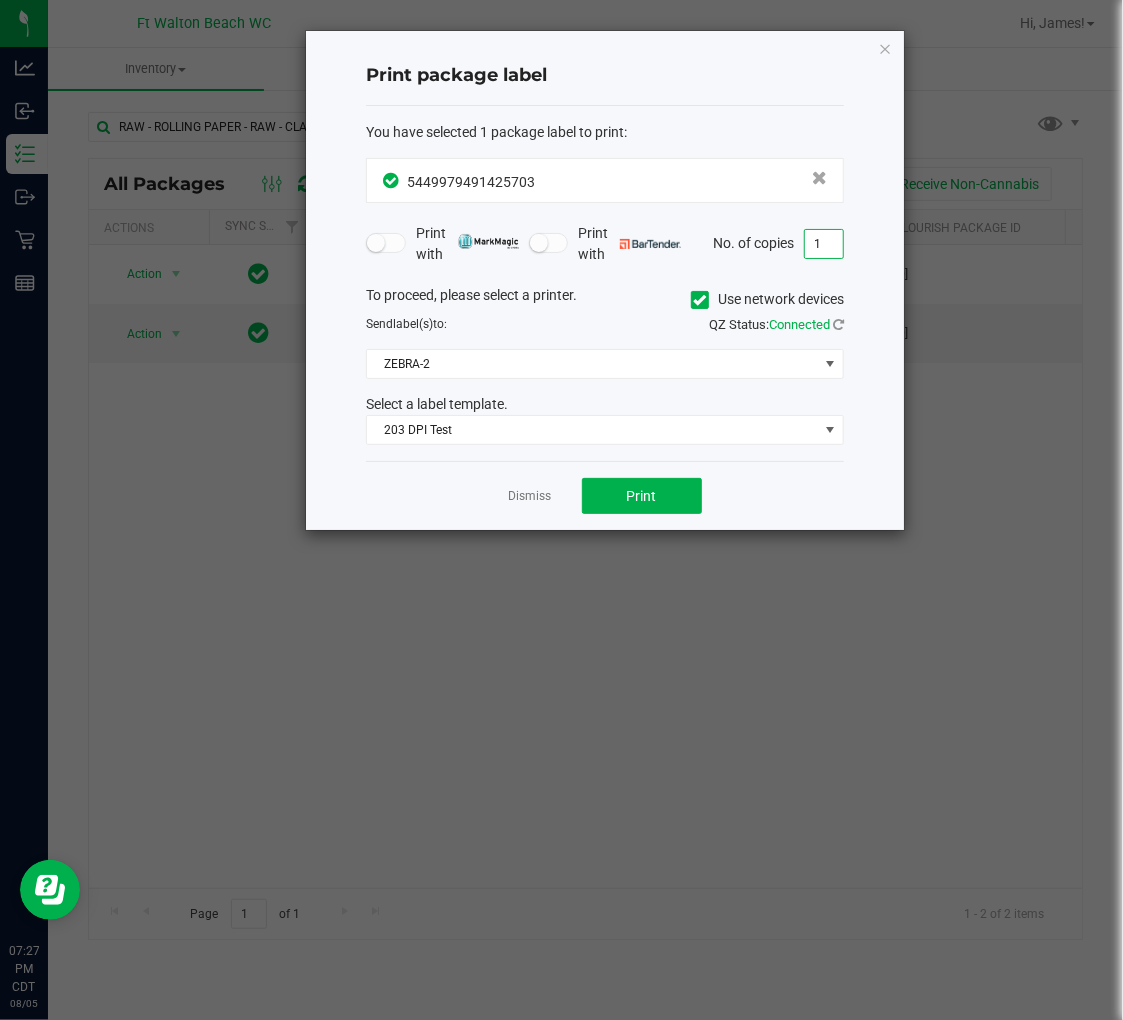 click on "1" at bounding box center [824, 244] 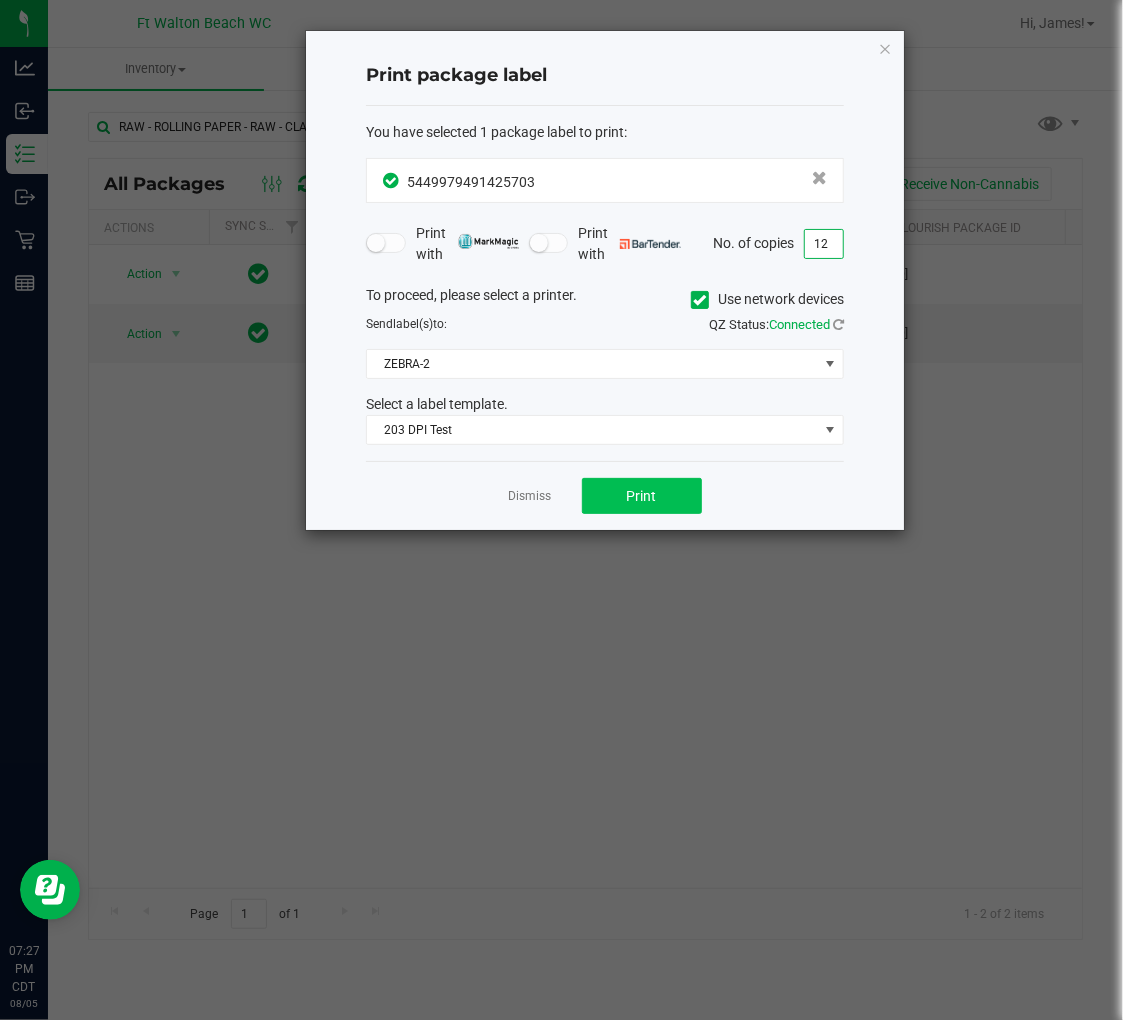 type on "12" 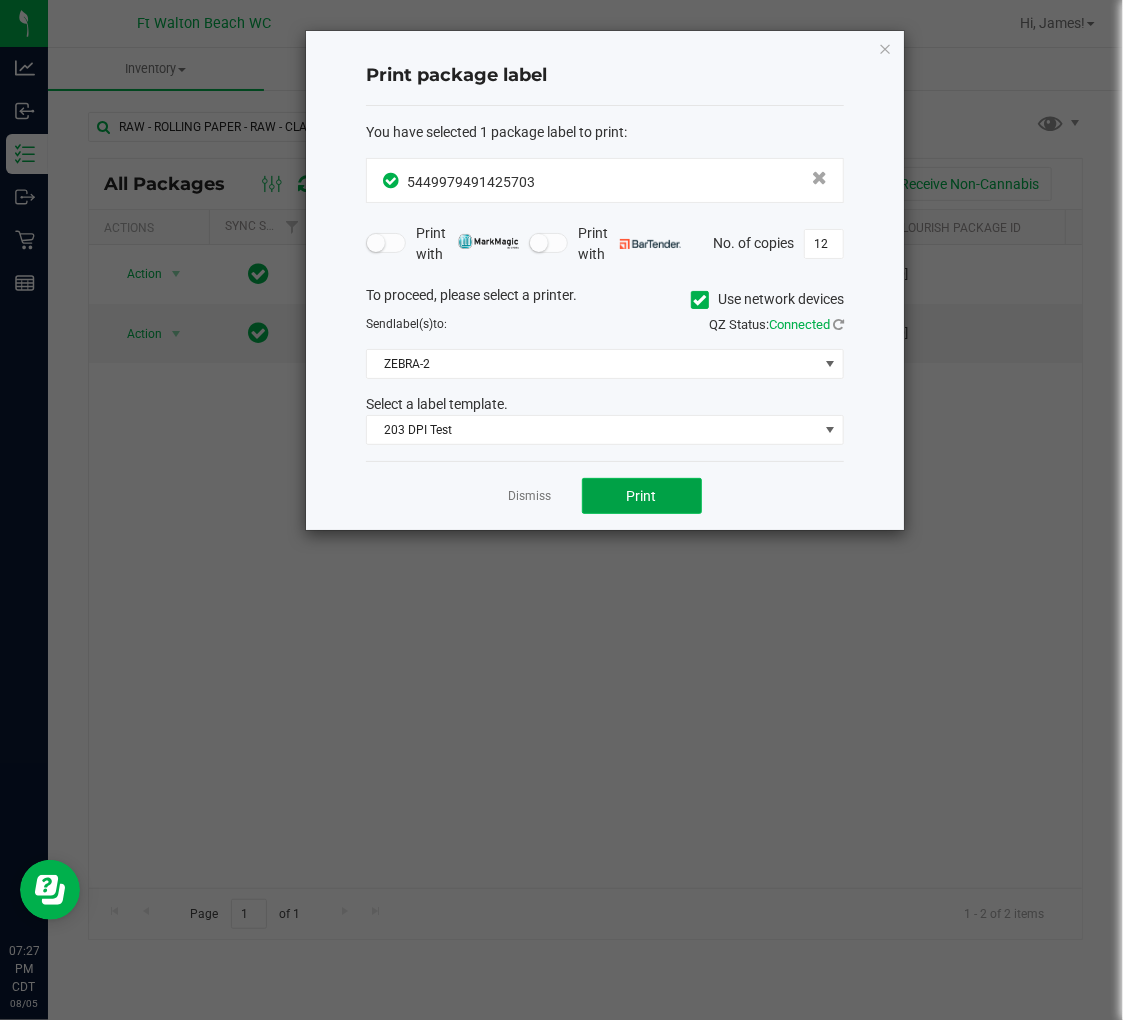 click on "Print" 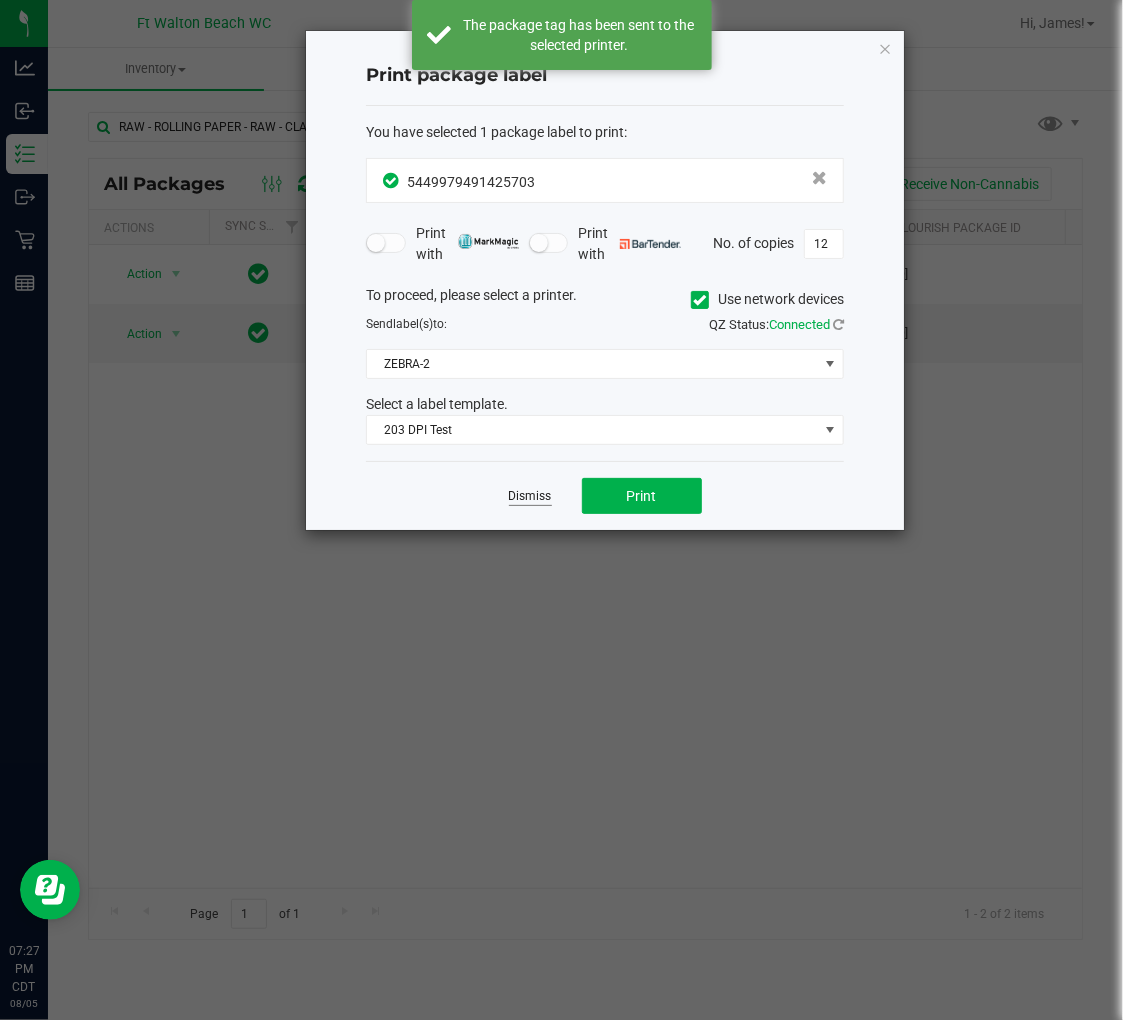 click on "Dismiss" 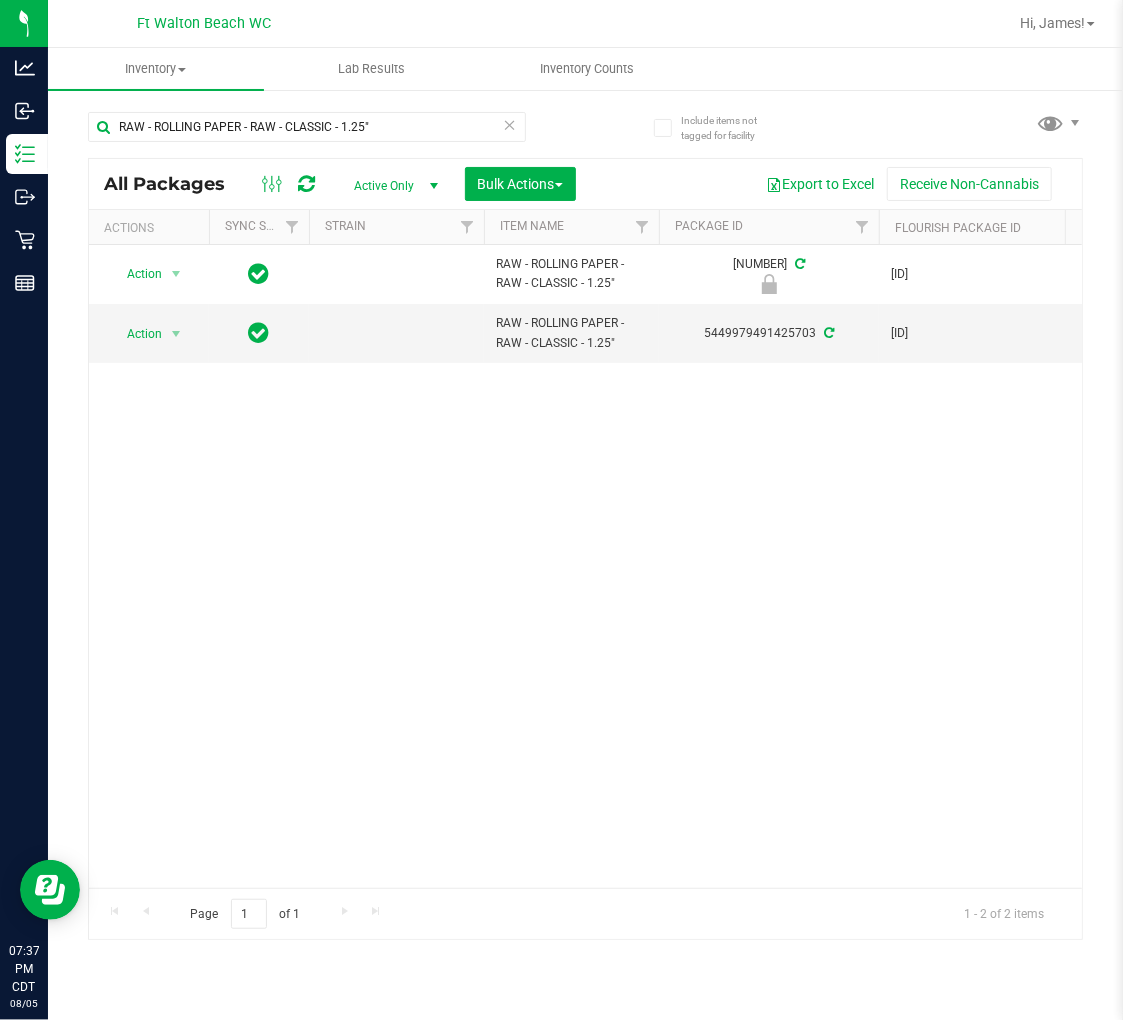 click at bounding box center (510, 124) 